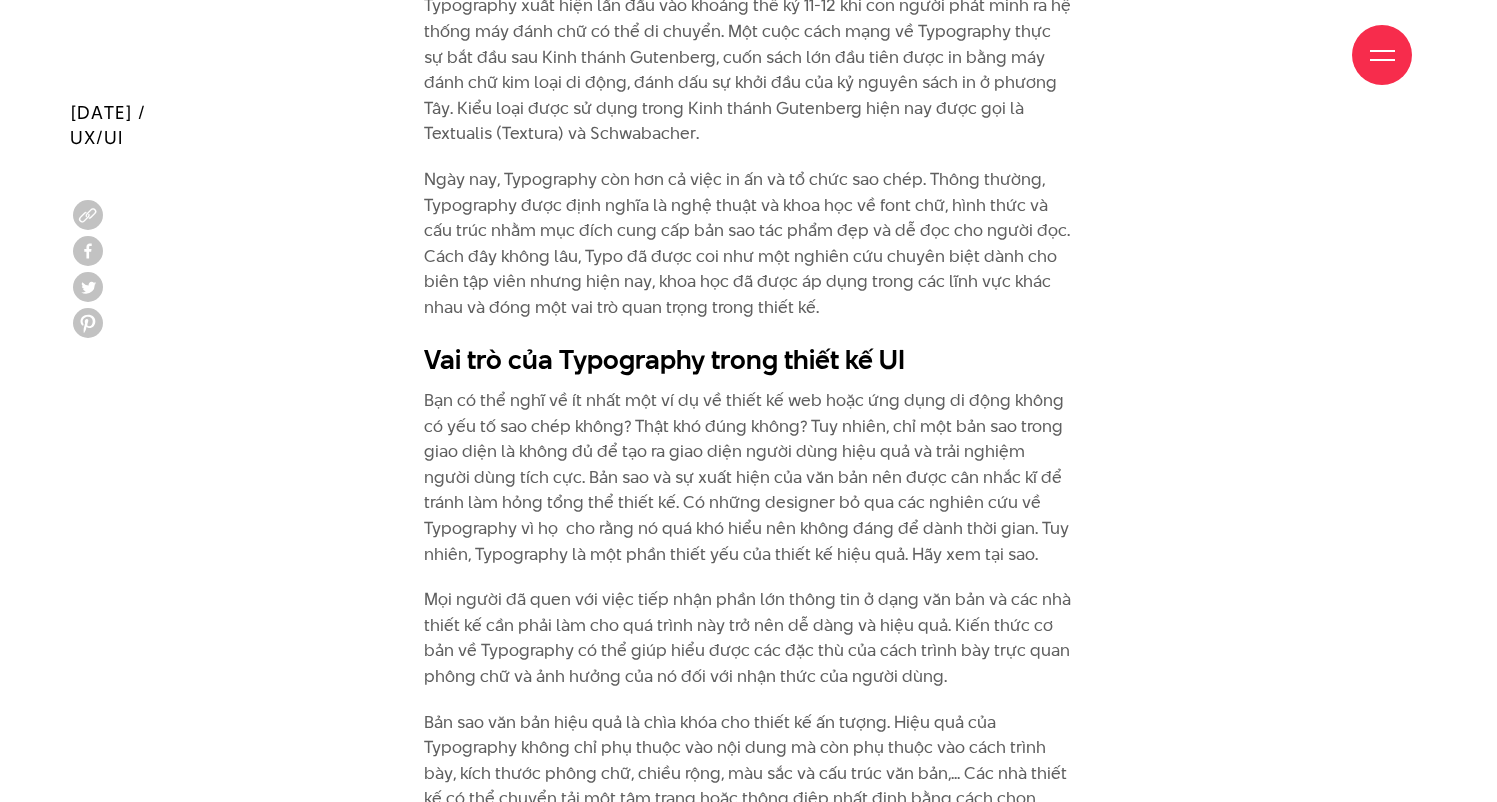 scroll, scrollTop: 2830, scrollLeft: 0, axis: vertical 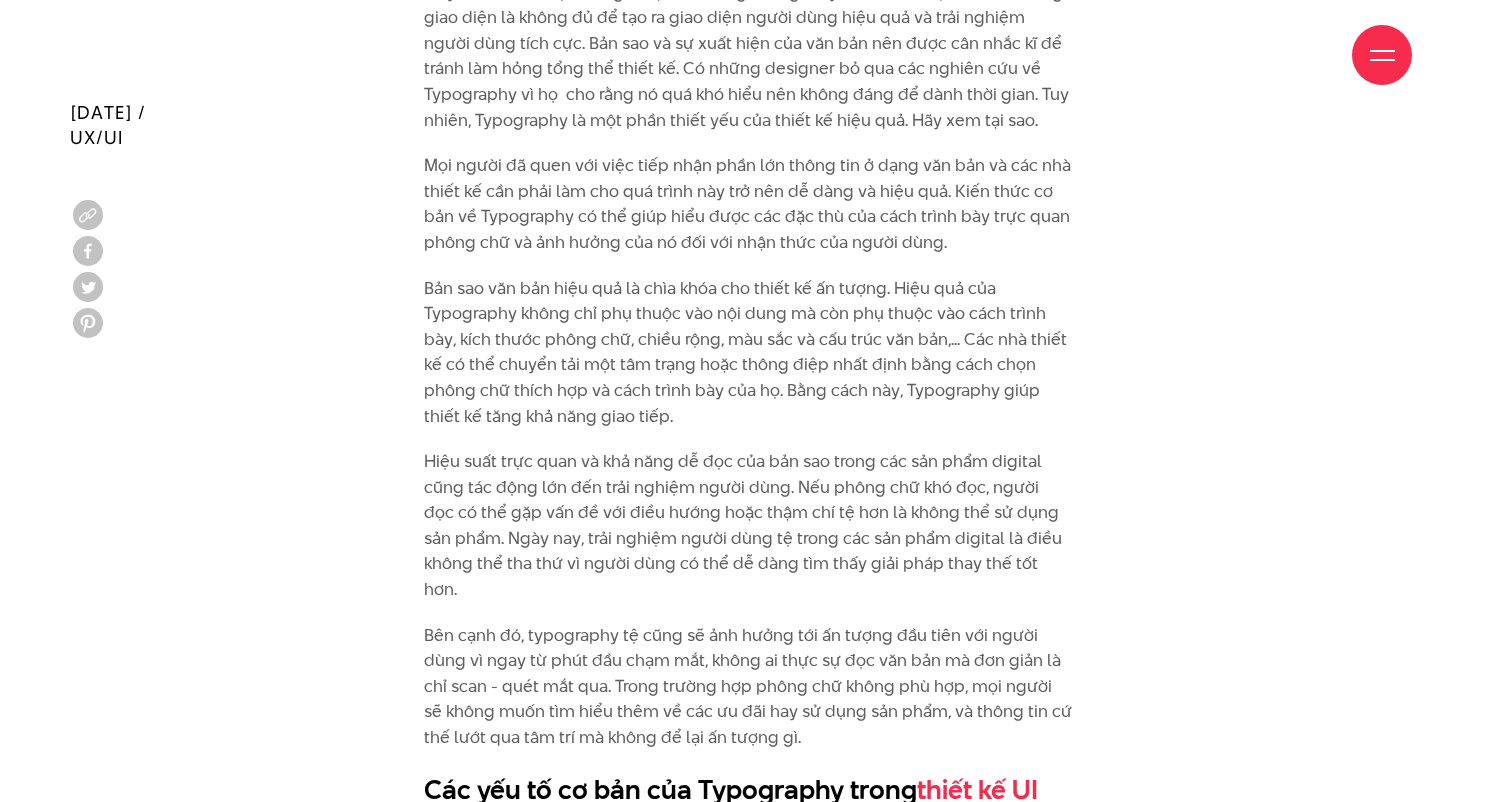 click at bounding box center (1382, 55) 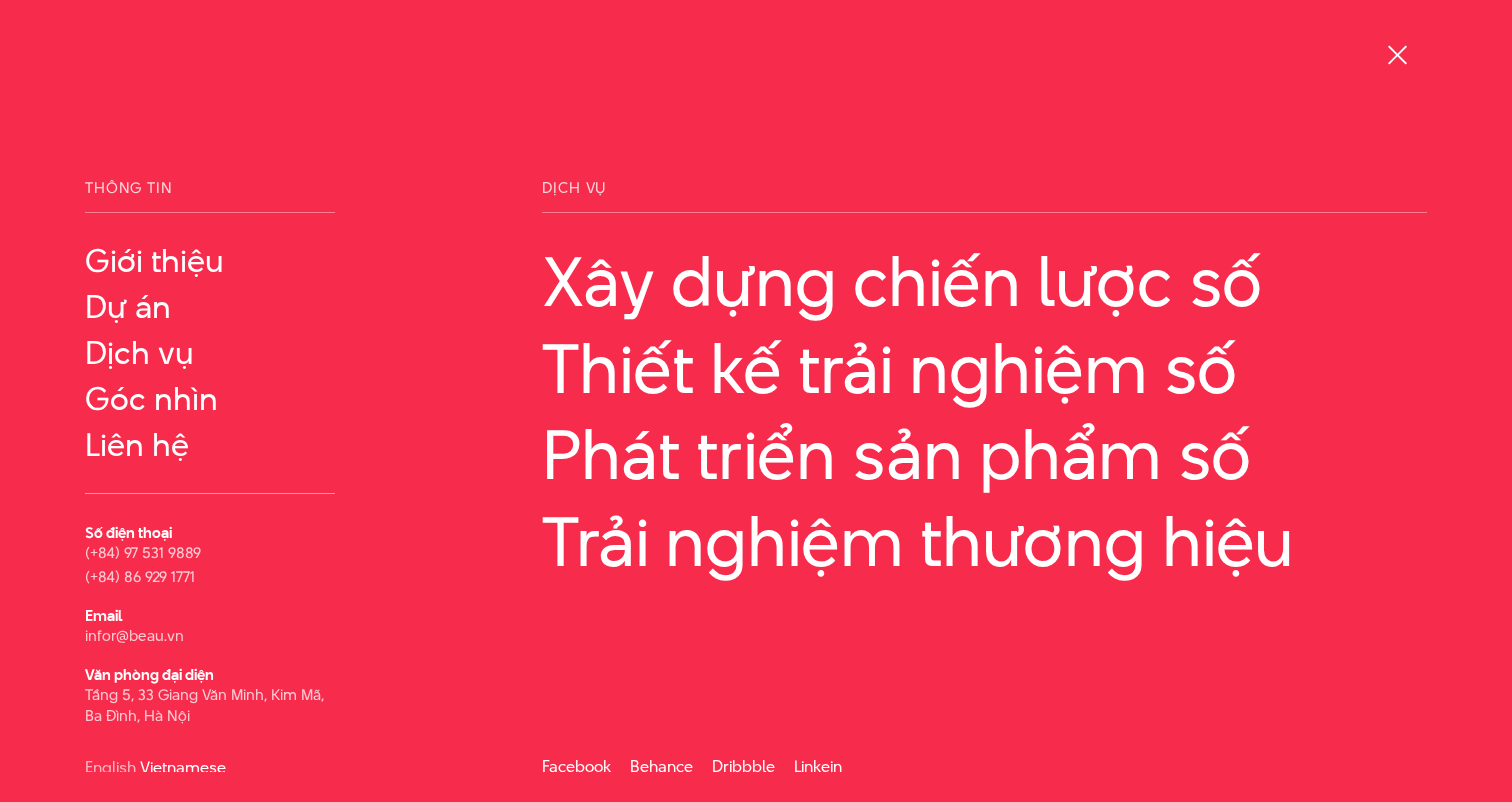 click at bounding box center (1397, 55) 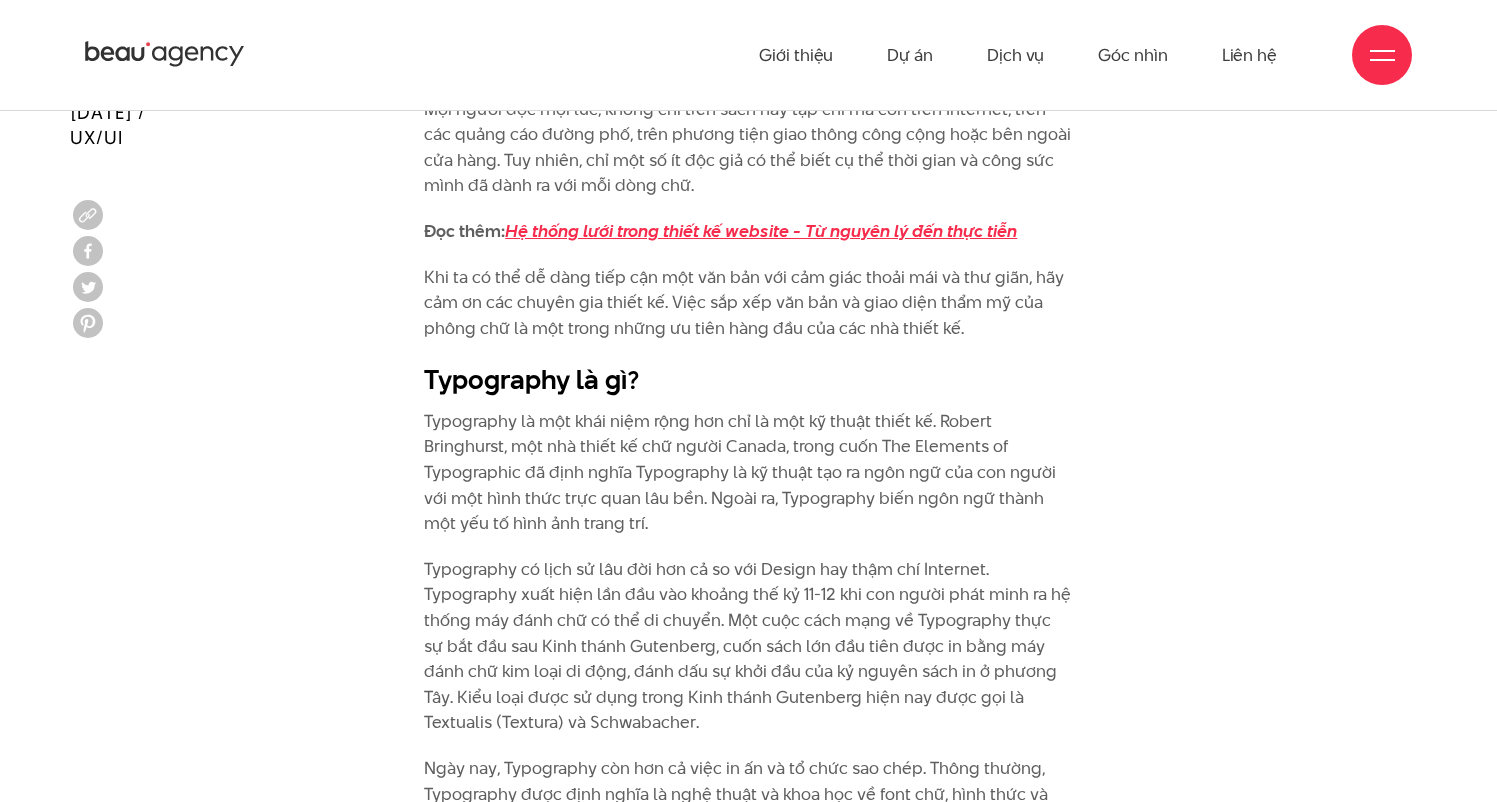scroll, scrollTop: 1440, scrollLeft: 0, axis: vertical 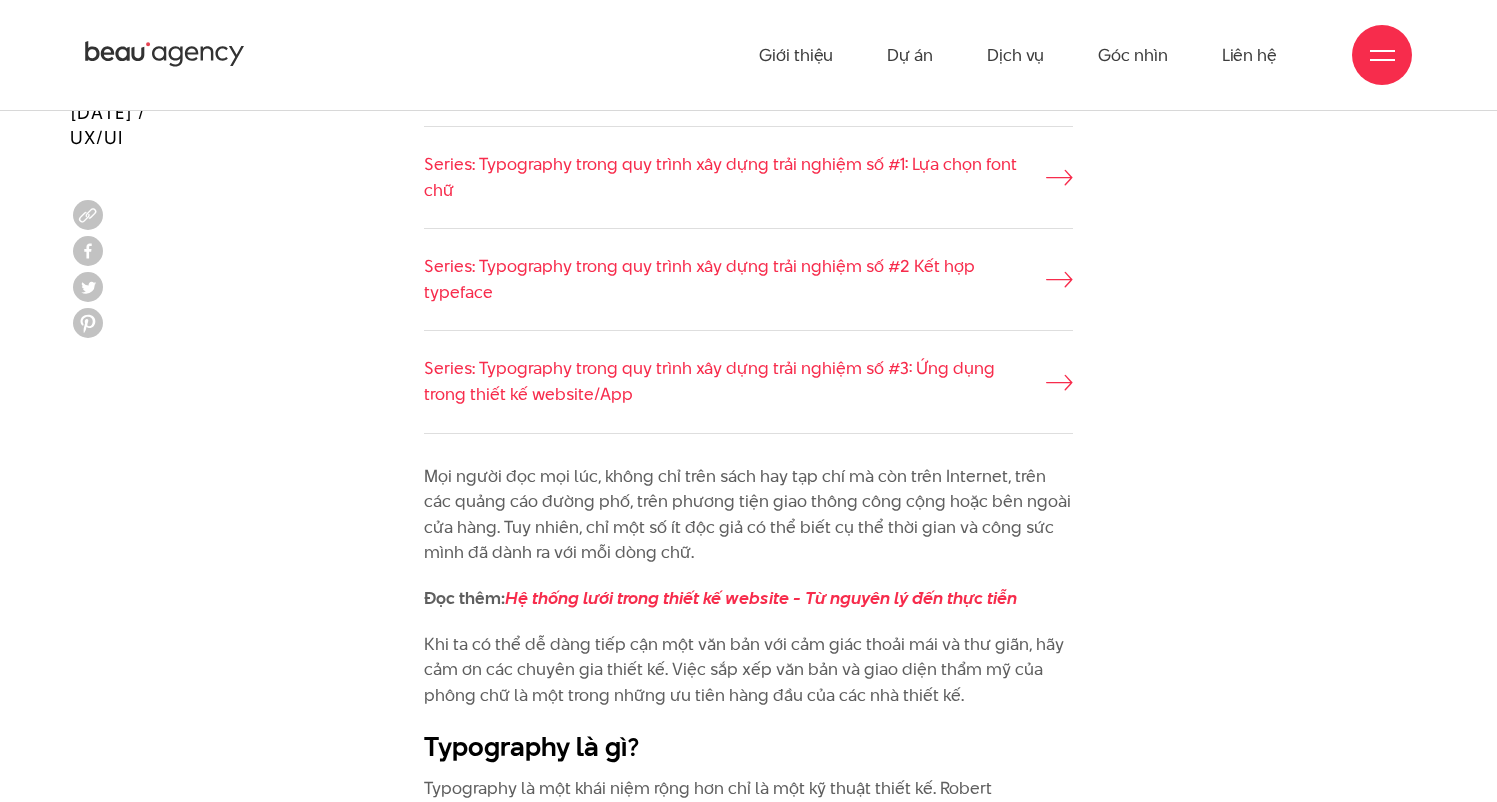 click on "Bài viết liên quan
Series: Typography trong quy trình xây dựng trải nghiệm số #1: Lựa chọn font chữ
Series: Typography trong quy trình xây dựng trải nghiệm số #2 Kết hợp typeface
Series: Typography trong quy trình xây dựng trải nghiệm số #3: Ứng dụng trong thiết kế website/App" at bounding box center [748, 262] 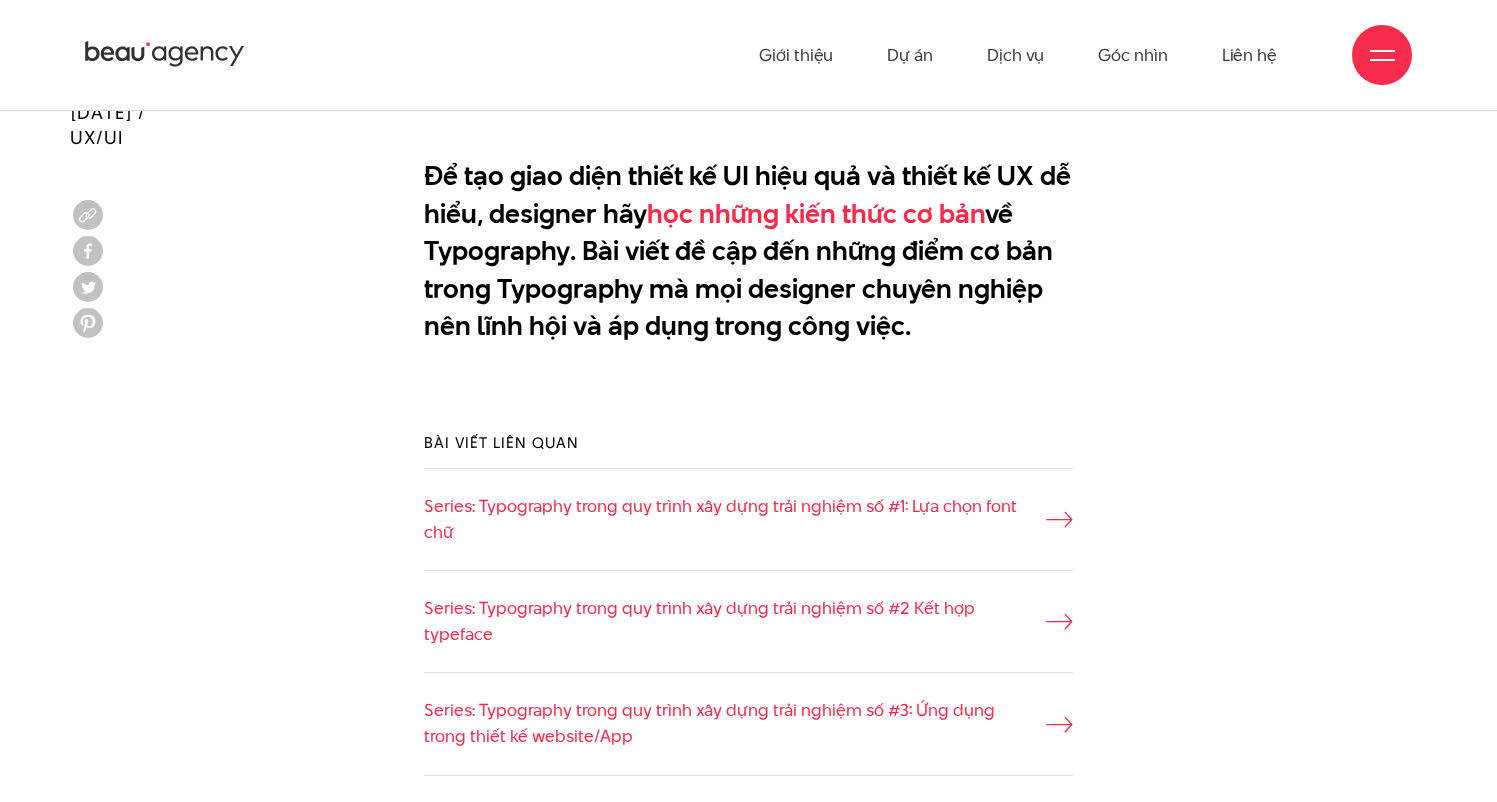 scroll, scrollTop: 667, scrollLeft: 0, axis: vertical 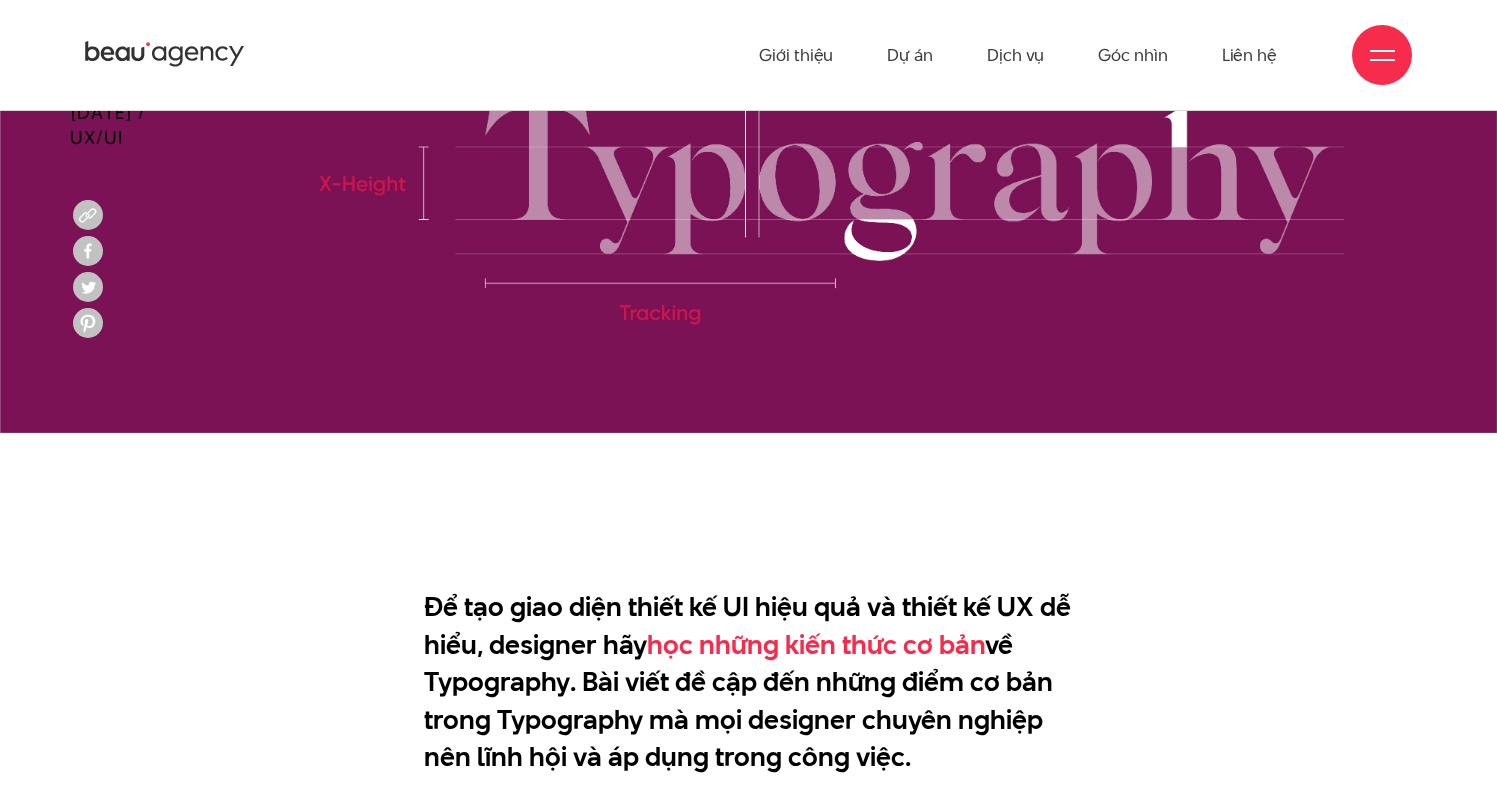 click at bounding box center [748, 179] 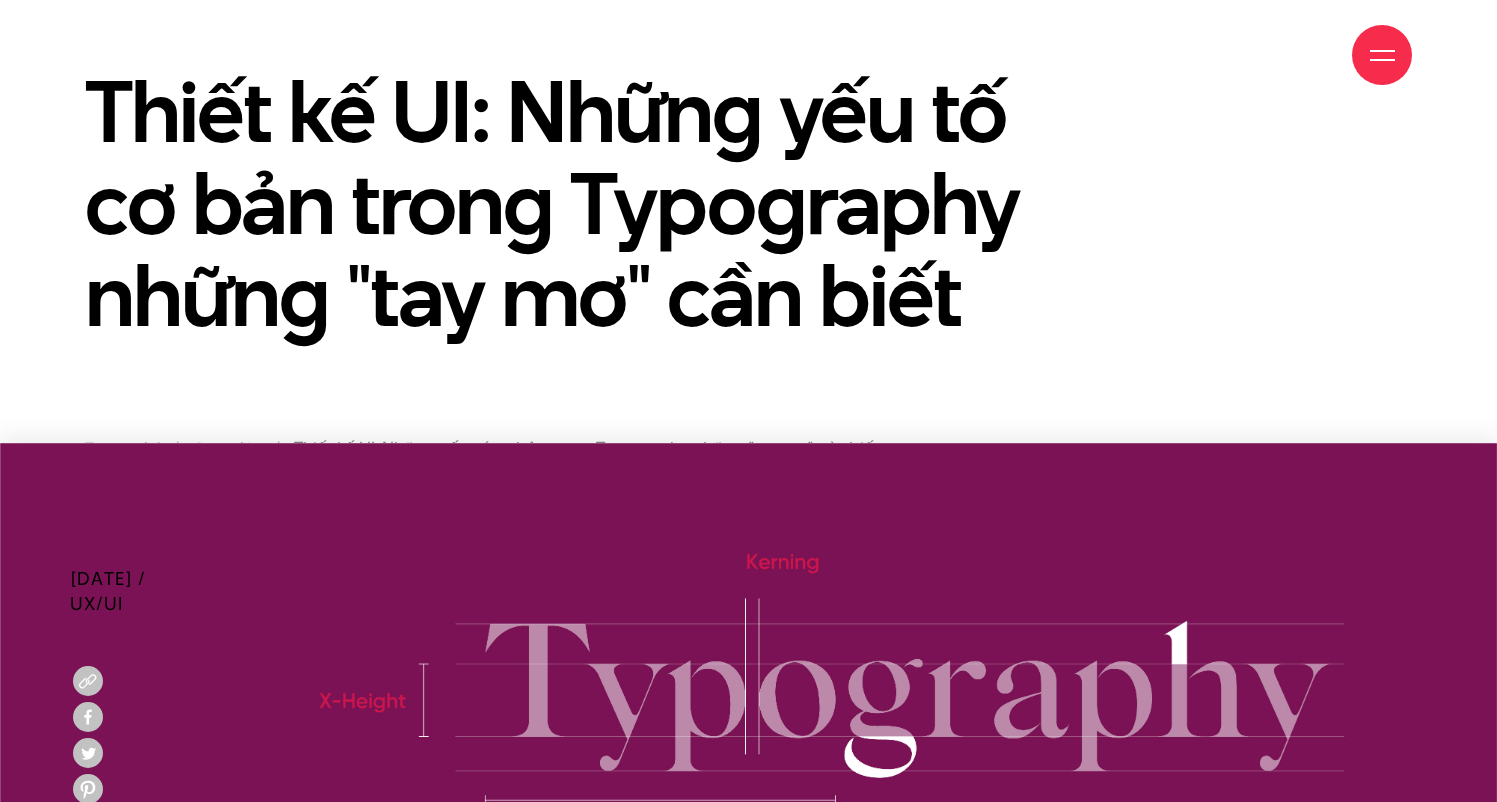 scroll, scrollTop: 0, scrollLeft: 0, axis: both 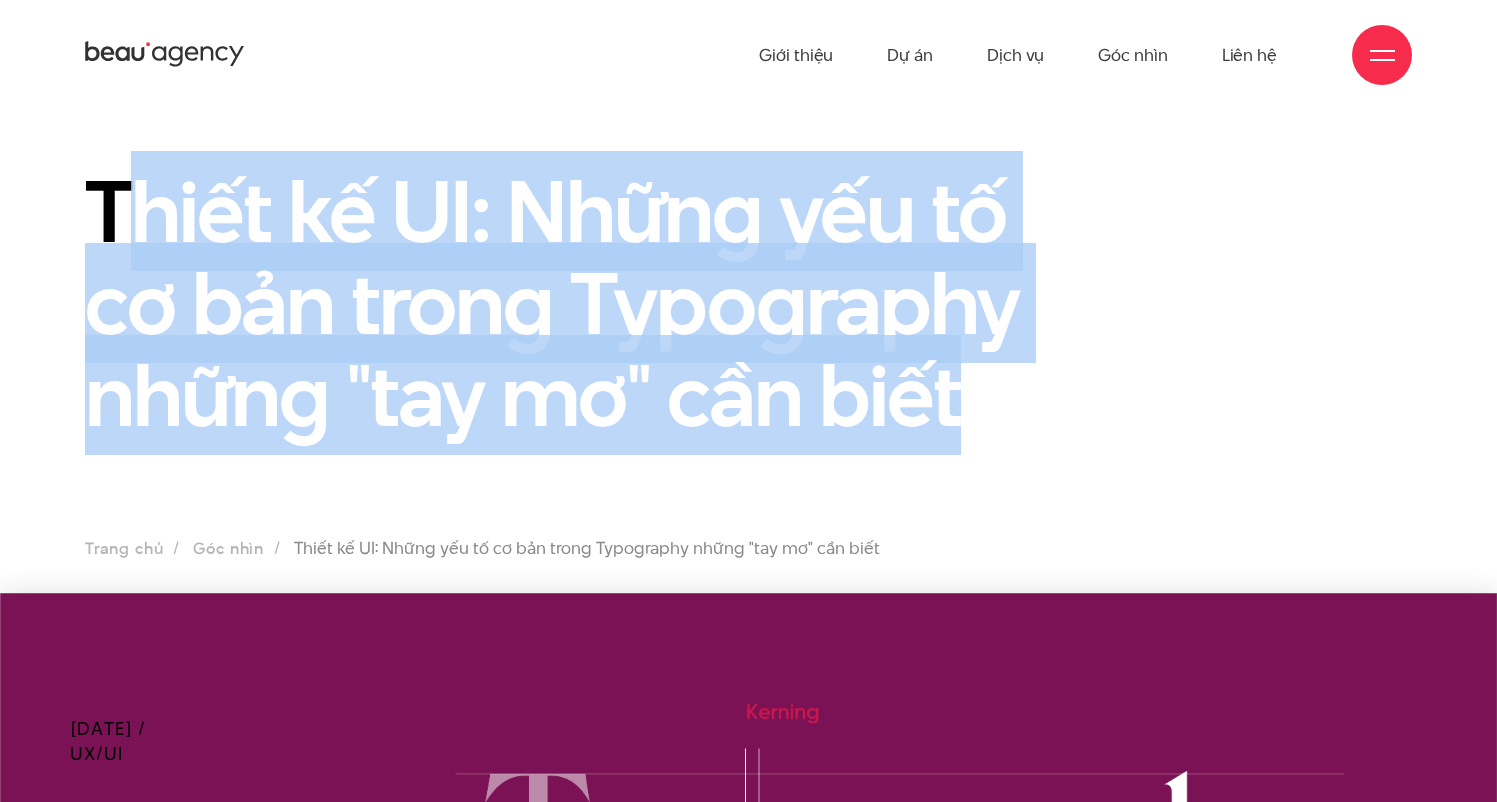 drag, startPoint x: 142, startPoint y: 226, endPoint x: 973, endPoint y: 396, distance: 848.21045 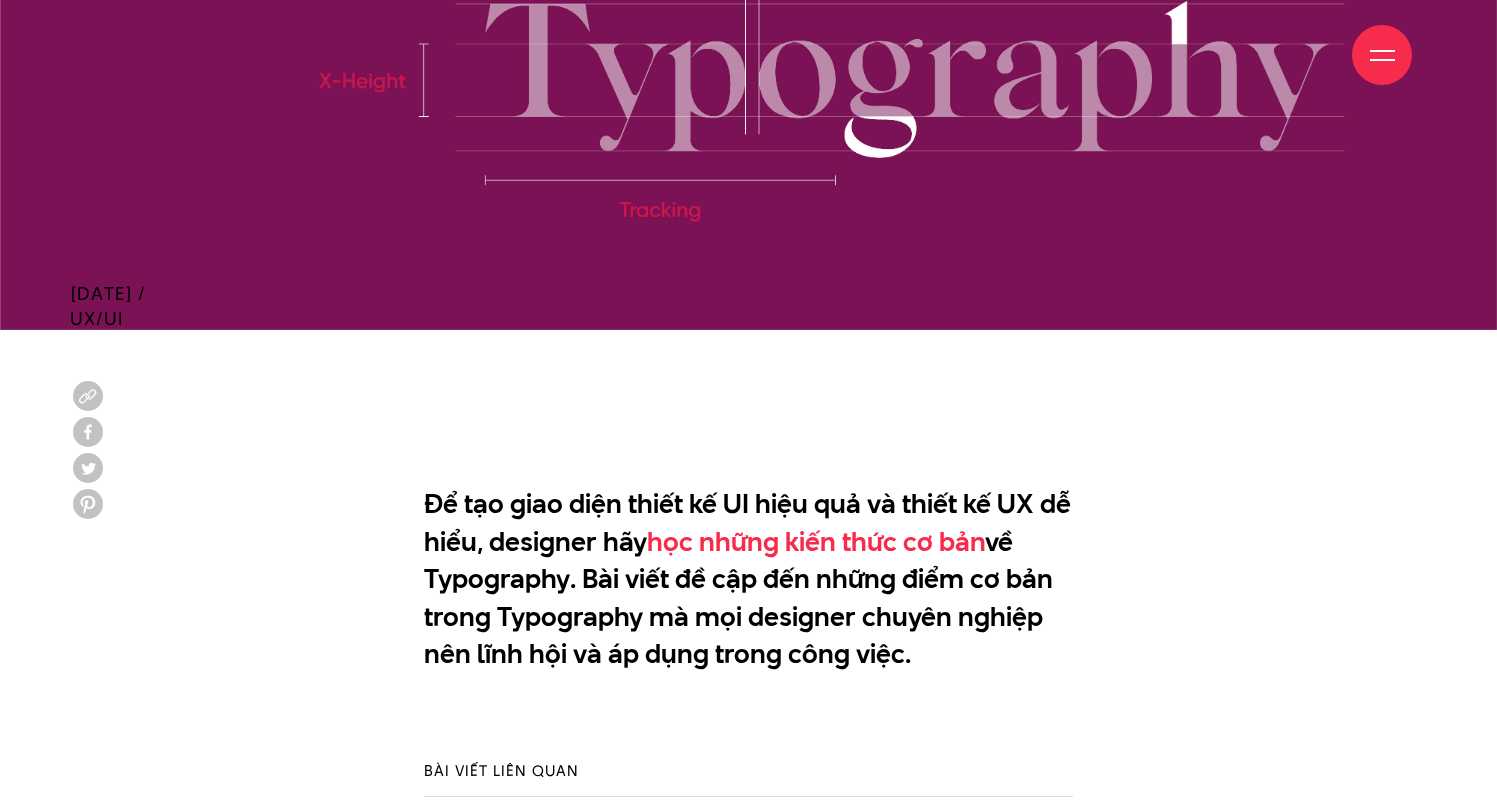 scroll, scrollTop: 951, scrollLeft: 0, axis: vertical 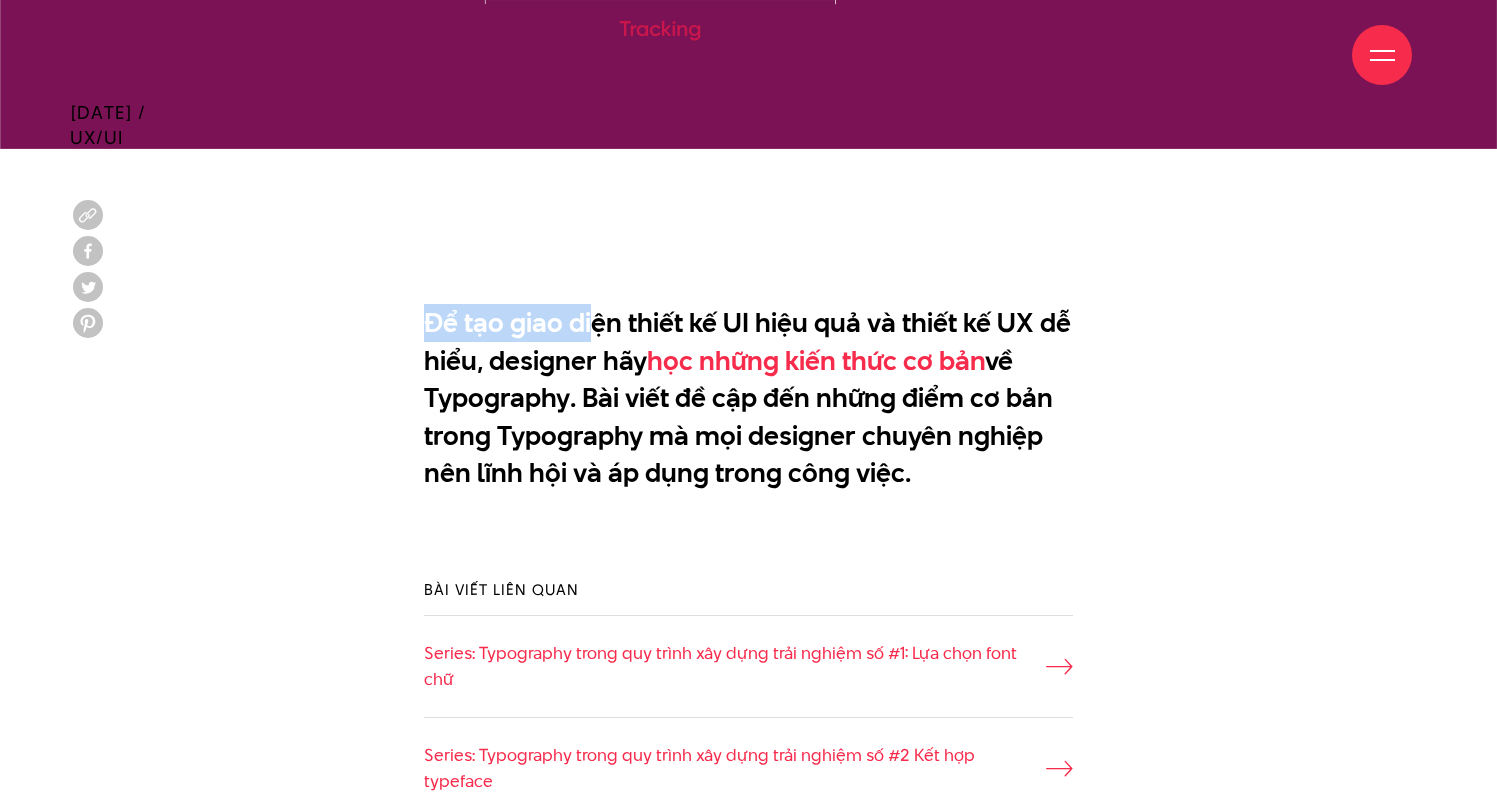 drag, startPoint x: 407, startPoint y: 316, endPoint x: 606, endPoint y: 318, distance: 199.01006 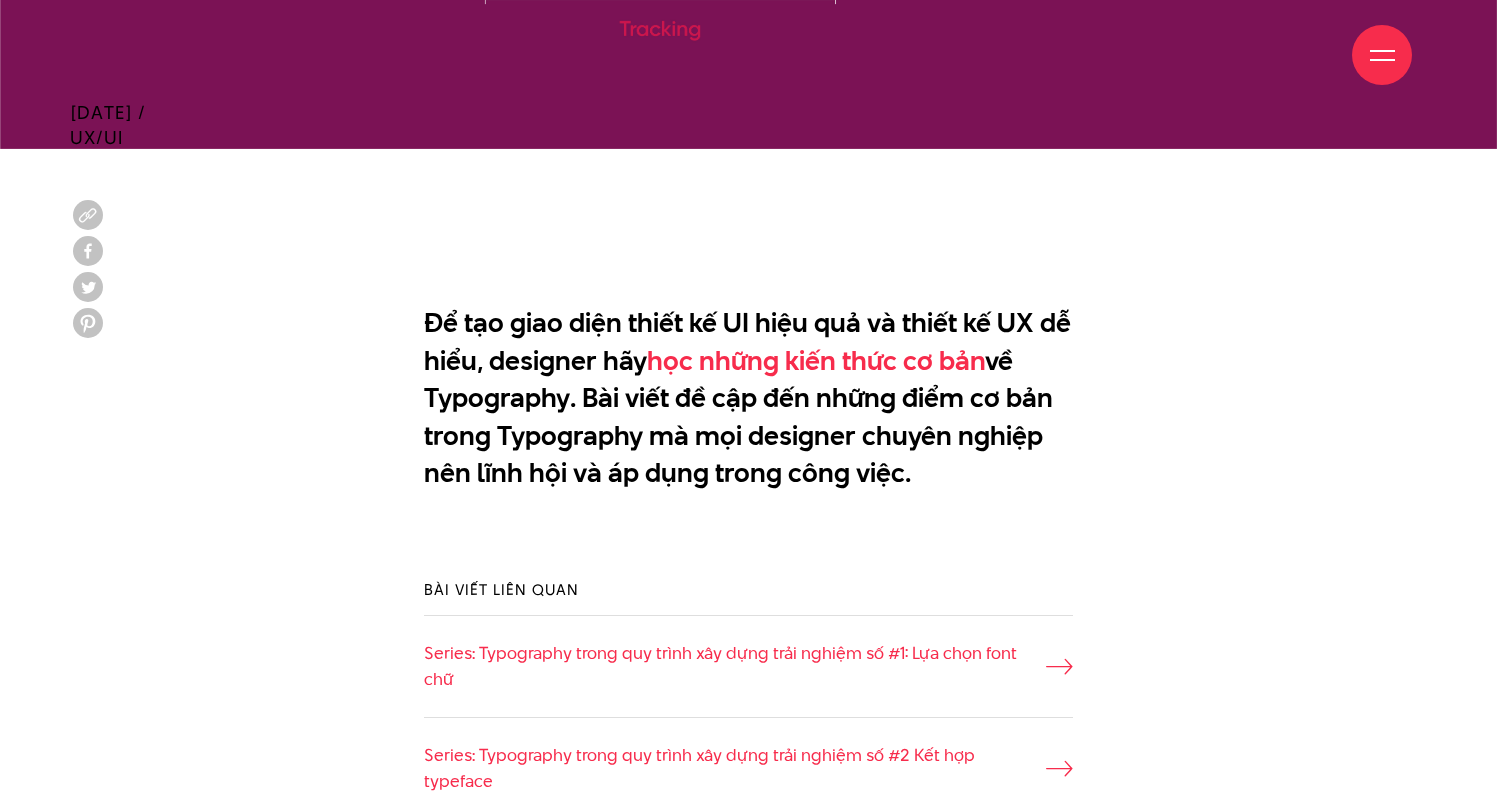 drag, startPoint x: 606, startPoint y: 318, endPoint x: 584, endPoint y: 319, distance: 22.022715 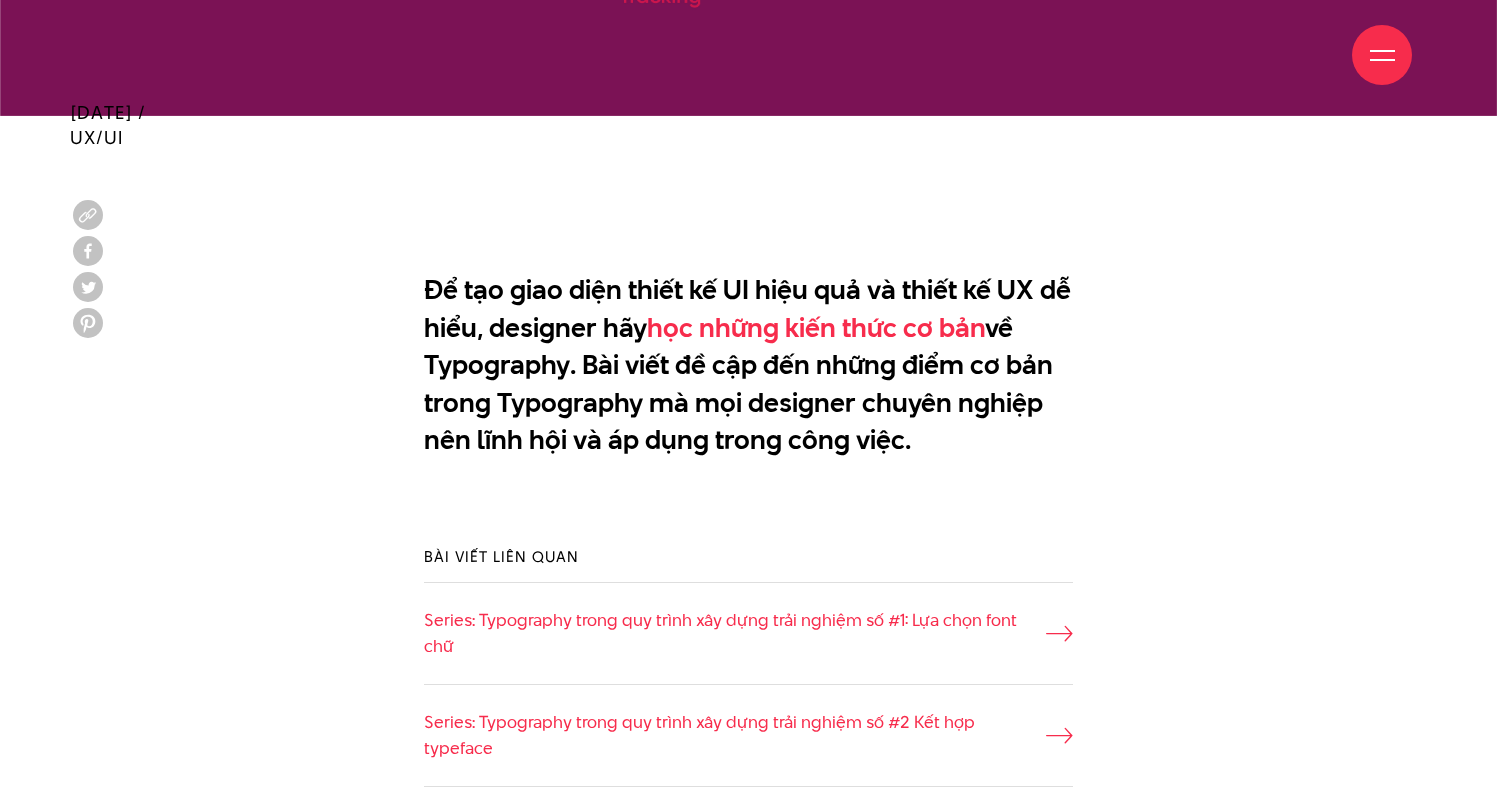scroll, scrollTop: 1169, scrollLeft: 0, axis: vertical 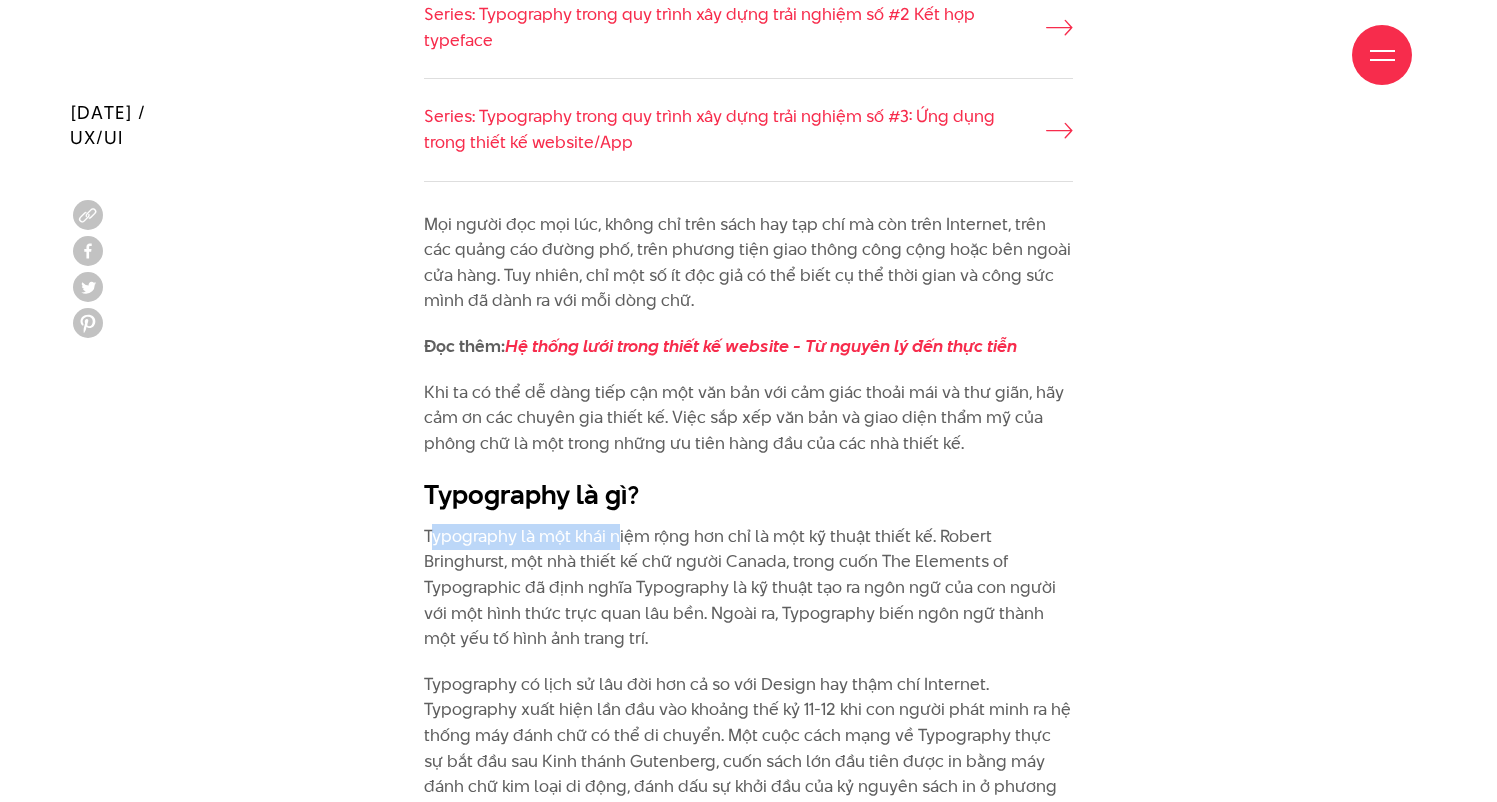 drag, startPoint x: 431, startPoint y: 523, endPoint x: 651, endPoint y: 519, distance: 220.03636 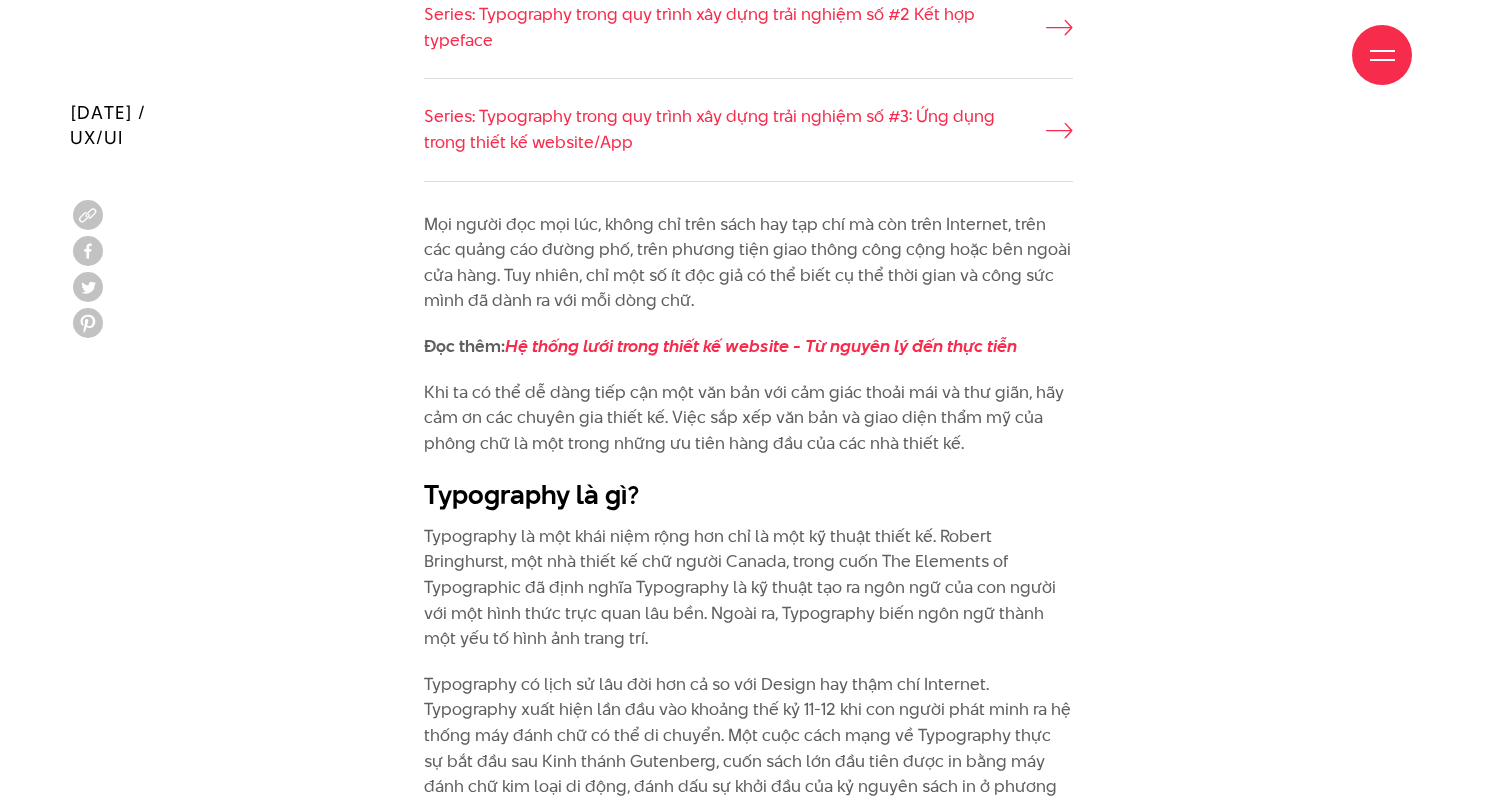 click on "Typography là một khái niệm rộng hơn chỉ là một kỹ thuật thiết kế. Robert Bringhurst, một nhà thiết kế chữ người Canada, trong cuốn The Elements of Typographic đã định nghĩa Typography là kỹ thuật tạo ra ngôn ngữ của con người với một hình thức trực quan lâu bền. Ngoài ra, Typography biến ngôn ngữ thành một yếu tố hình ảnh trang trí." at bounding box center (748, 588) 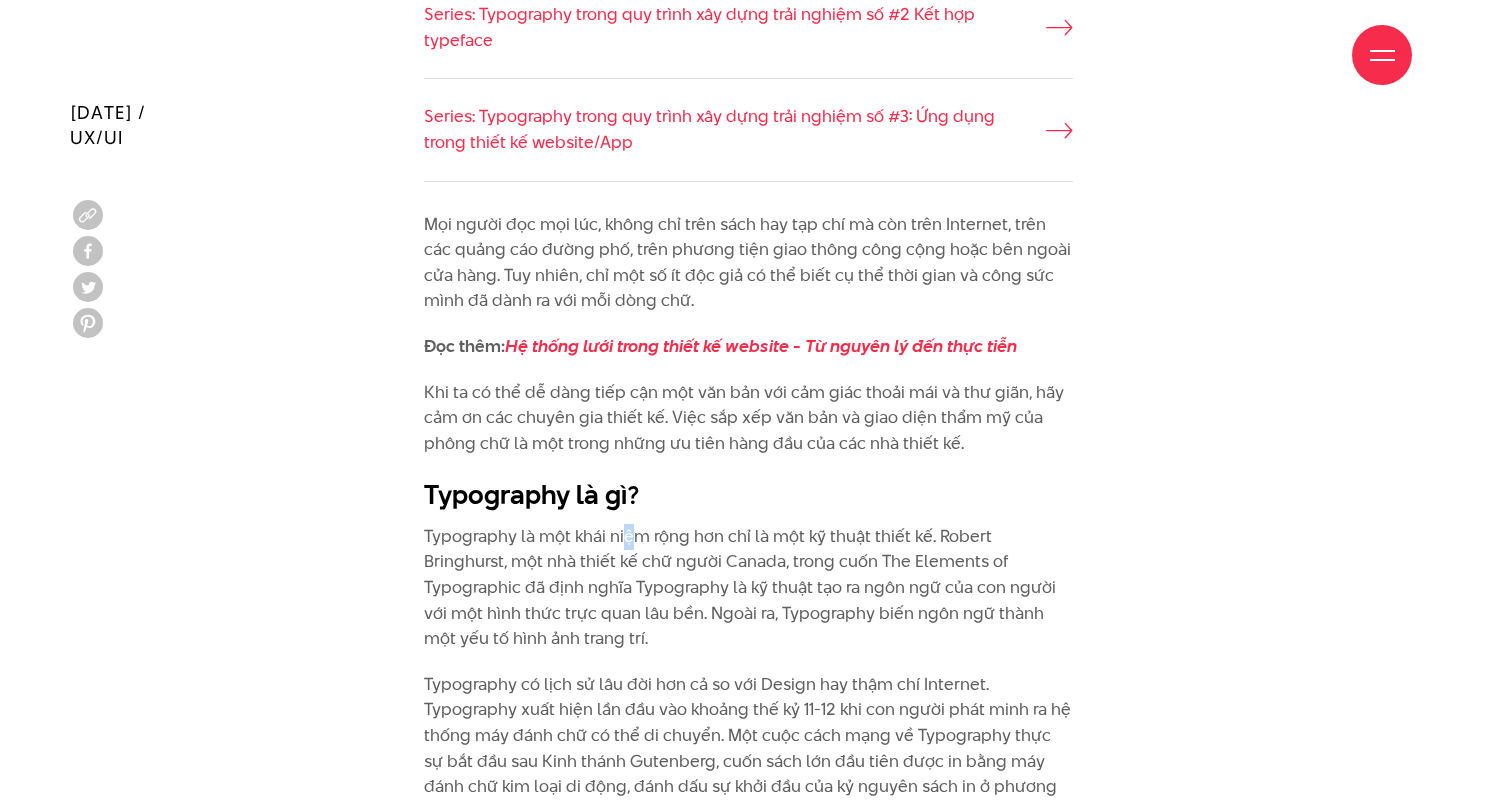 drag, startPoint x: 624, startPoint y: 521, endPoint x: 681, endPoint y: 520, distance: 57.00877 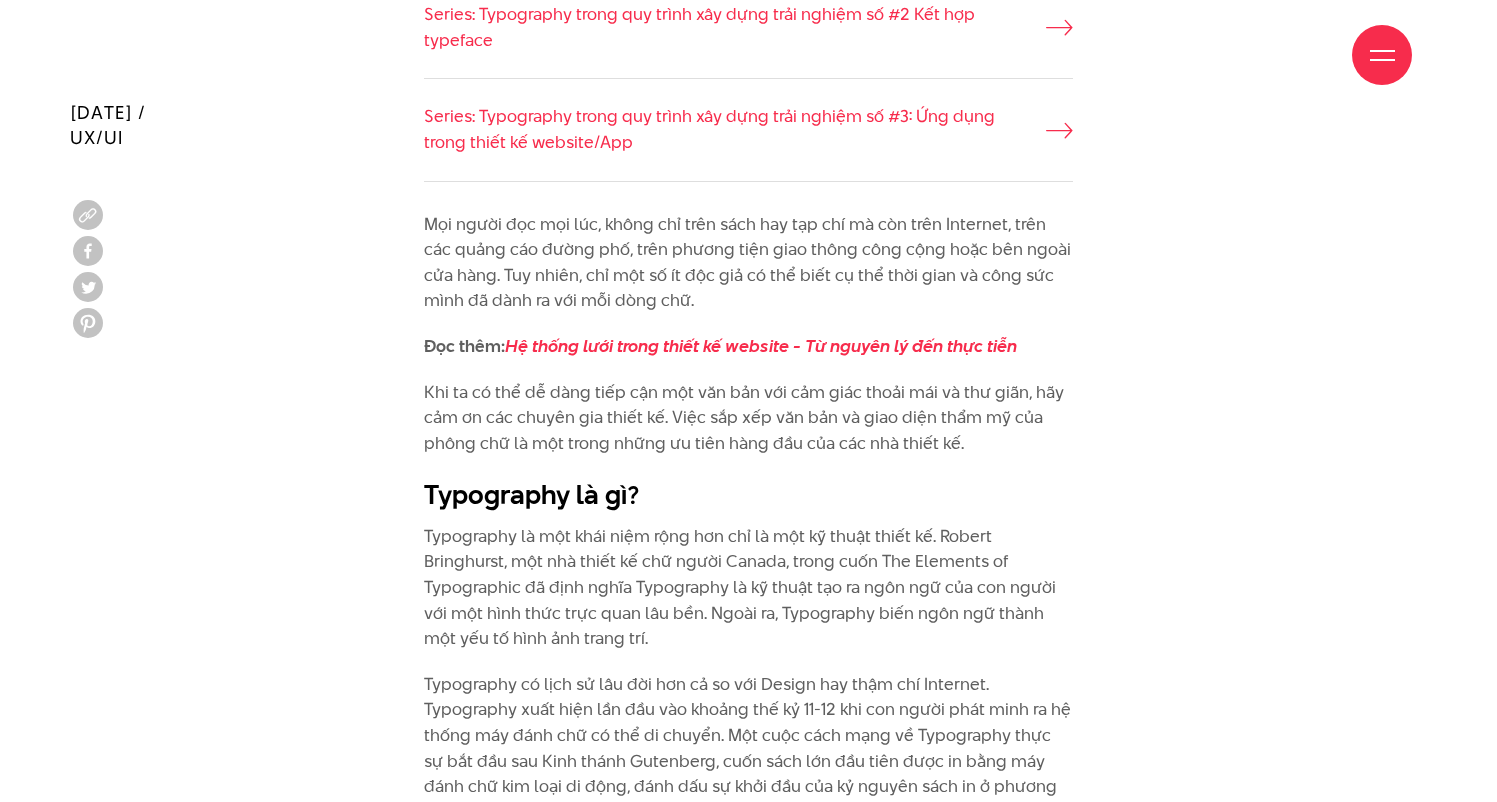 click on "Typography là một khái niệm rộng hơn chỉ là một kỹ thuật thiết kế. Robert Bringhurst, một nhà thiết kế chữ người Canada, trong cuốn The Elements of Typographic đã định nghĩa Typography là kỹ thuật tạo ra ngôn ngữ của con người với một hình thức trực quan lâu bền. Ngoài ra, Typography biến ngôn ngữ thành một yếu tố hình ảnh trang trí." at bounding box center [748, 588] 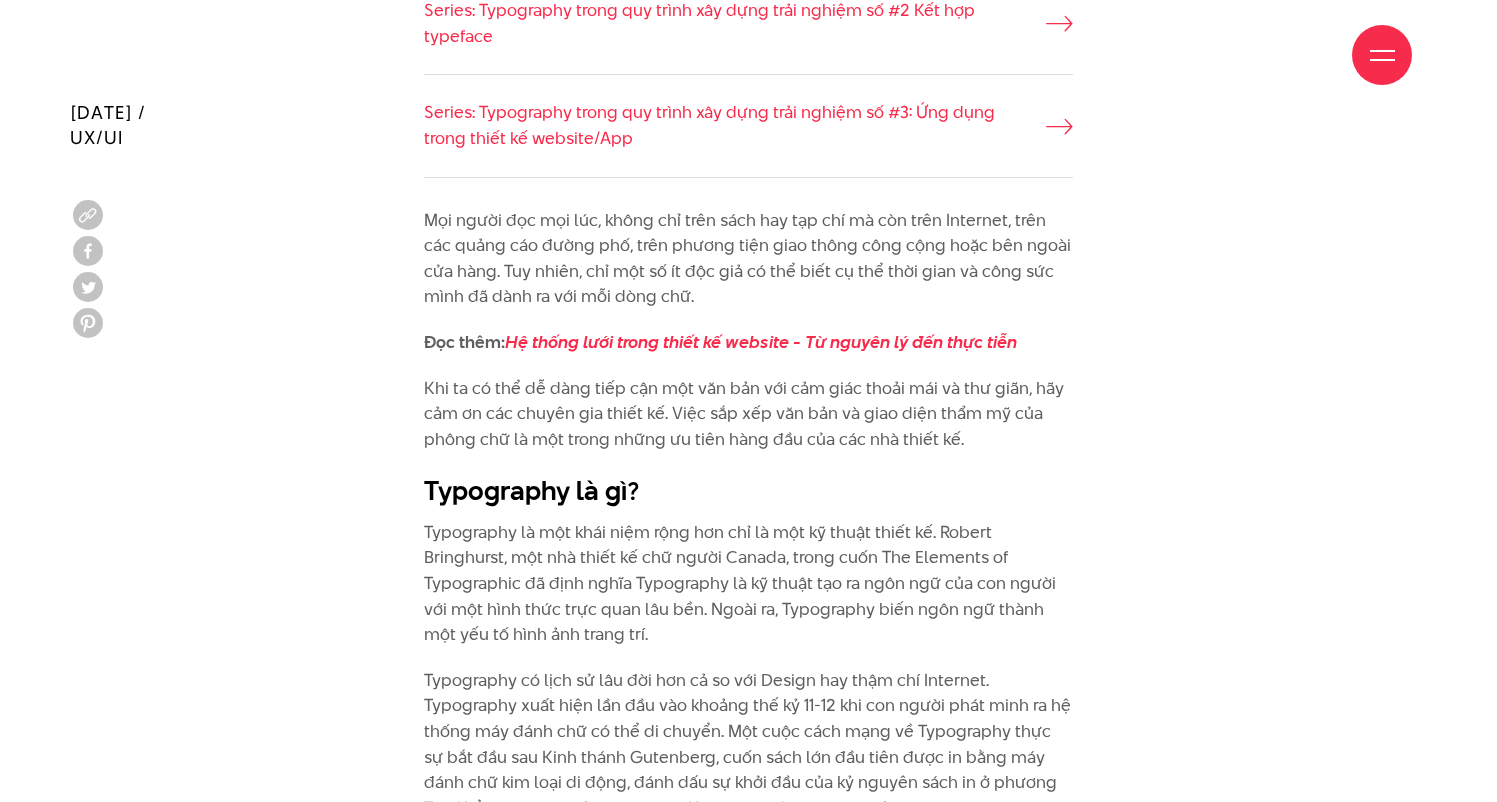 scroll, scrollTop: 1700, scrollLeft: 0, axis: vertical 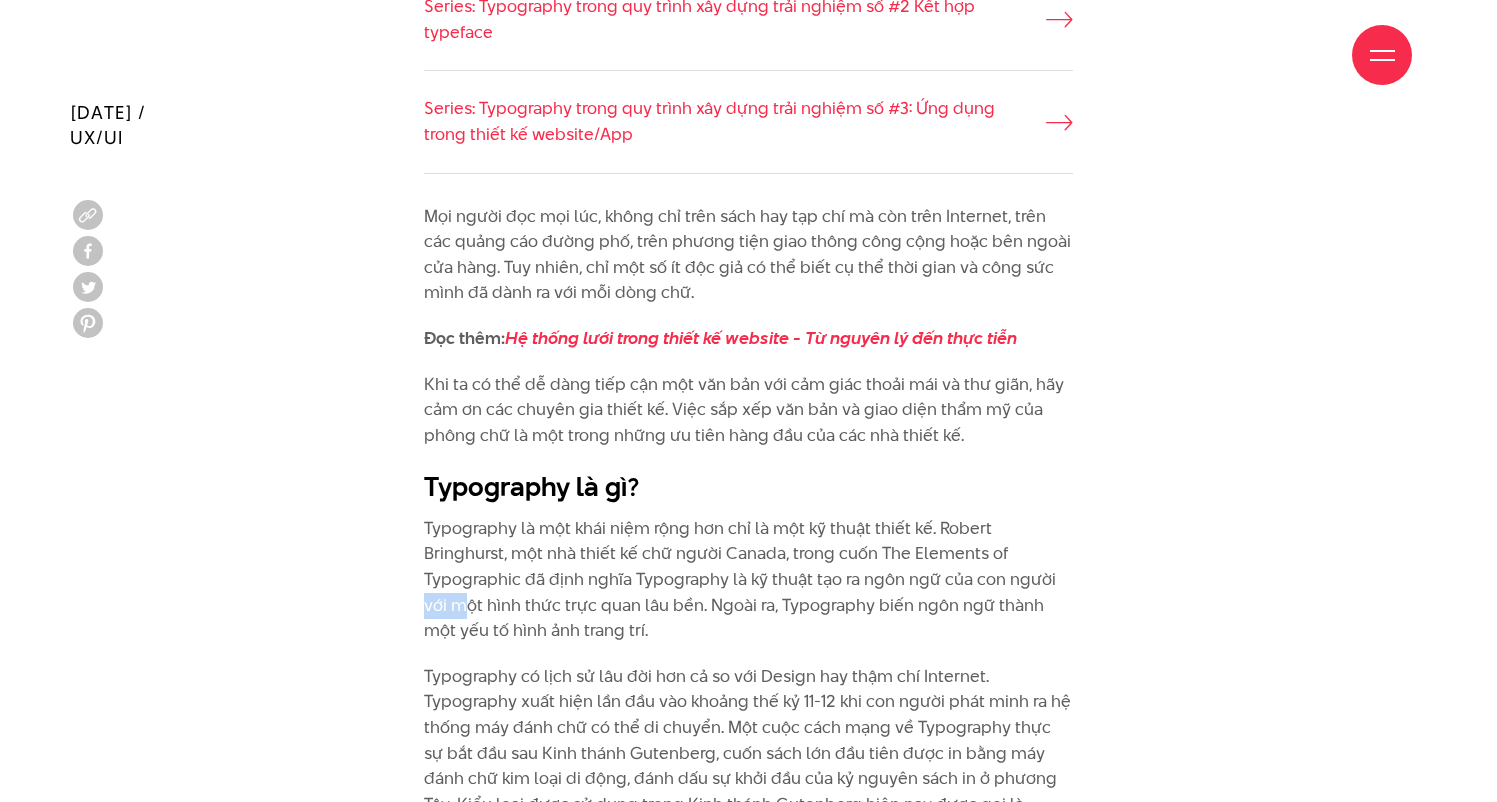 drag, startPoint x: 421, startPoint y: 583, endPoint x: 515, endPoint y: 580, distance: 94.04786 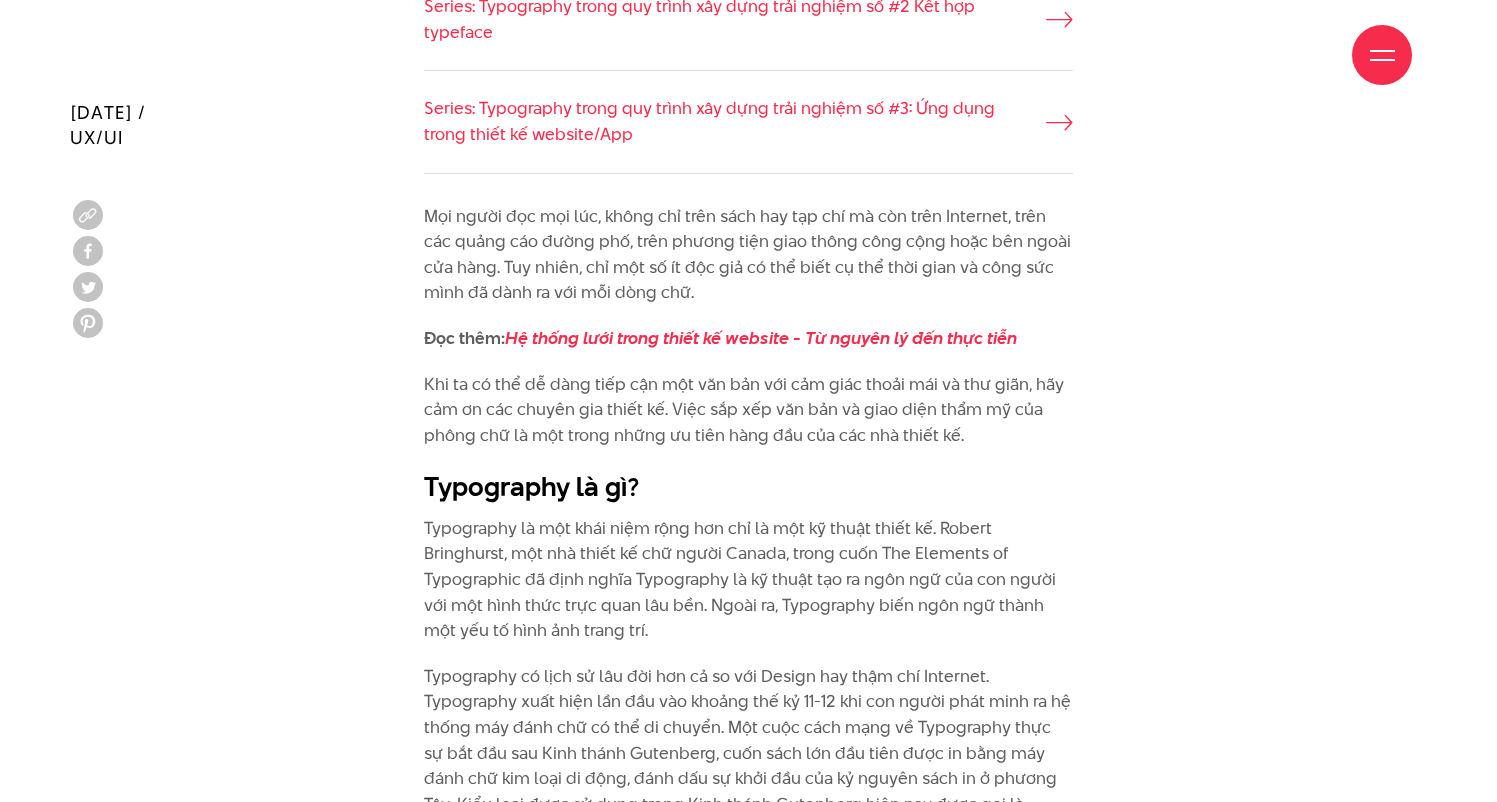 click on "Typography là một khái niệm rộng hơn chỉ là một kỹ thuật thiết kế. Robert Bringhurst, một nhà thiết kế chữ người Canada, trong cuốn The Elements of Typographic đã định nghĩa Typography là kỹ thuật tạo ra ngôn ngữ của con người với một hình thức trực quan lâu bền. Ngoài ra, Typography biến ngôn ngữ thành một yếu tố hình ảnh trang trí." at bounding box center (748, 580) 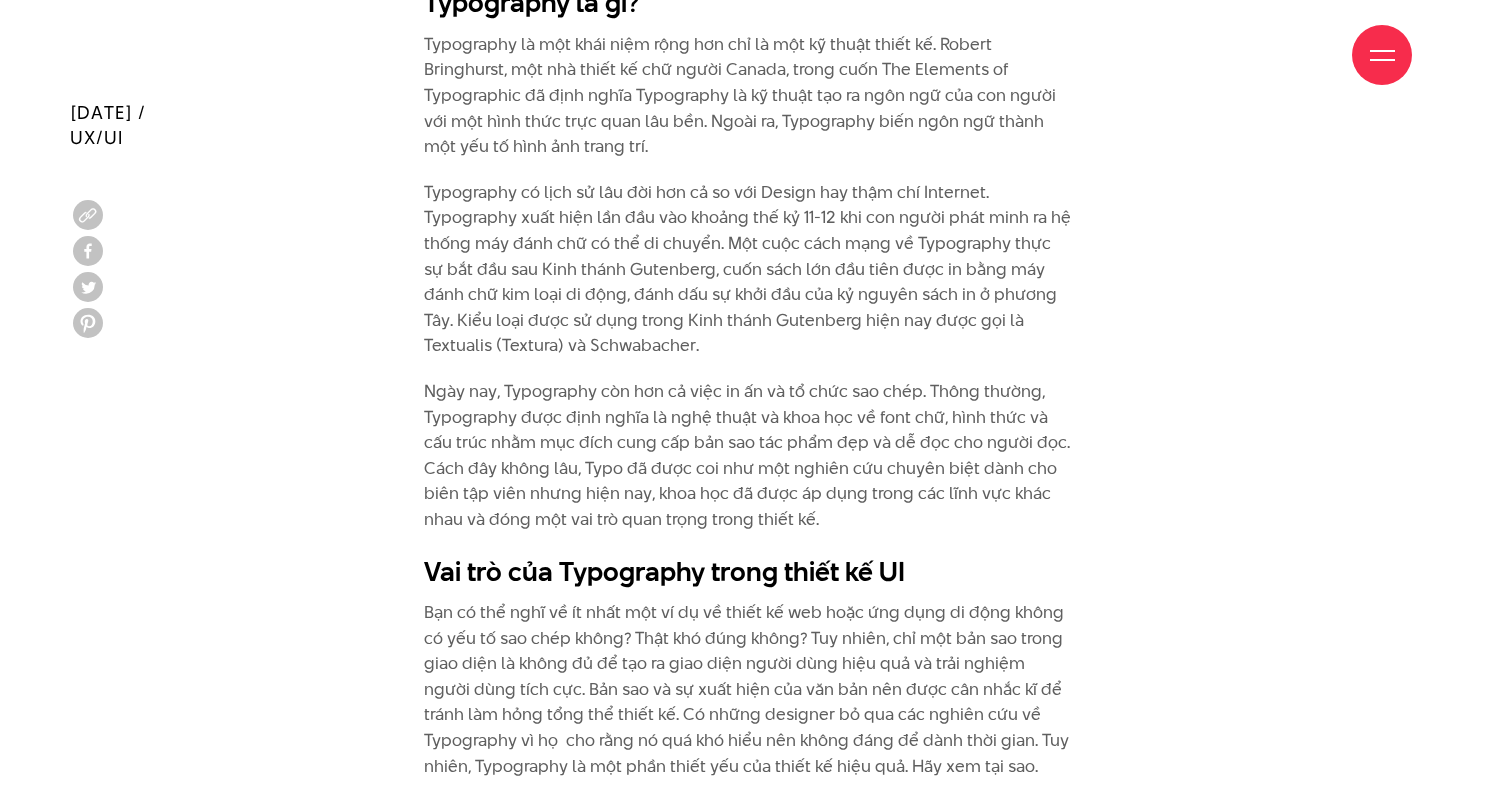 scroll, scrollTop: 2188, scrollLeft: 0, axis: vertical 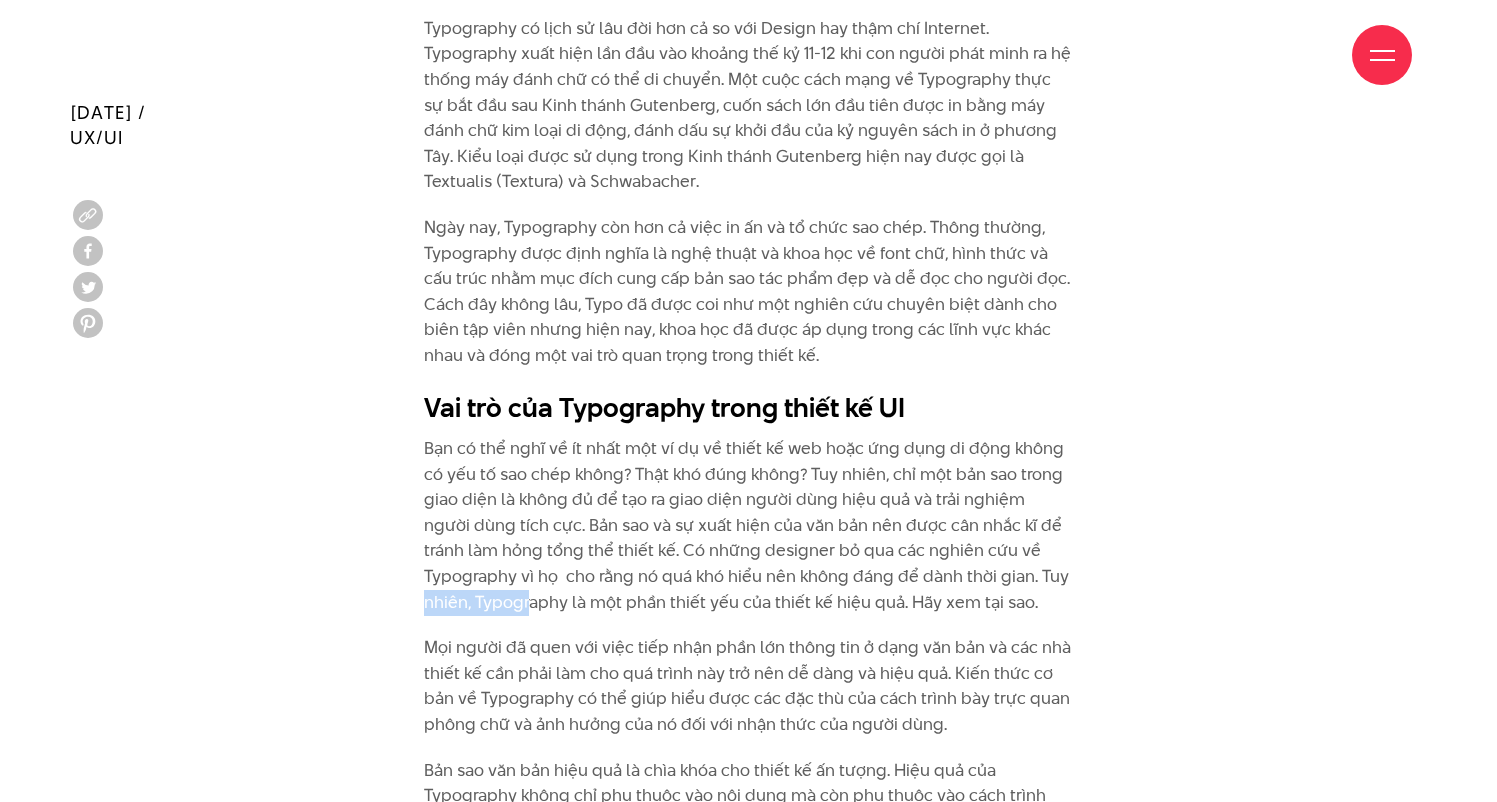drag, startPoint x: 431, startPoint y: 566, endPoint x: 540, endPoint y: 563, distance: 109.041275 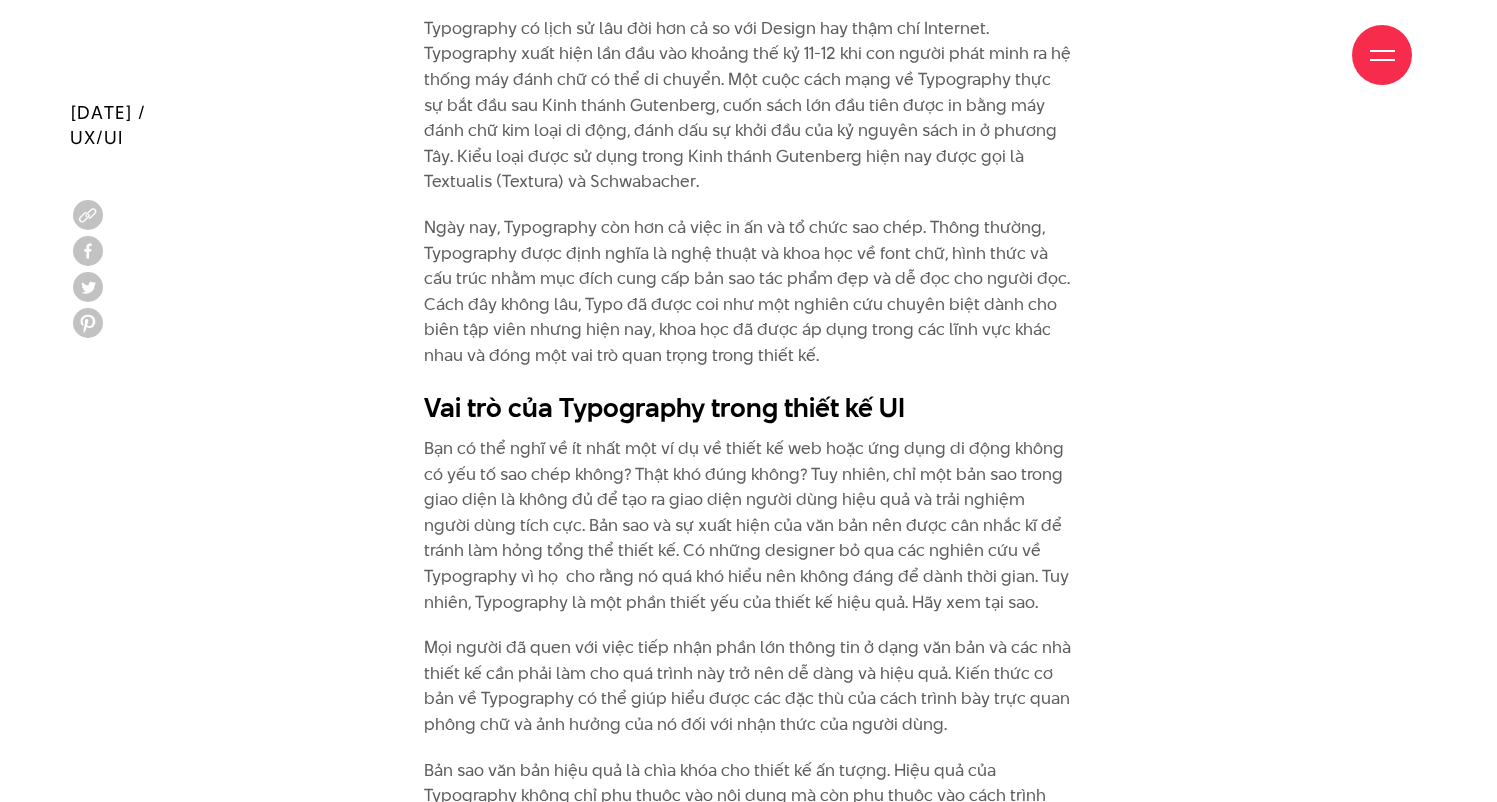 click on "Bạn có thể nghĩ về ít nhất một ví dụ về thiết kế web hoặc ứng dụng di động không có yếu tố sao chép không? Thật khó đúng không? Tuy nhiên, chỉ một bản sao trong giao diện là không đủ để tạo ra giao diện người dùng hiệu quả và trải nghiệm người dùng tích cực. Bản sao và sự xuất hiện của văn bản nên được cân nhắc kĩ để tránh làm hỏng tổng thể thiết kế. Có những designer bỏ qua các nghiên cứu về Typography vì họ  cho rằng nó quá khó hiểu nên không đáng để dành thời gian. Tuy nhiên, Typography là một phần thiết yếu của thiết kế hiệu quả. Hãy xem tại sao." at bounding box center [748, 525] 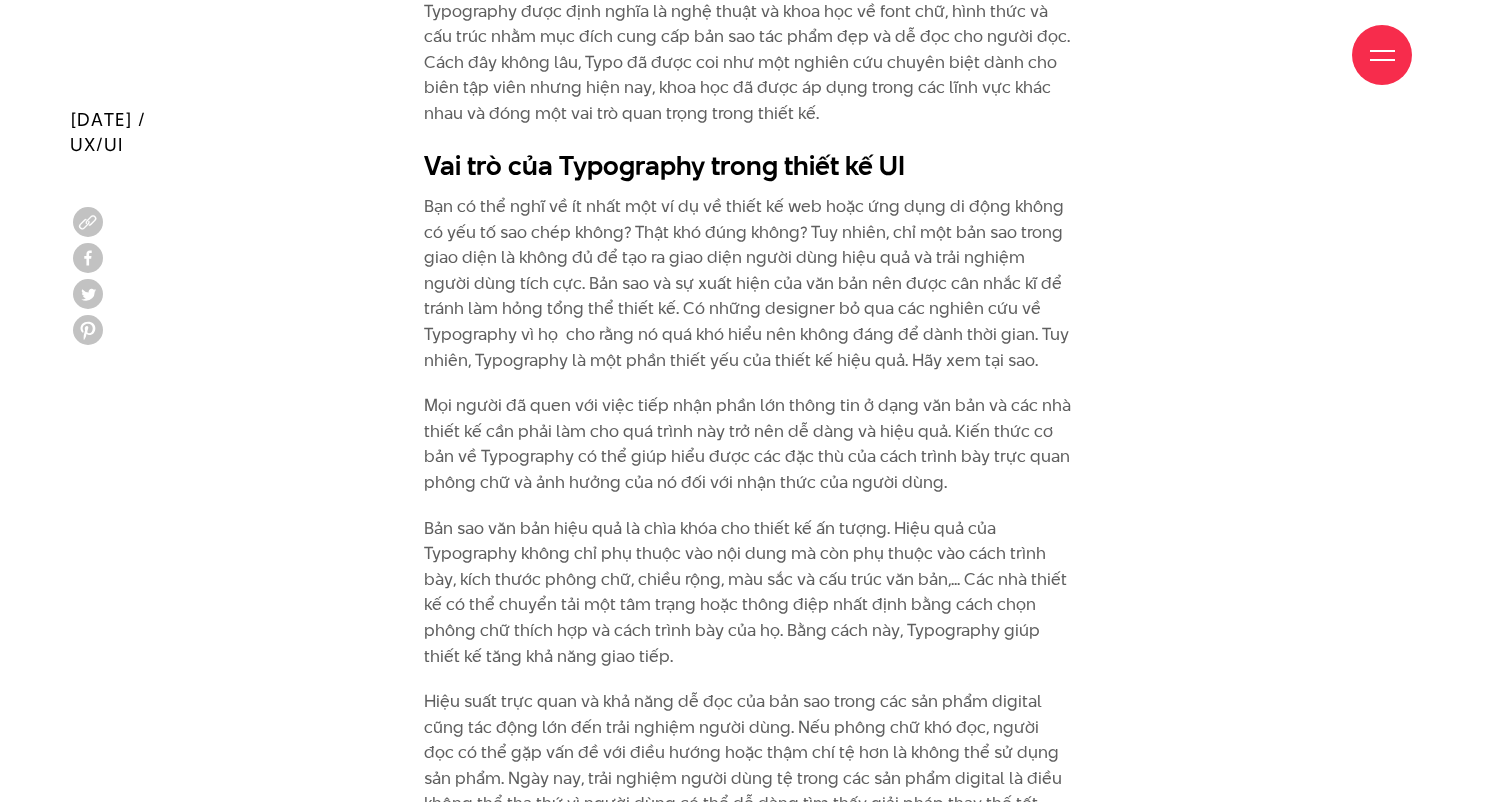 scroll, scrollTop: 2597, scrollLeft: 0, axis: vertical 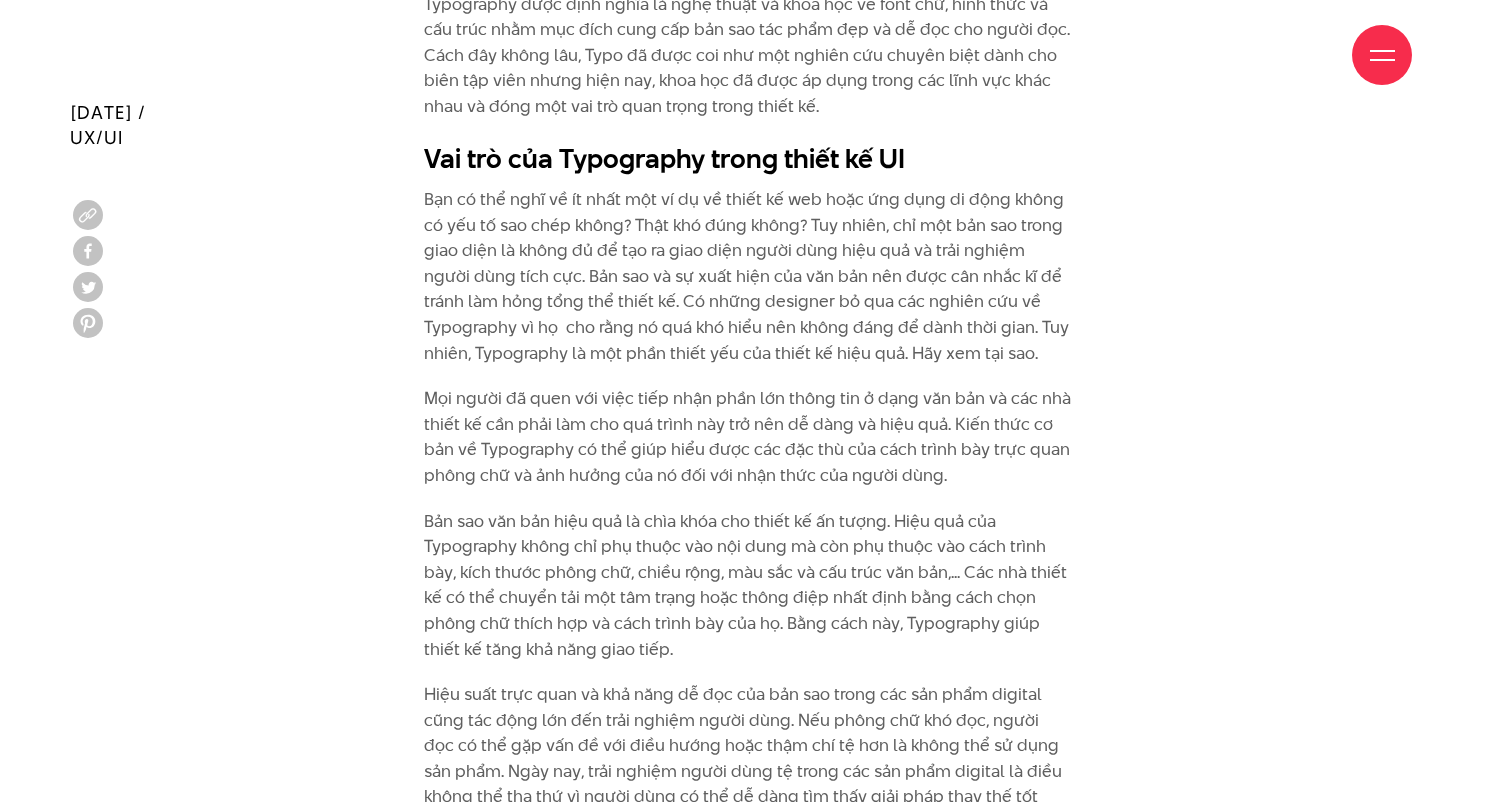 drag, startPoint x: 434, startPoint y: 478, endPoint x: 446, endPoint y: 477, distance: 12.0415945 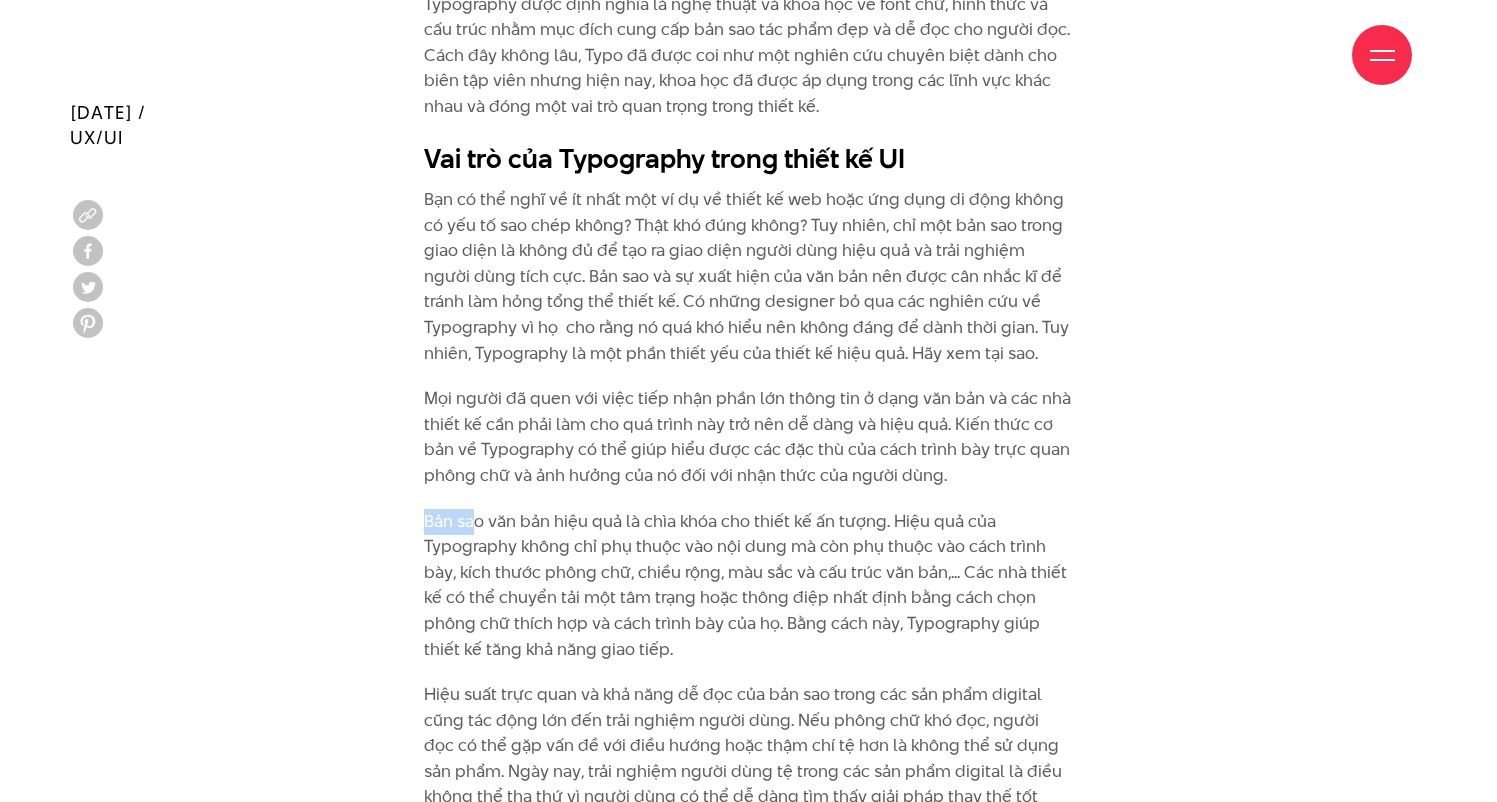drag, startPoint x: 423, startPoint y: 491, endPoint x: 502, endPoint y: 482, distance: 79.51101 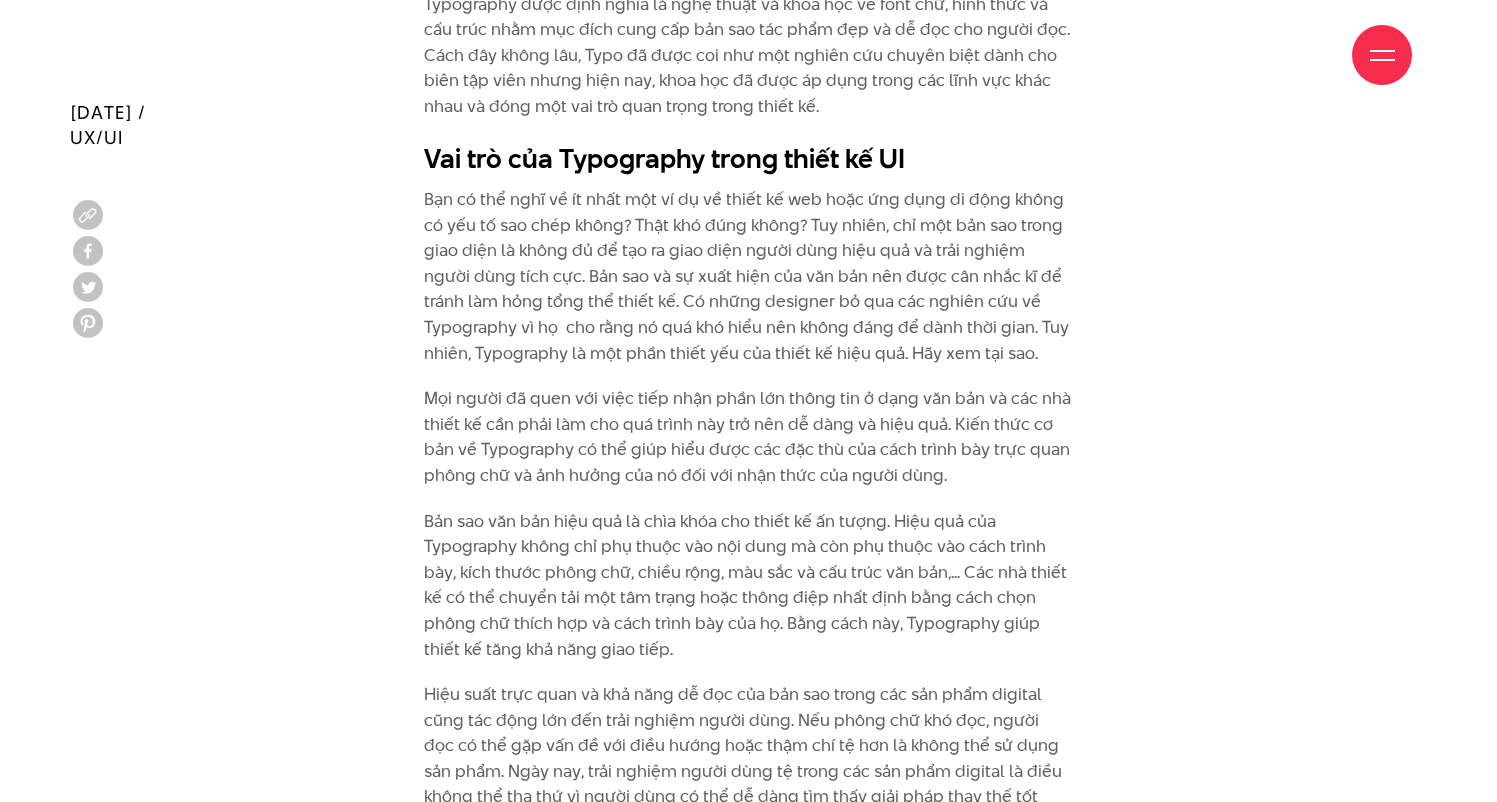 click on "Bản sao văn bản hiệu quả là chìa khóa cho thiết kế ấn tượng. Hiệu quả của Typography không chỉ phụ thuộc vào nội dung mà còn phụ thuộc vào cách trình bày, kích thước phông chữ, chiều rộng, màu sắc và cấu trúc văn bản,... Các nhà thiết kế có thể chuyển tải một tâm trạng hoặc thông điệp nhất định bằng cách chọn phông chữ thích hợp và cách trình bày của họ. Bằng cách này, Typography giúp thiết kế tăng khả năng giao tiếp." at bounding box center (748, 586) 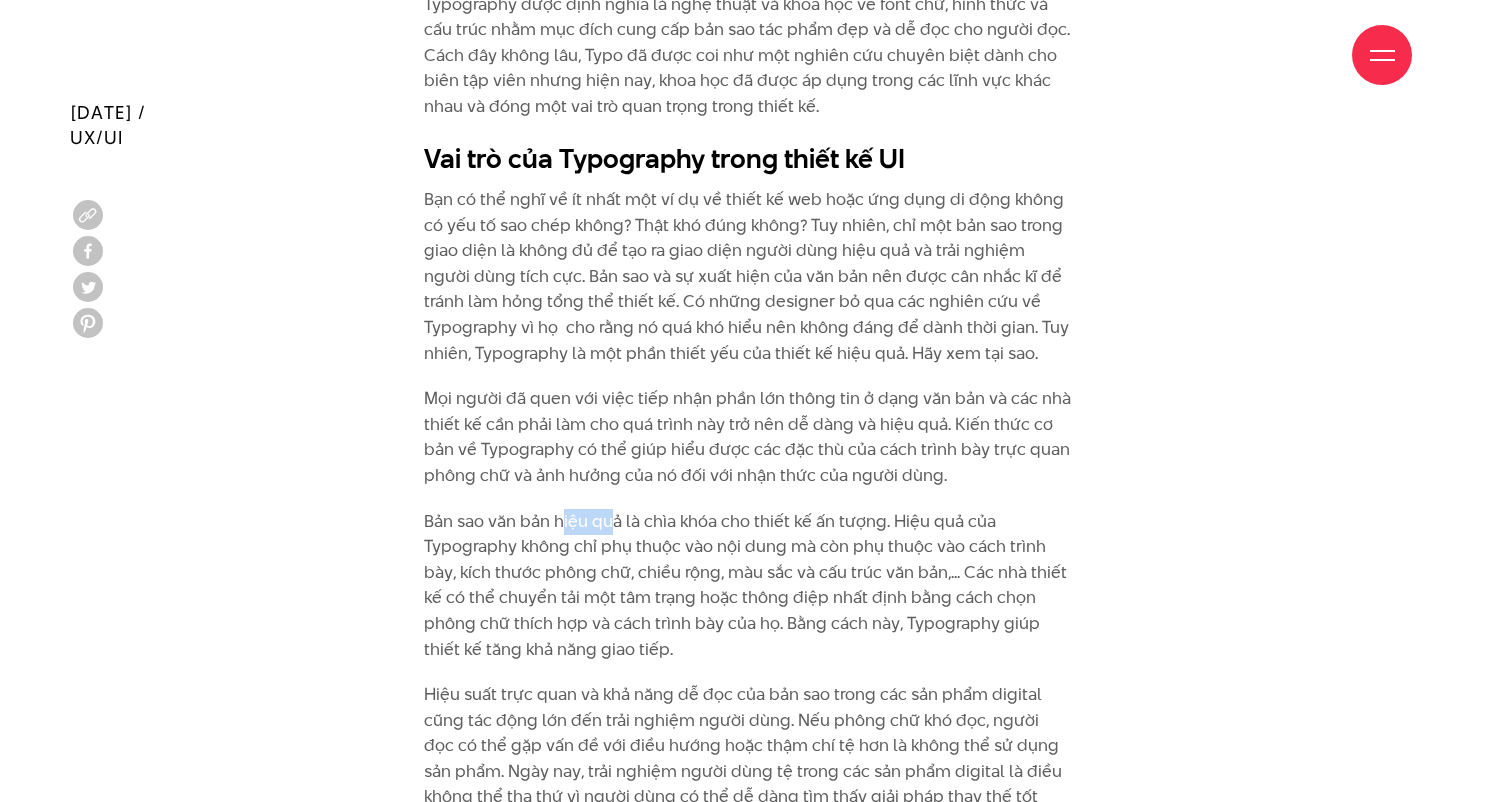 drag, startPoint x: 583, startPoint y: 482, endPoint x: 654, endPoint y: 479, distance: 71.063354 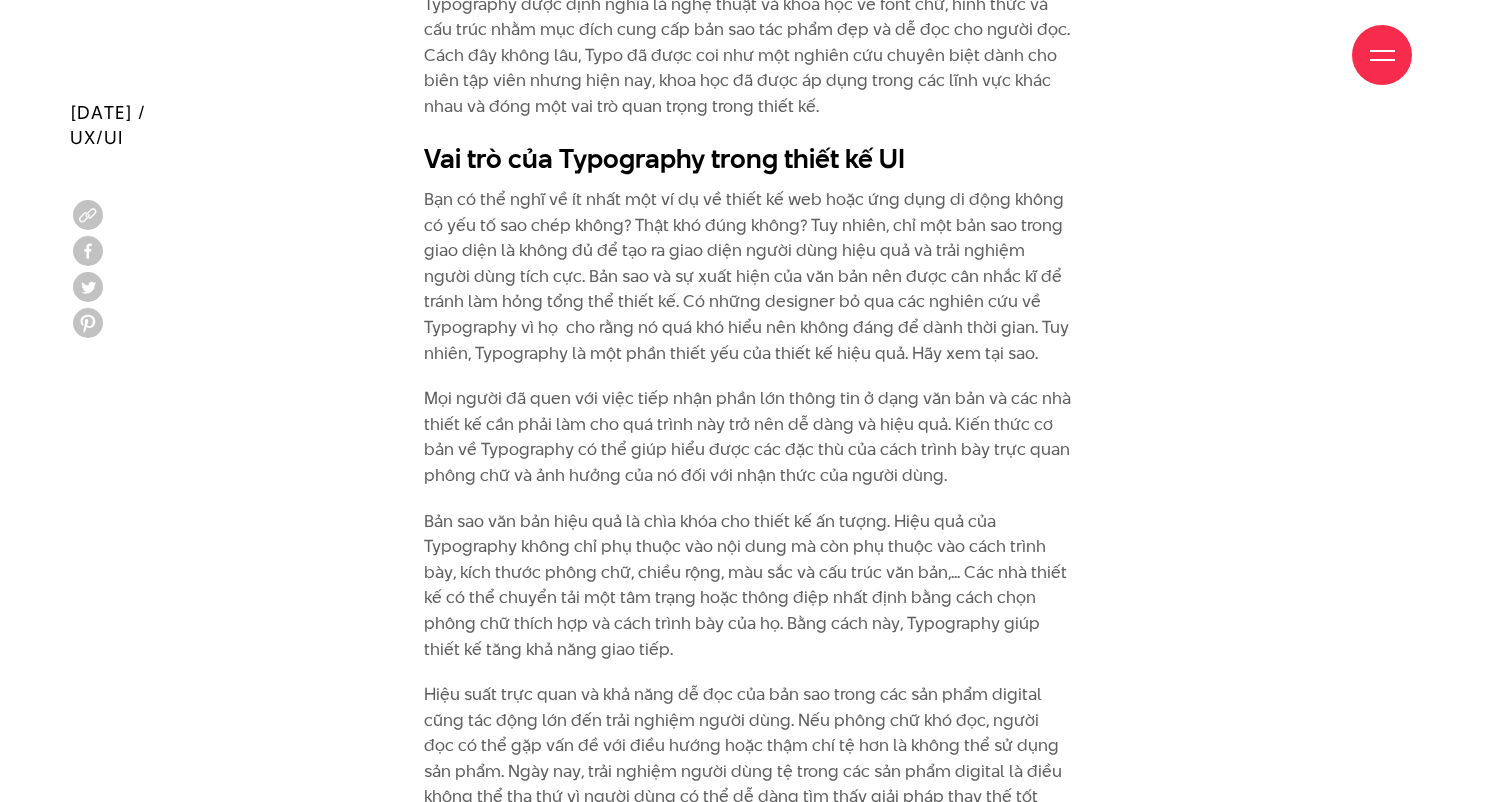 click on "Bản sao văn bản hiệu quả là chìa khóa cho thiết kế ấn tượng. Hiệu quả của Typography không chỉ phụ thuộc vào nội dung mà còn phụ thuộc vào cách trình bày, kích thước phông chữ, chiều rộng, màu sắc và cấu trúc văn bản,... Các nhà thiết kế có thể chuyển tải một tâm trạng hoặc thông điệp nhất định bằng cách chọn phông chữ thích hợp và cách trình bày của họ. Bằng cách này, Typography giúp thiết kế tăng khả năng giao tiếp." at bounding box center [748, 586] 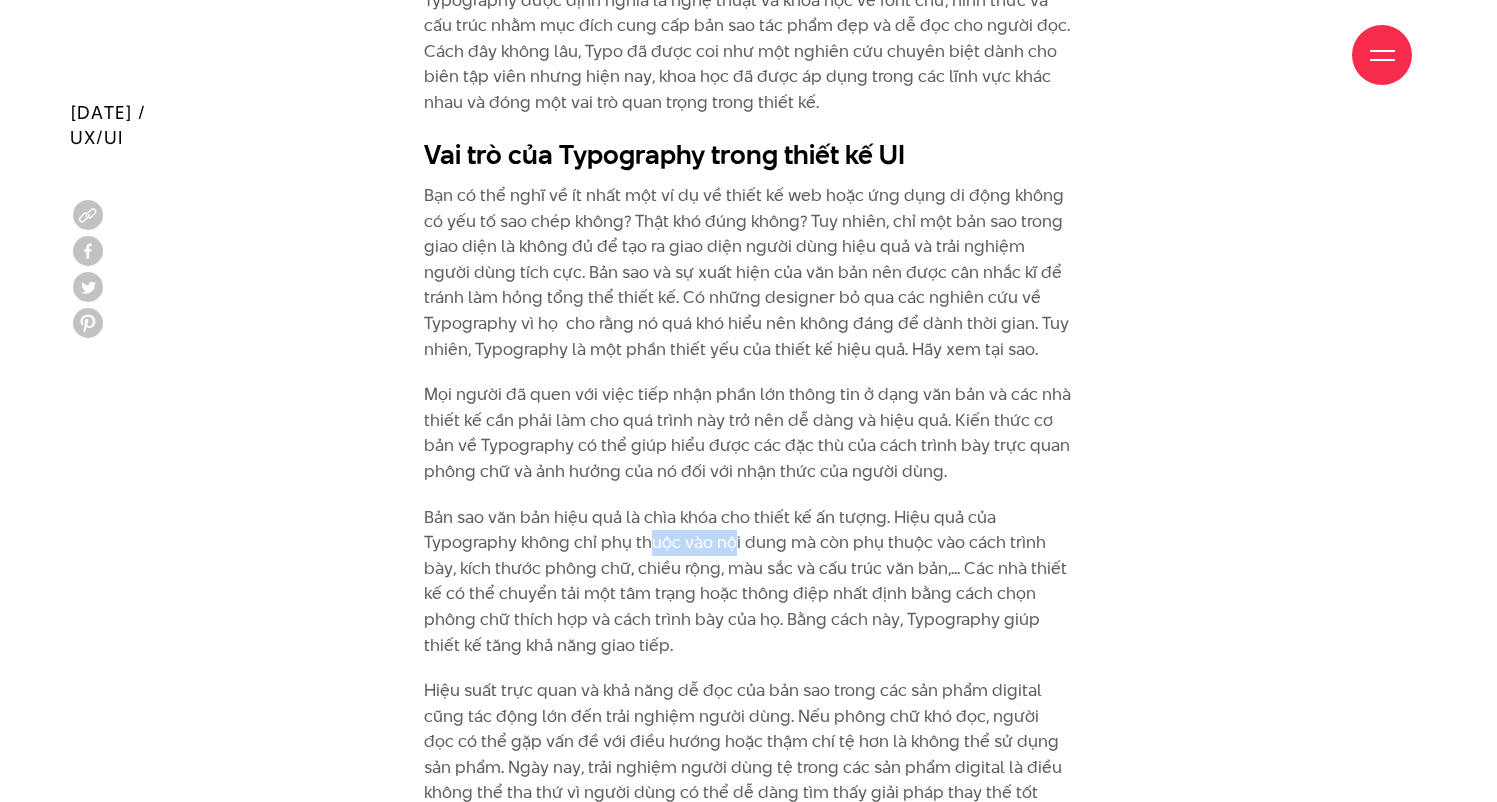 drag, startPoint x: 646, startPoint y: 511, endPoint x: 736, endPoint y: 509, distance: 90.02222 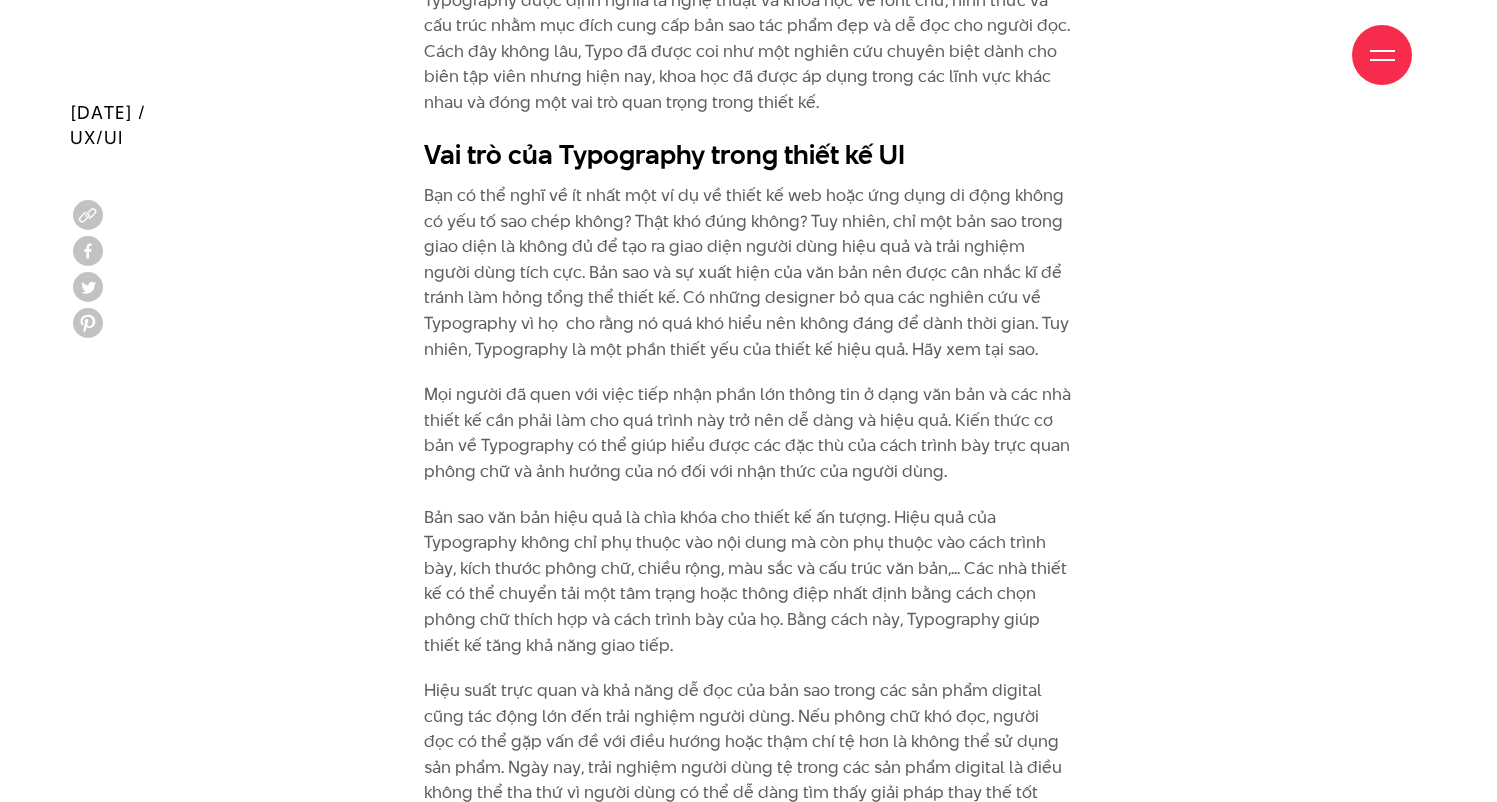 click on "Bản sao văn bản hiệu quả là chìa khóa cho thiết kế ấn tượng. Hiệu quả của Typography không chỉ phụ thuộc vào nội dung mà còn phụ thuộc vào cách trình bày, kích thước phông chữ, chiều rộng, màu sắc và cấu trúc văn bản,... Các nhà thiết kế có thể chuyển tải một tâm trạng hoặc thông điệp nhất định bằng cách chọn phông chữ thích hợp và cách trình bày của họ. Bằng cách này, Typography giúp thiết kế tăng khả năng giao tiếp." at bounding box center [748, 582] 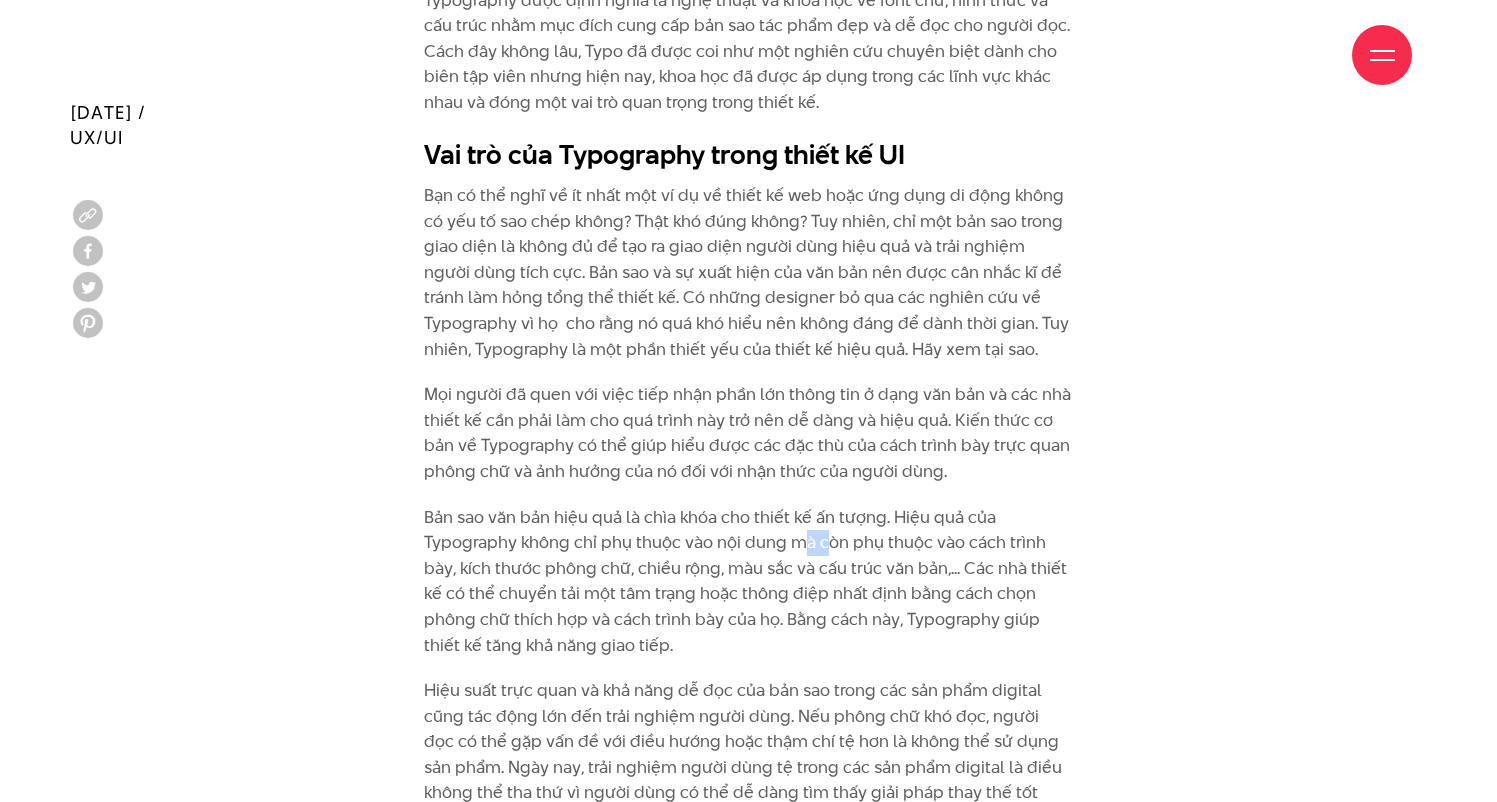 drag, startPoint x: 814, startPoint y: 506, endPoint x: 913, endPoint y: 505, distance: 99.00505 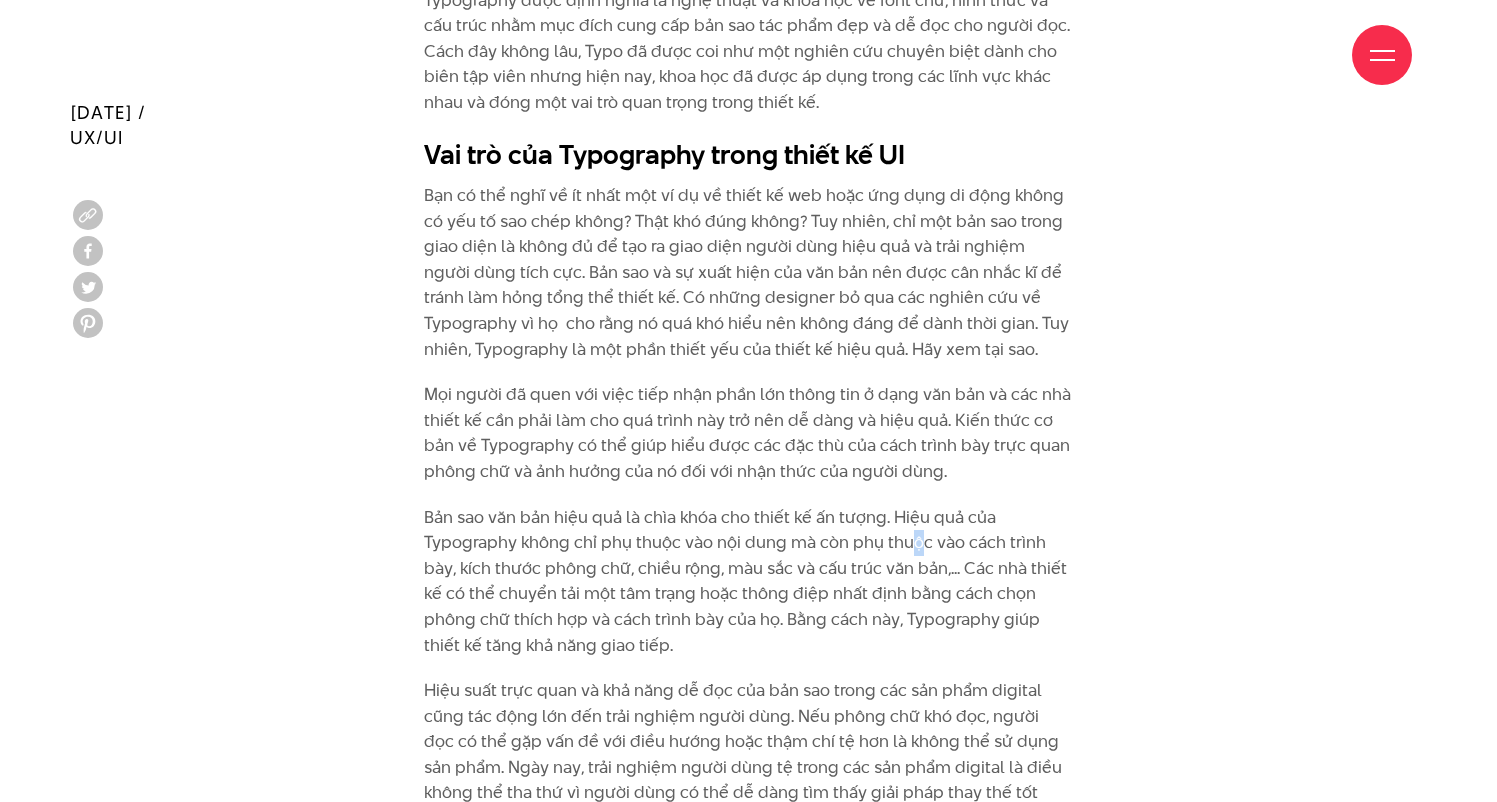 click on "Bản sao văn bản hiệu quả là chìa khóa cho thiết kế ấn tượng. Hiệu quả của Typography không chỉ phụ thuộc vào nội dung mà còn phụ thuộc vào cách trình bày, kích thước phông chữ, chiều rộng, màu sắc và cấu trúc văn bản,... Các nhà thiết kế có thể chuyển tải một tâm trạng hoặc thông điệp nhất định bằng cách chọn phông chữ thích hợp và cách trình bày của họ. Bằng cách này, Typography giúp thiết kế tăng khả năng giao tiếp." at bounding box center [748, 582] 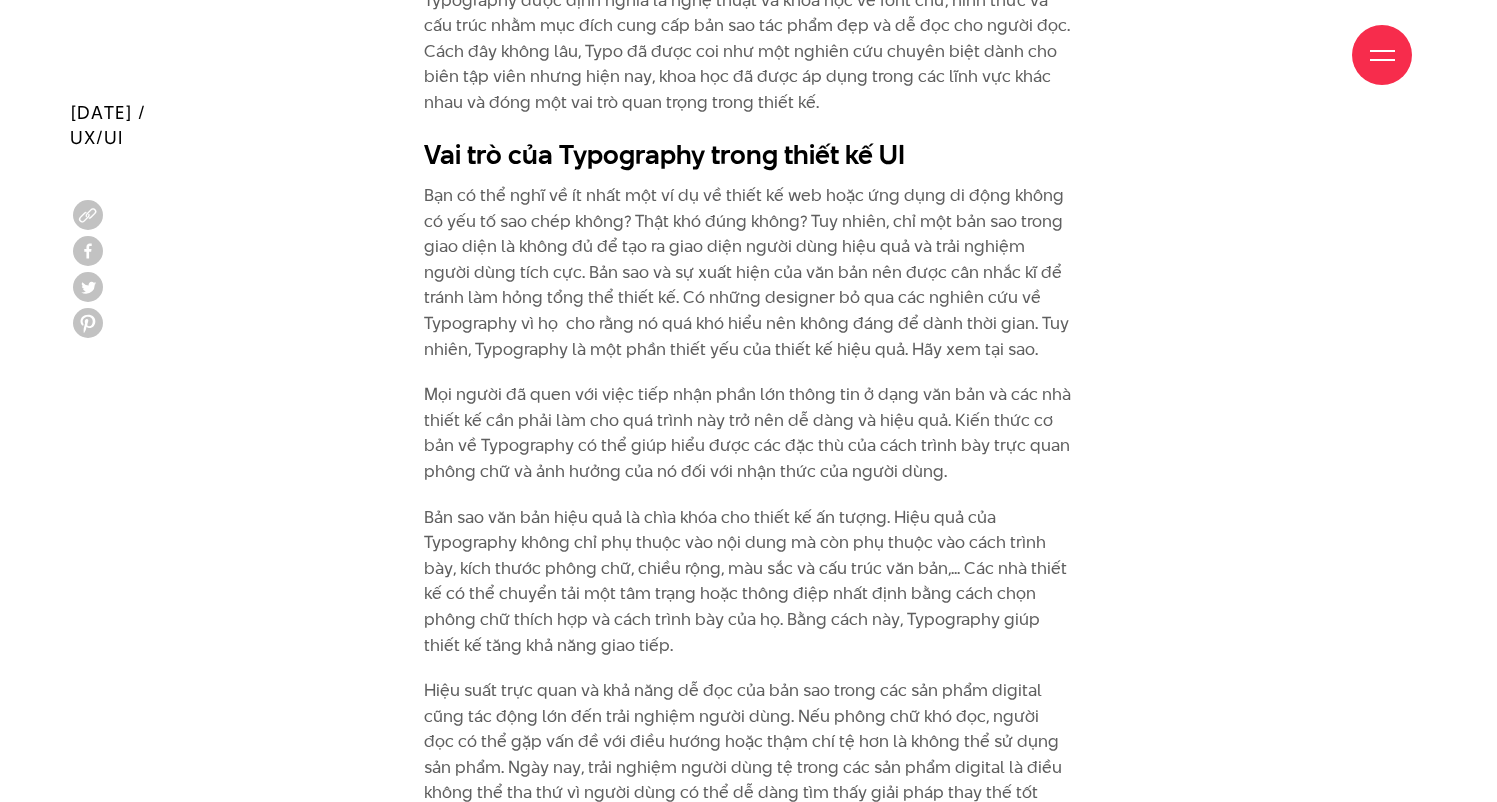 click on "Mọi người đọc mọi lúc, không chỉ trên sách hay tạp chí mà còn trên Internet, trên các quảng cáo đường phố, trên phương tiện giao thông công cộng hoặc bên ngoài cửa hàng. Tuy nhiên, chỉ một số ít độc giả có thể biết cụ thể thời gian và công sức mình đã dành ra với mỗi dòng chữ.
Đọc thêm:  Hệ thống lưới trong thiết kế website - Từ nguyên lý đến thực tiễn
Khi ta có thể dễ dàng tiếp cận một văn bản với cảm giác thoải mái và thư giãn, hãy cảm ơn các chuyên gia thiết kế. Việc sắp xếp văn bản và giao diện thẩm mỹ của phông chữ là một trong những ưu tiên hàng đầu của các nhà thiết kế.
Typography là gì?
Vai trò của Typography trong thiết kế UI
Các yếu tố cơ bản của Typography trong  thiết kế UI
thiết kế UI" at bounding box center [748, 3642] 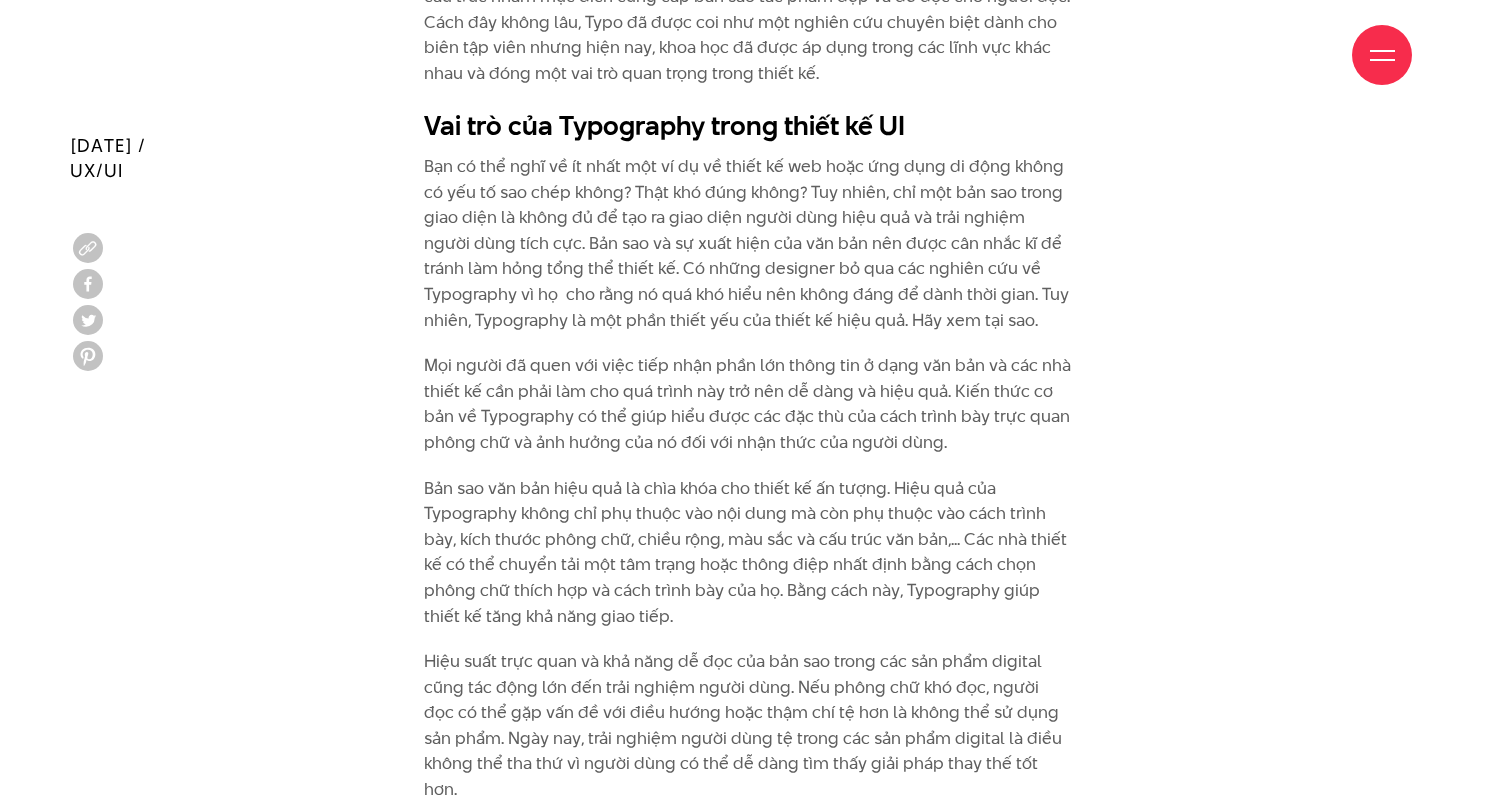 scroll, scrollTop: 2716, scrollLeft: 0, axis: vertical 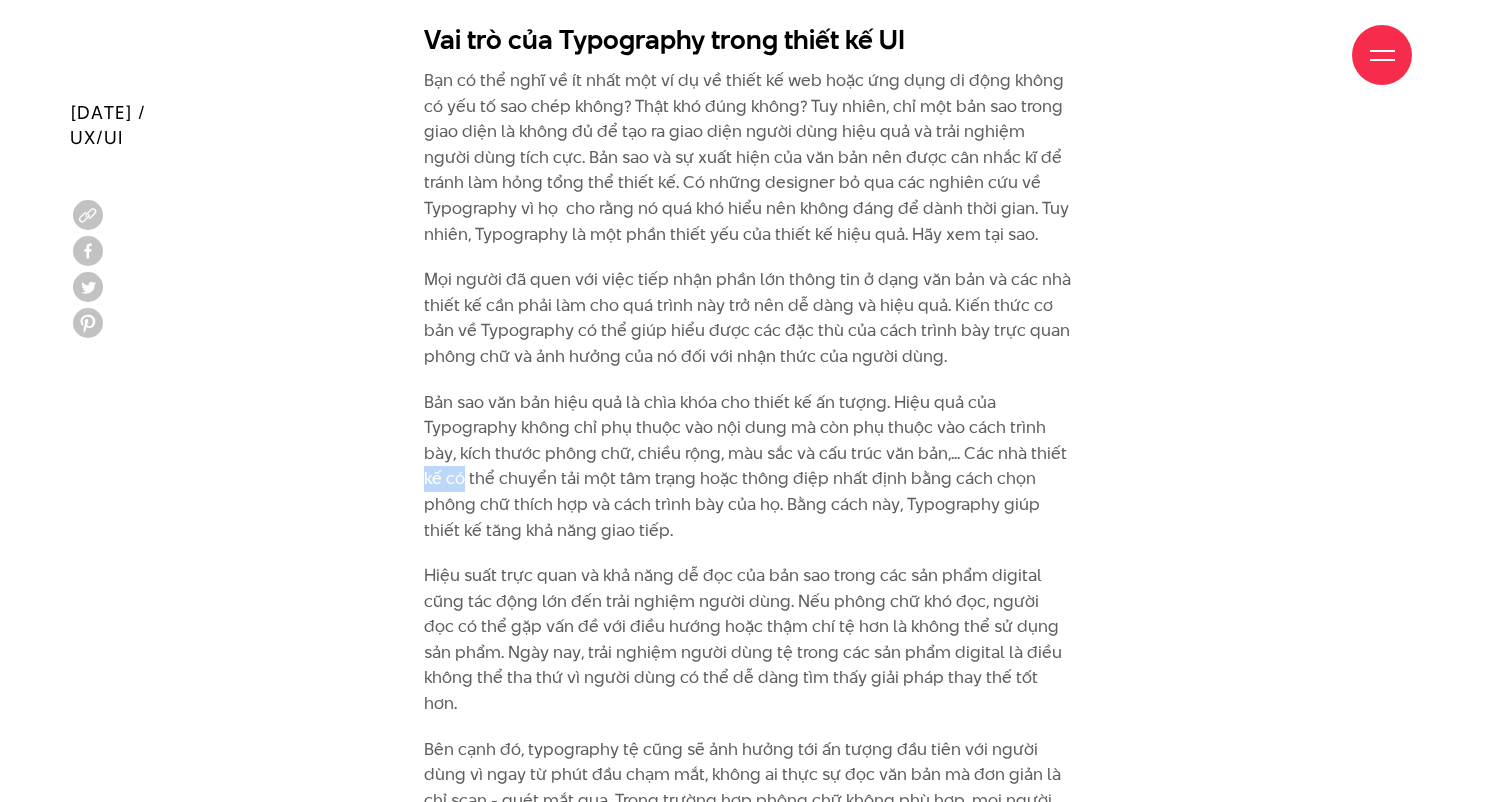 drag, startPoint x: 428, startPoint y: 444, endPoint x: 481, endPoint y: 443, distance: 53.009434 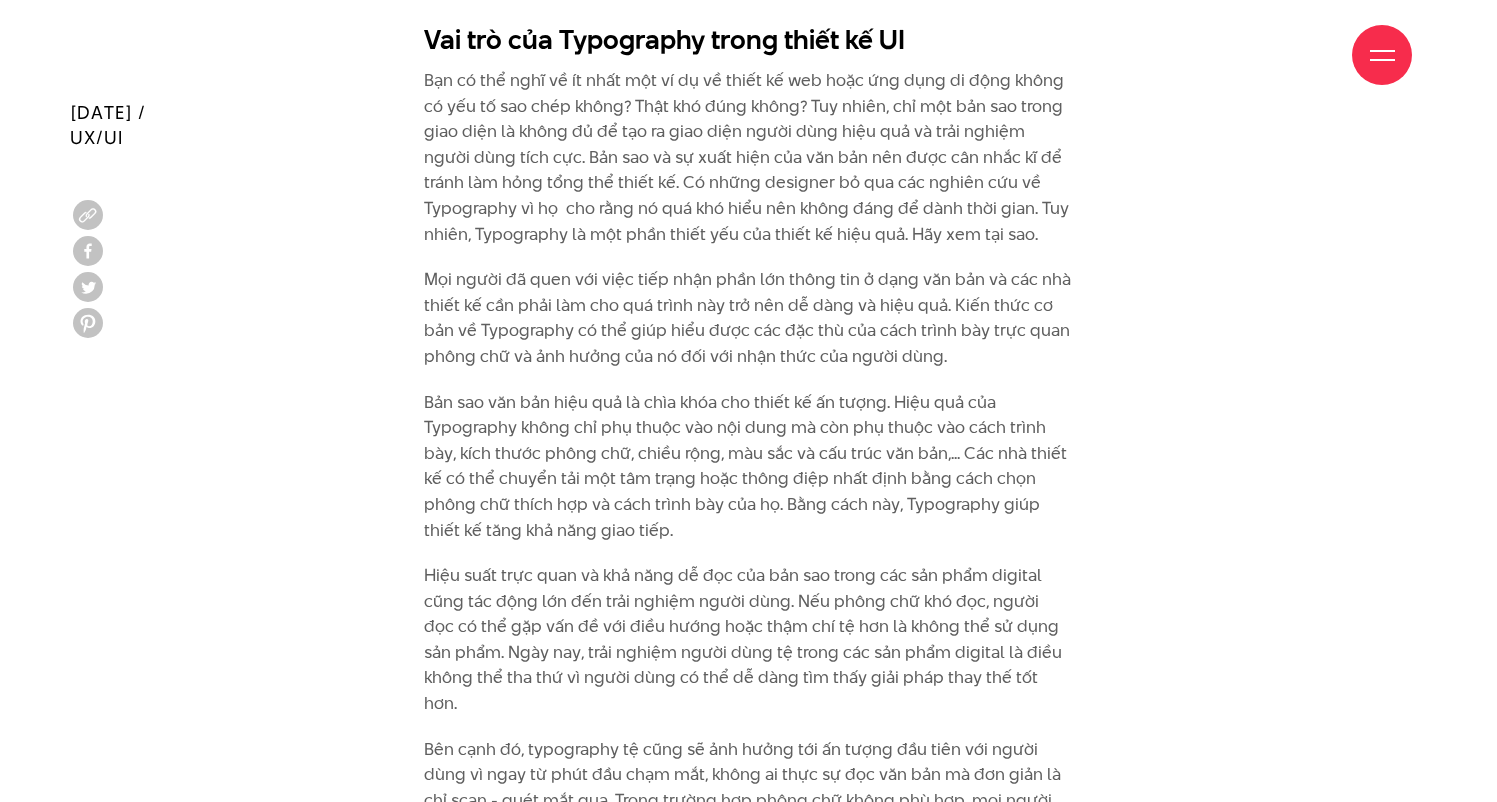 click on "Bản sao văn bản hiệu quả là chìa khóa cho thiết kế ấn tượng. Hiệu quả của Typography không chỉ phụ thuộc vào nội dung mà còn phụ thuộc vào cách trình bày, kích thước phông chữ, chiều rộng, màu sắc và cấu trúc văn bản,... Các nhà thiết kế có thể chuyển tải một tâm trạng hoặc thông điệp nhất định bằng cách chọn phông chữ thích hợp và cách trình bày của họ. Bằng cách này, Typography giúp thiết kế tăng khả năng giao tiếp." at bounding box center (748, 467) 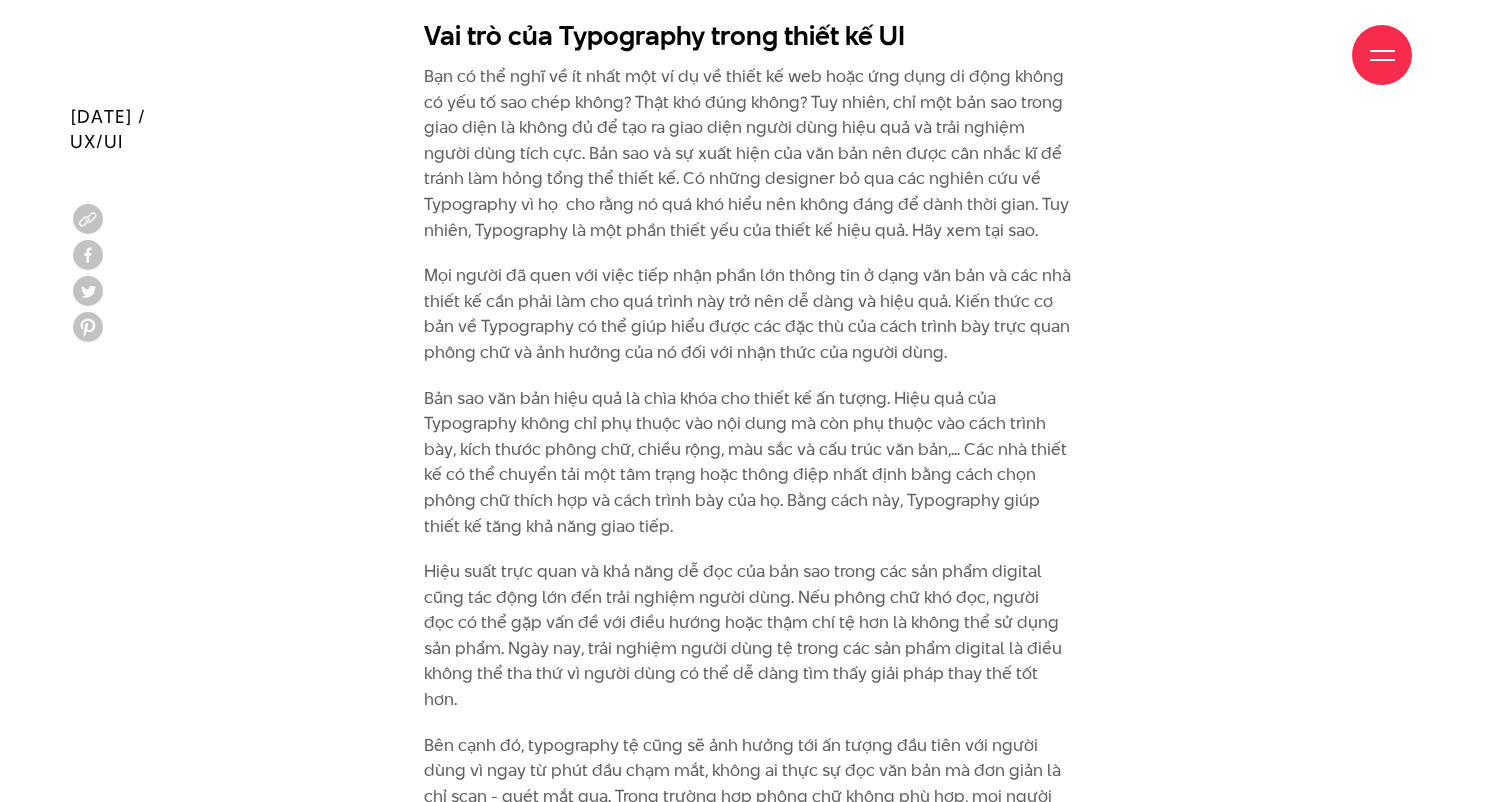 scroll, scrollTop: 2749, scrollLeft: 0, axis: vertical 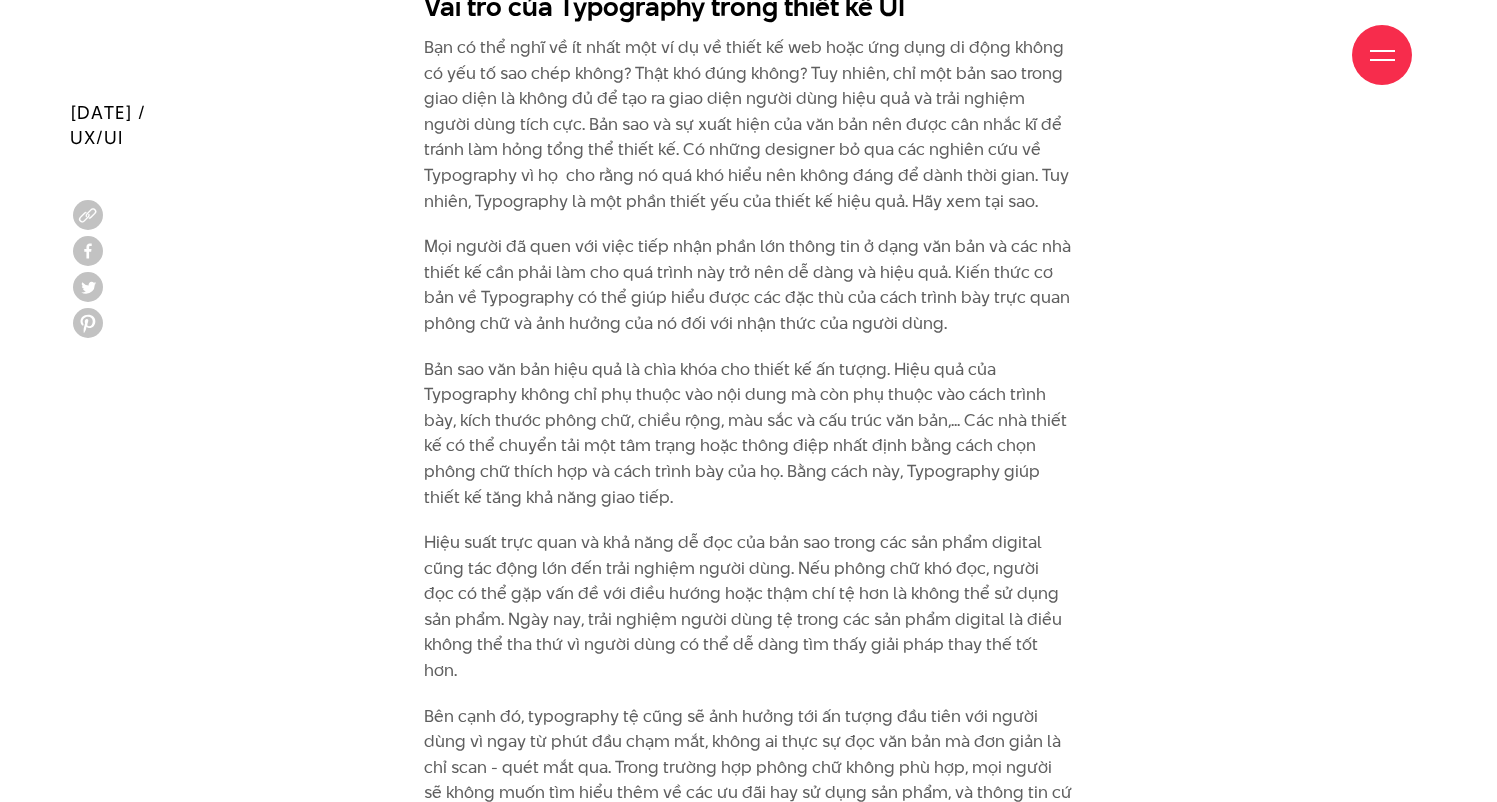drag, startPoint x: 426, startPoint y: 503, endPoint x: 481, endPoint y: 488, distance: 57.00877 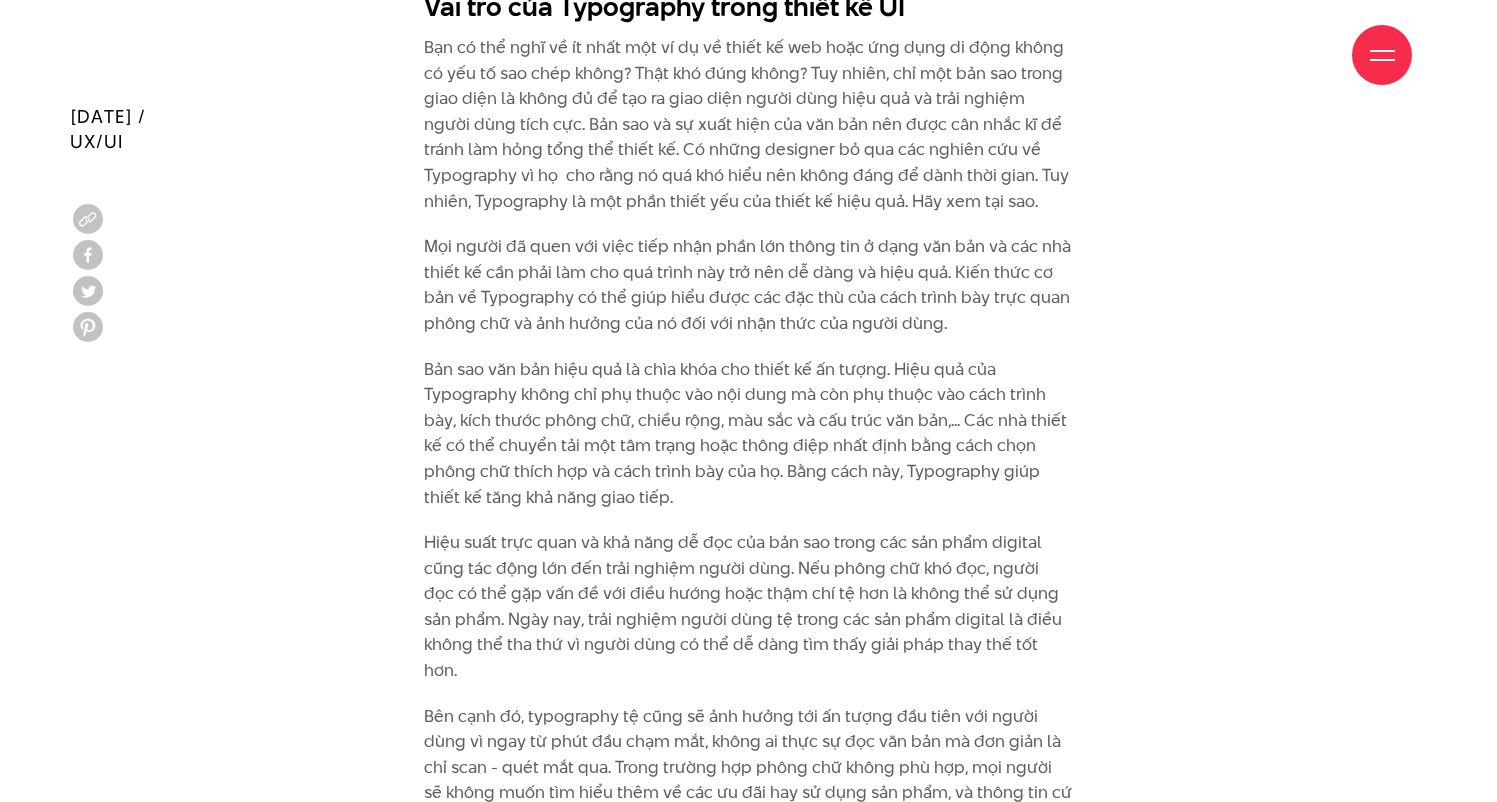 scroll, scrollTop: 2753, scrollLeft: 0, axis: vertical 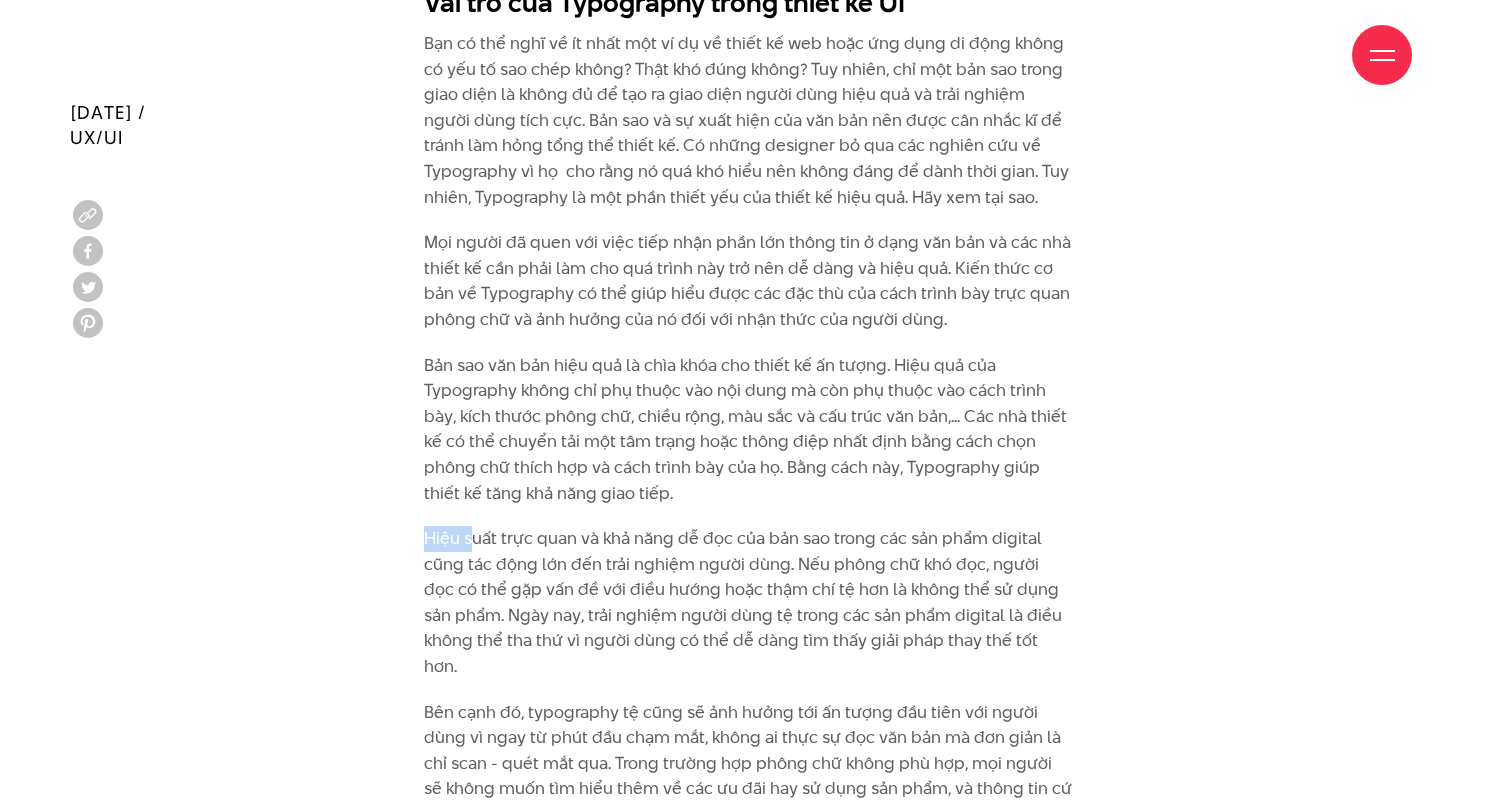 drag, startPoint x: 427, startPoint y: 505, endPoint x: 486, endPoint y: 506, distance: 59.008472 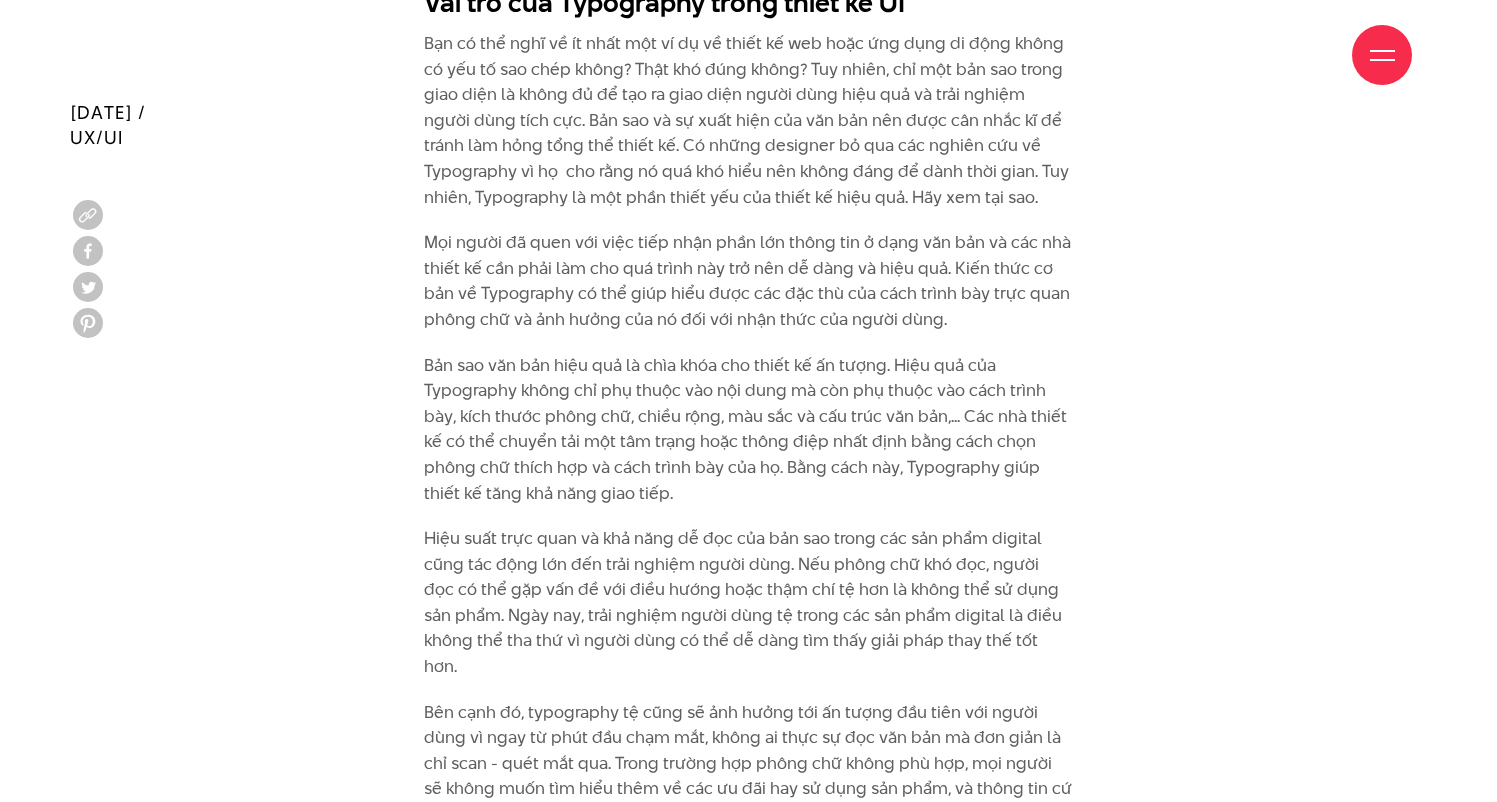 click on "Hiệu suất trực quan và khả năng dễ đọc của bản sao trong các sản phẩm digital cũng tác động lớn đến trải nghiệm người dùng. Nếu phông chữ khó đọc, người đọc có thể gặp vấn đề với điều hướng hoặc thậm chí tệ hơn là không thể sử dụng sản phẩm. Ngày nay, trải nghiệm người dùng tệ trong các sản phẩm digital là điều không thể tha thứ vì người dùng có thể dễ dàng tìm thấy giải pháp thay thế tốt hơn." at bounding box center [748, 603] 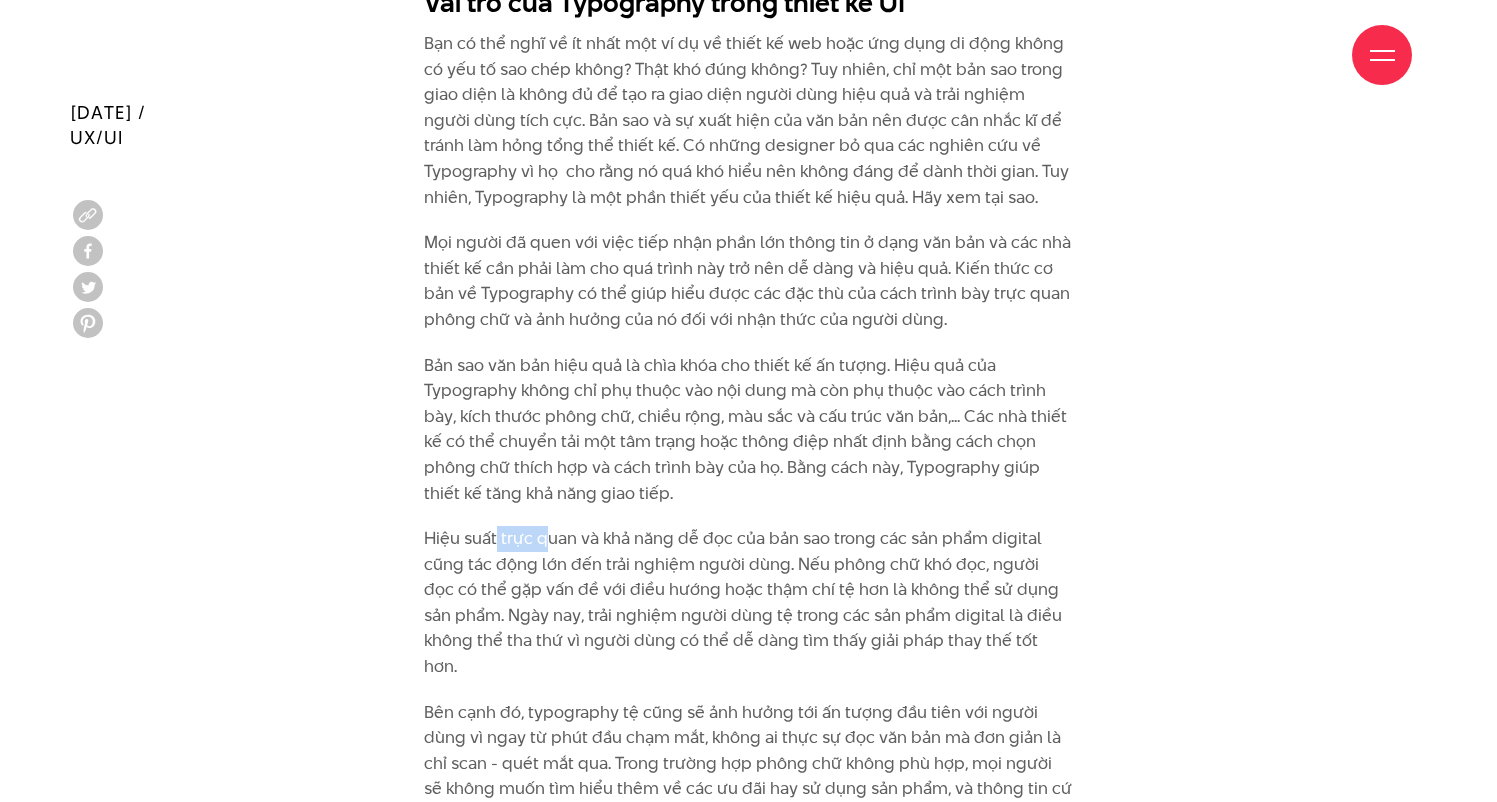 drag, startPoint x: 510, startPoint y: 500, endPoint x: 552, endPoint y: 498, distance: 42.047592 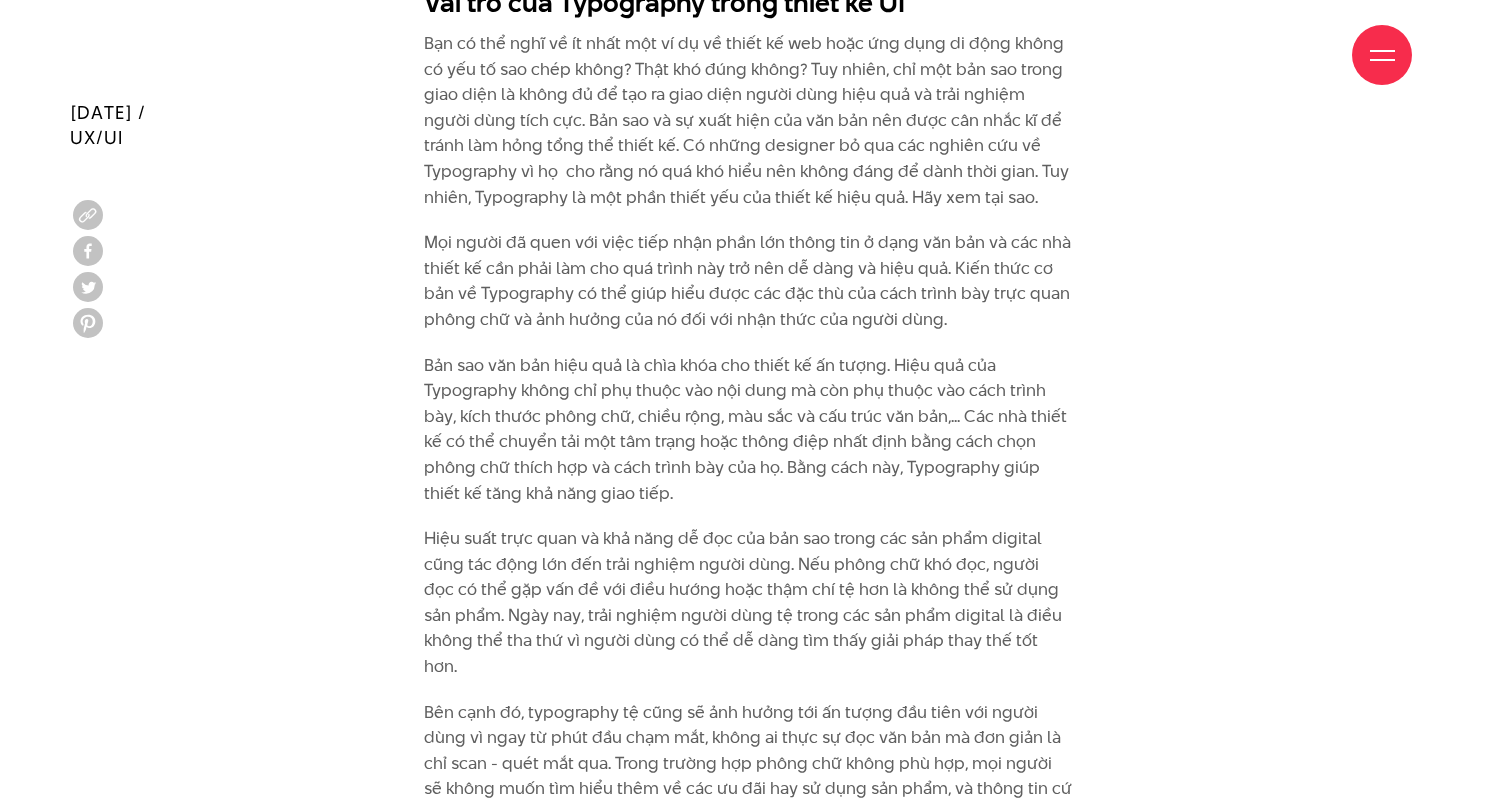 click on "Hiệu suất trực quan và khả năng dễ đọc của bản sao trong các sản phẩm digital cũng tác động lớn đến trải nghiệm người dùng. Nếu phông chữ khó đọc, người đọc có thể gặp vấn đề với điều hướng hoặc thậm chí tệ hơn là không thể sử dụng sản phẩm. Ngày nay, trải nghiệm người dùng tệ trong các sản phẩm digital là điều không thể tha thứ vì người dùng có thể dễ dàng tìm thấy giải pháp thay thế tốt hơn." at bounding box center [748, 603] 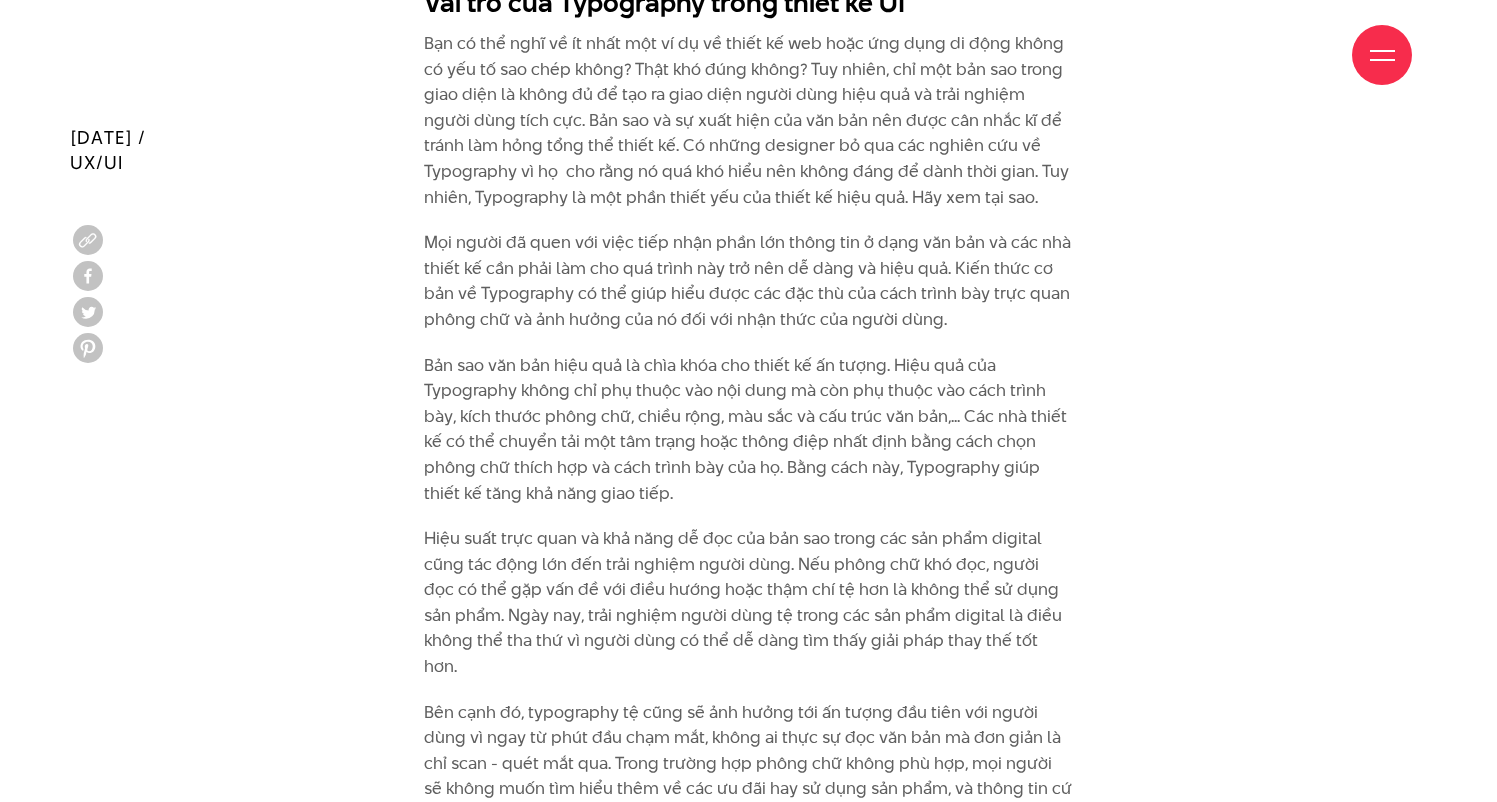 scroll, scrollTop: 2778, scrollLeft: 0, axis: vertical 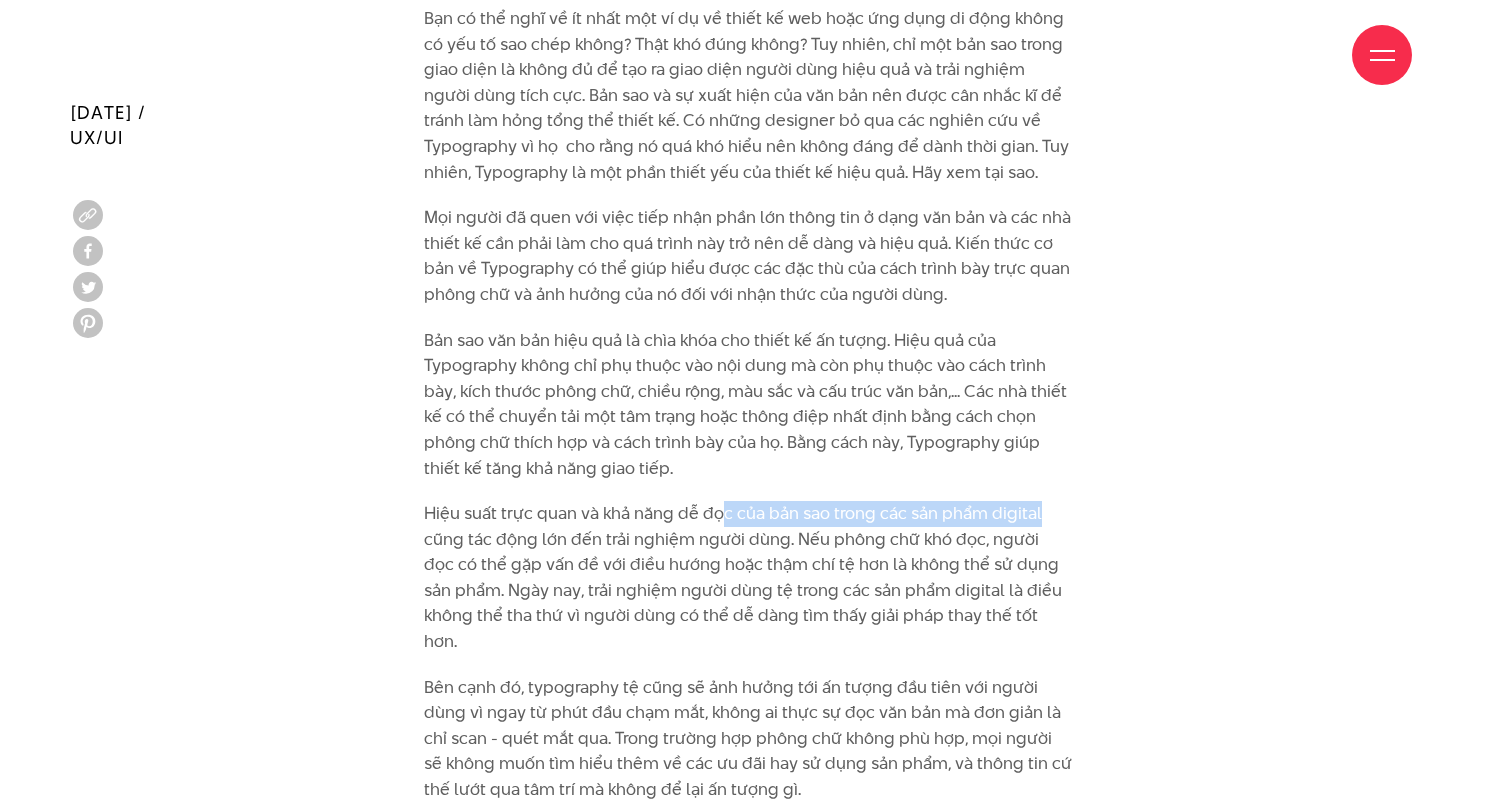 drag, startPoint x: 718, startPoint y: 481, endPoint x: 1136, endPoint y: 475, distance: 418.04306 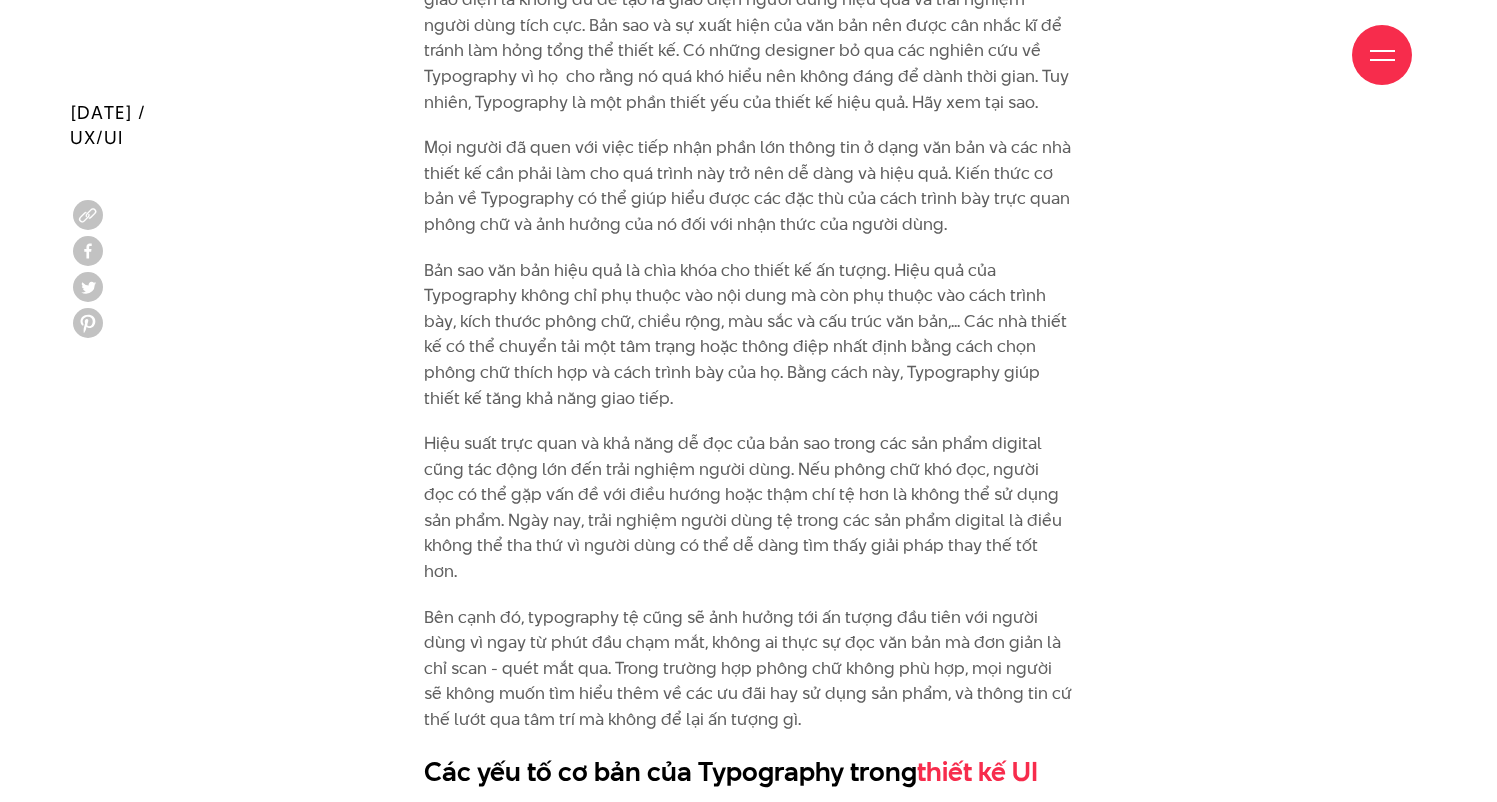 scroll, scrollTop: 2975, scrollLeft: 0, axis: vertical 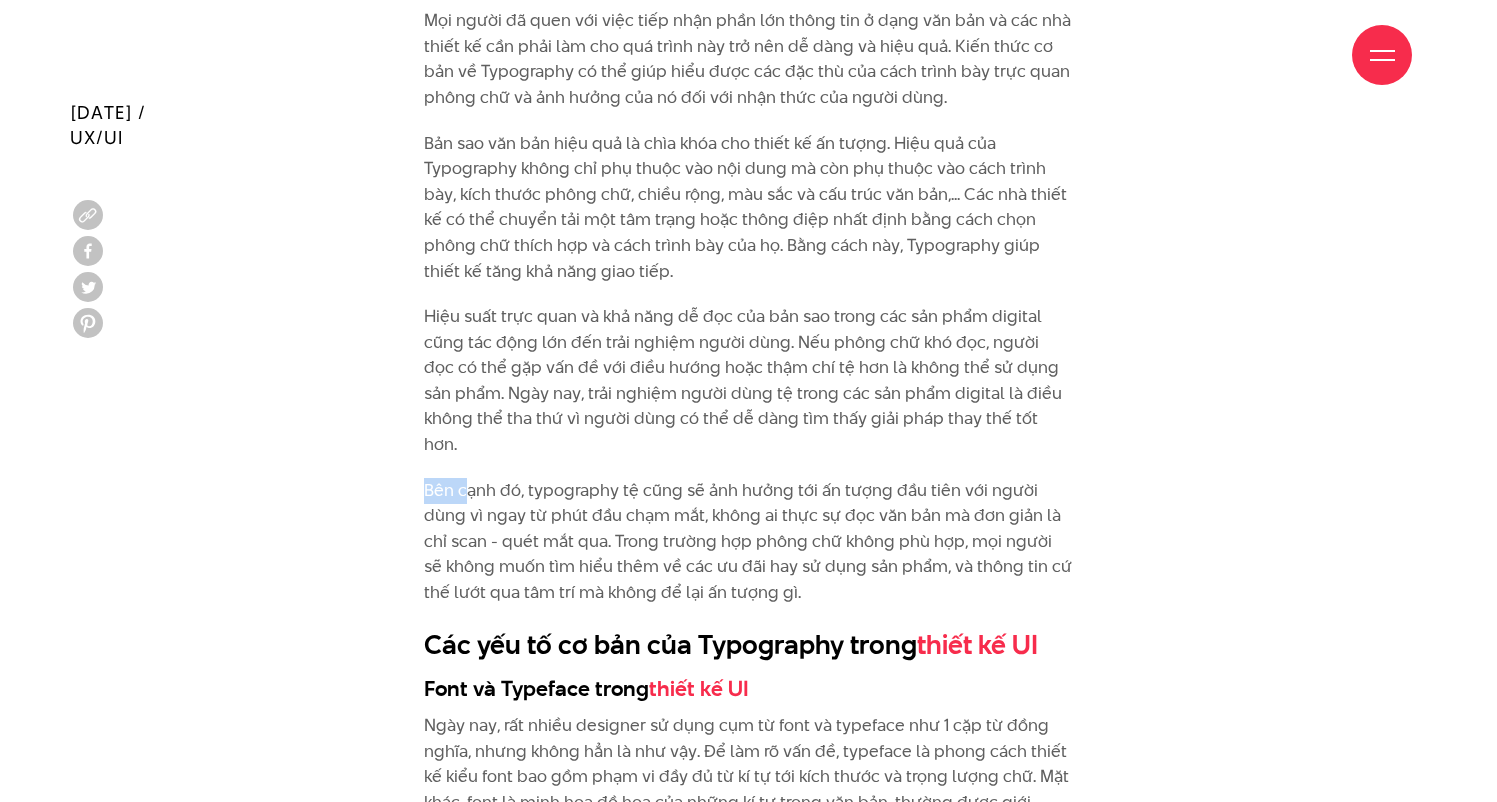 drag, startPoint x: 424, startPoint y: 424, endPoint x: 499, endPoint y: 420, distance: 75.10659 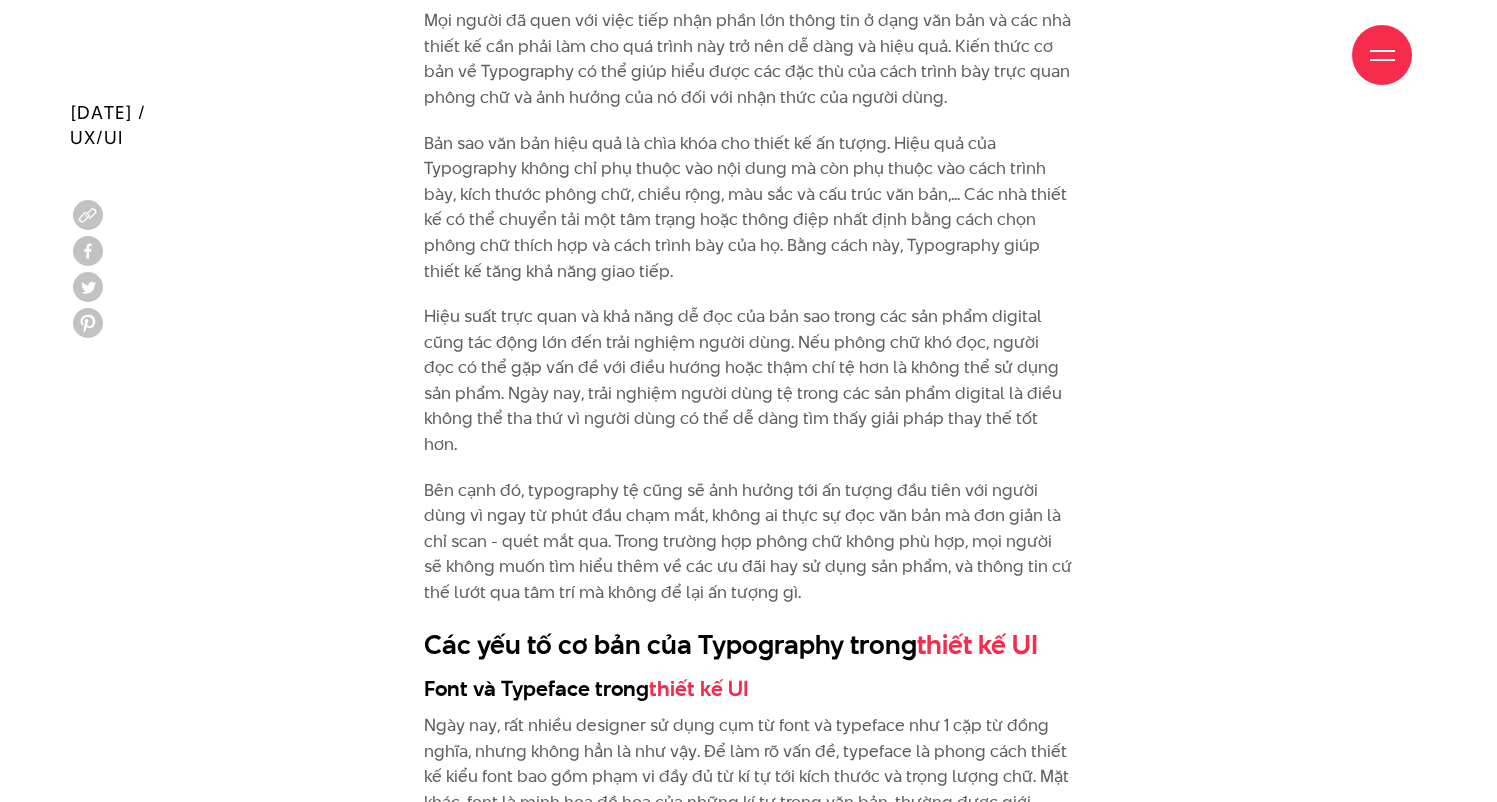 click on "Bên cạnh đó, typography tệ cũng sẽ ảnh hưởng tới ấn tượng đầu tiên với người dùng vì ngay từ phút đầu chạm mắt, không ai thực sự đọc văn bản mà đơn giản là chỉ scan - quét mắt qua. Trong trường hợp phông chữ không phù hợp, mọi người sẽ không muốn tìm hiểu thêm về các ưu đãi hay sử dụng sản phẩm, và thông tin cứ thế lướt qua tâm trí mà không để lại ấn tượng gì." at bounding box center (748, 542) 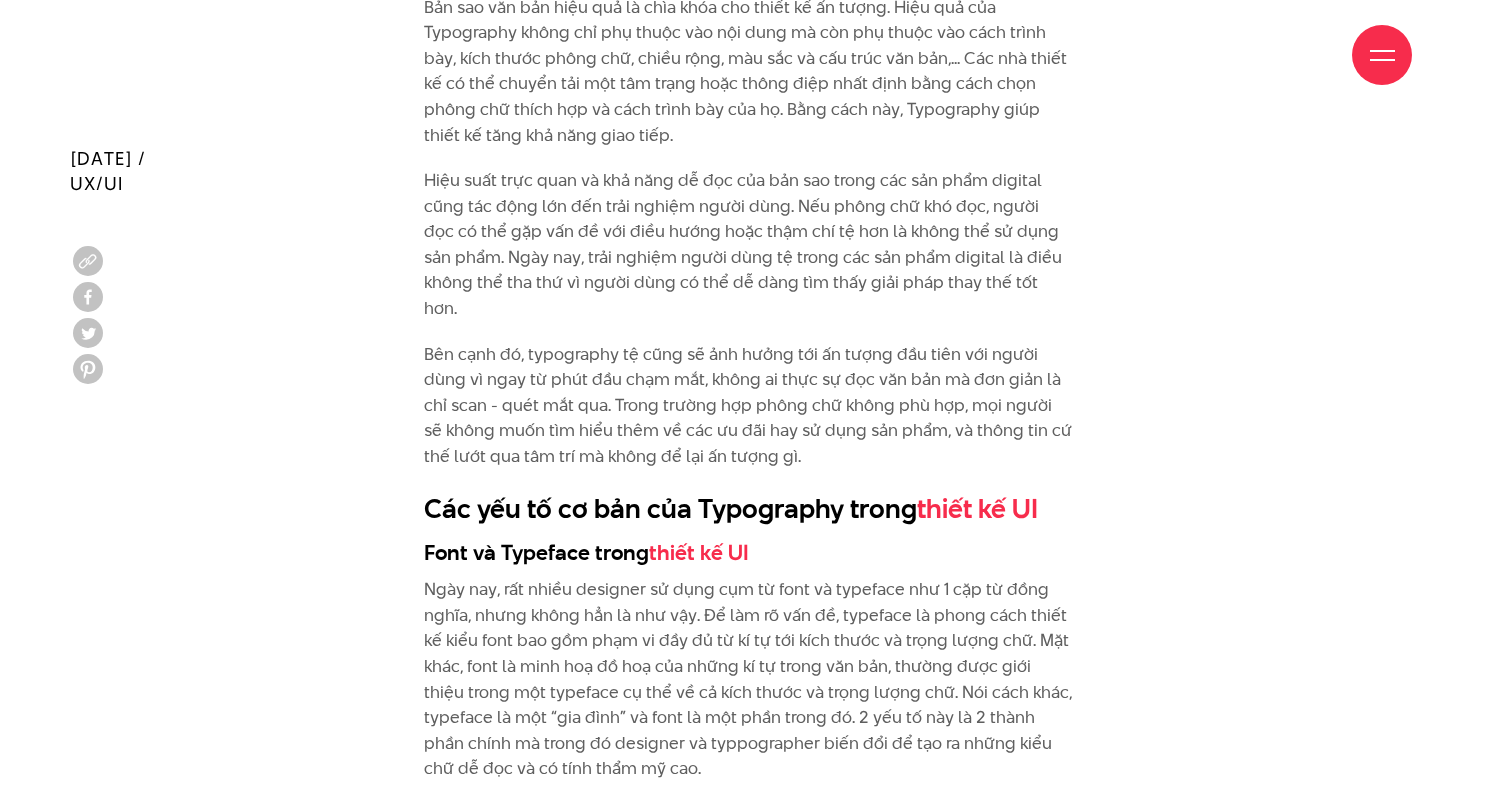 scroll, scrollTop: 3157, scrollLeft: 0, axis: vertical 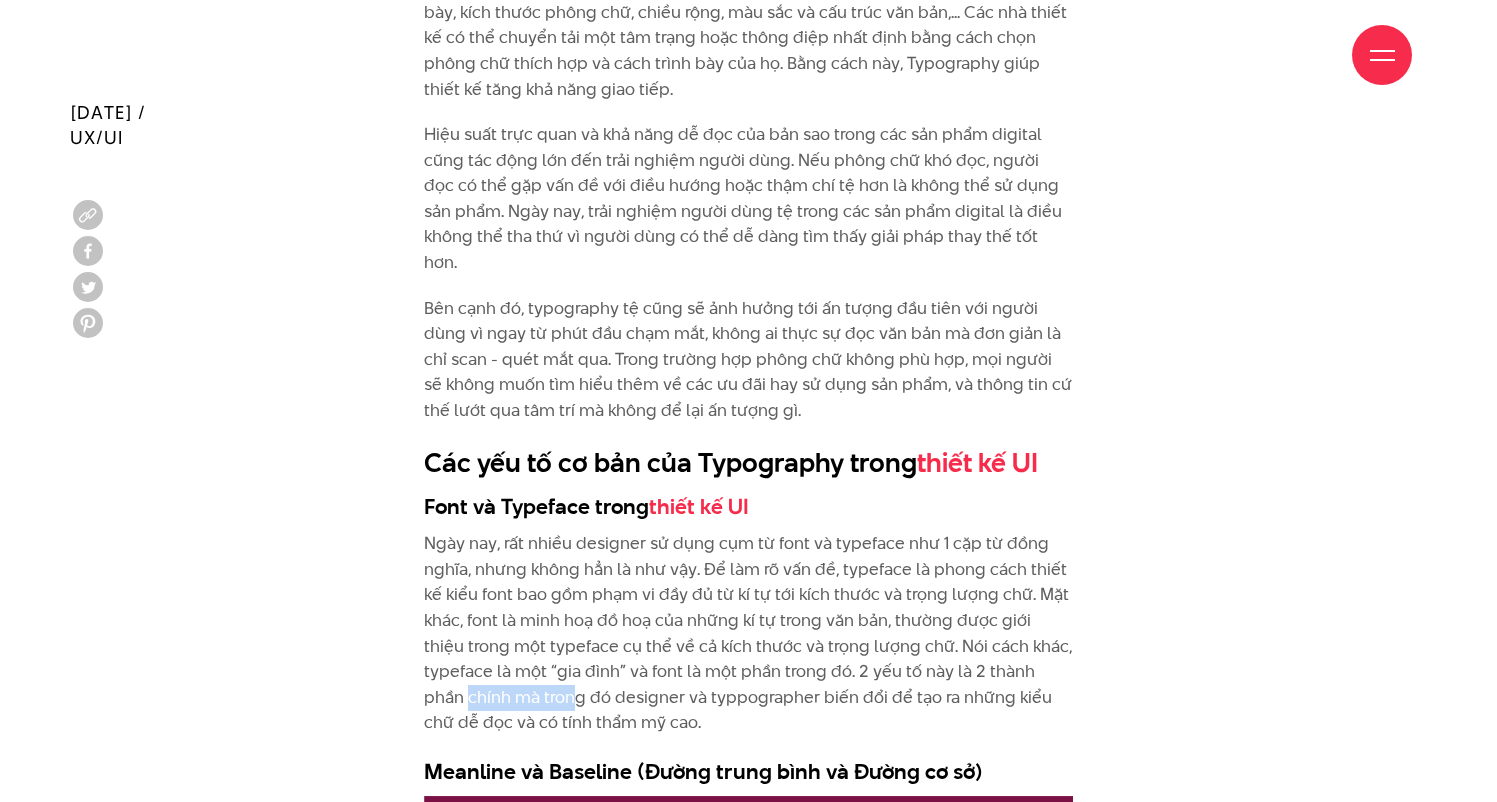 drag, startPoint x: 414, startPoint y: 628, endPoint x: 570, endPoint y: 632, distance: 156.05127 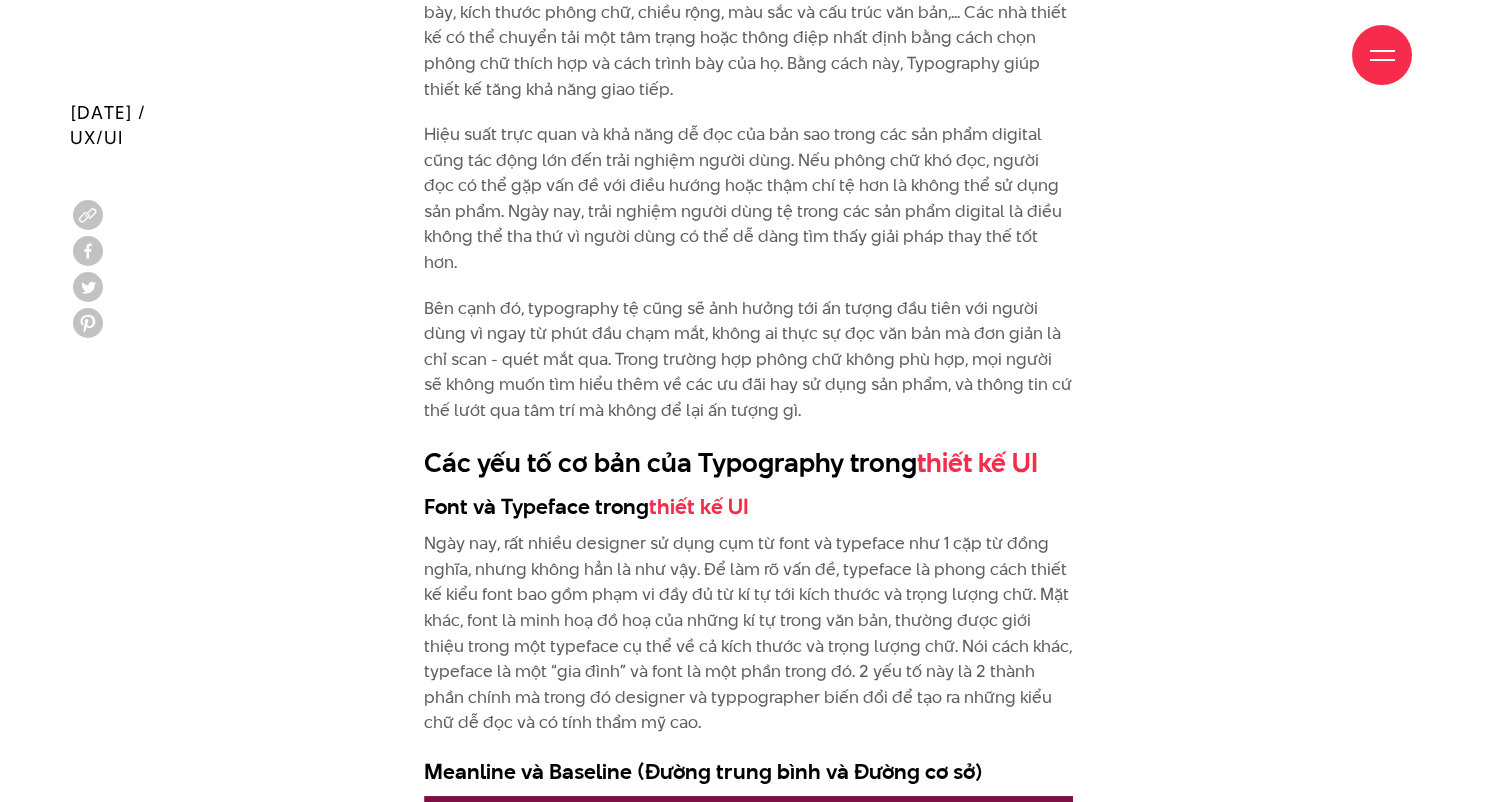 click on "Ngày nay, rất nhiều designer sử dụng cụm từ font và typeface như 1 cặp từ đồng nghĩa, nhưng không hẳn là như vậy. Để làm rõ vấn đề, typeface là phong cách thiết kế kiểu font bao gồm phạm vi đầy đủ từ kí tự tới kích thước và trọng lượng chữ. Mặt khác, font là minh hoạ đồ hoạ của những kí tự trong văn bản, thường được giới thiệu trong một typeface cụ thể về cả kích thước và trọng lượng chữ. Nói cách khác, typeface là một “gia đình” và font là một phần trong đó. 2 yếu tố này là 2 thành phần chính mà trong đó designer và typpographer biến đổi để tạo ra những kiểu chữ dễ đọc và có tính thẩm mỹ cao." at bounding box center [748, 633] 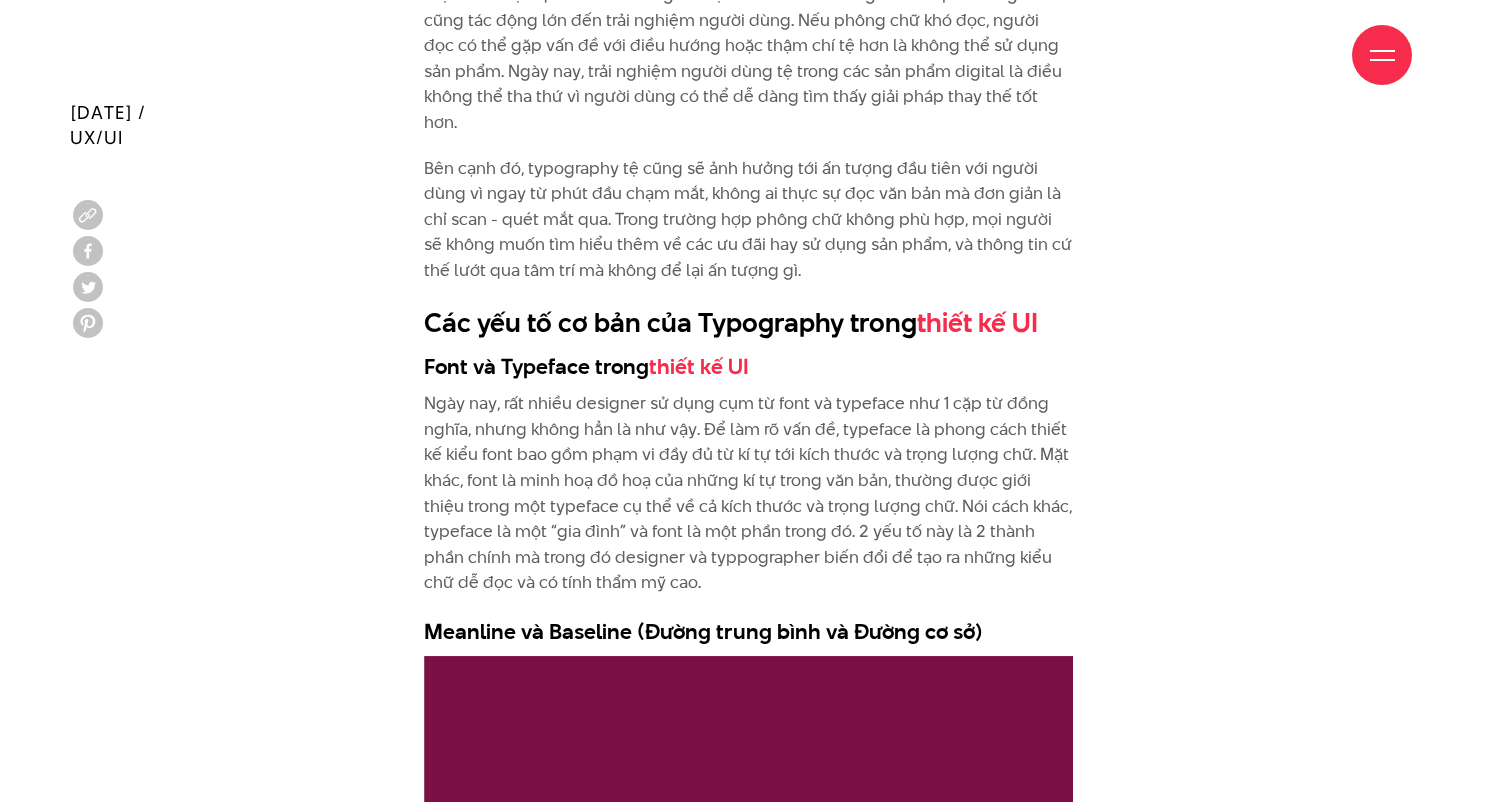 scroll, scrollTop: 3330, scrollLeft: 0, axis: vertical 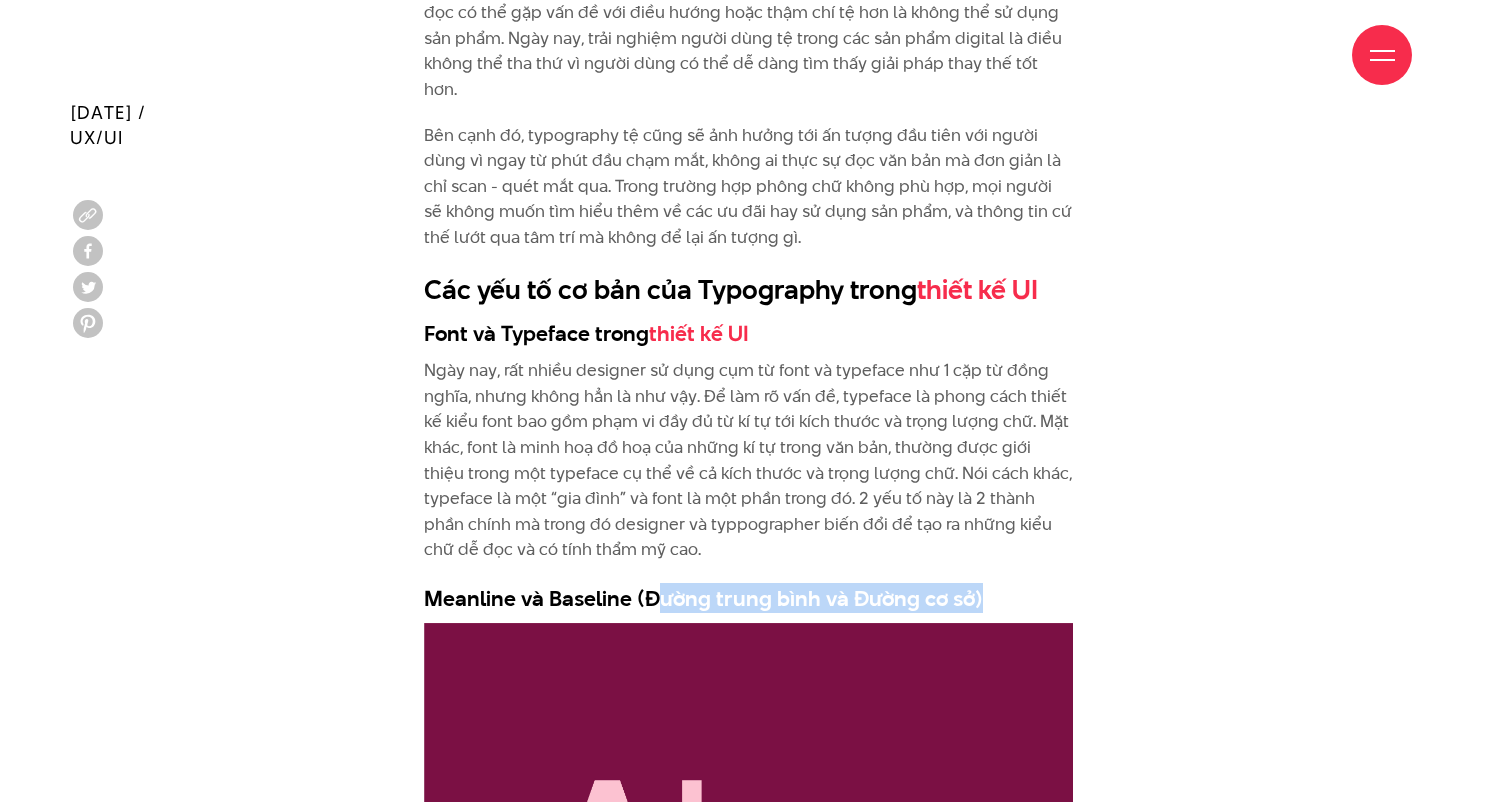 drag, startPoint x: 784, startPoint y: 526, endPoint x: 1045, endPoint y: 527, distance: 261.00192 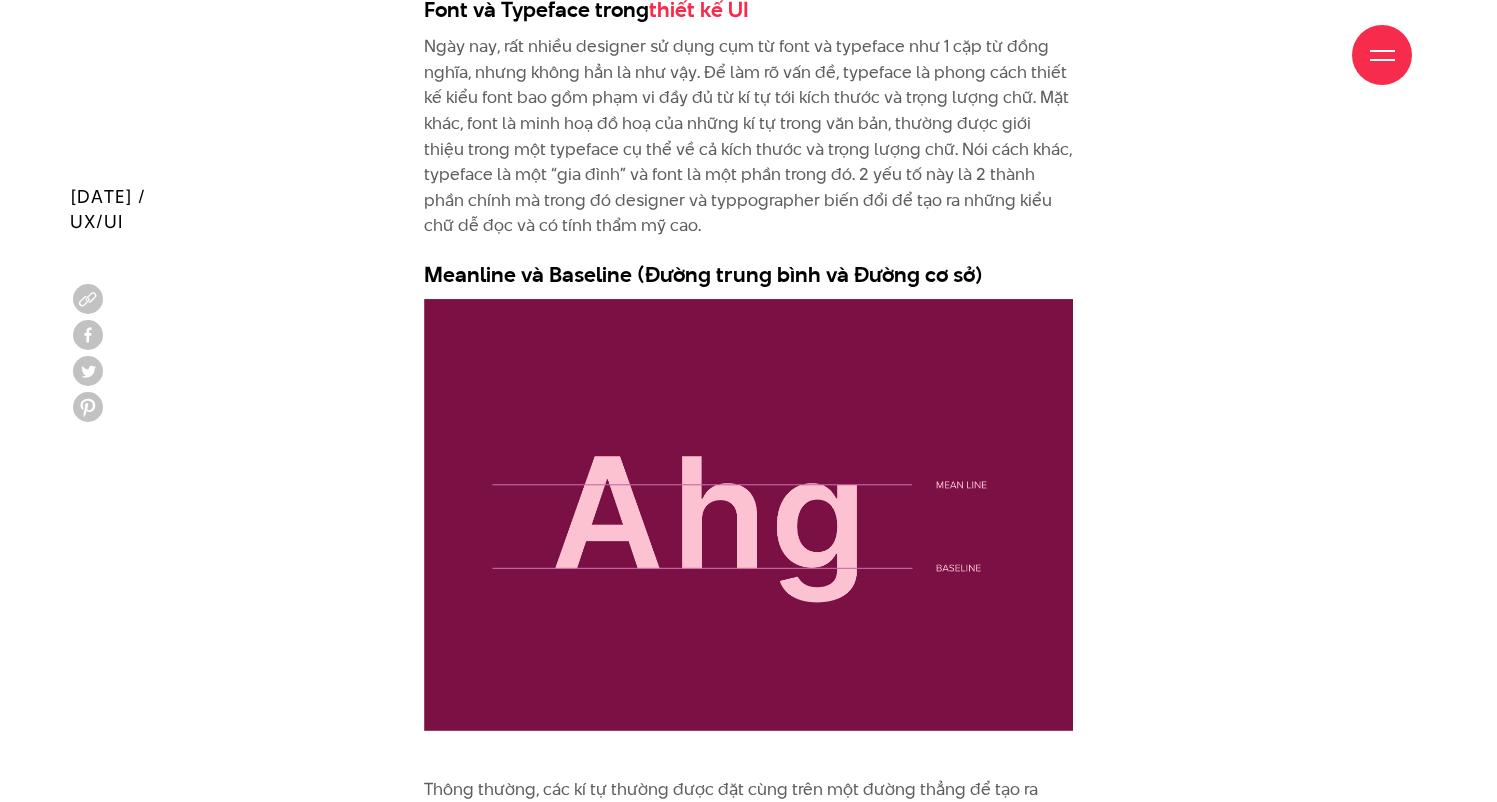 scroll, scrollTop: 3738, scrollLeft: 0, axis: vertical 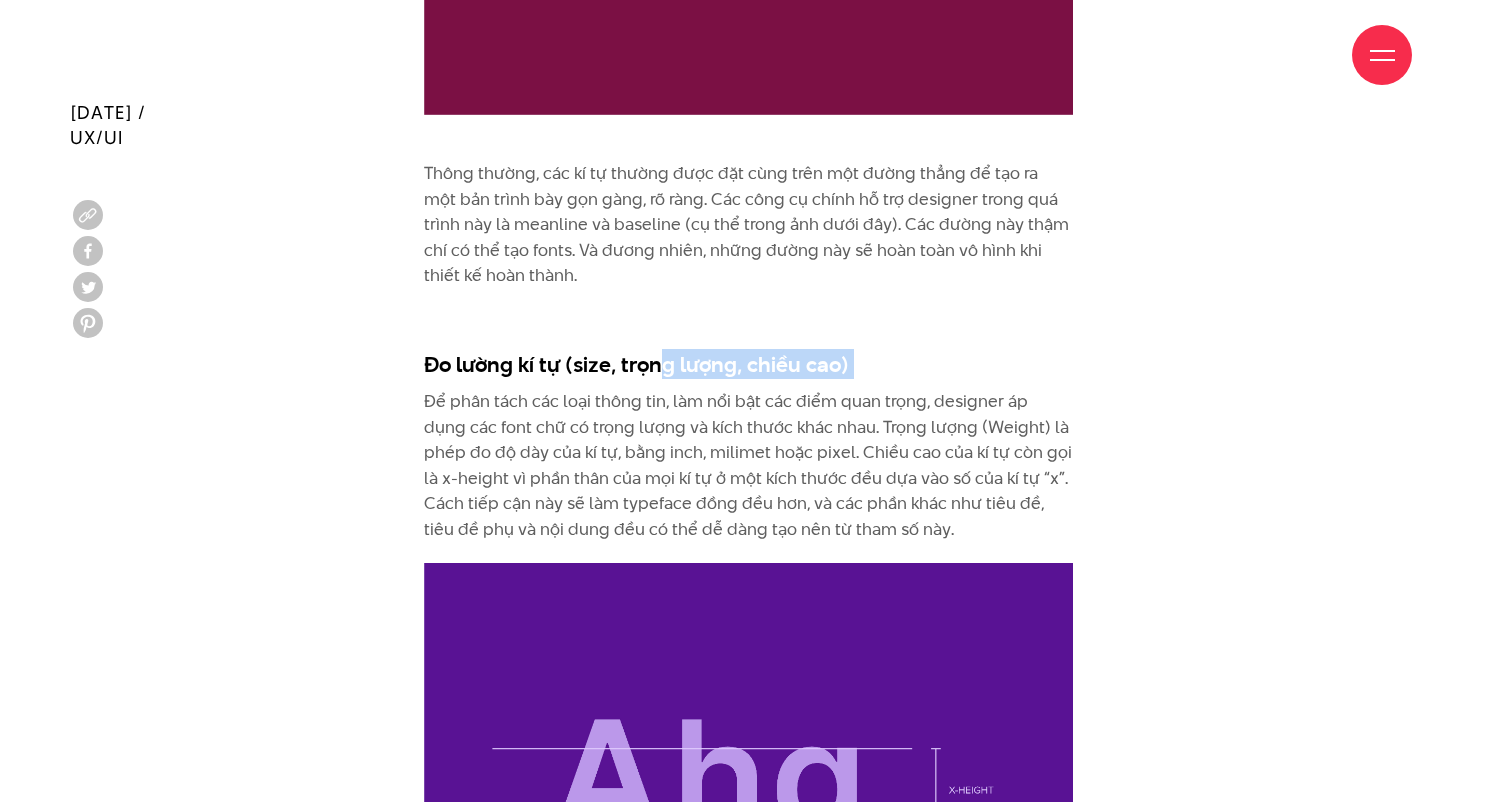 drag, startPoint x: 431, startPoint y: 314, endPoint x: 651, endPoint y: 319, distance: 220.05681 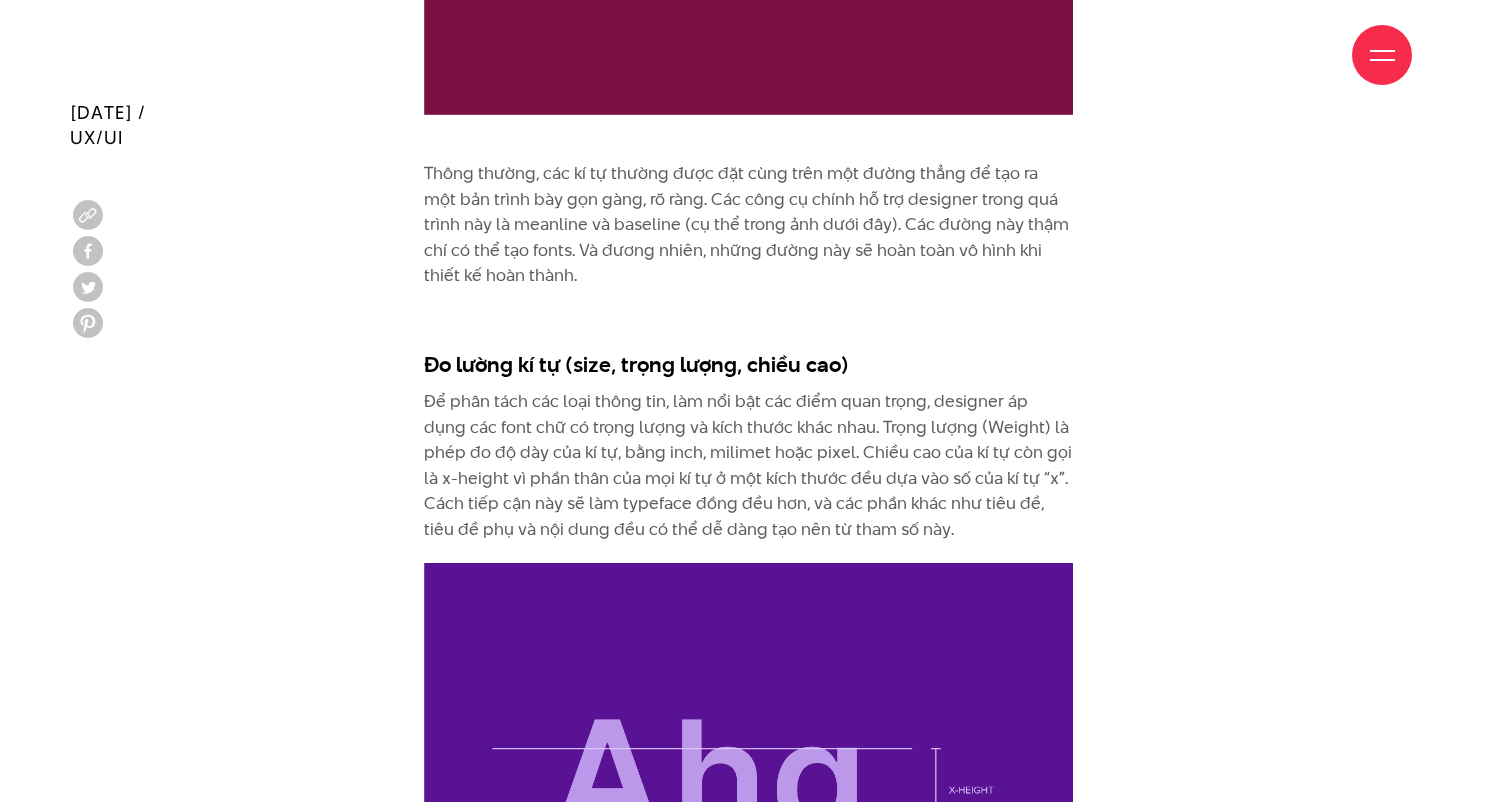 click on "Để phân tách các loại thông tin, làm nổi bật các điểm quan trọng, designer áp dụng các font chữ có trọng lượng và kích thước khác nhau. Trọng lượng (Weight) là phép đo độ dày của kí tự, bằng inch, milimet hoặc pixel. Chiều cao của kí tự còn gọi là x-height vì phần thân của mọi kí tự ở một kích thước đều dựa vào số của kí tự “x”. Cách tiếp cận này sẽ làm typeface đồng đều hơn, và các phần khác như tiêu đề, tiêu đề phụ và nội dung đều có thể dễ dàng tạo nên từ tham số này." at bounding box center (748, 466) 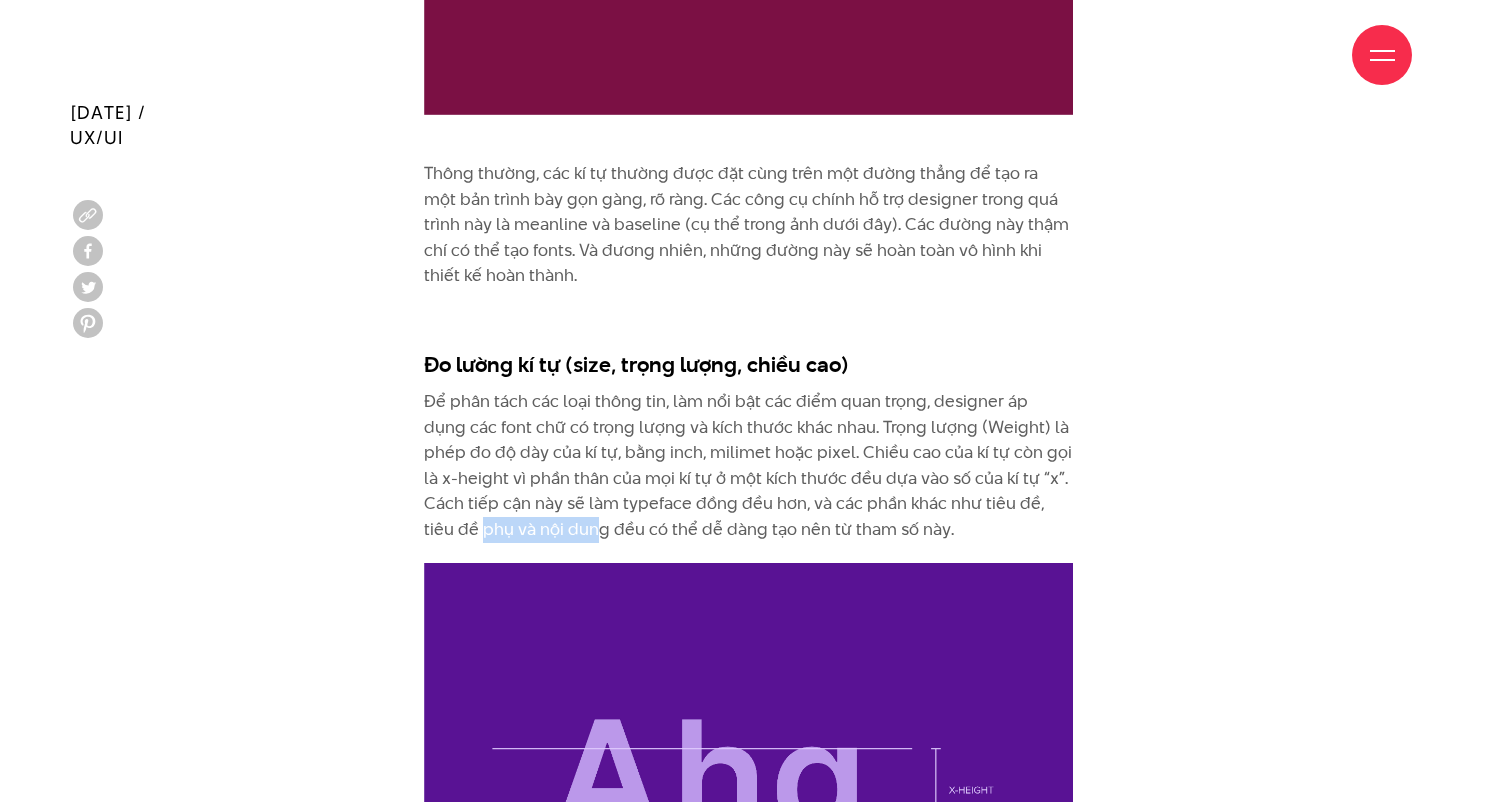 drag, startPoint x: 404, startPoint y: 453, endPoint x: 561, endPoint y: 451, distance: 157.01274 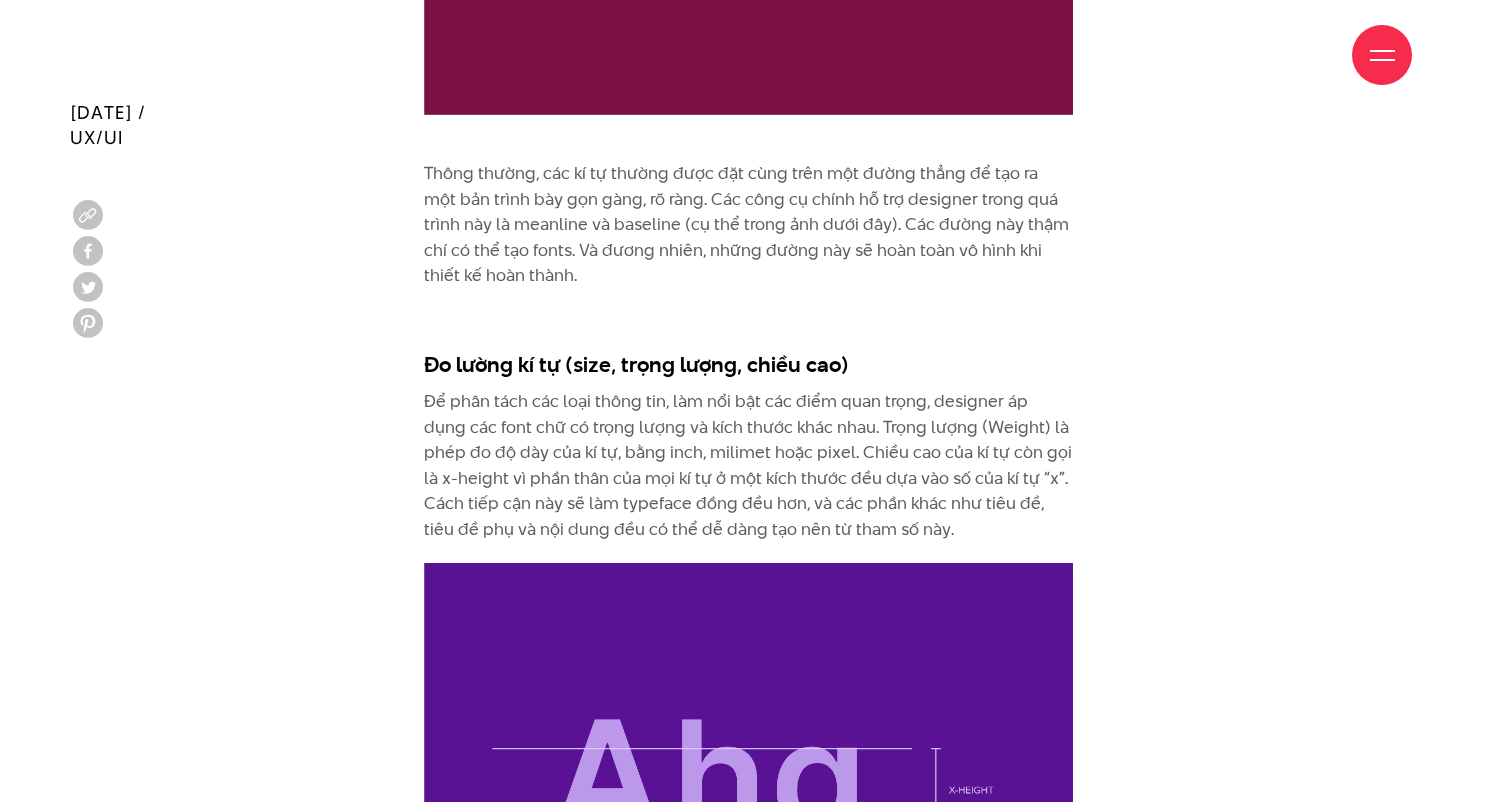 click on "Mọi người đọc mọi lúc, không chỉ trên sách hay tạp chí mà còn trên Internet, trên các quảng cáo đường phố, trên phương tiện giao thông công cộng hoặc bên ngoài cửa hàng. Tuy nhiên, chỉ một số ít độc giả có thể biết cụ thể thời gian và công sức mình đã dành ra với mỗi dòng chữ.
Đọc thêm:  Hệ thống lưới trong thiết kế website - Từ nguyên lý đến thực tiễn
Khi ta có thể dễ dàng tiếp cận một văn bản với cảm giác thoải mái và thư giãn, hãy cảm ơn các chuyên gia thiết kế. Việc sắp xếp văn bản và giao diện thẩm mỹ của phông chữ là một trong những ưu tiên hàng đầu của các nhà thiết kế.
Typography là gì?
Vai trò của Typography trong thiết kế UI
Các yếu tố cơ bản của Typography trong  thiết kế UI
Font và Typeface trong" at bounding box center (748, 1973) 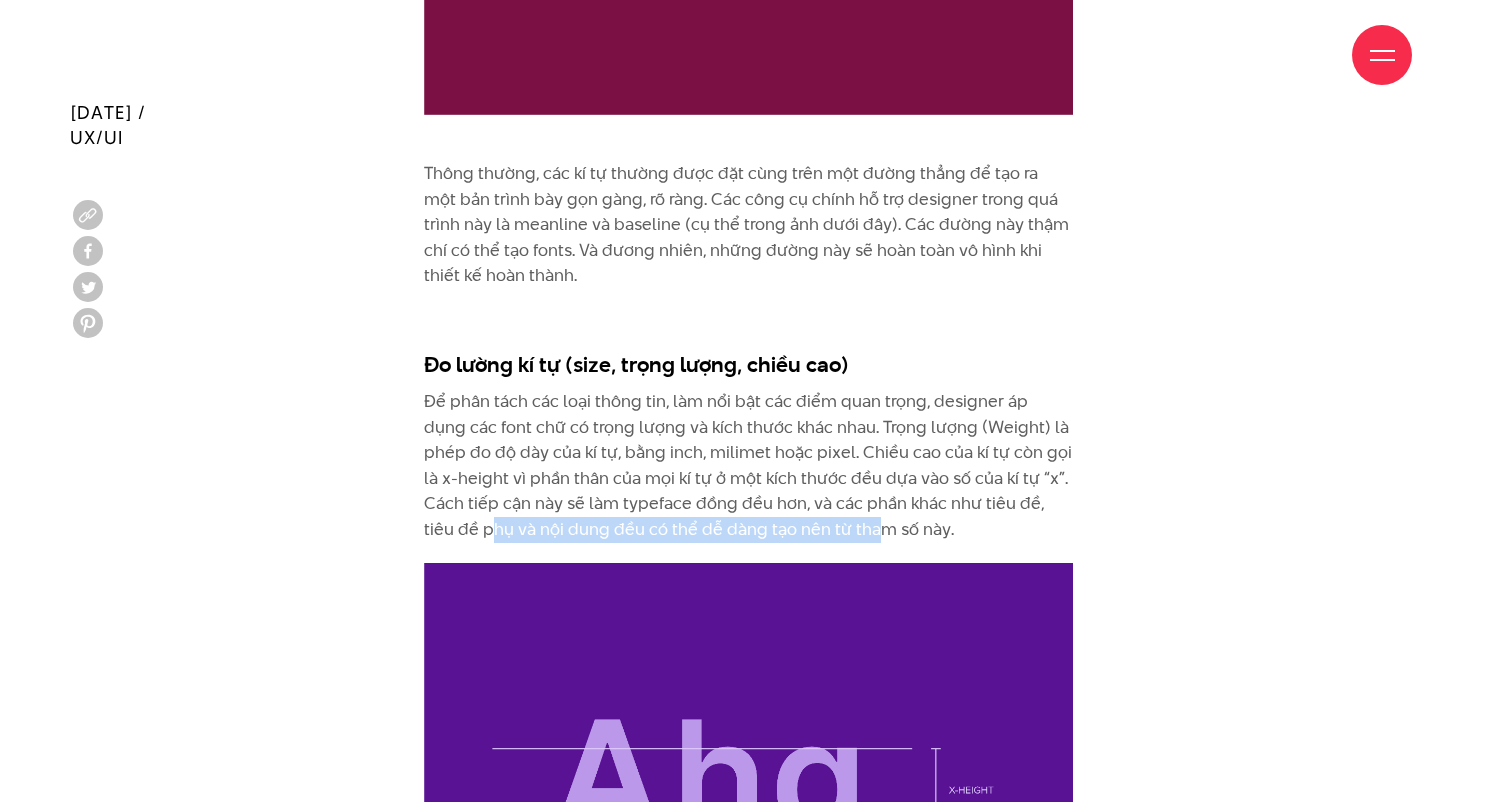 drag, startPoint x: 431, startPoint y: 454, endPoint x: 841, endPoint y: 456, distance: 410.00488 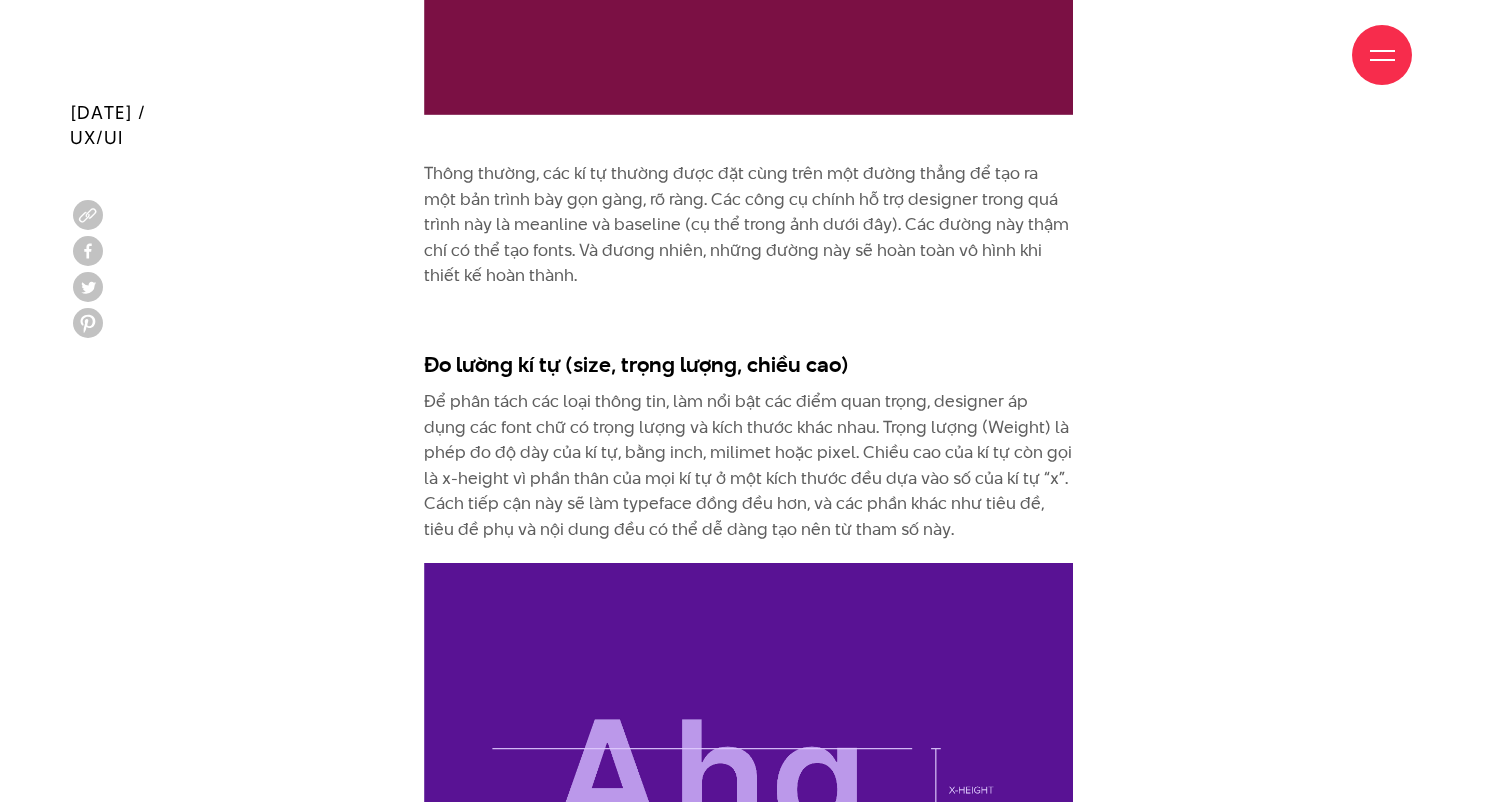 click on "Để phân tách các loại thông tin, làm nổi bật các điểm quan trọng, designer áp dụng các font chữ có trọng lượng và kích thước khác nhau. Trọng lượng (Weight) là phép đo độ dày của kí tự, bằng inch, milimet hoặc pixel. Chiều cao của kí tự còn gọi là x-height vì phần thân của mọi kí tự ở một kích thước đều dựa vào số của kí tự “x”. Cách tiếp cận này sẽ làm typeface đồng đều hơn, và các phần khác như tiêu đề, tiêu đề phụ và nội dung đều có thể dễ dàng tạo nên từ tham số này." at bounding box center [748, 466] 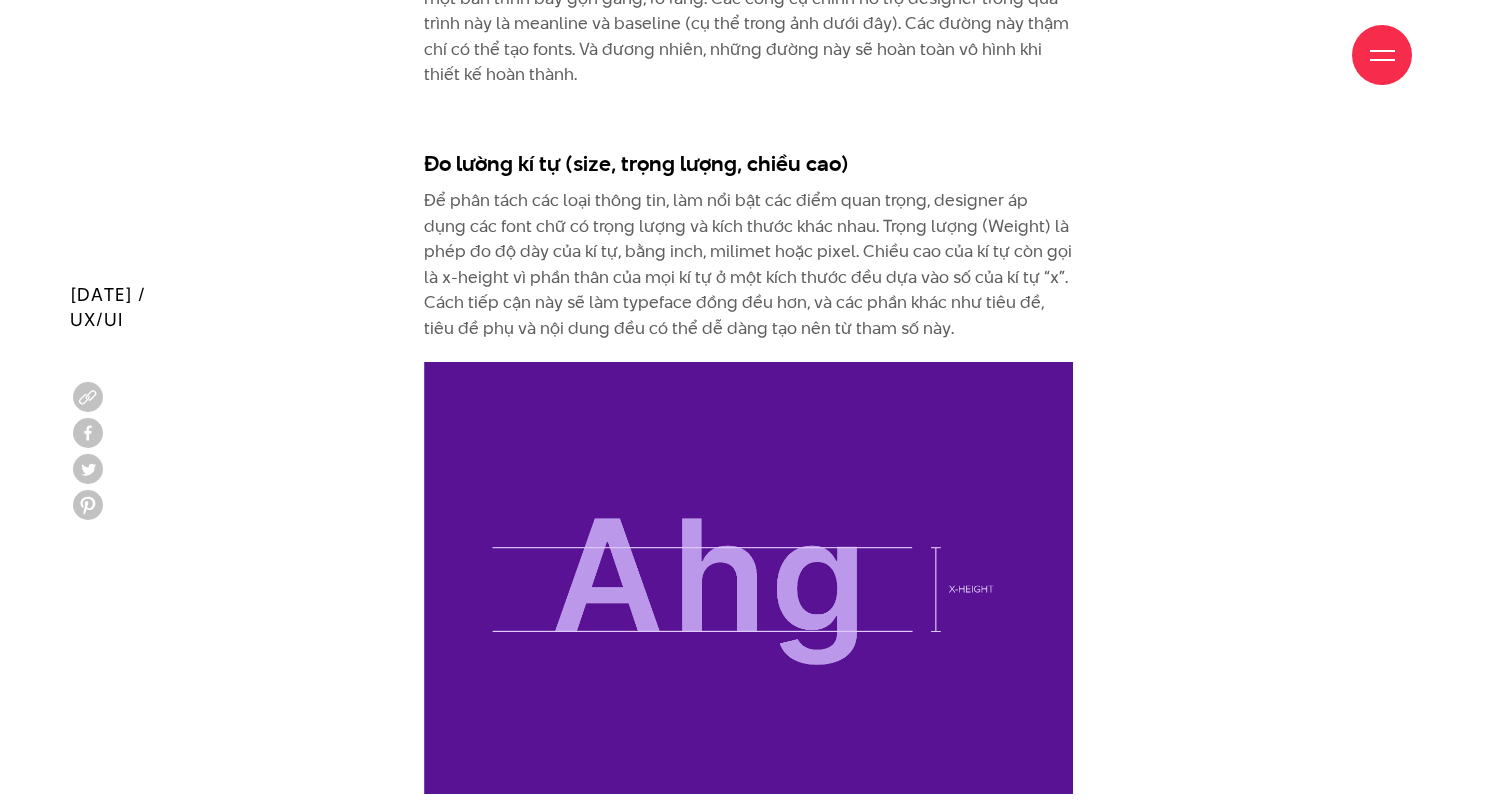 scroll, scrollTop: 4653, scrollLeft: 0, axis: vertical 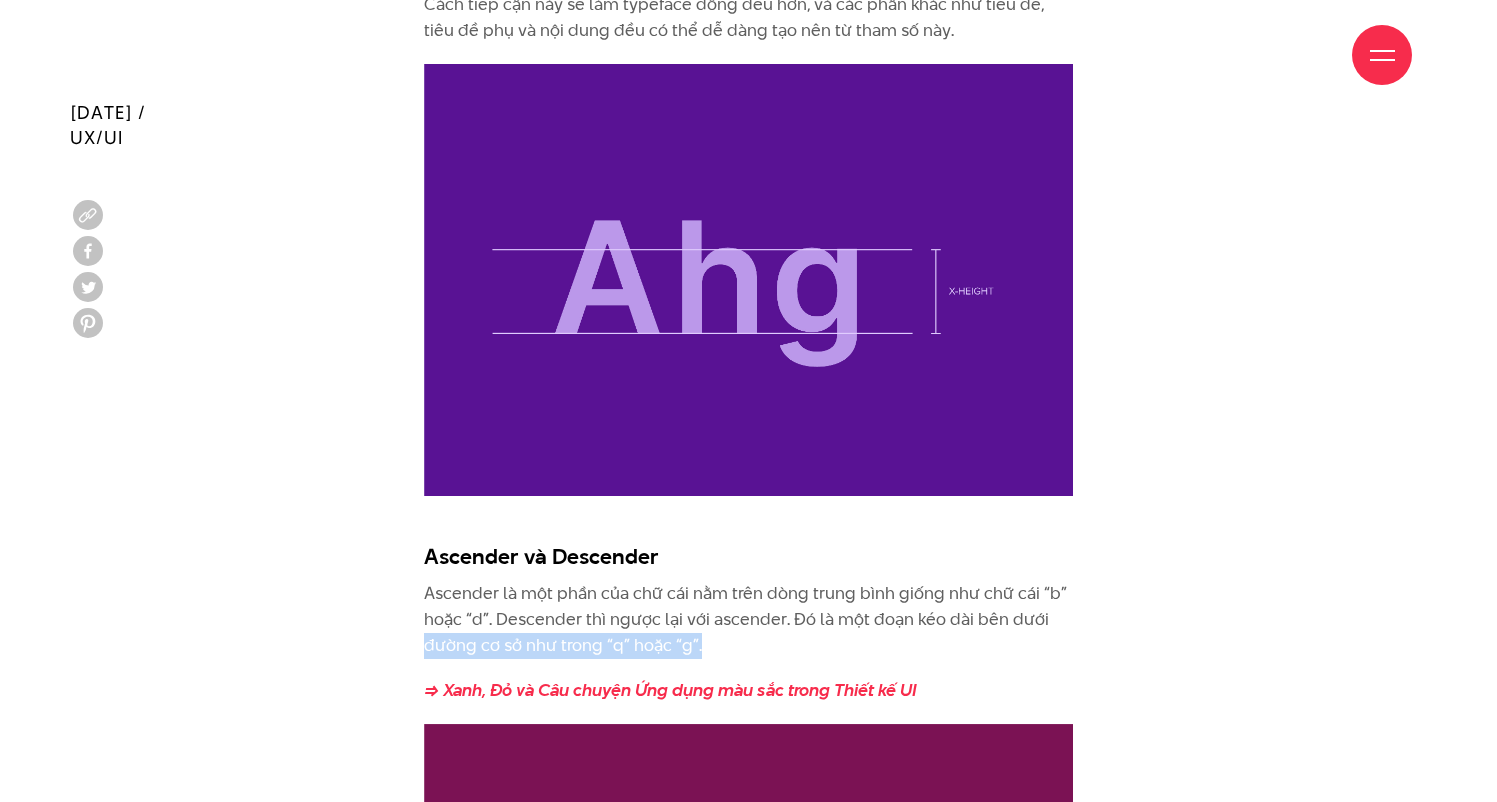drag, startPoint x: 421, startPoint y: 560, endPoint x: 752, endPoint y: 563, distance: 331.01358 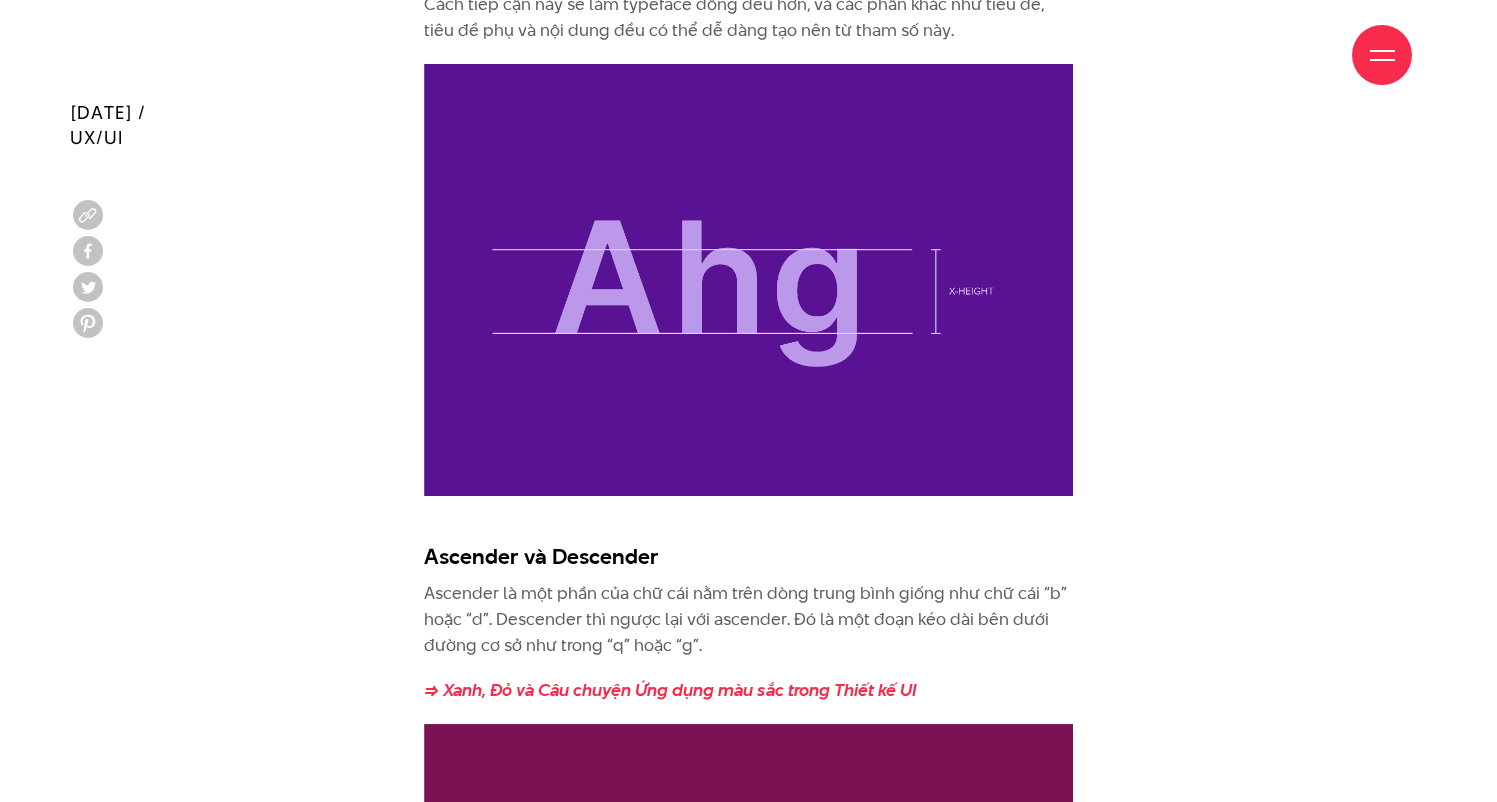 scroll, scrollTop: 5158, scrollLeft: 0, axis: vertical 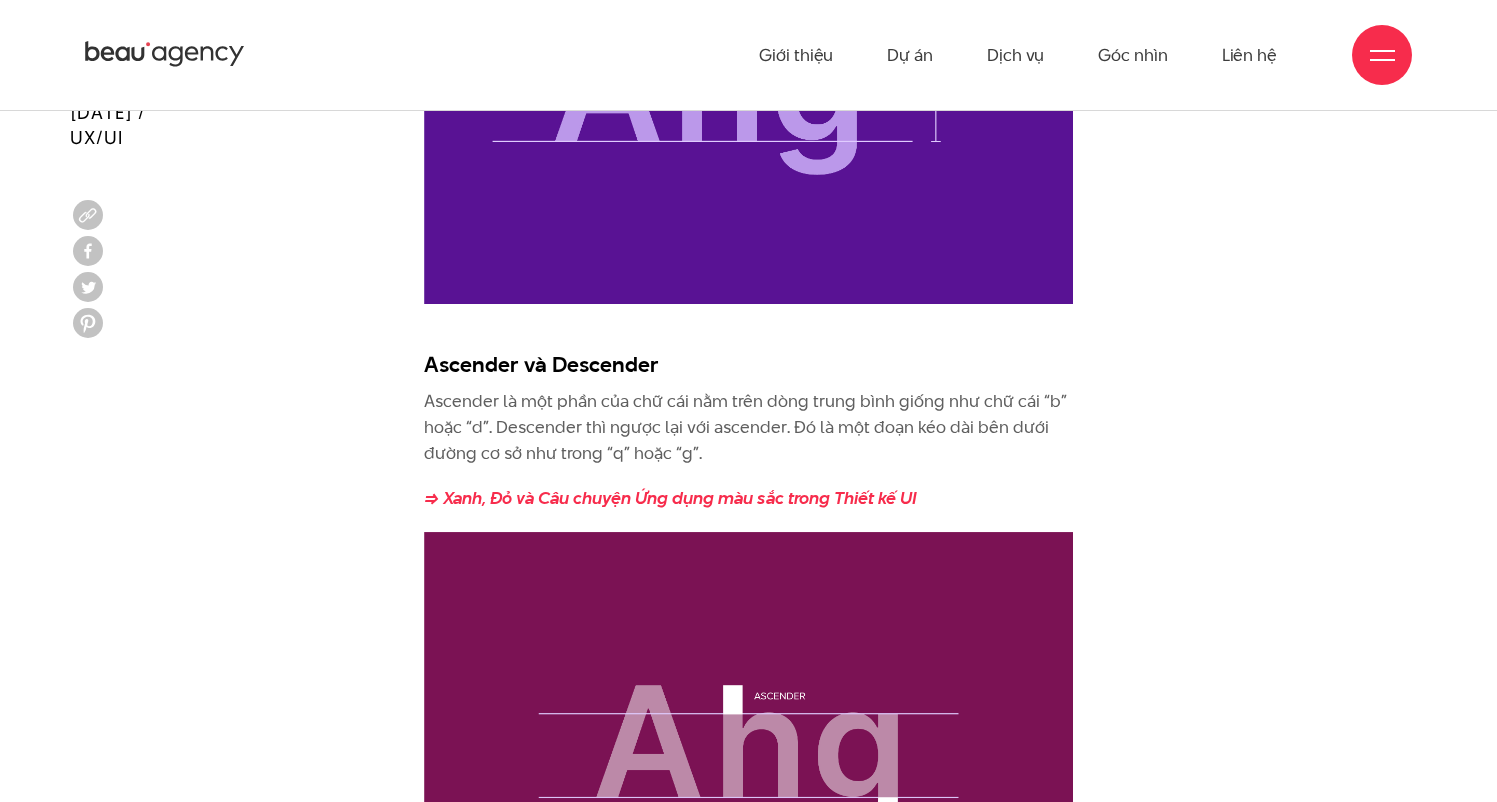 click on "Ascender là một phần của chữ cái nằm trên dòng trung bình giống như chữ cái “b” hoặc “d”. Descender thì ngược lại với ascender. Đó là một đoạn kéo dài bên dưới đường cơ sở như trong “q” hoặc “g”." at bounding box center [748, 427] 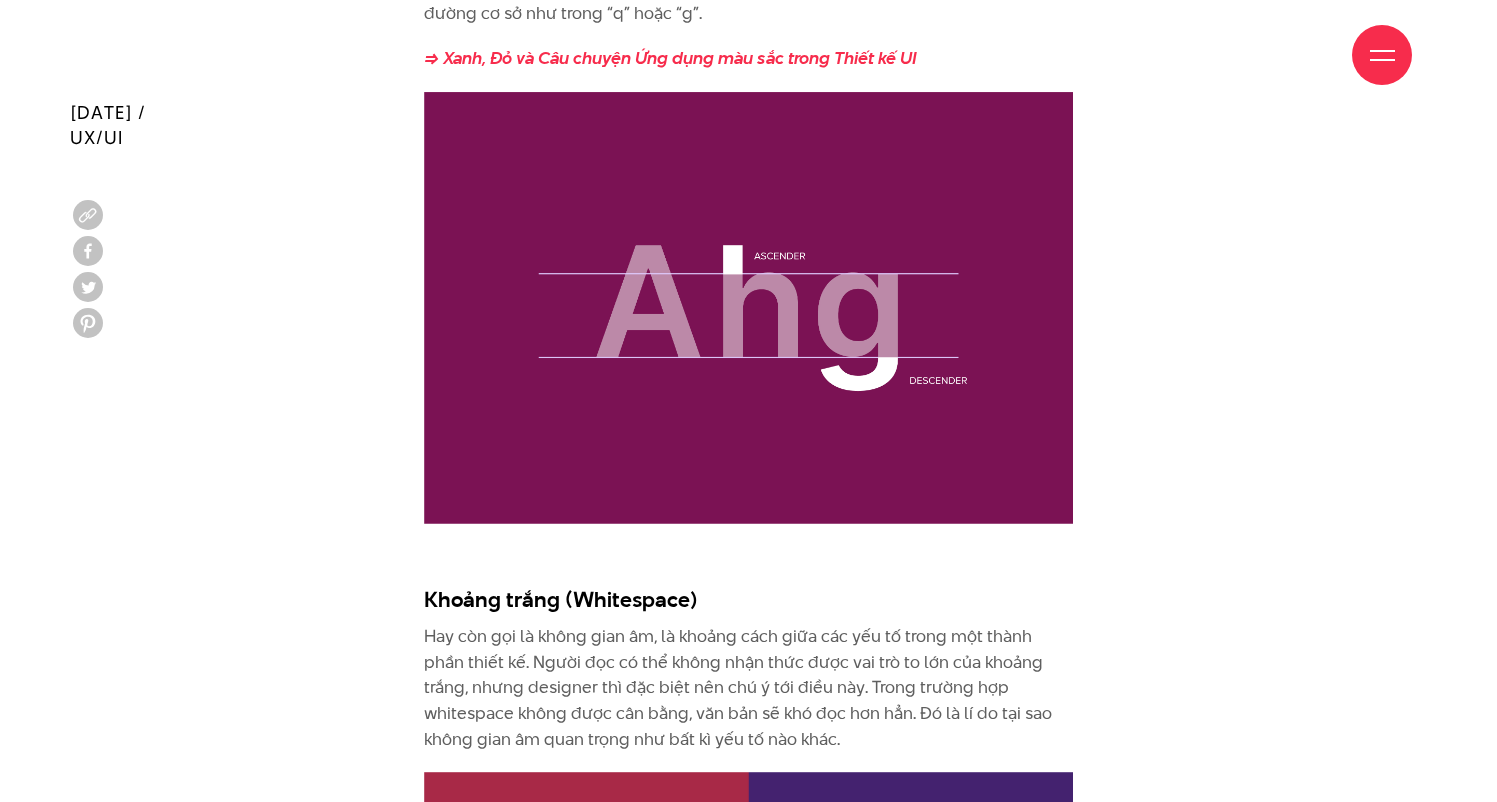 scroll, scrollTop: 5799, scrollLeft: 0, axis: vertical 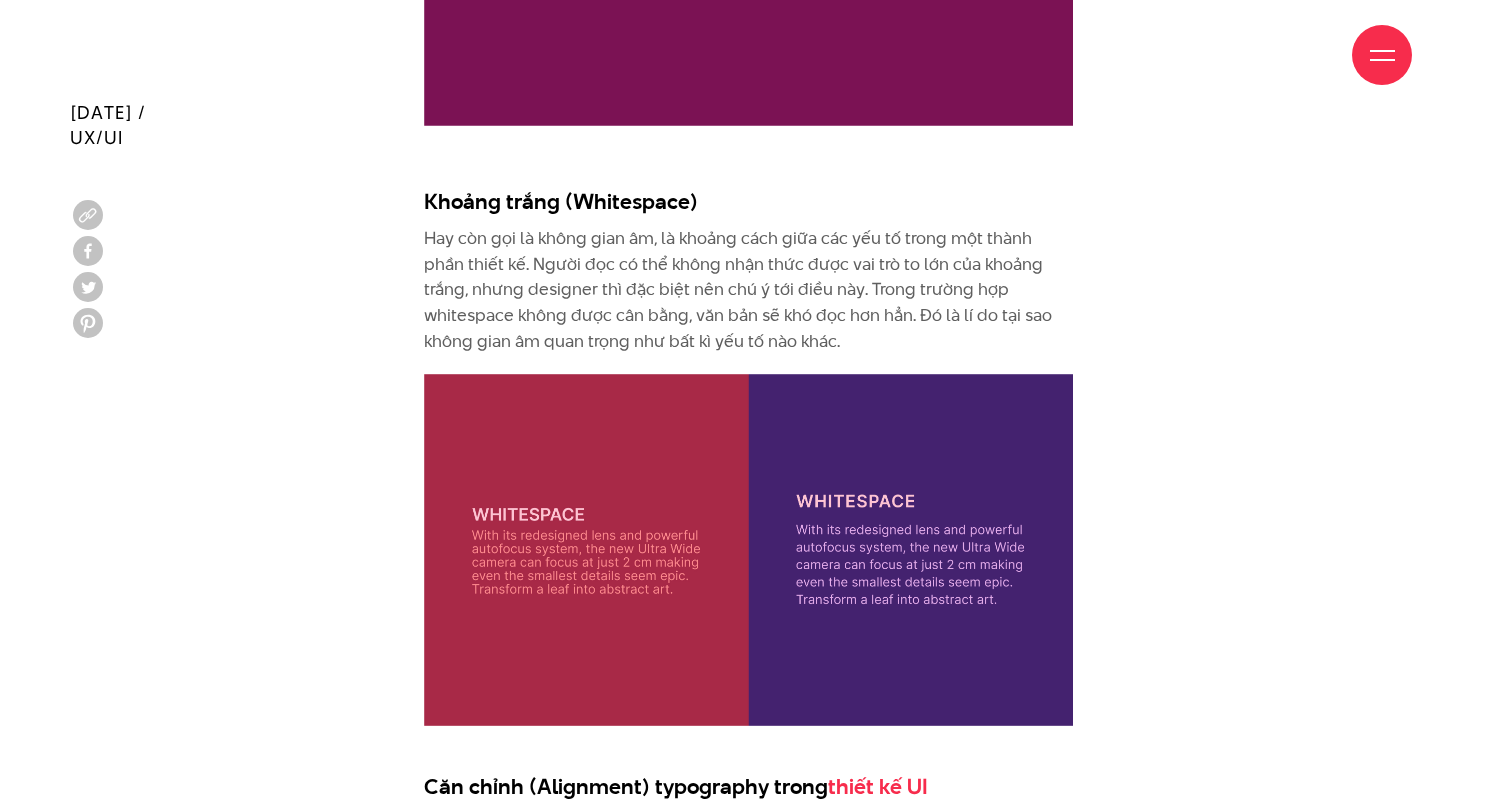drag, startPoint x: 404, startPoint y: 152, endPoint x: 565, endPoint y: 140, distance: 161.44658 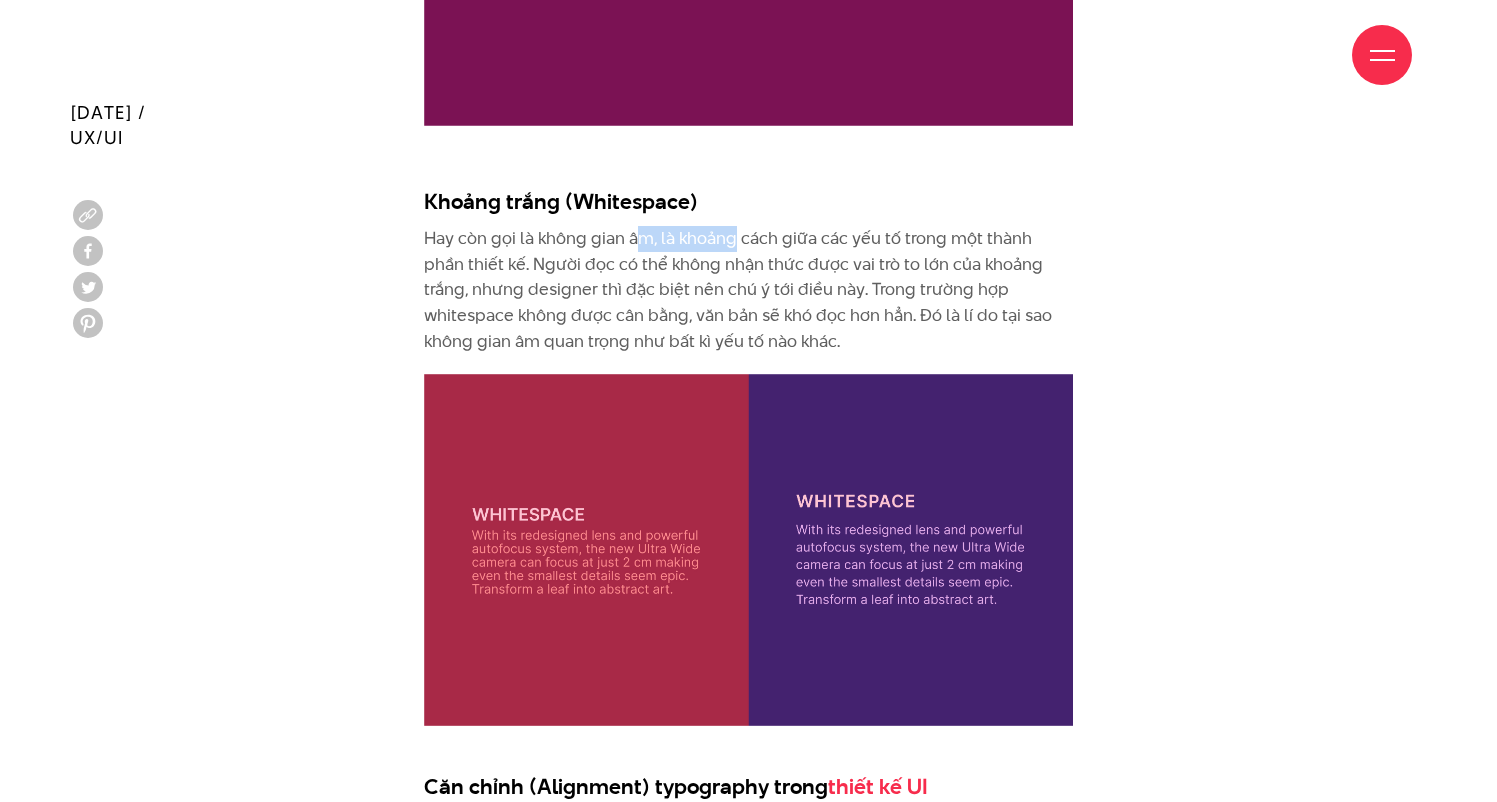drag, startPoint x: 638, startPoint y: 158, endPoint x: 750, endPoint y: 161, distance: 112.04017 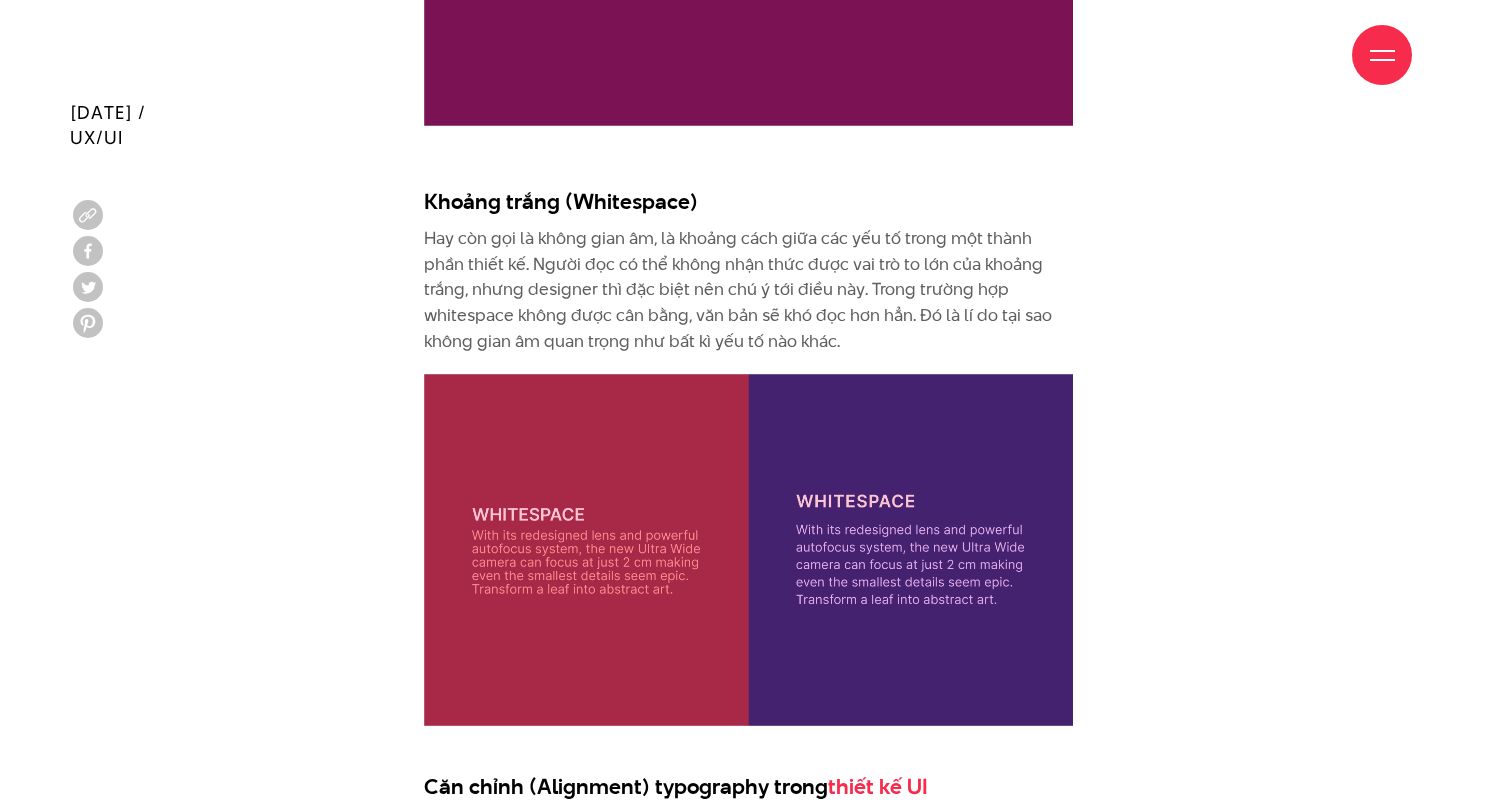 click on "Hay còn gọi là không gian âm, là khoảng cách giữa các yếu tố trong một thành phần thiết kế. Người đọc có thể không nhận thức được vai trò to lớn của khoảng trắng, nhưng designer thì đặc biệt nên chú ý tới điều này. Trong trường hợp whitespace không được cân bằng, văn bản sẽ khó đọc hơn hẳn. Đó là lí do tại sao không gian âm quan trọng như bất kì yếu tố nào khác." at bounding box center [748, 290] 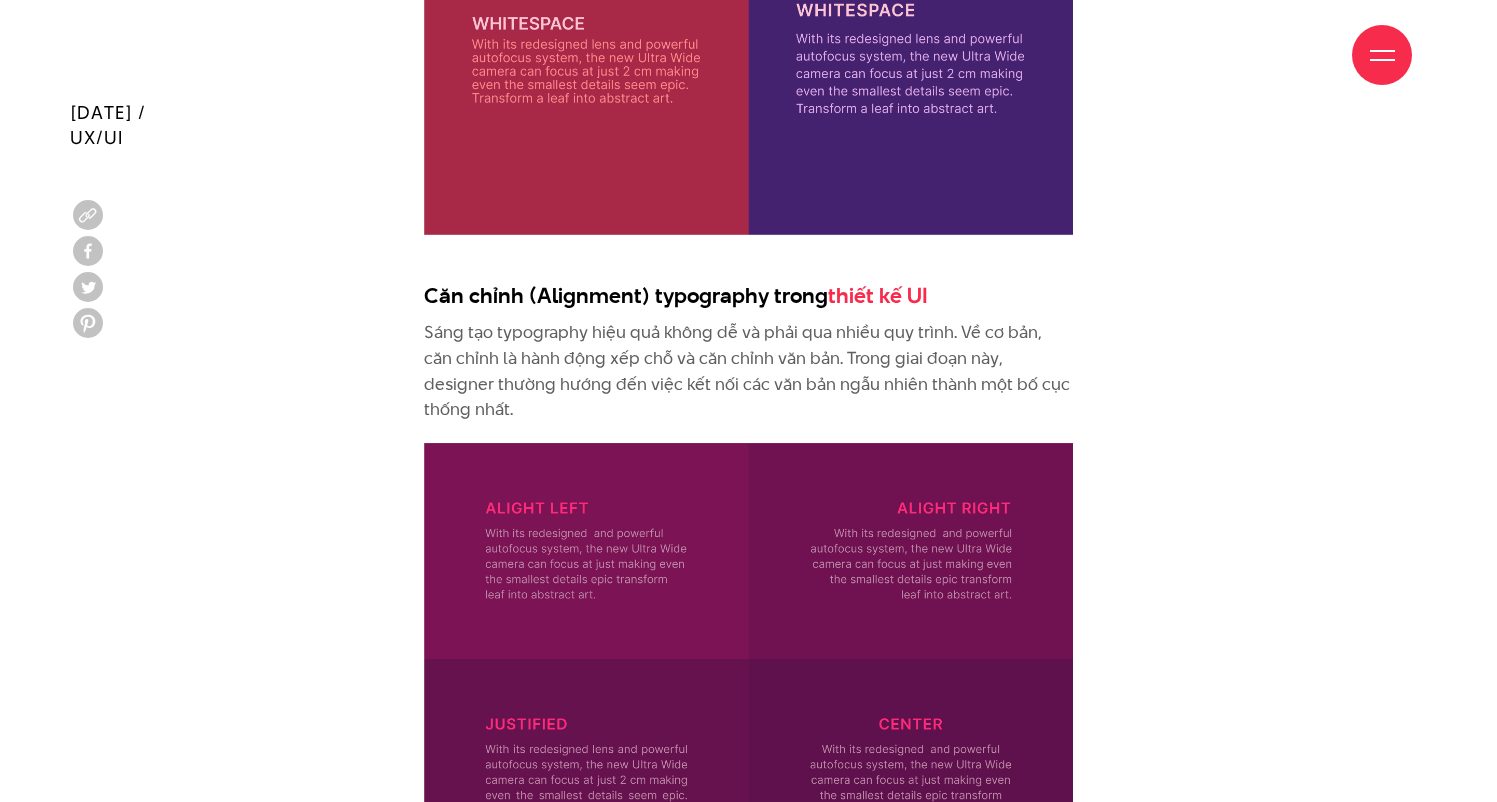 scroll, scrollTop: 6327, scrollLeft: 0, axis: vertical 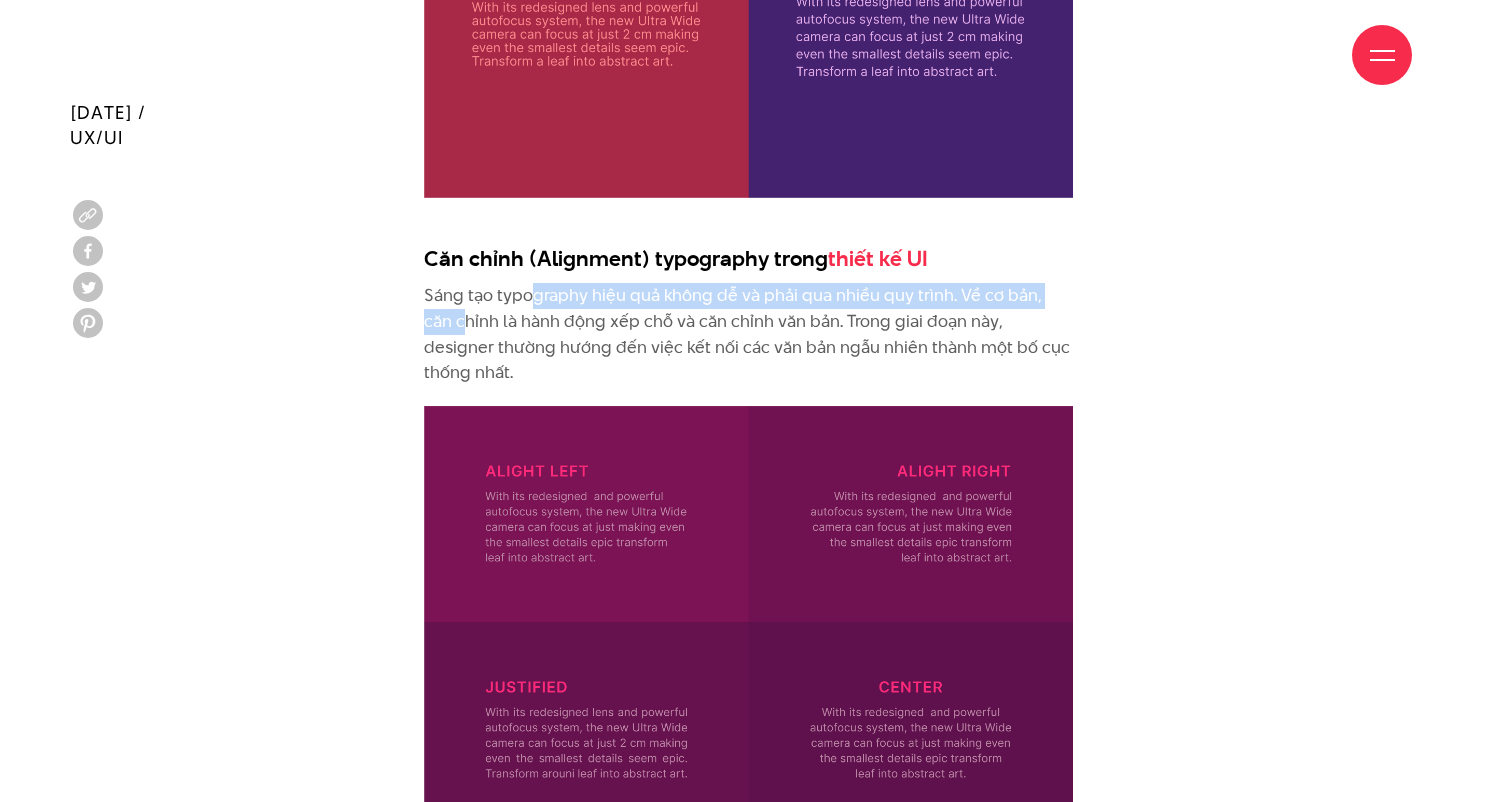 drag, startPoint x: 441, startPoint y: 226, endPoint x: 532, endPoint y: 222, distance: 91.08787 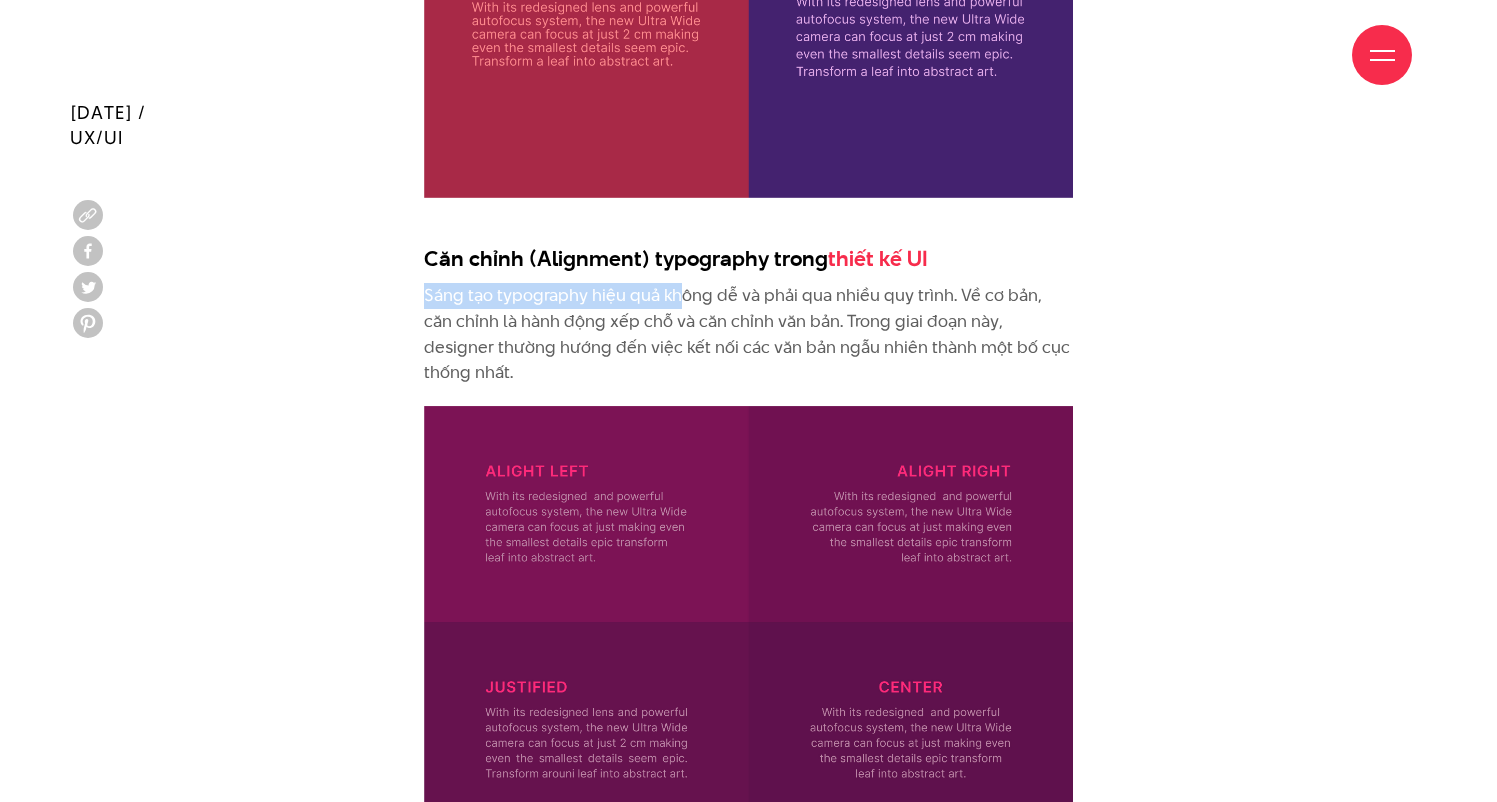 drag, startPoint x: 398, startPoint y: 210, endPoint x: 710, endPoint y: 227, distance: 312.4628 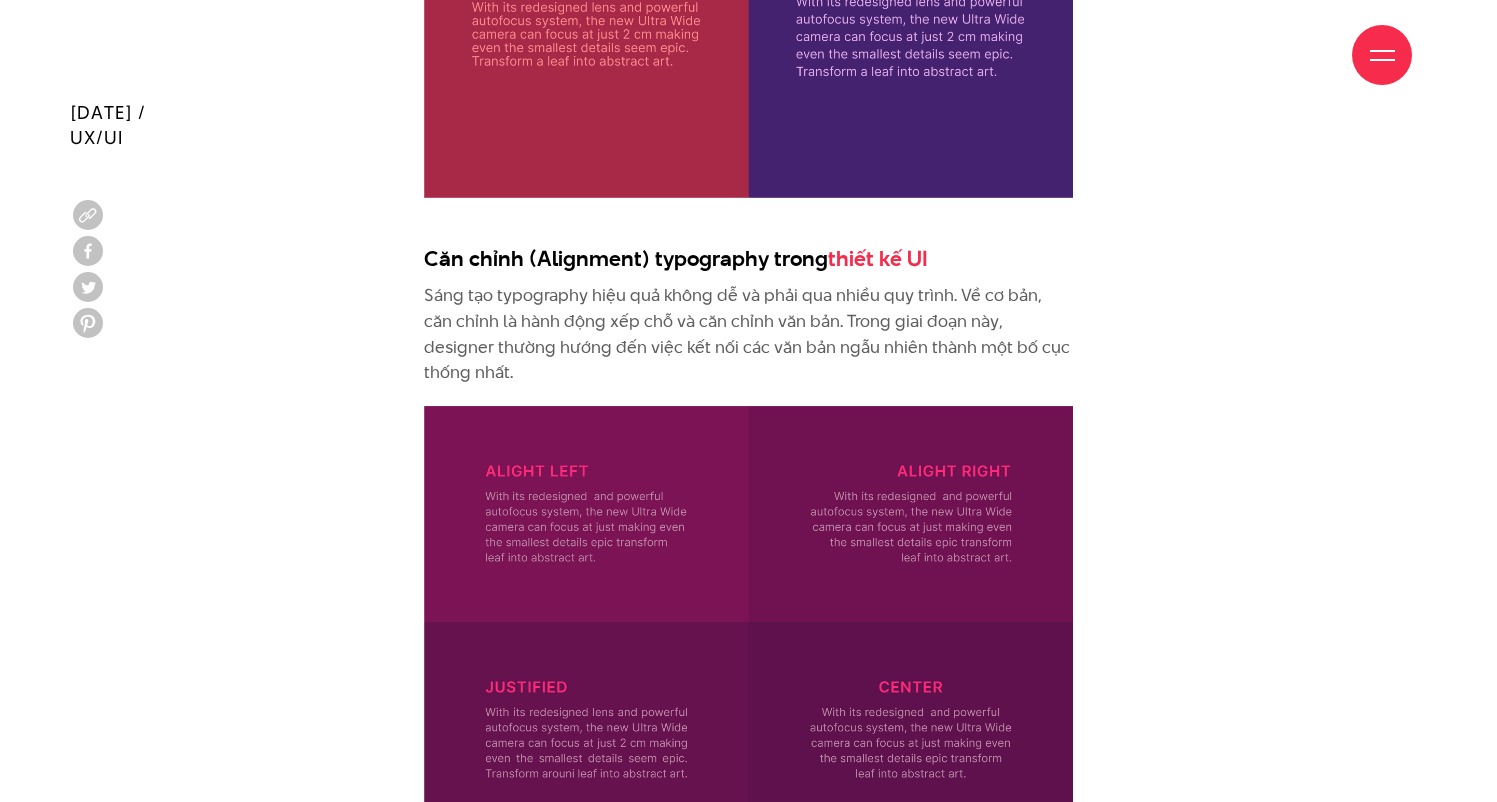 click on "Sáng tạo typography hiệu quả không dễ và phải qua nhiều quy trình. Về cơ bản, căn chỉnh là hành động xếp chỗ và căn chỉnh văn bản. Trong giai đoạn này, designer thường hướng đến việc kết nối các văn bản ngẫu nhiên thành một bố cục thống nhất." at bounding box center (748, 334) 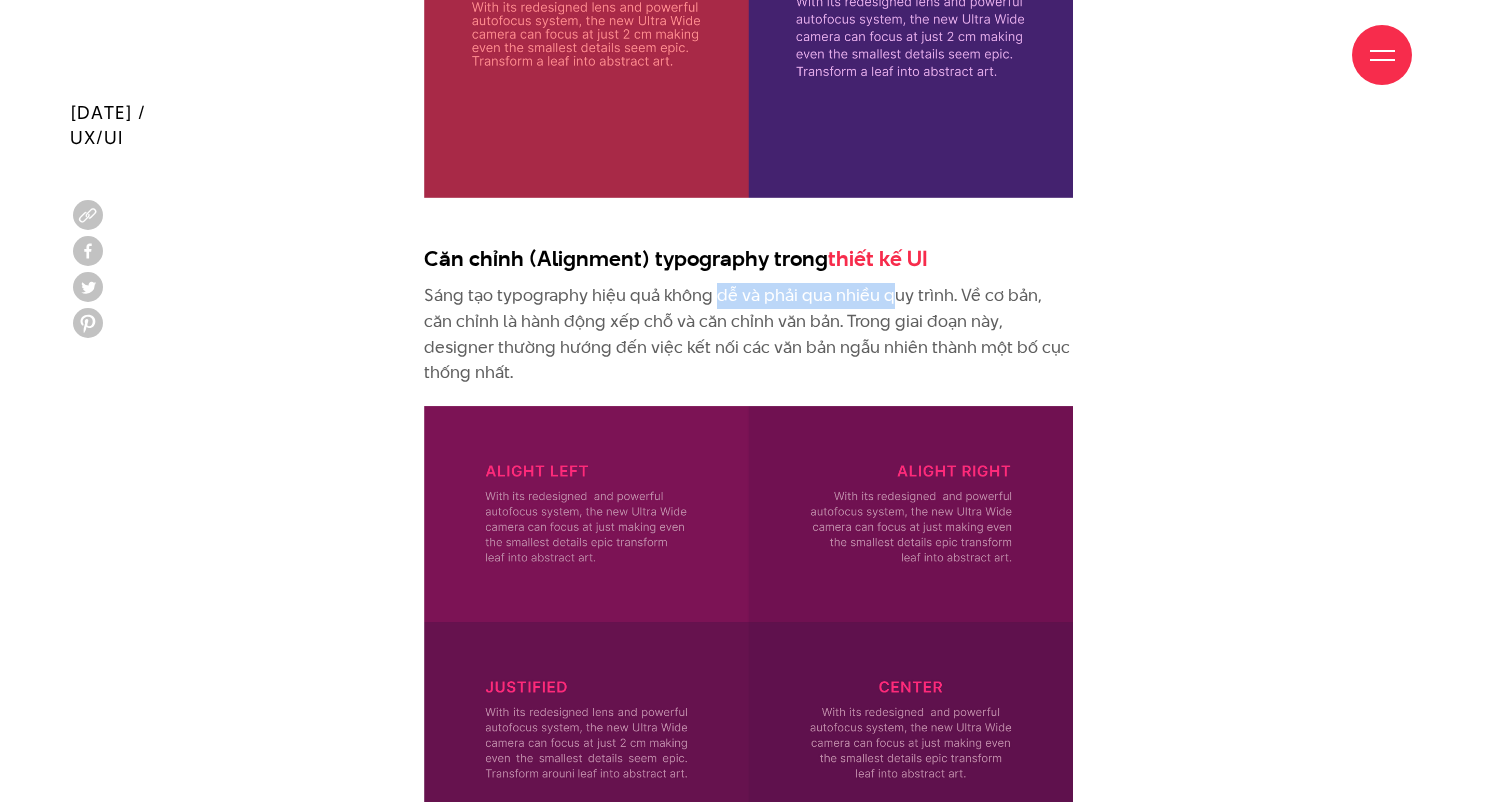 drag, startPoint x: 721, startPoint y: 215, endPoint x: 910, endPoint y: 209, distance: 189.09521 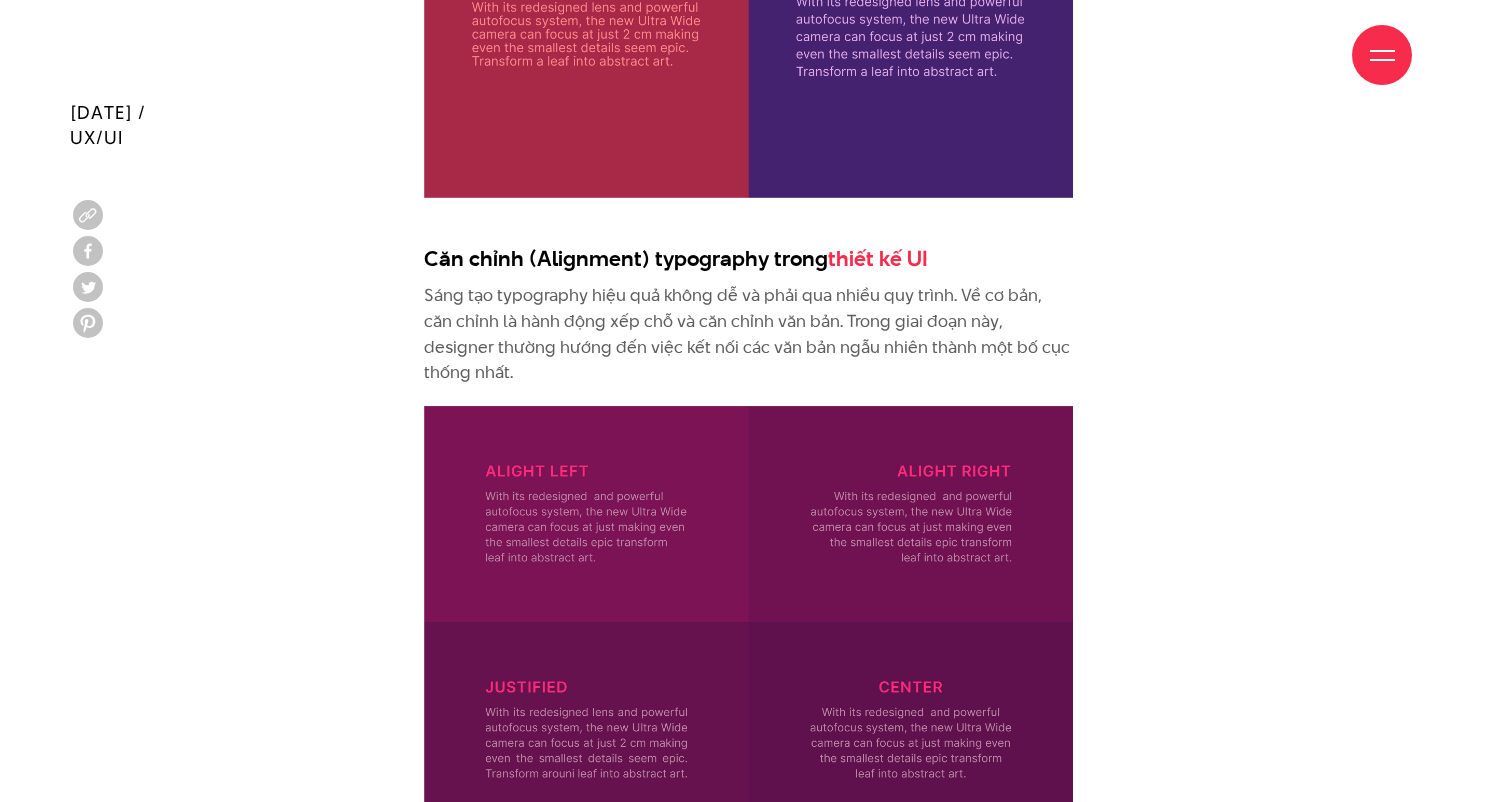 click on "Sáng tạo typography hiệu quả không dễ và phải qua nhiều quy trình. Về cơ bản, căn chỉnh là hành động xếp chỗ và căn chỉnh văn bản. Trong giai đoạn này, designer thường hướng đến việc kết nối các văn bản ngẫu nhiên thành một bố cục thống nhất." at bounding box center (748, 334) 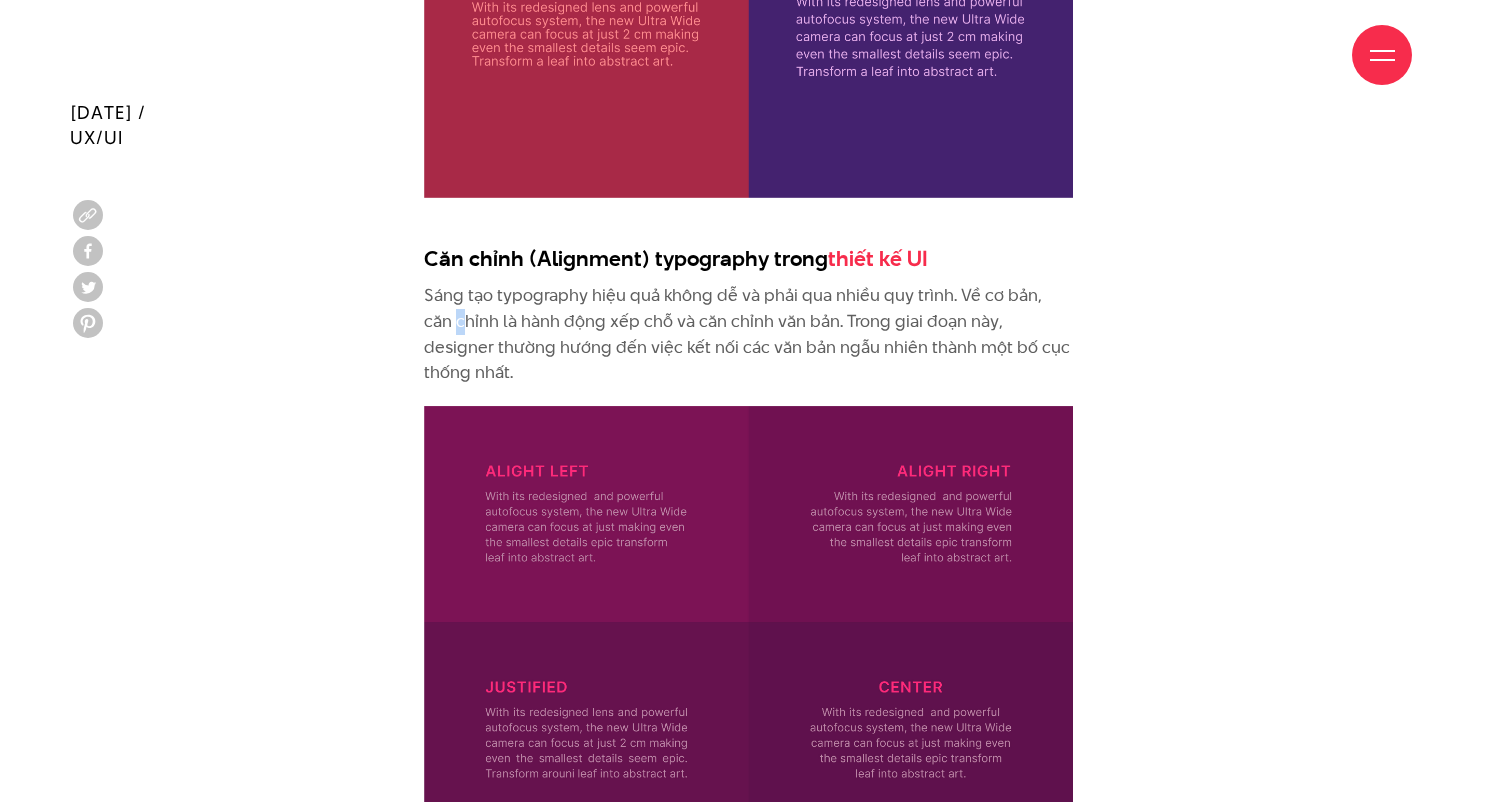 drag, startPoint x: 419, startPoint y: 230, endPoint x: 439, endPoint y: 230, distance: 20 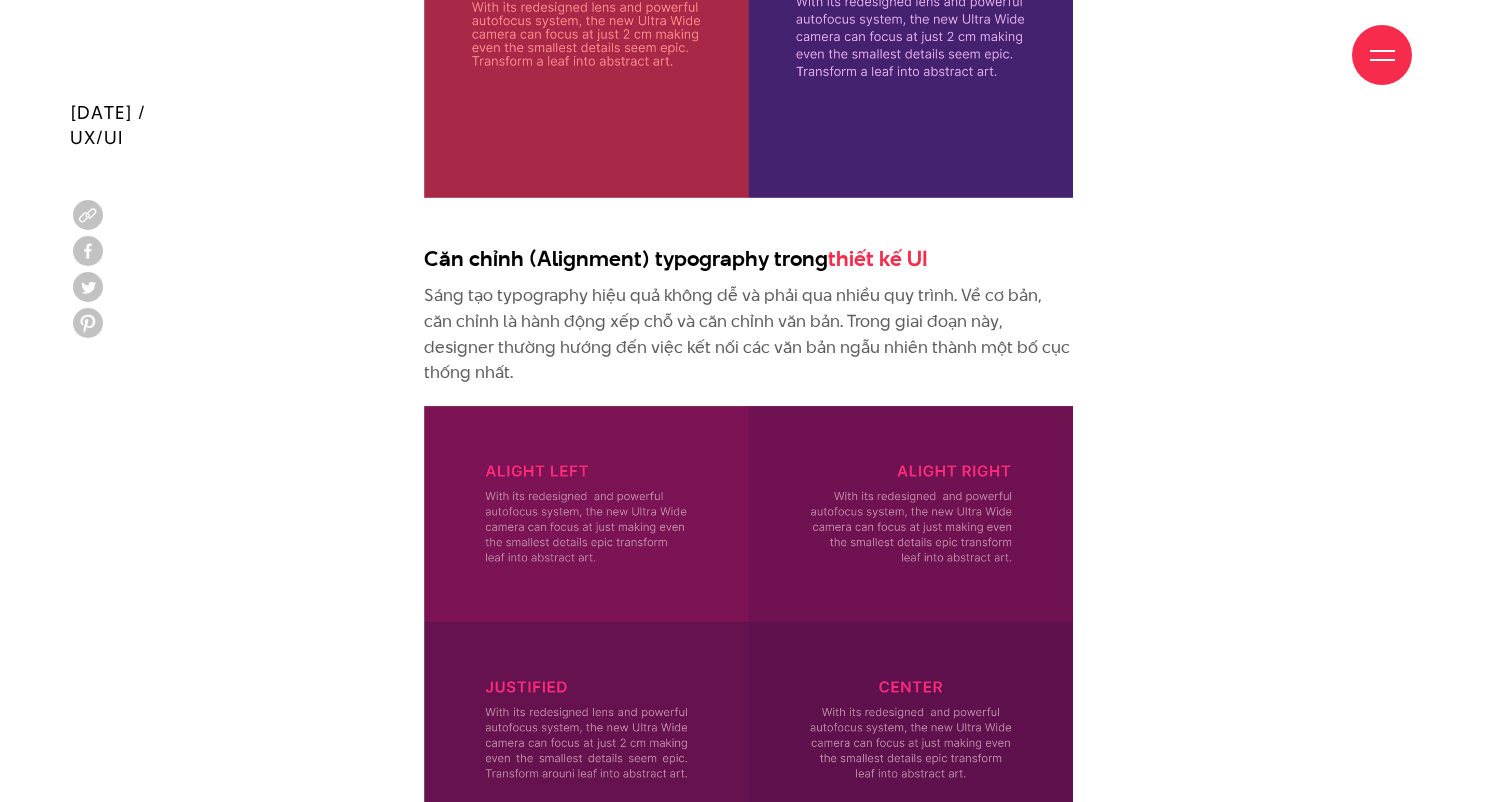 click on "Mọi người đọc mọi lúc, không chỉ trên sách hay tạp chí mà còn trên Internet, trên các quảng cáo đường phố, trên phương tiện giao thông công cộng hoặc bên ngoài cửa hàng. Tuy nhiên, chỉ một số ít độc giả có thể biết cụ thể thời gian và công sức mình đã dành ra với mỗi dòng chữ.
Đọc thêm:  Hệ thống lưới trong thiết kế website - Từ nguyên lý đến thực tiễn
Khi ta có thể dễ dàng tiếp cận một văn bản với cảm giác thoải mái và thư giãn, hãy cảm ơn các chuyên gia thiết kế. Việc sắp xếp văn bản và giao diện thẩm mỹ của phông chữ là một trong những ưu tiên hàng đầu của các nhà thiết kế.
Typography là gì?
Vai trò của Typography trong thiết kế UI
Các yếu tố cơ bản của Typography trong  thiết kế UI
thiết kế UI" at bounding box center (748, -84) 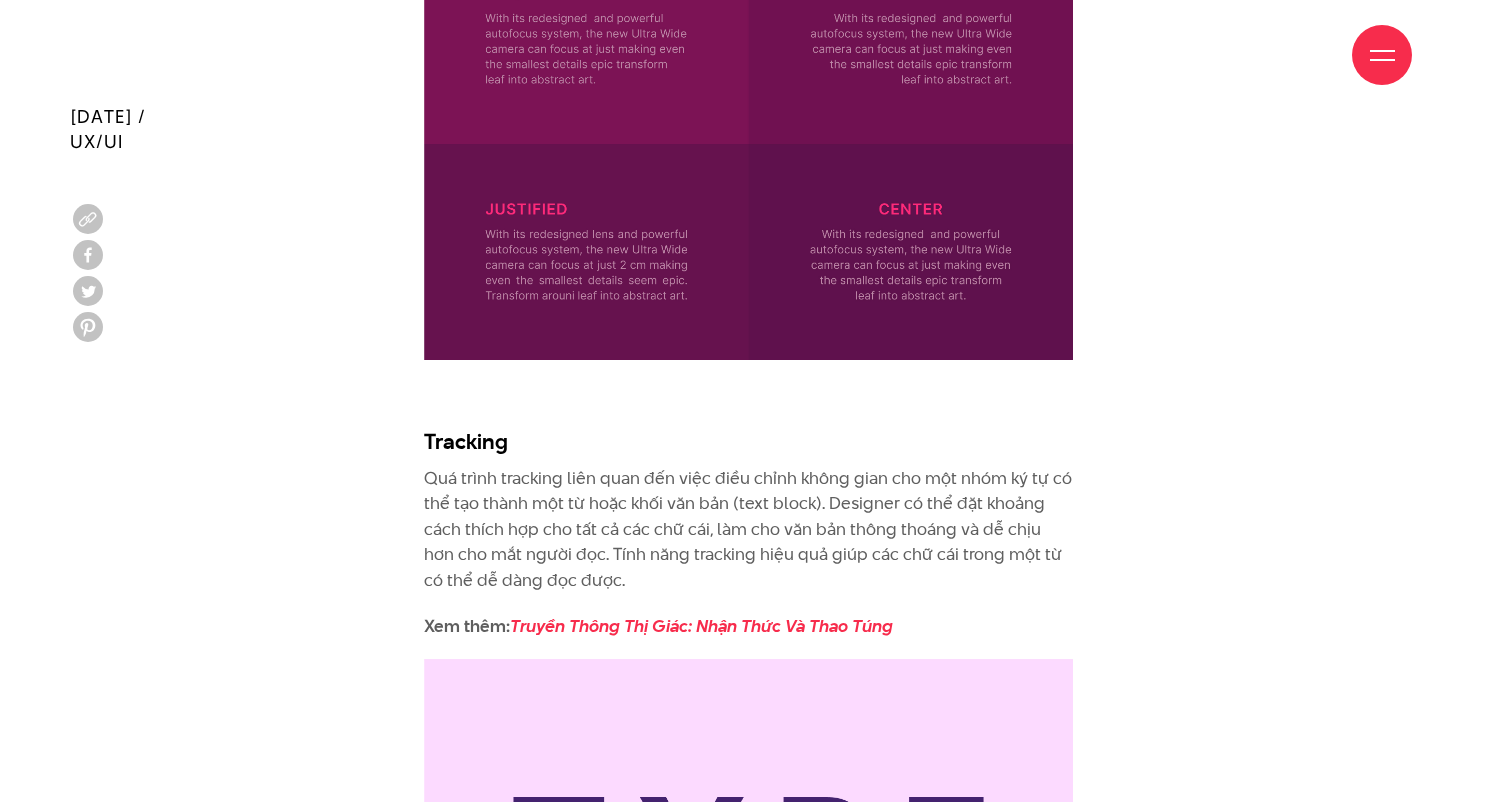 scroll, scrollTop: 6956, scrollLeft: 0, axis: vertical 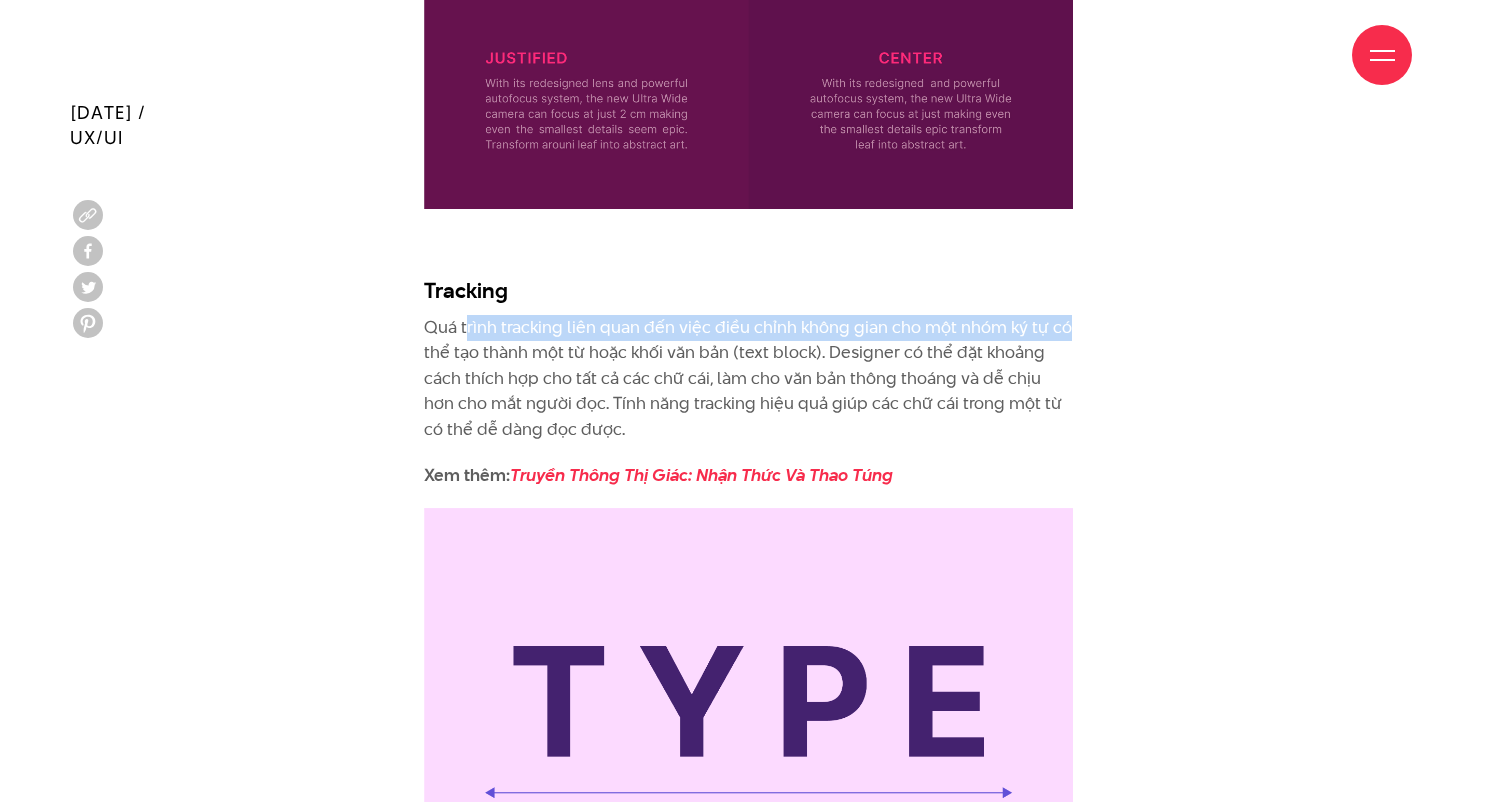 drag, startPoint x: 466, startPoint y: 236, endPoint x: 1093, endPoint y: 245, distance: 627.0646 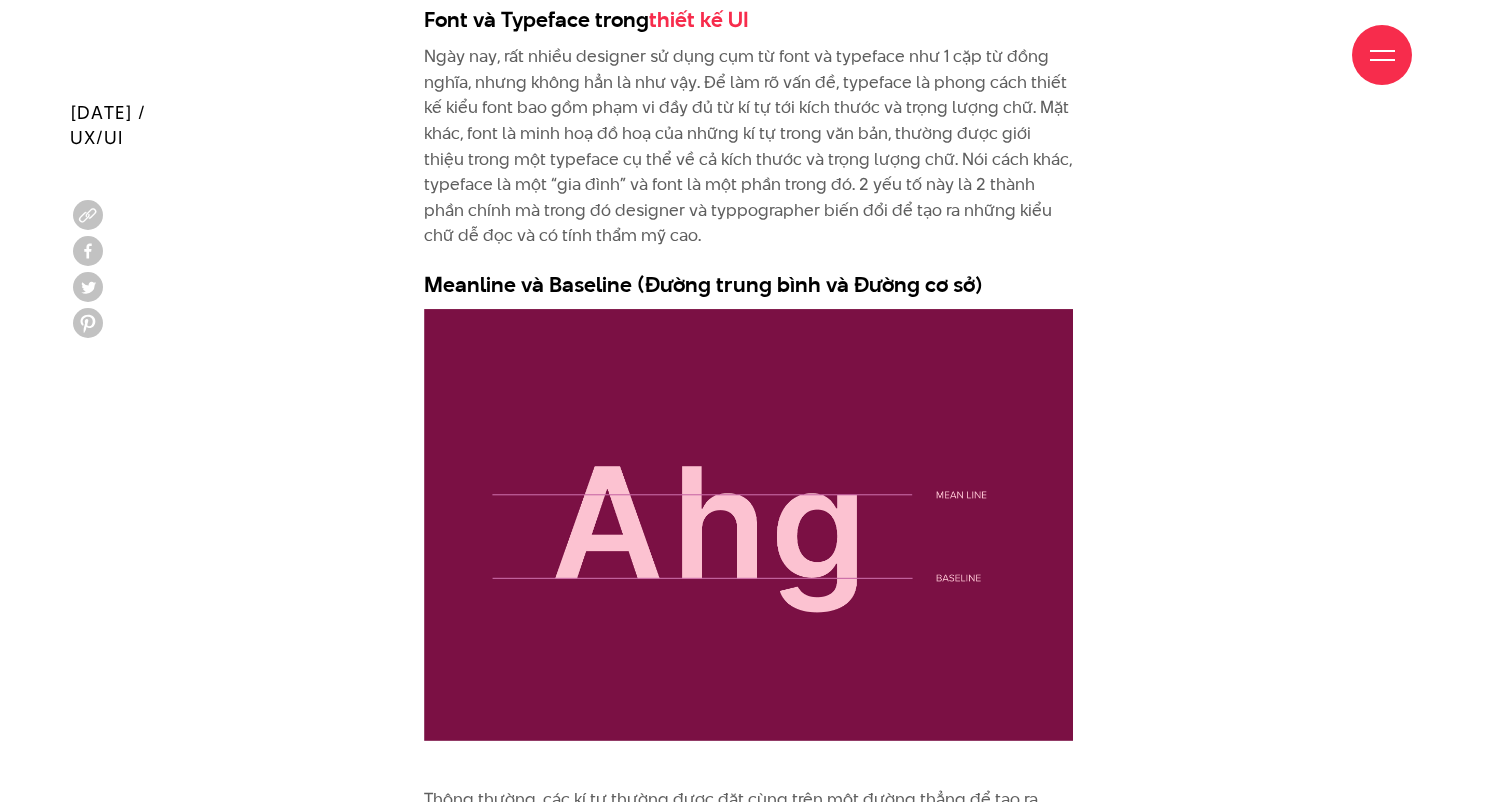 scroll, scrollTop: 3673, scrollLeft: 0, axis: vertical 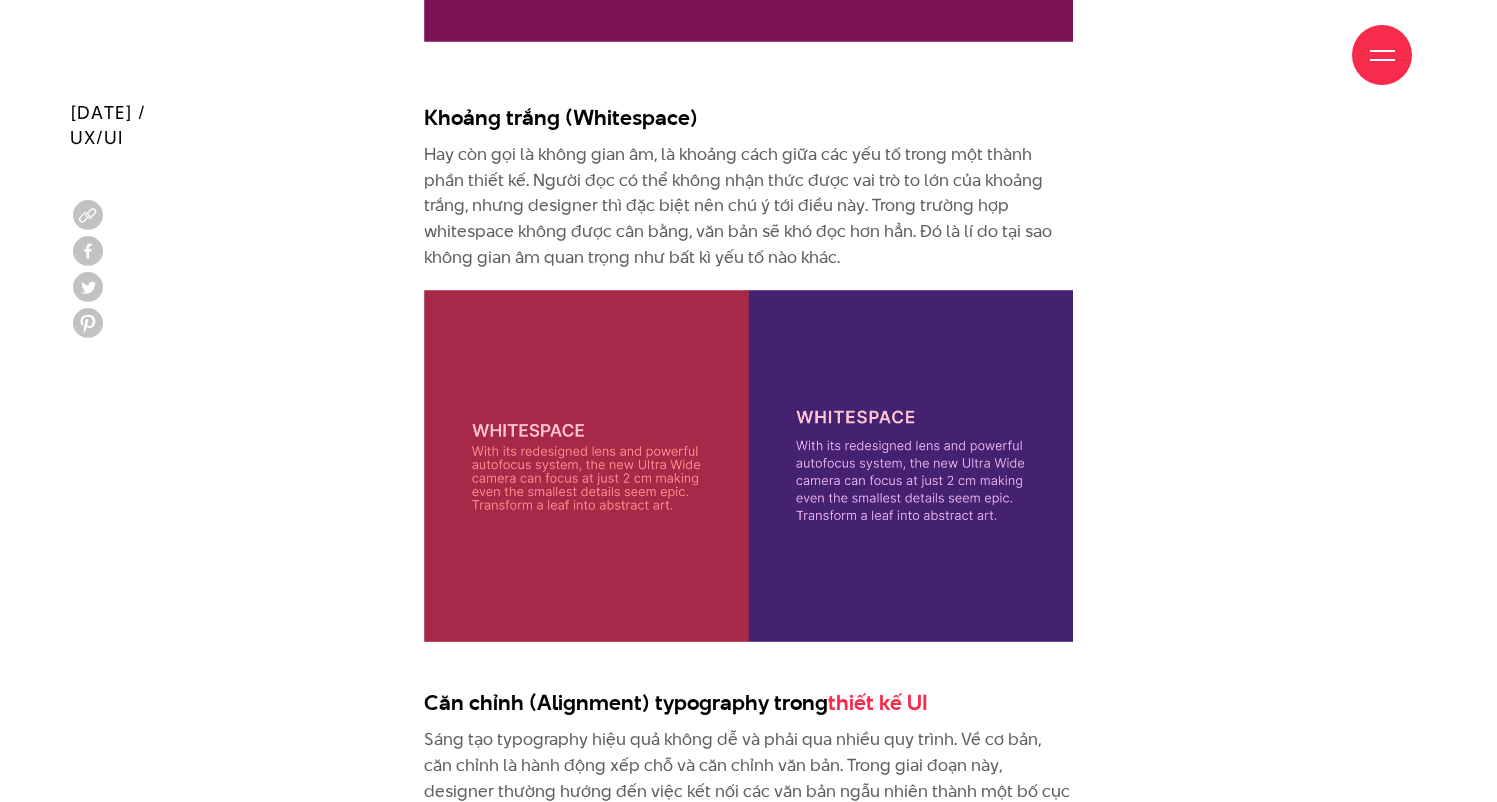 drag, startPoint x: 523, startPoint y: 393, endPoint x: 685, endPoint y: 399, distance: 162.11107 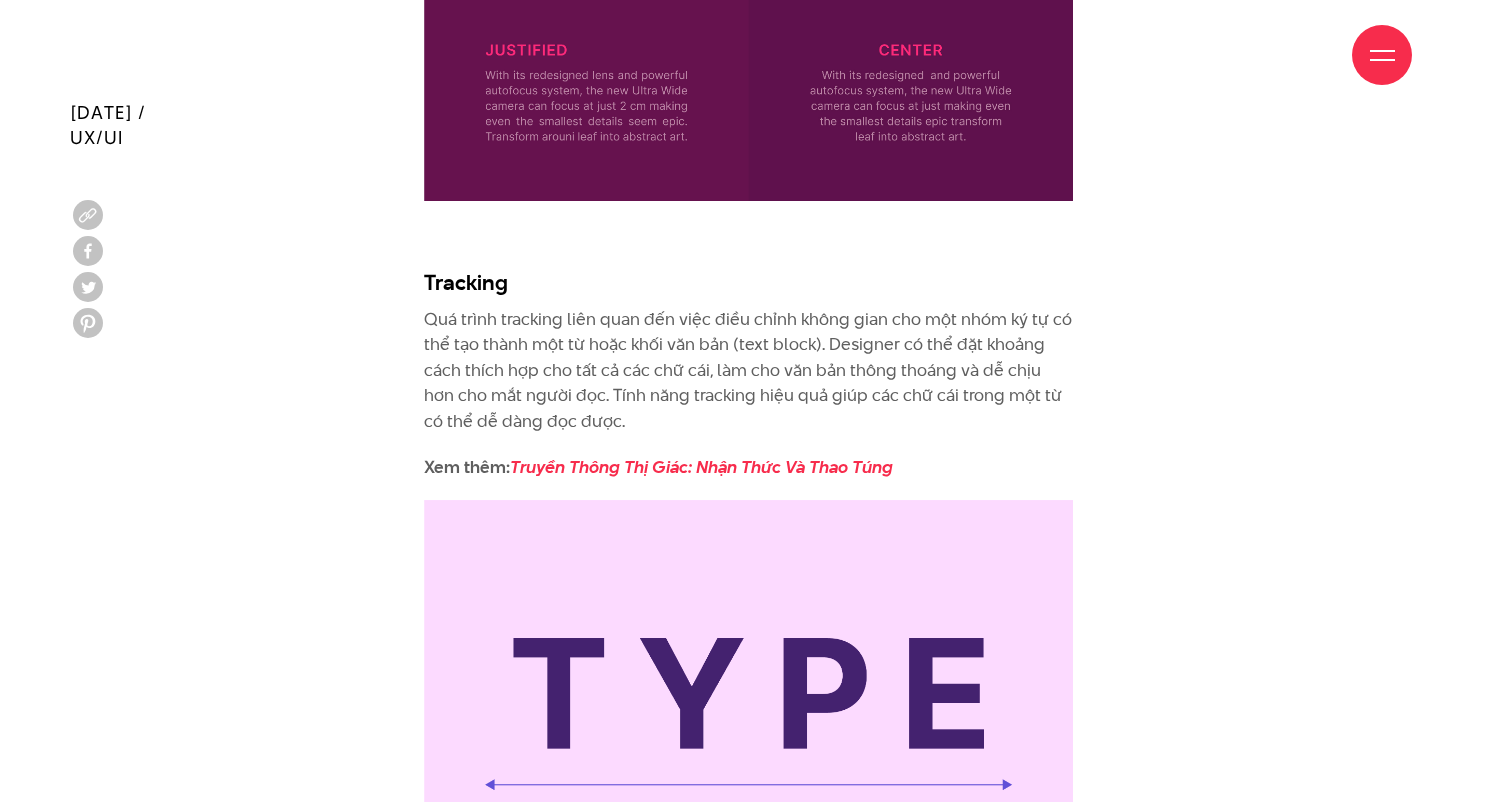 scroll, scrollTop: 7113, scrollLeft: 0, axis: vertical 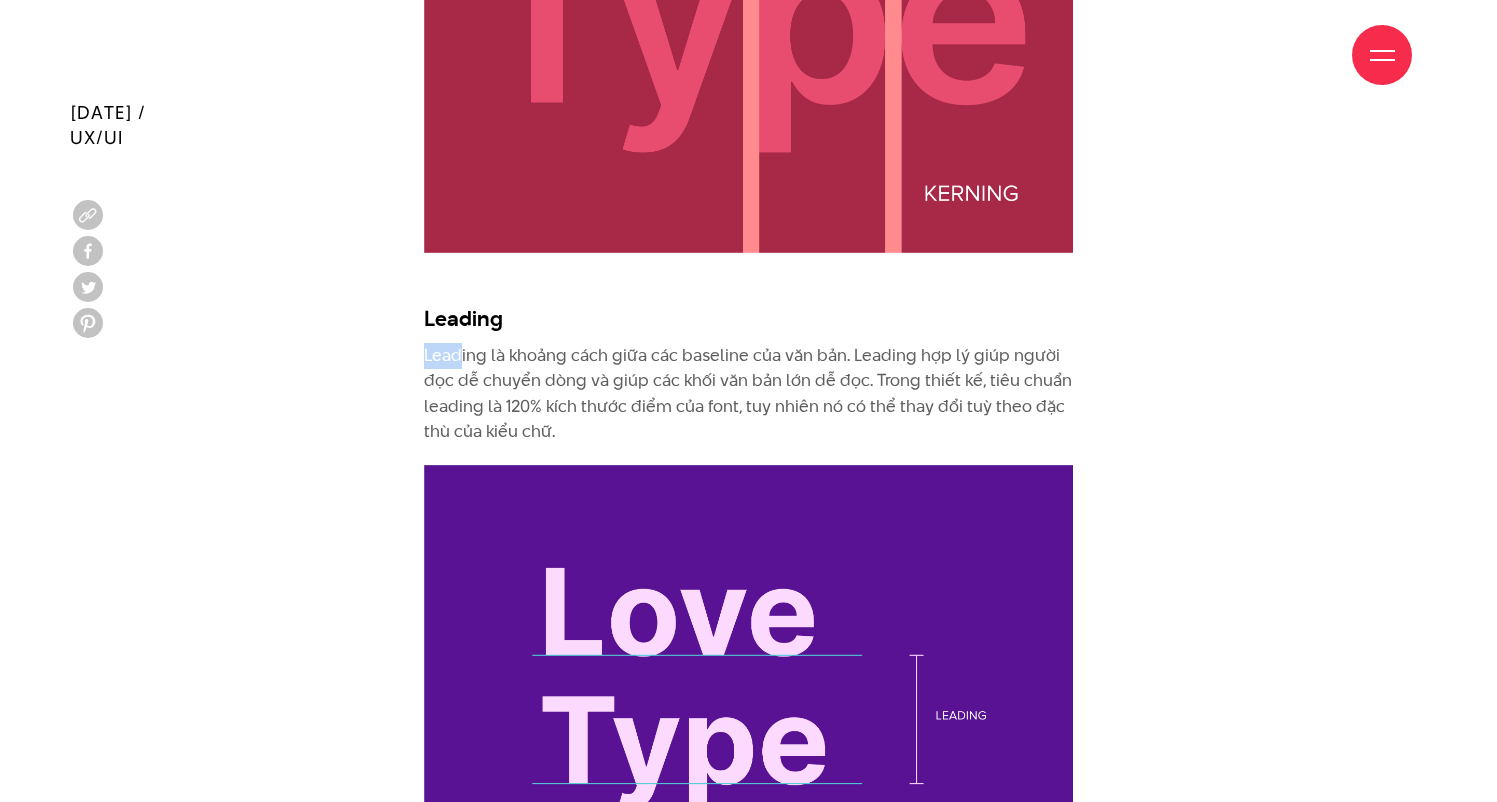 drag, startPoint x: 420, startPoint y: 262, endPoint x: 498, endPoint y: 260, distance: 78.025635 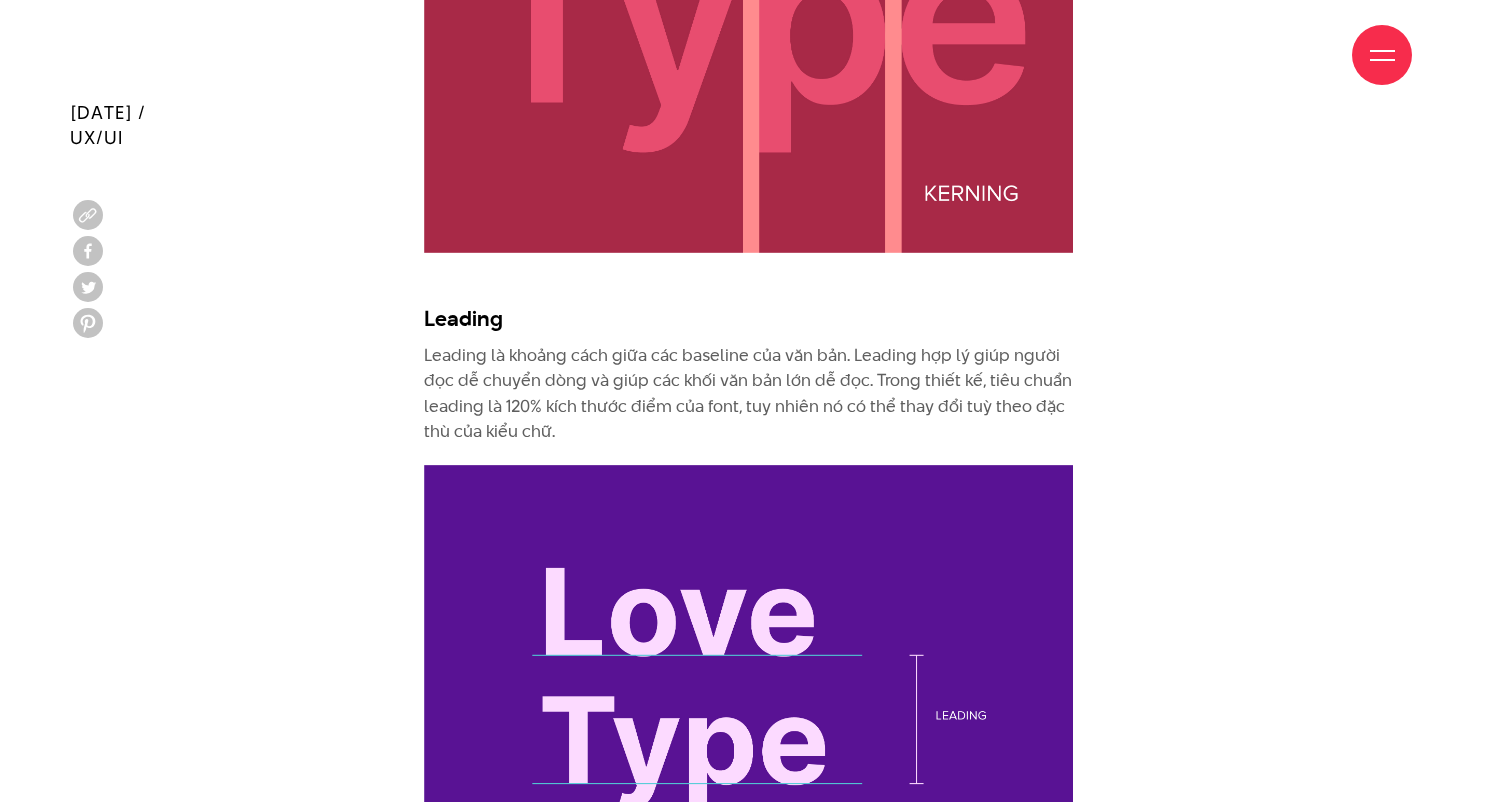 click on "Leading là khoảng cách giữa các baseline của văn bản. Leading hợp lý giúp người đọc dễ chuyển dòng và giúp các khối văn bản lớn dễ đọc. Trong thiết kế, tiêu chuẩn leading là 120% kích thước điểm của font, tuy nhiên nó có thể thay đổi tuỳ theo đặc thù của kiểu chữ." at bounding box center (748, 394) 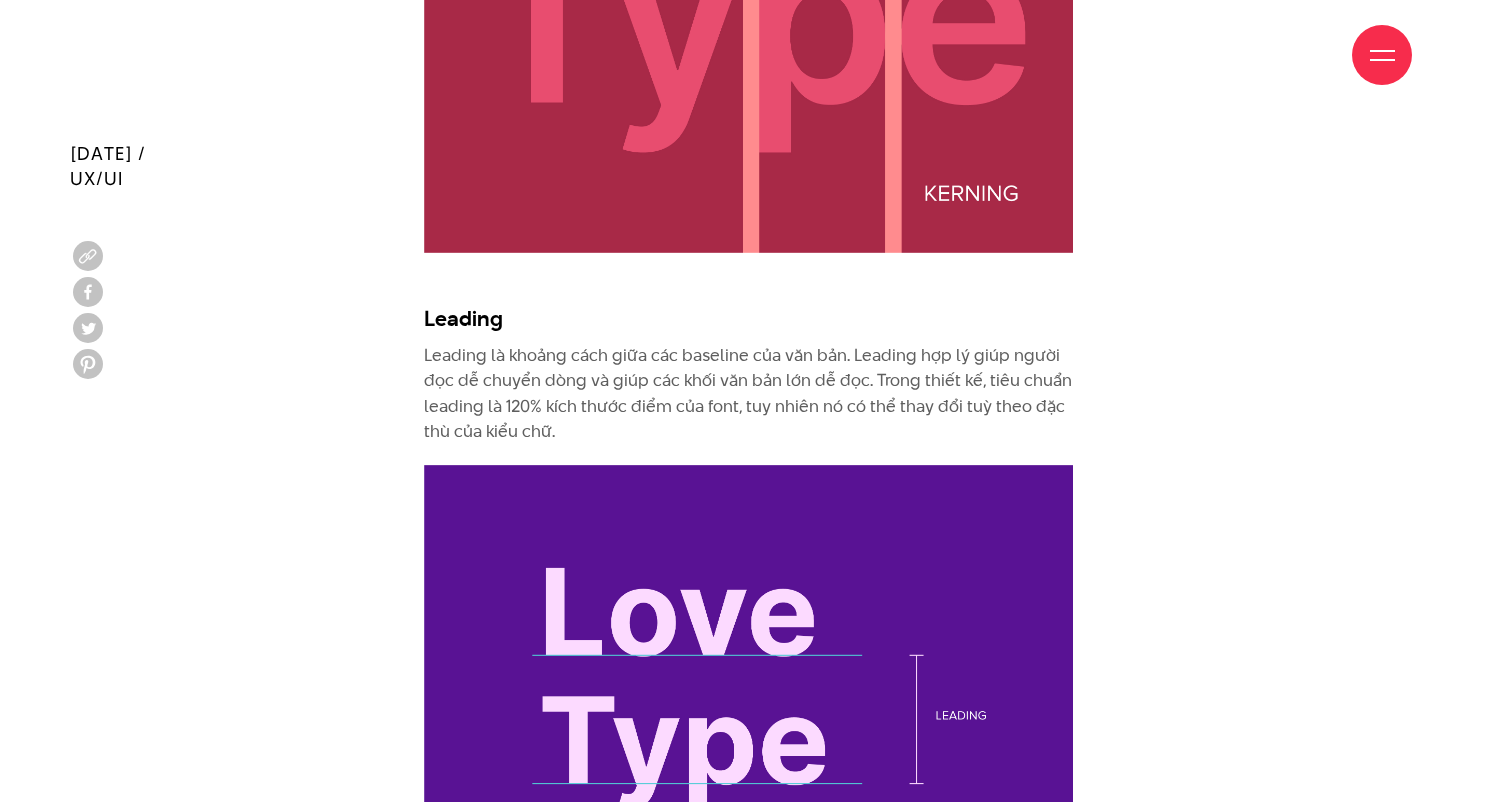 scroll, scrollTop: 8493, scrollLeft: 0, axis: vertical 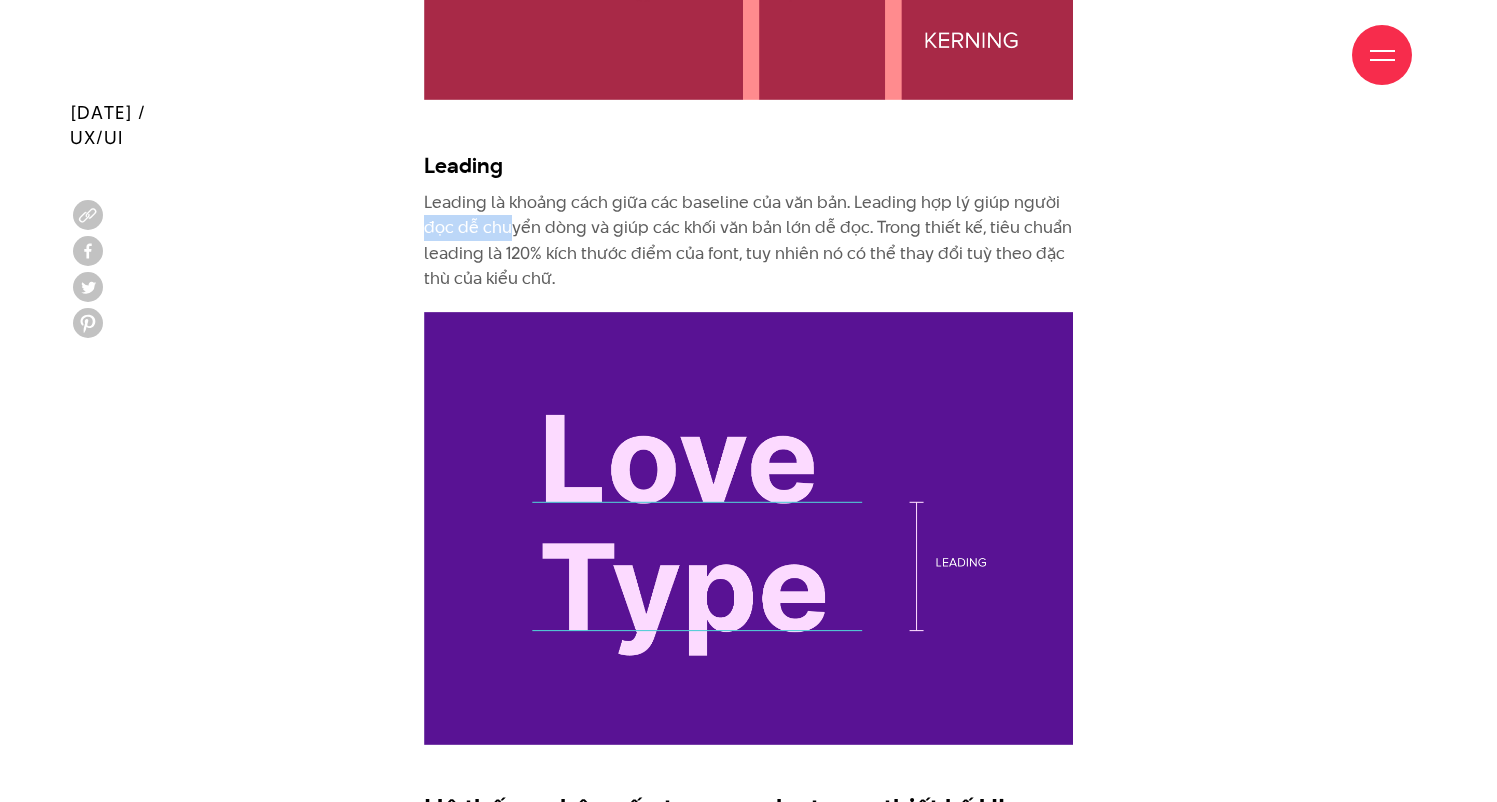 drag, startPoint x: 418, startPoint y: 134, endPoint x: 558, endPoint y: 128, distance: 140.12851 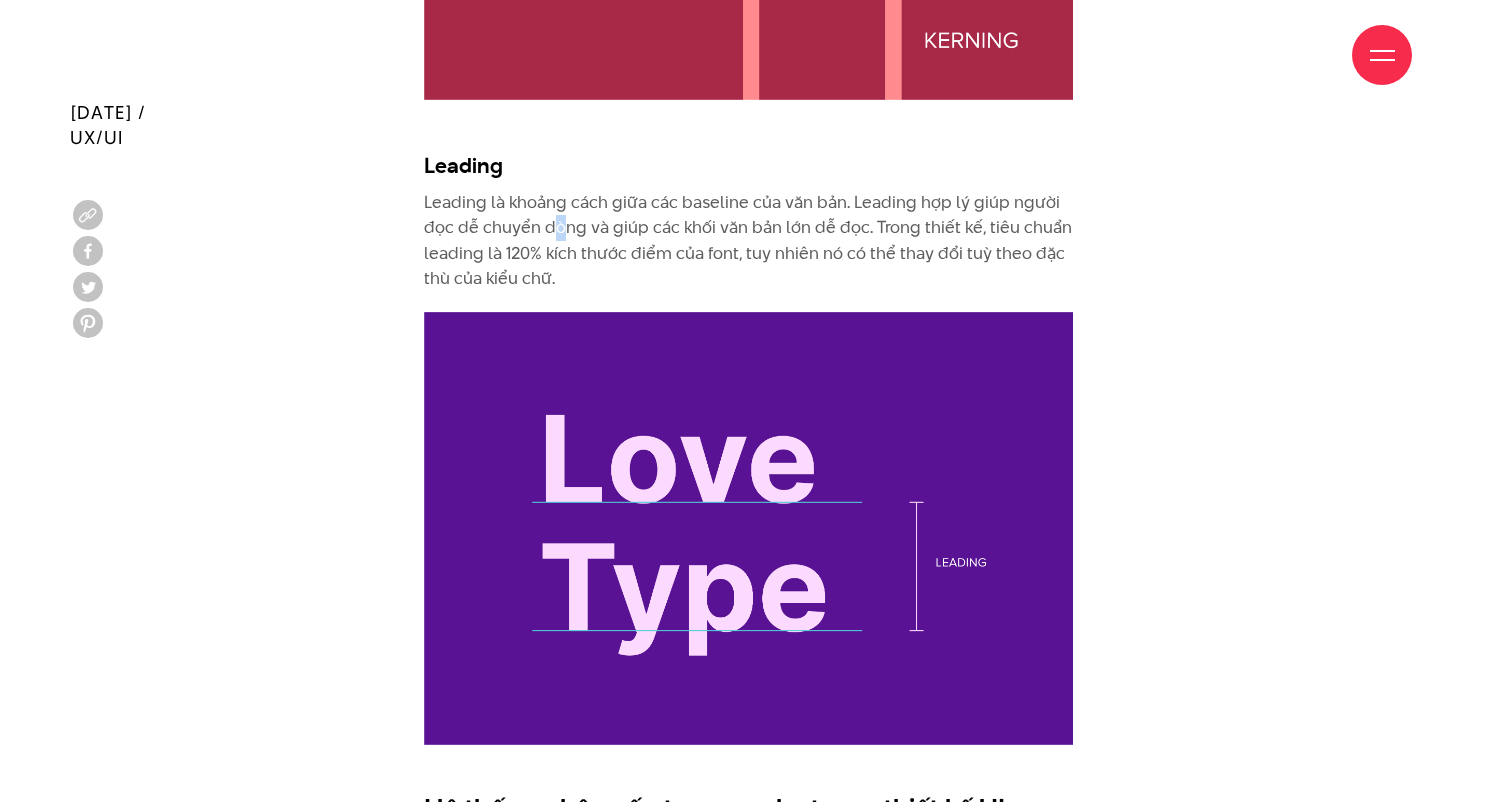 click on "Leading là khoảng cách giữa các baseline của văn bản. Leading hợp lý giúp người đọc dễ chuyển dòng và giúp các khối văn bản lớn dễ đọc. Trong thiết kế, tiêu chuẩn leading là 120% kích thước điểm của font, tuy nhiên nó có thể thay đổi tuỳ theo đặc thù của kiểu chữ." at bounding box center [748, 241] 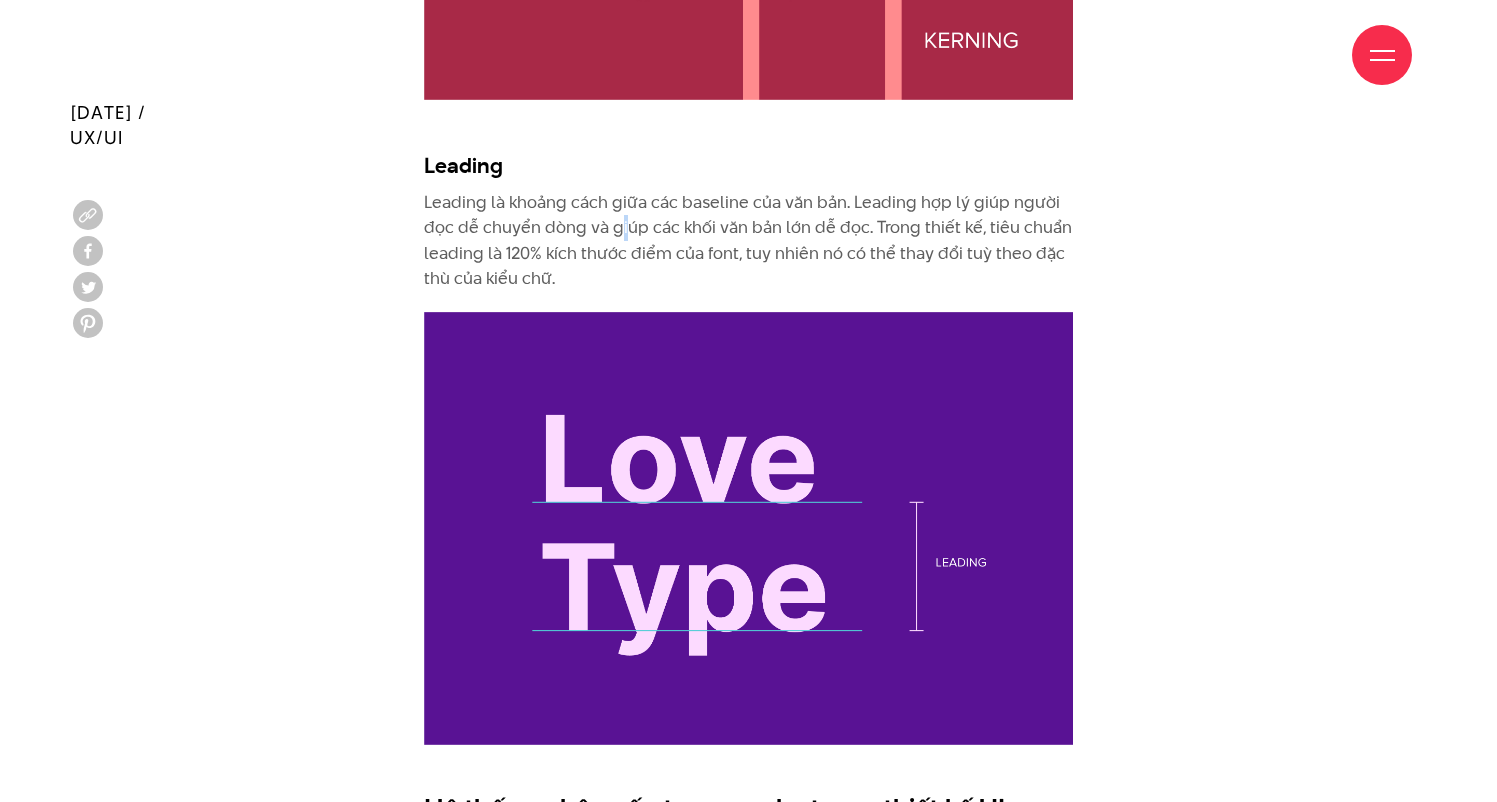 drag, startPoint x: 621, startPoint y: 137, endPoint x: 667, endPoint y: 138, distance: 46.010868 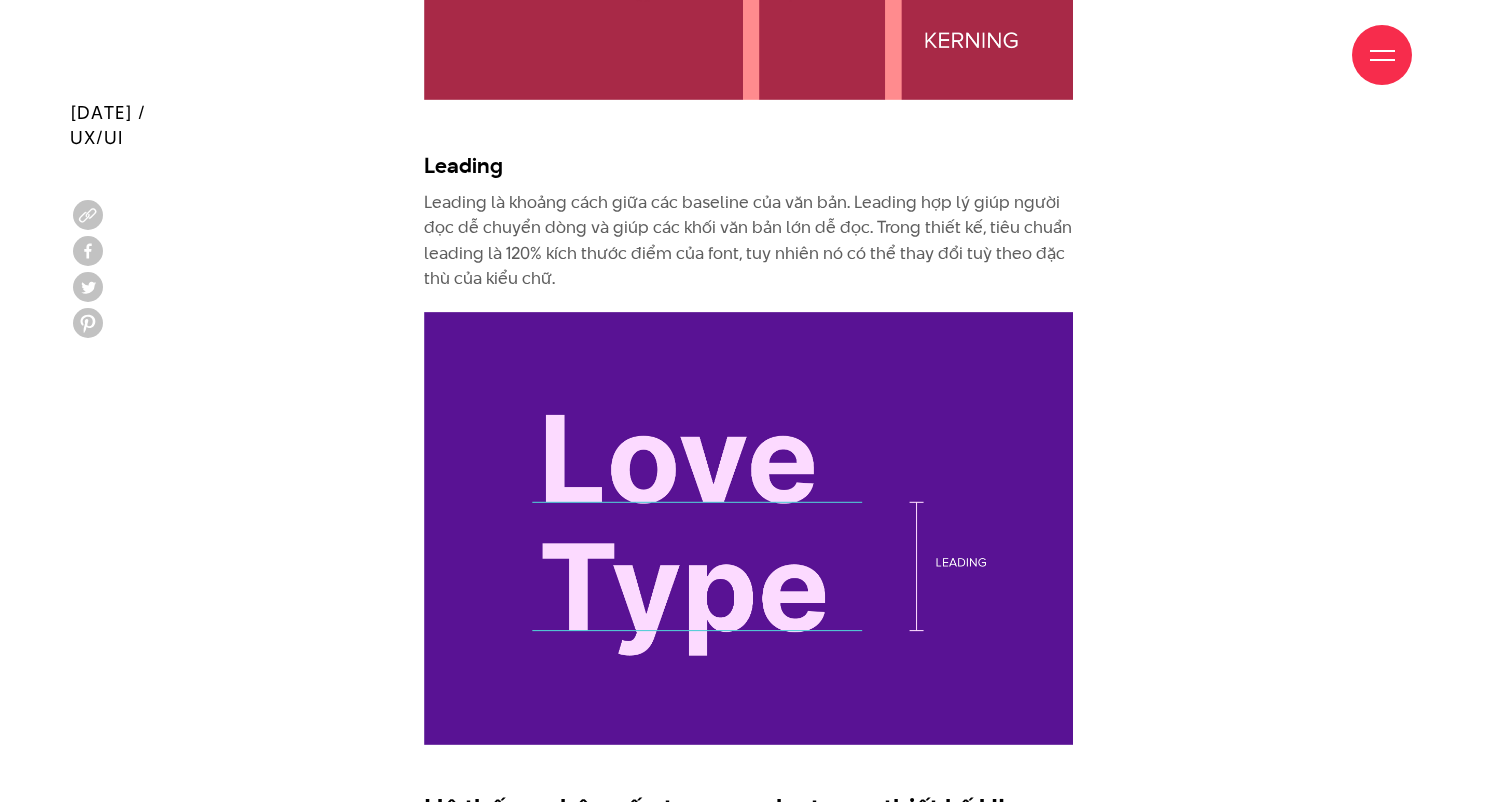 click on "Leading là khoảng cách giữa các baseline của văn bản. Leading hợp lý giúp người đọc dễ chuyển dòng và giúp các khối văn bản lớn dễ đọc. Trong thiết kế, tiêu chuẩn leading là 120% kích thước điểm của font, tuy nhiên nó có thể thay đổi tuỳ theo đặc thù của kiểu chữ." at bounding box center [748, 241] 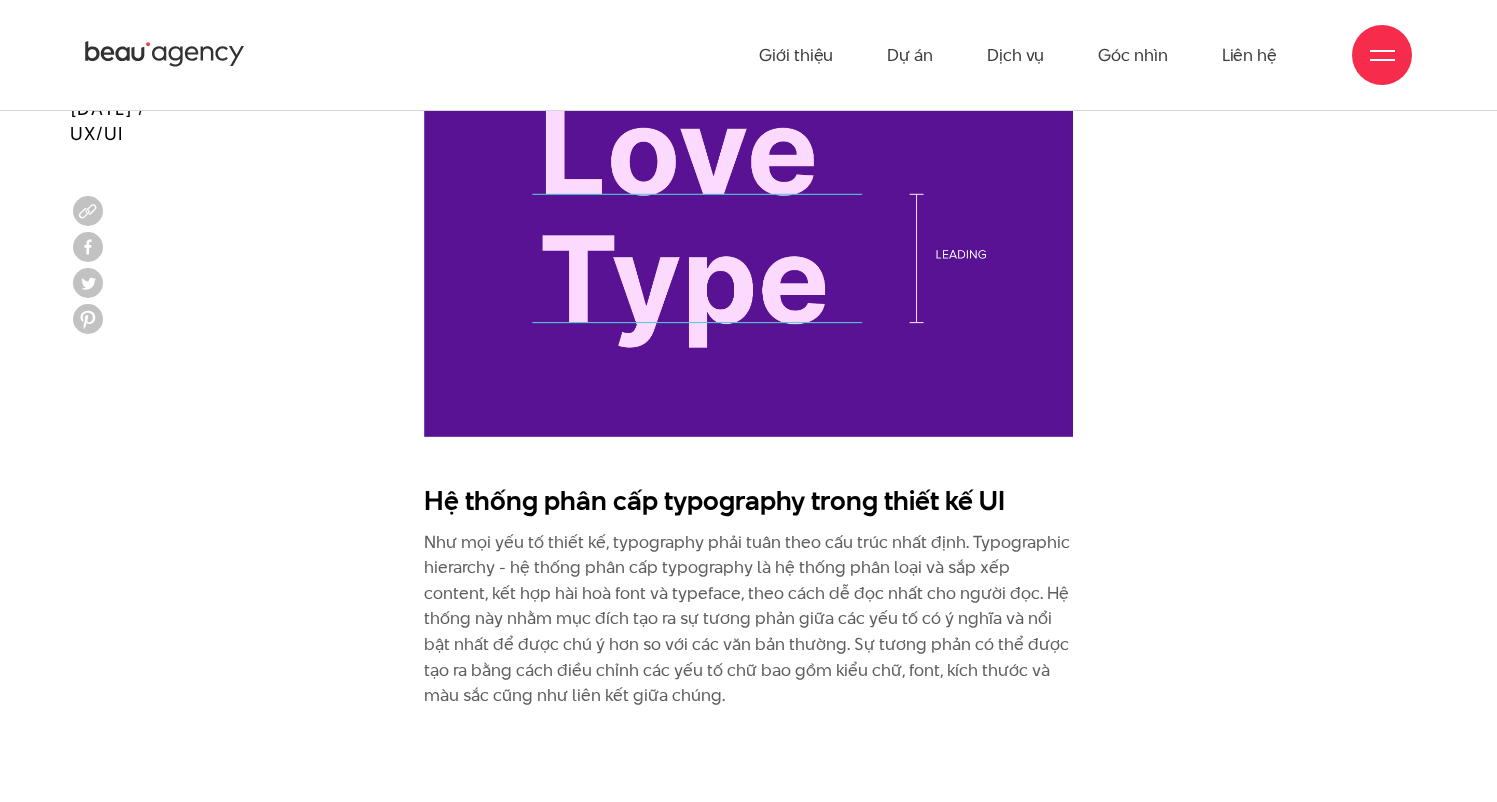 scroll, scrollTop: 8414, scrollLeft: 0, axis: vertical 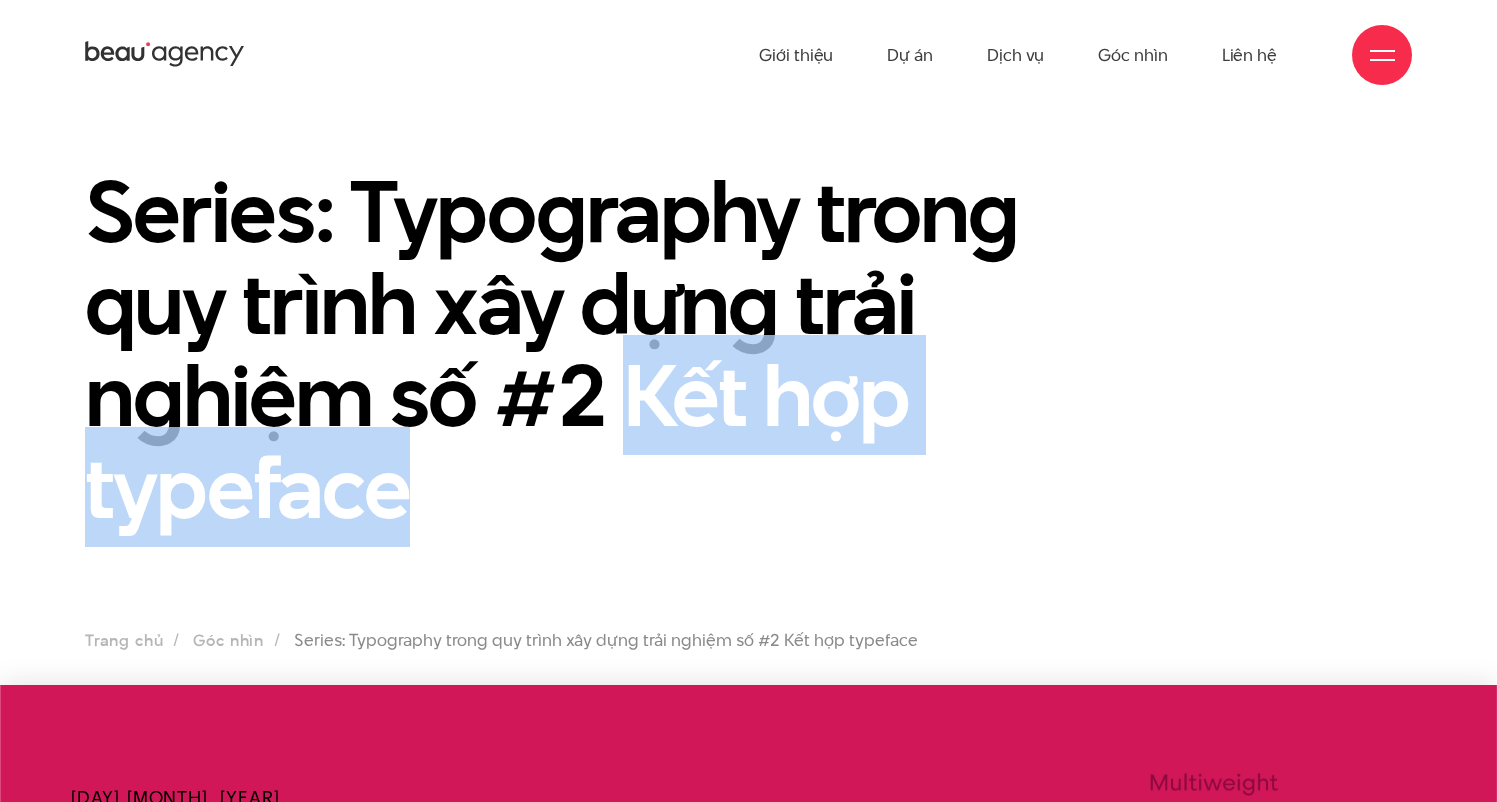 drag, startPoint x: 632, startPoint y: 390, endPoint x: 697, endPoint y: 506, distance: 132.96992 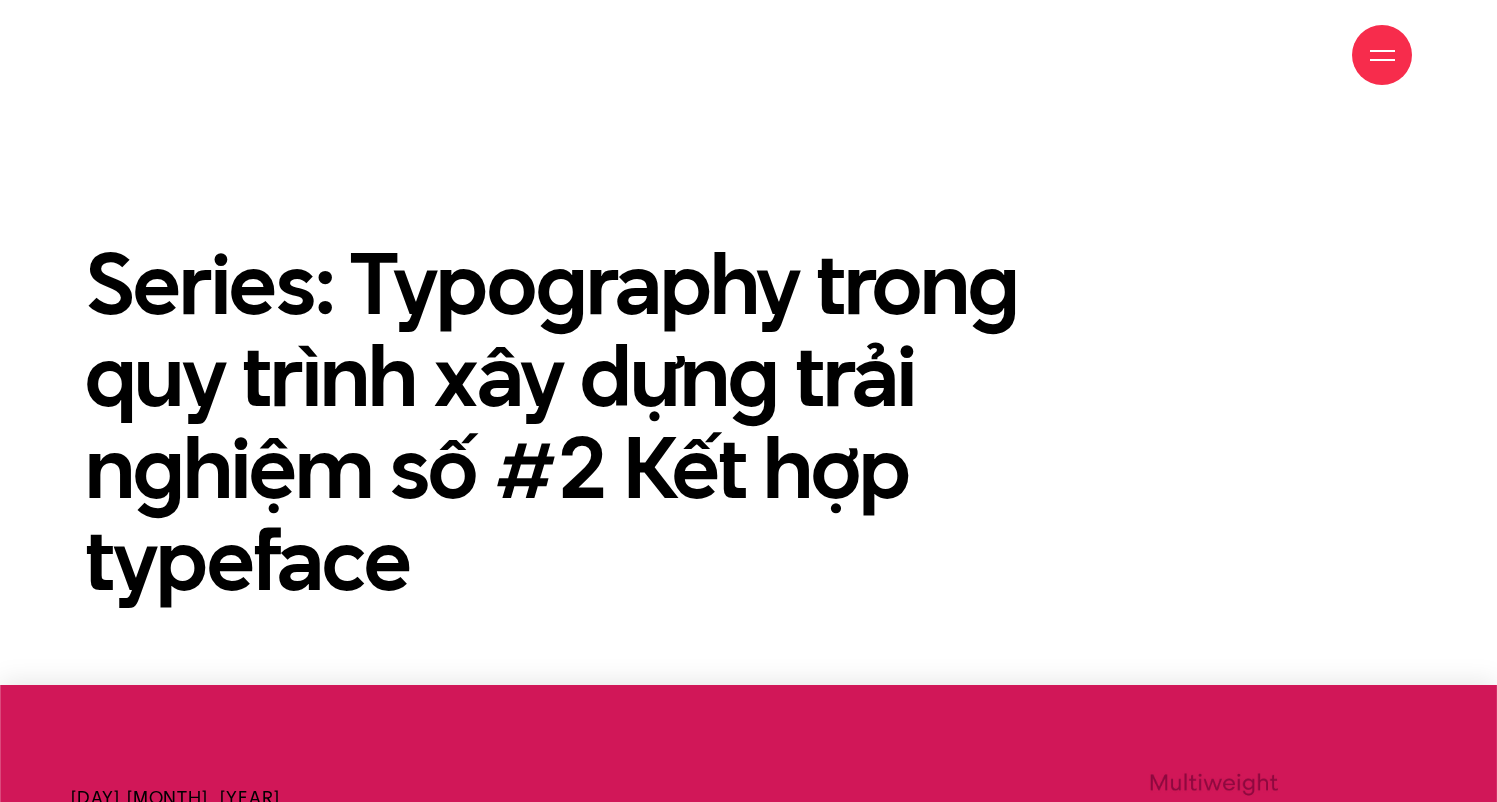 scroll, scrollTop: 978, scrollLeft: 0, axis: vertical 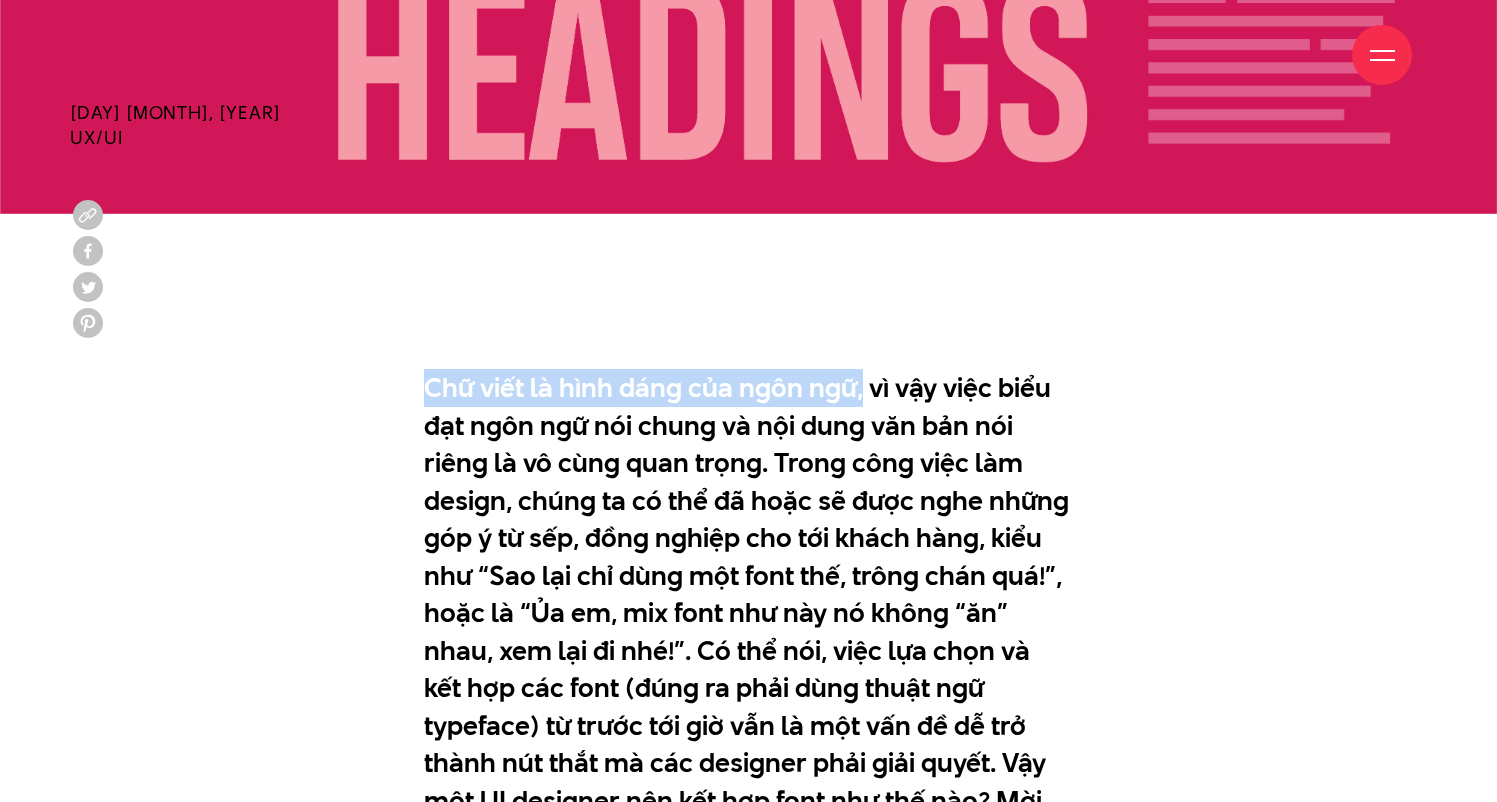 drag, startPoint x: 398, startPoint y: 381, endPoint x: 932, endPoint y: 396, distance: 534.21063 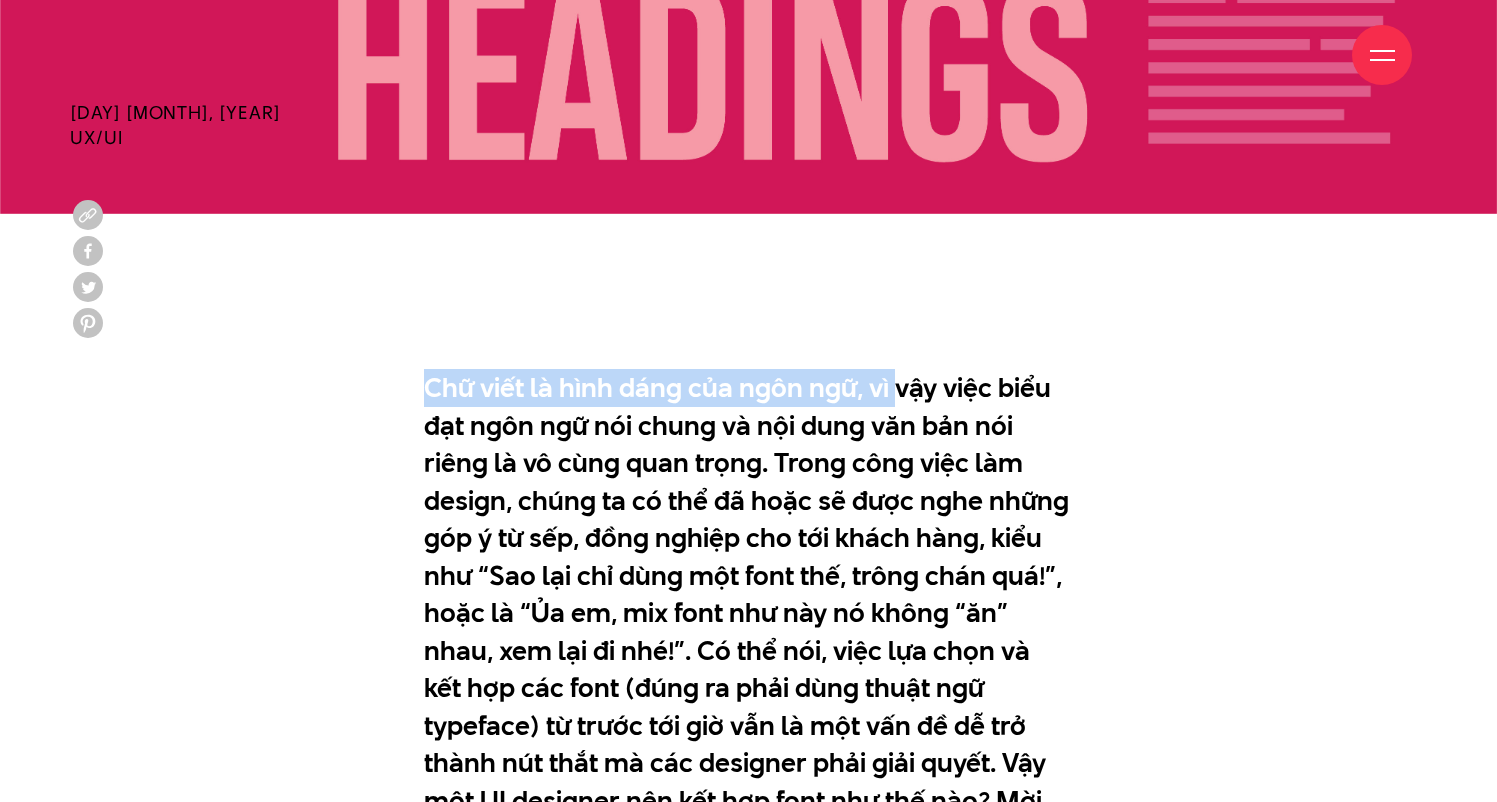 click on "Chữ viết là hình dáng của ngôn ngữ, vì vậy việc biểu đạt ngôn ngữ nói chung và nội dung văn bản nói riêng là vô cùng quan trọng. Trong công việc làm design, chúng ta có thể đã hoặc sẽ được nghe những góp ý từ sếp, đồng nghiệp cho tới khách hàng, kiểu như “Sao lại chỉ dùng một font thế, trông chán quá!”, hoặc là “Ủa em, mix font như này nó không “ăn” nhau, xem lại đi nhé!”. Có thể nói, việc lựa chọn và kết hợp các font (đúng ra phải dùng thuật ngữ typeface) từ trước tới giờ vẫn là một vấn đề dễ trở thành nút thắt mà các designer phải giải quyết. Vậy một UI designer nên kết hợp font như thế nào? Mời các bạn cùng chúng tôi tìm hiểu trong bài viết này." at bounding box center [748, 613] 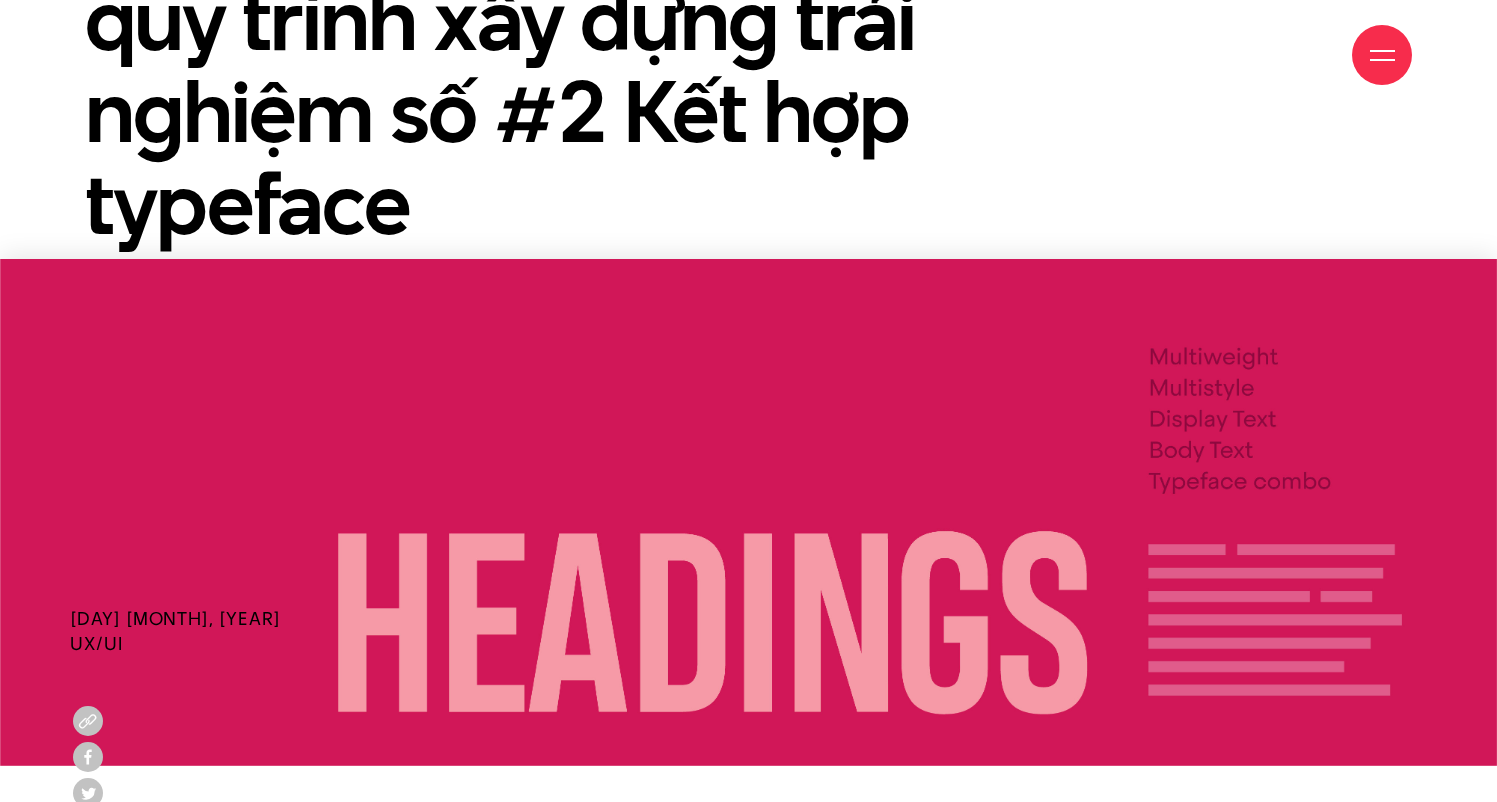 scroll, scrollTop: 849, scrollLeft: 0, axis: vertical 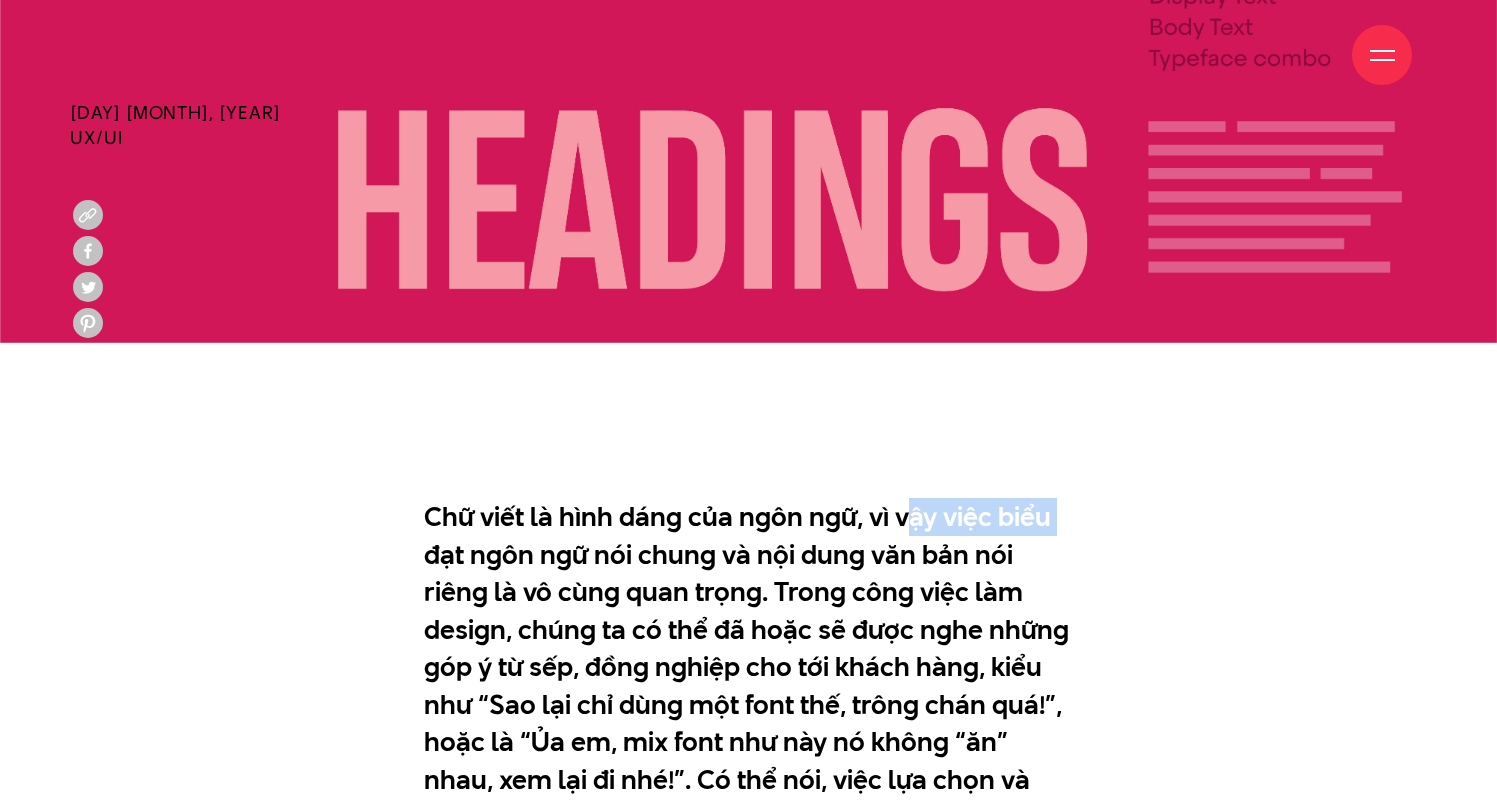 drag, startPoint x: 427, startPoint y: 543, endPoint x: 908, endPoint y: 529, distance: 481.2037 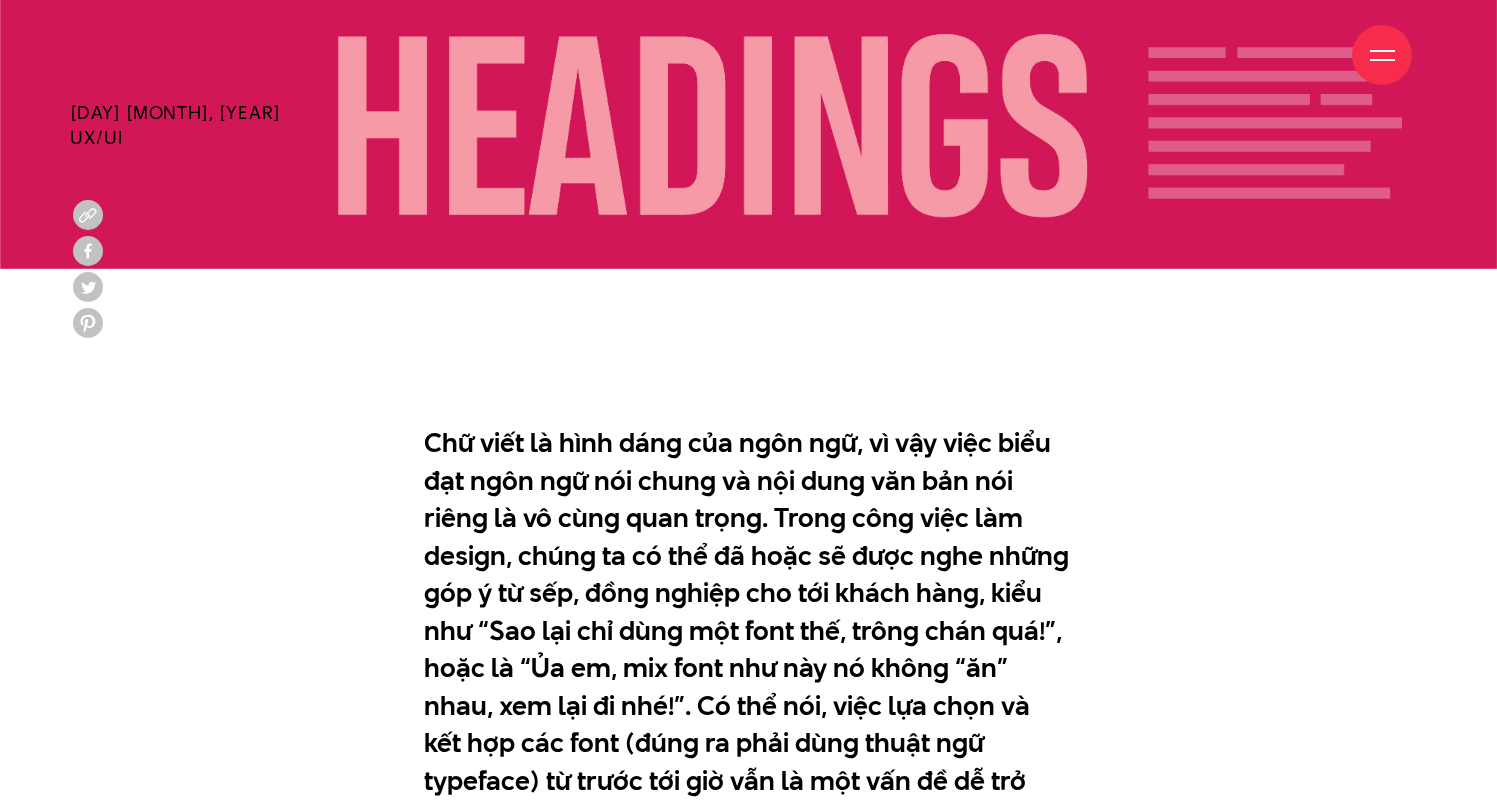 scroll, scrollTop: 927, scrollLeft: 0, axis: vertical 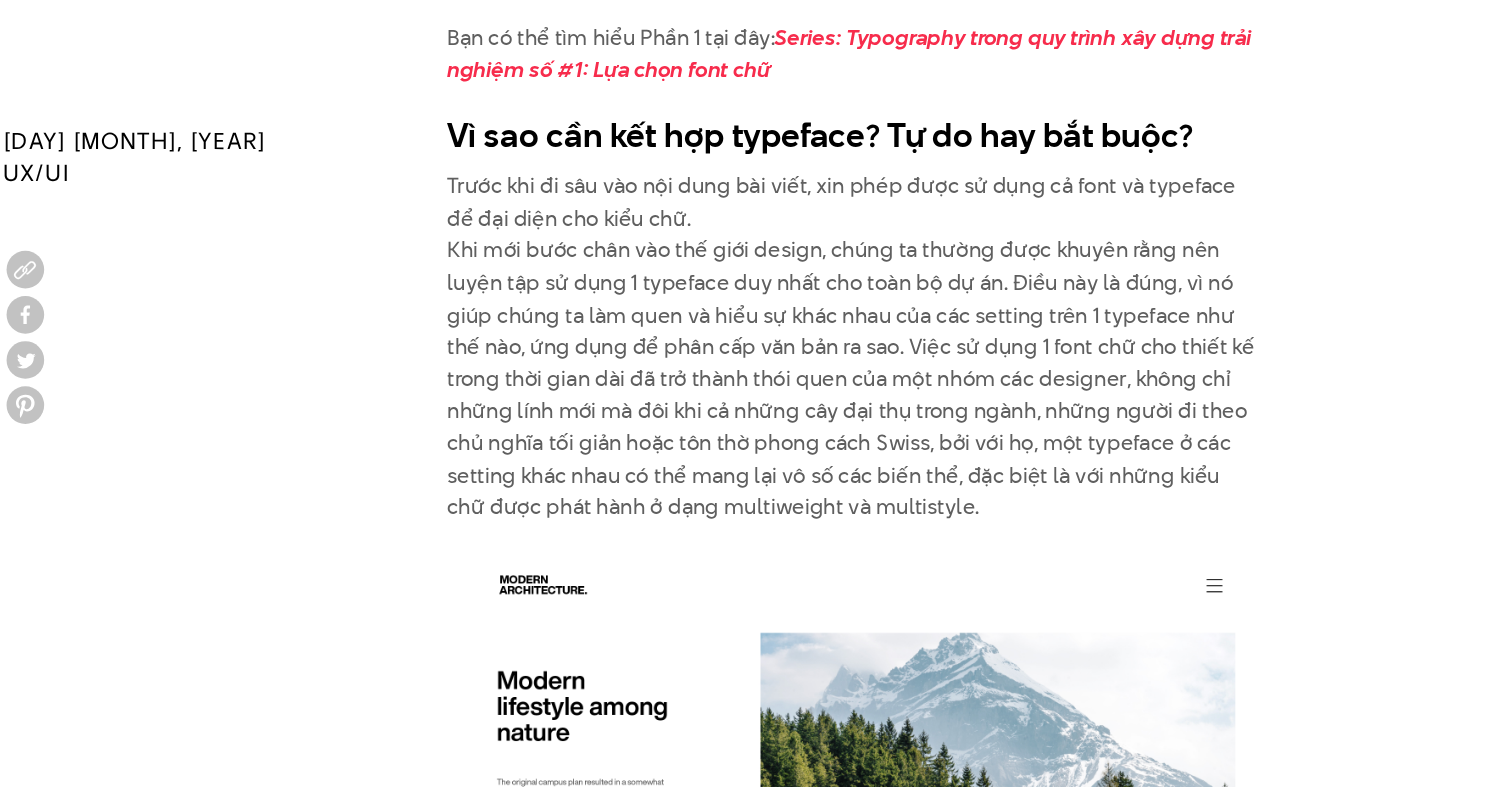 click on "Trước khi đi sâu vào nội dung bài viết, xin phép được sử dụng cả font và typeface để đại diện cho kiểu chữ." at bounding box center [748, 437] 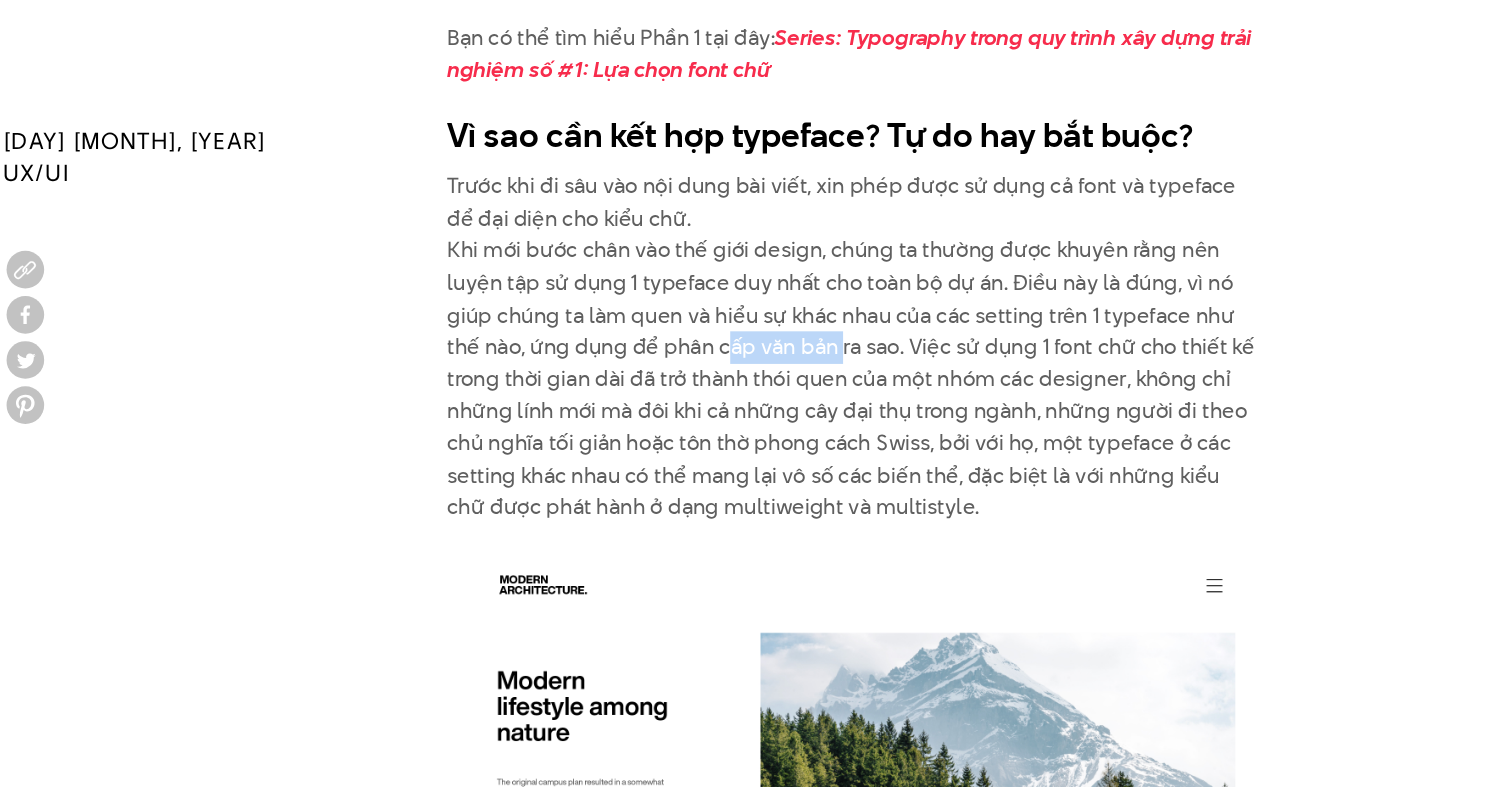 drag, startPoint x: 597, startPoint y: 274, endPoint x: 669, endPoint y: 267, distance: 72.33948 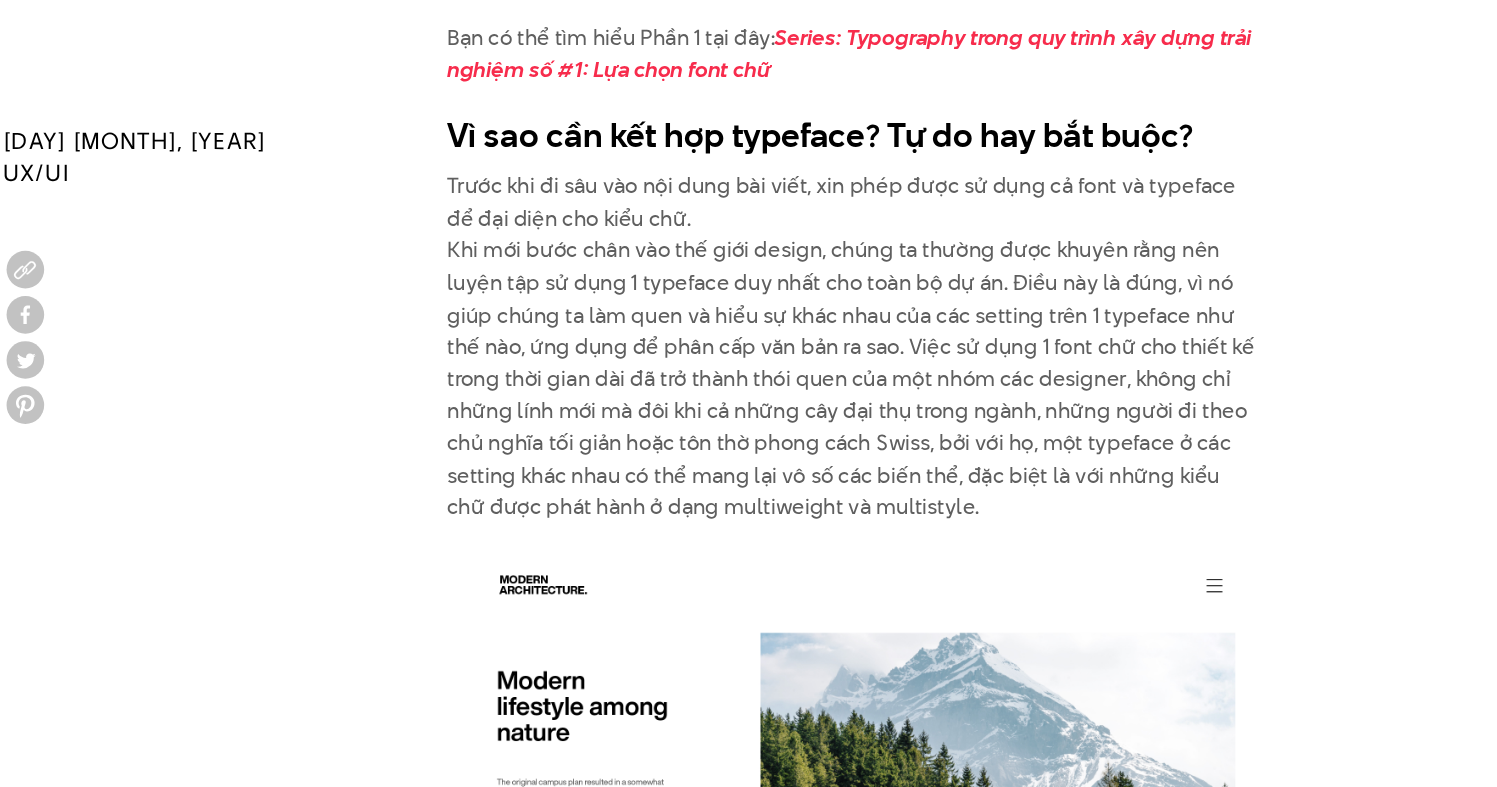 click on "Trước khi đi sâu vào nội dung bài viết, xin phép được sử dụng cả font và typeface để đại diện cho kiểu chữ." at bounding box center [748, 437] 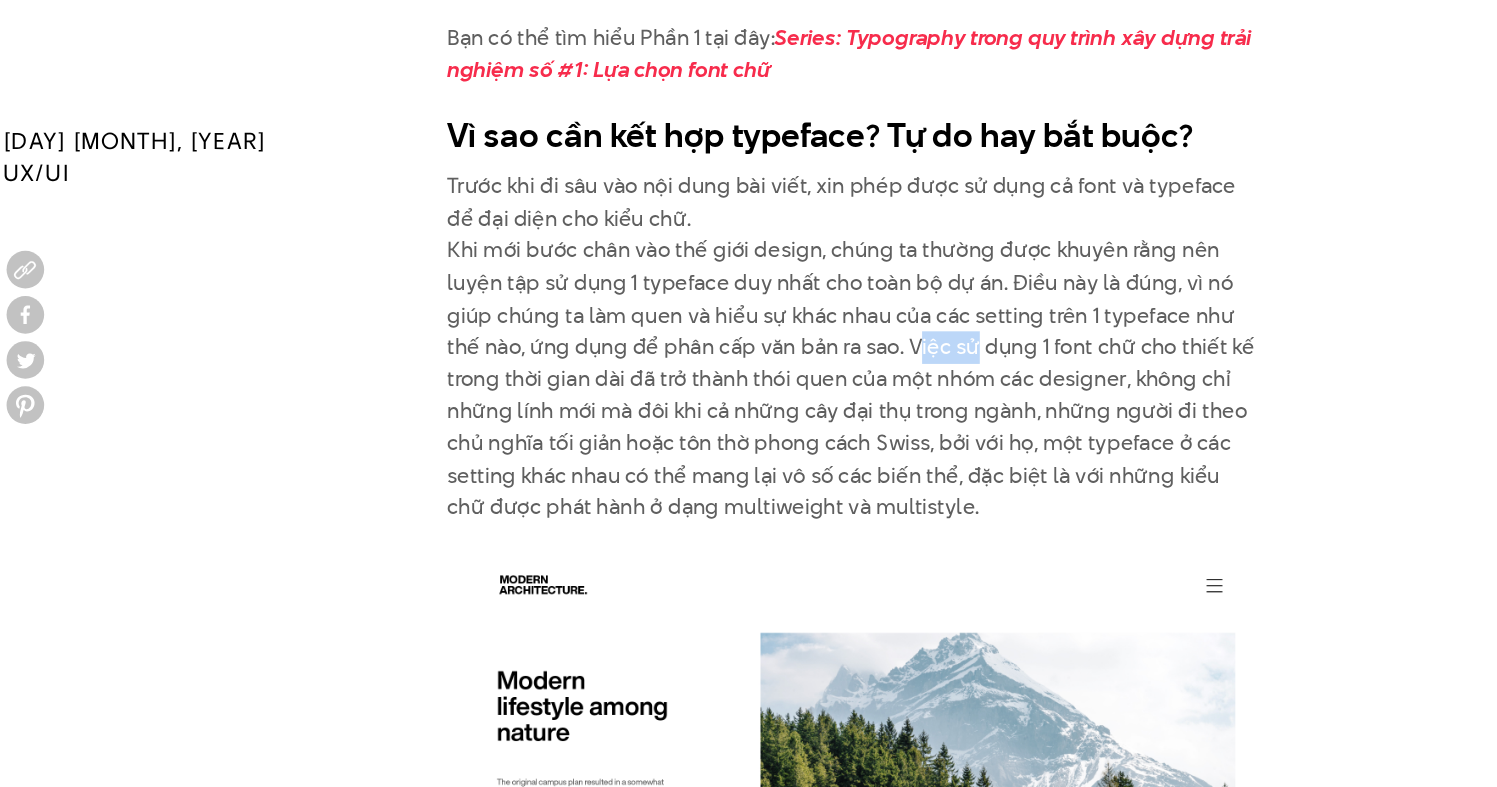 drag, startPoint x: 725, startPoint y: 259, endPoint x: 777, endPoint y: 259, distance: 52 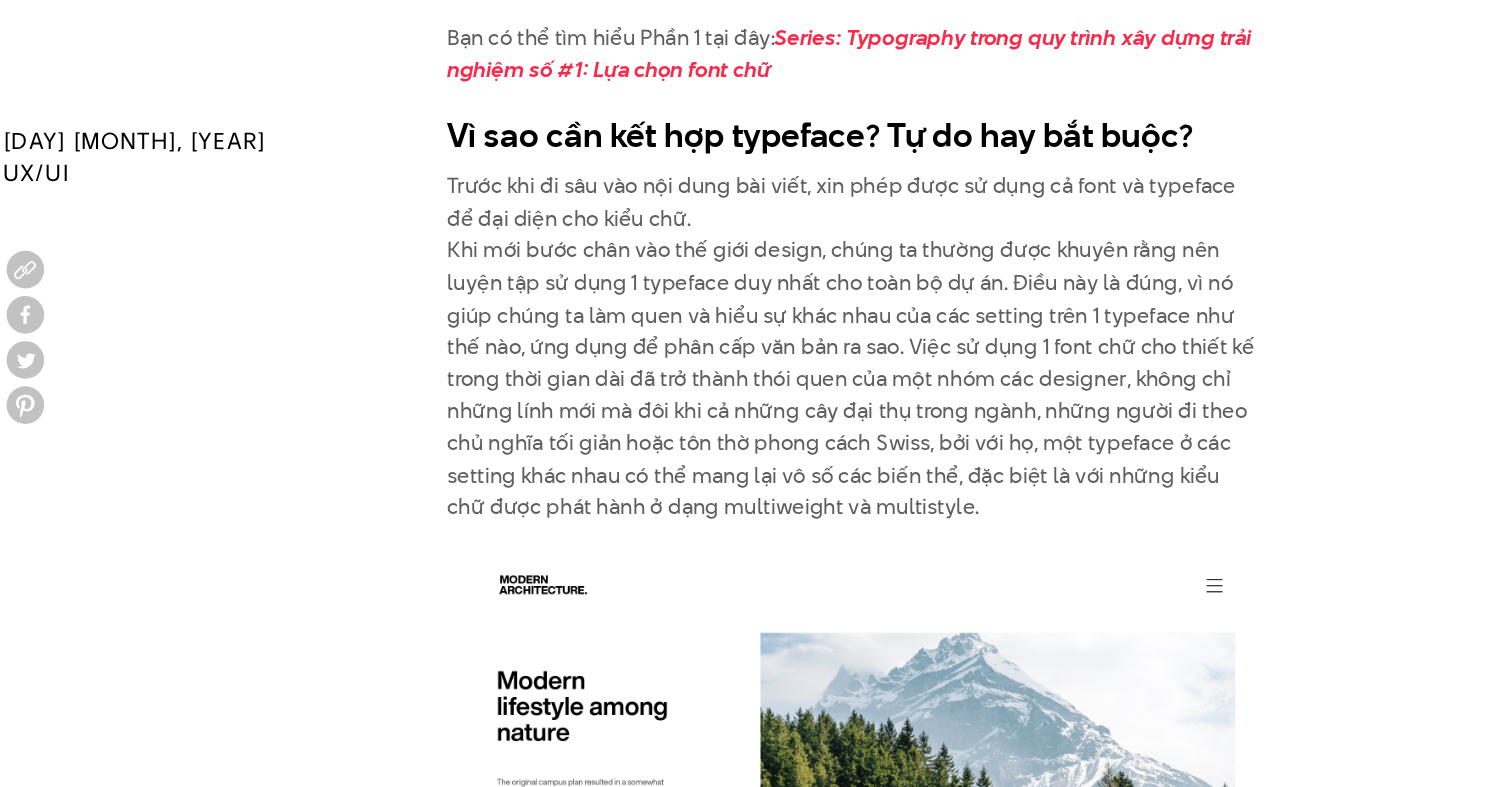 click on "Trước khi đi sâu vào nội dung bài viết, xin phép được sử dụng cả font và typeface để đại diện cho kiểu chữ." at bounding box center (748, 437) 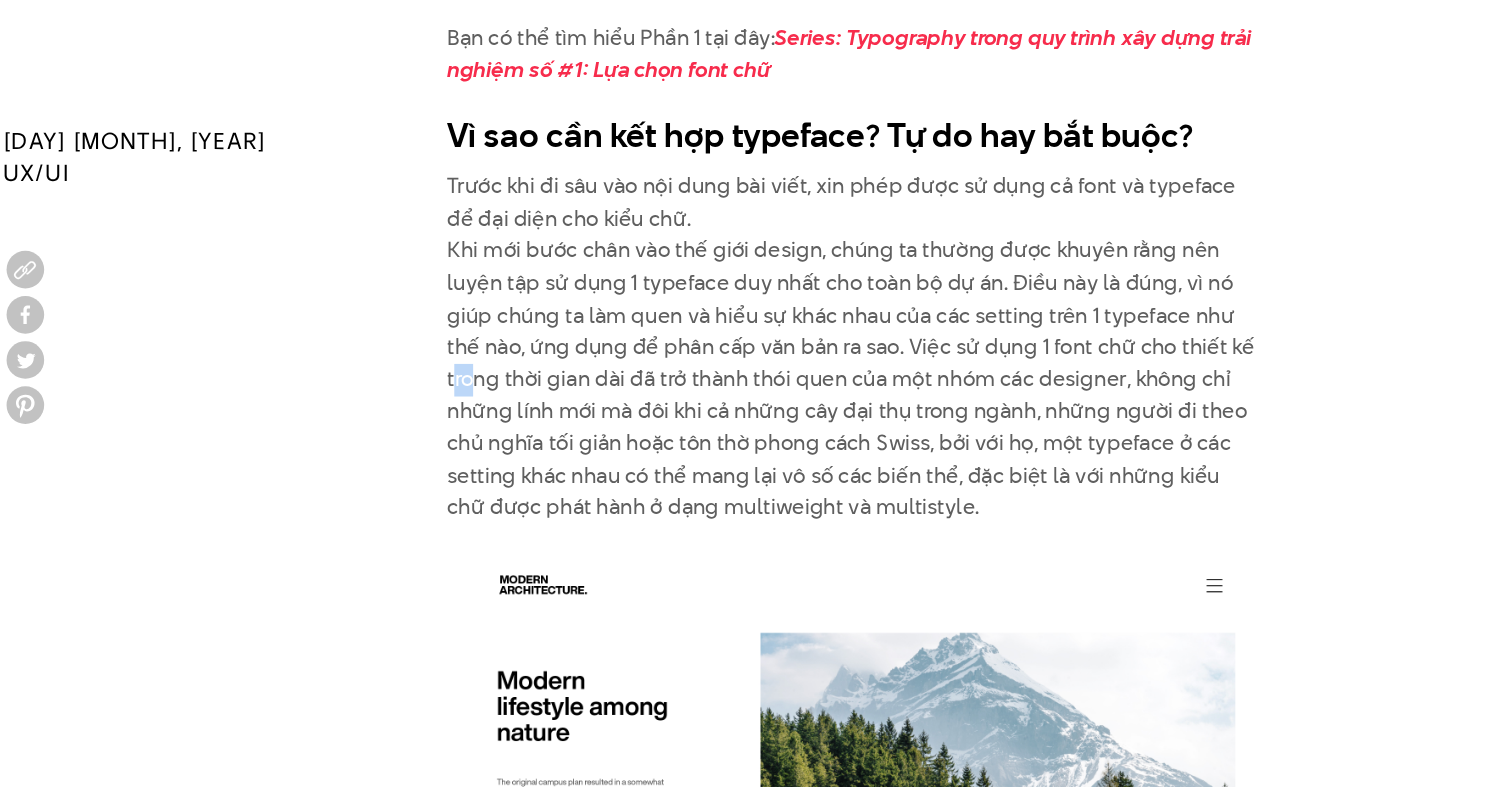 drag, startPoint x: 358, startPoint y: 300, endPoint x: 410, endPoint y: 298, distance: 52.03845 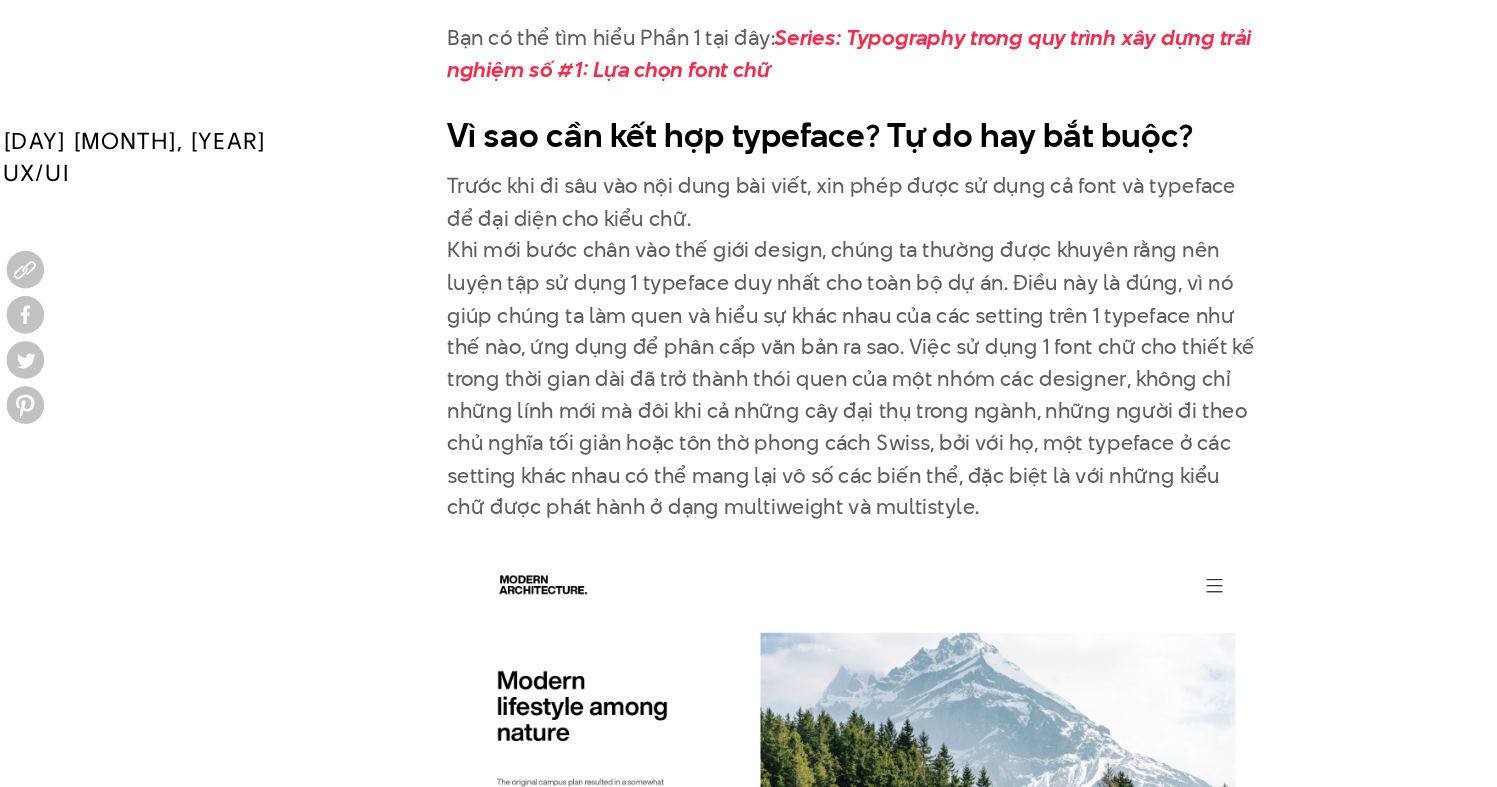 click on "Trước khi đi sâu vào nội dung bài viết, xin phép được sử dụng cả font và typeface để đại diện cho kiểu chữ." at bounding box center (748, 437) 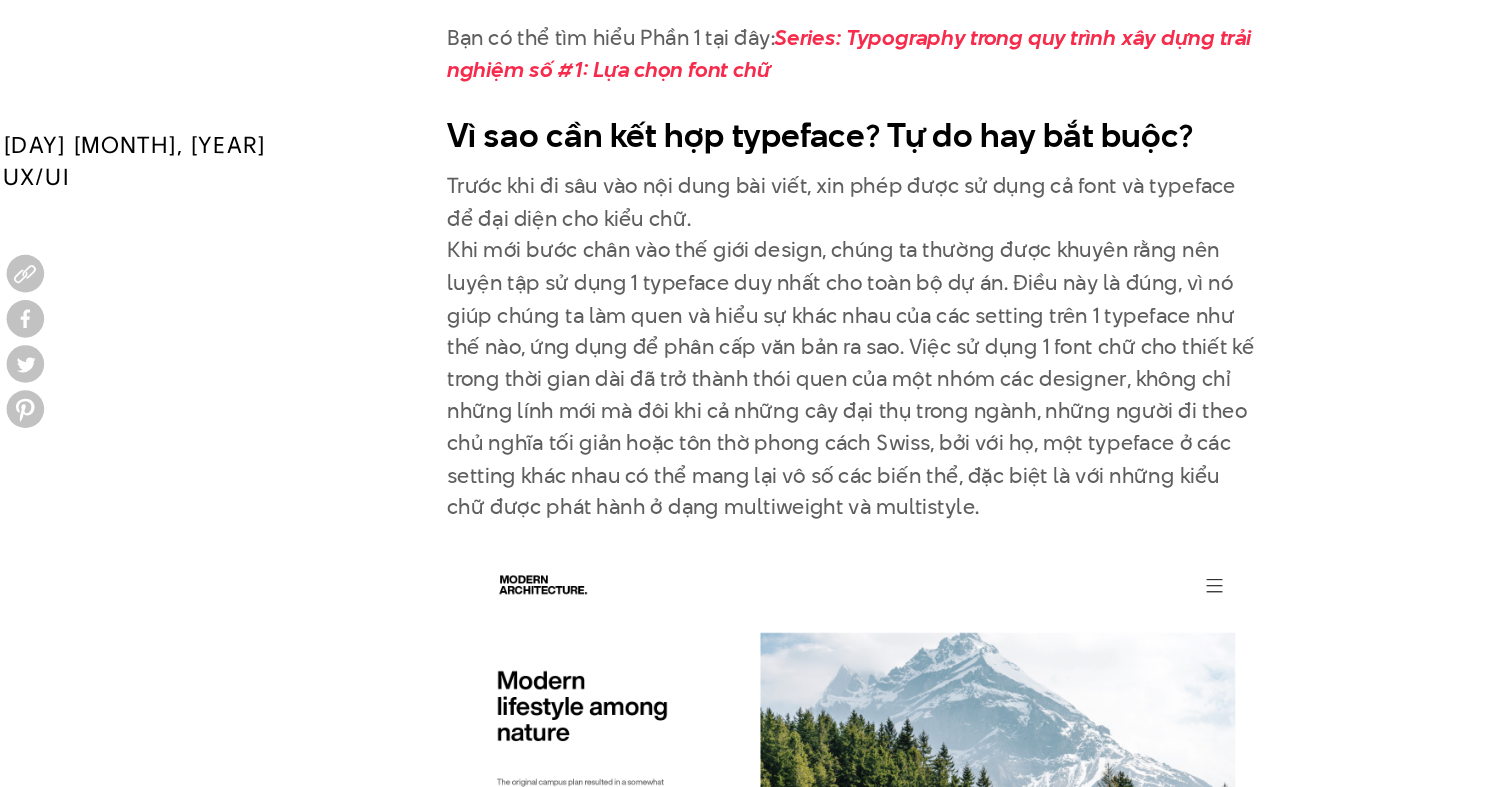 scroll, scrollTop: 1964, scrollLeft: 0, axis: vertical 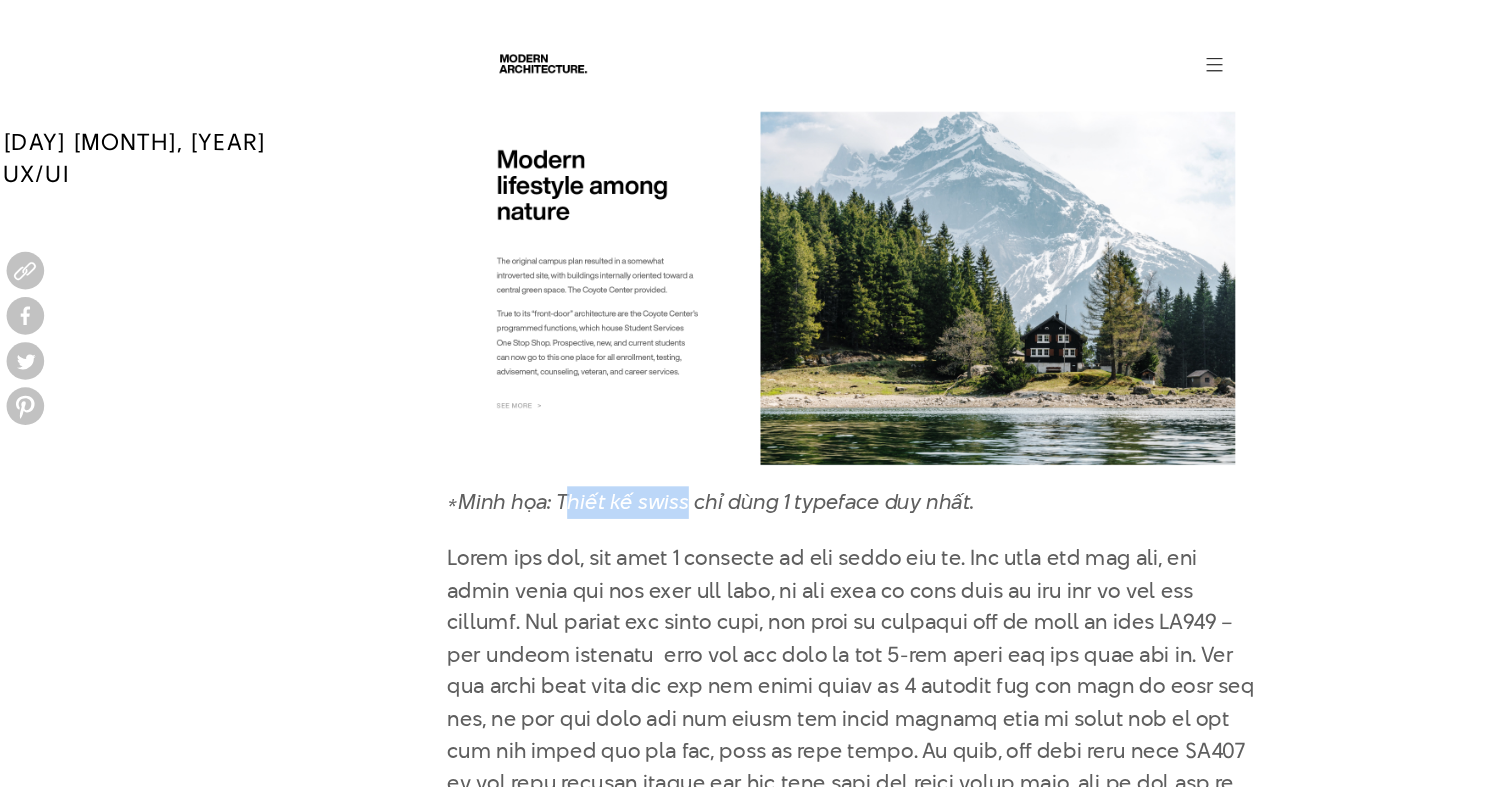 drag, startPoint x: 448, startPoint y: 384, endPoint x: 549, endPoint y: 377, distance: 101.24229 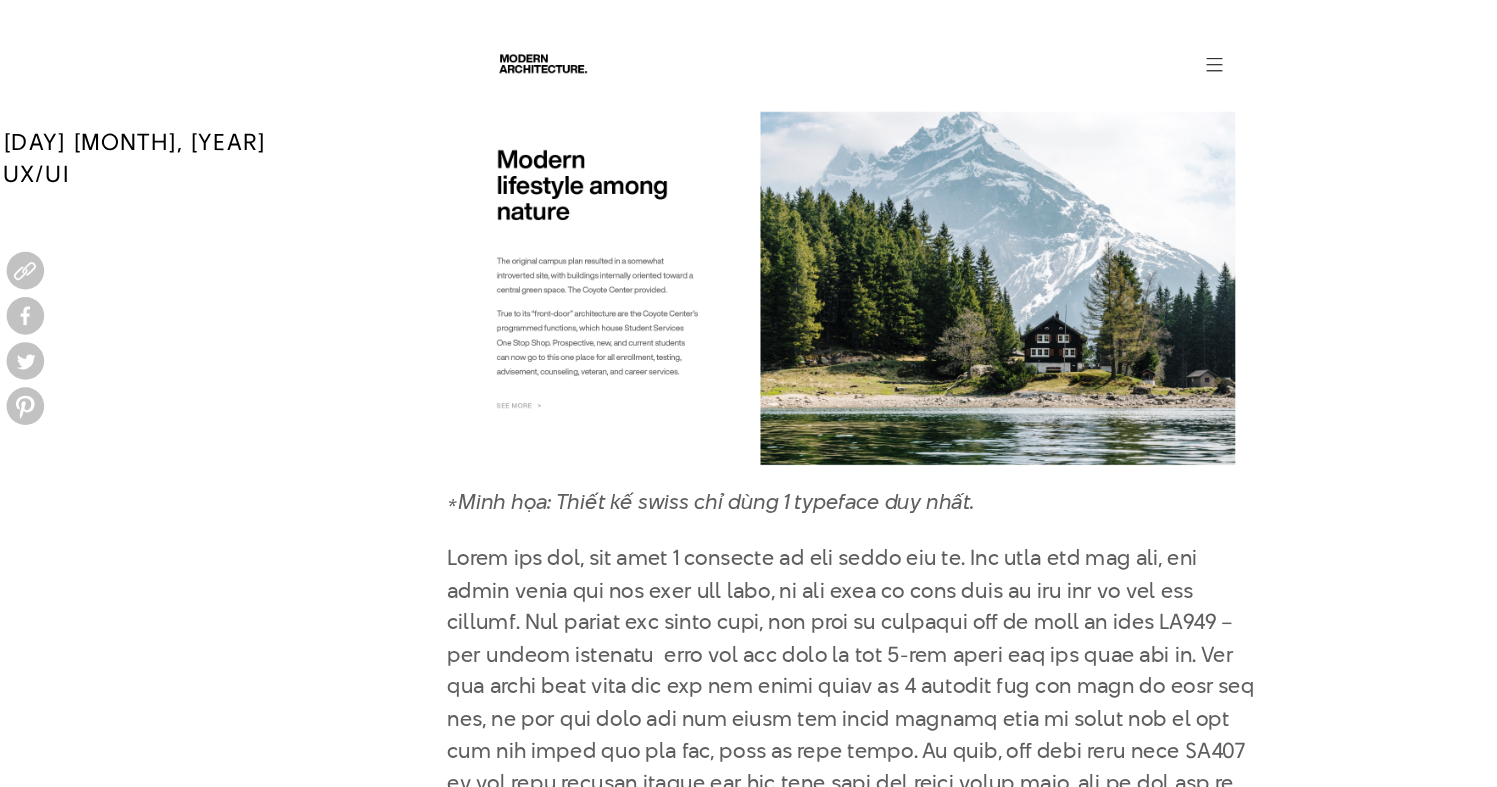 click on "Bạn có thể tìm hiểu Phần 1 tại đây:  Series: Typography trong quy trình xây dựng trải nghiệm số #1: Lựa chọn font chữ
Vì sao cần kết hợp typeface? Tự do hay bắt buộc?
Trước khi đi sâu vào nội dung bài viết, xin phép được sử dụng cả font và typeface để đại diện cho kiểu chữ.
*Minh họa: Thiết kế swiss chỉ dùng 1 typeface duy nhất.
*Minh họa: so sánh chỉ dùng vt323 và dùng vt323+hêm 1 font nữa
Các bước để lựa chọn combo phù hợp
“Typography must invite the reader into text” , Robert Bringhurst
Chọn lựa để tìm ra bộ typeface kết hợp có nhiều cách tiếp cận, bài viết này sẽ bắt đầu từ kiểu chữ cho mục đích display trước tiên, toàn bộ quá trình chia thành 4 bước nhỏ:
Đánh giá những kết quả tìm được" at bounding box center [748, 1245] 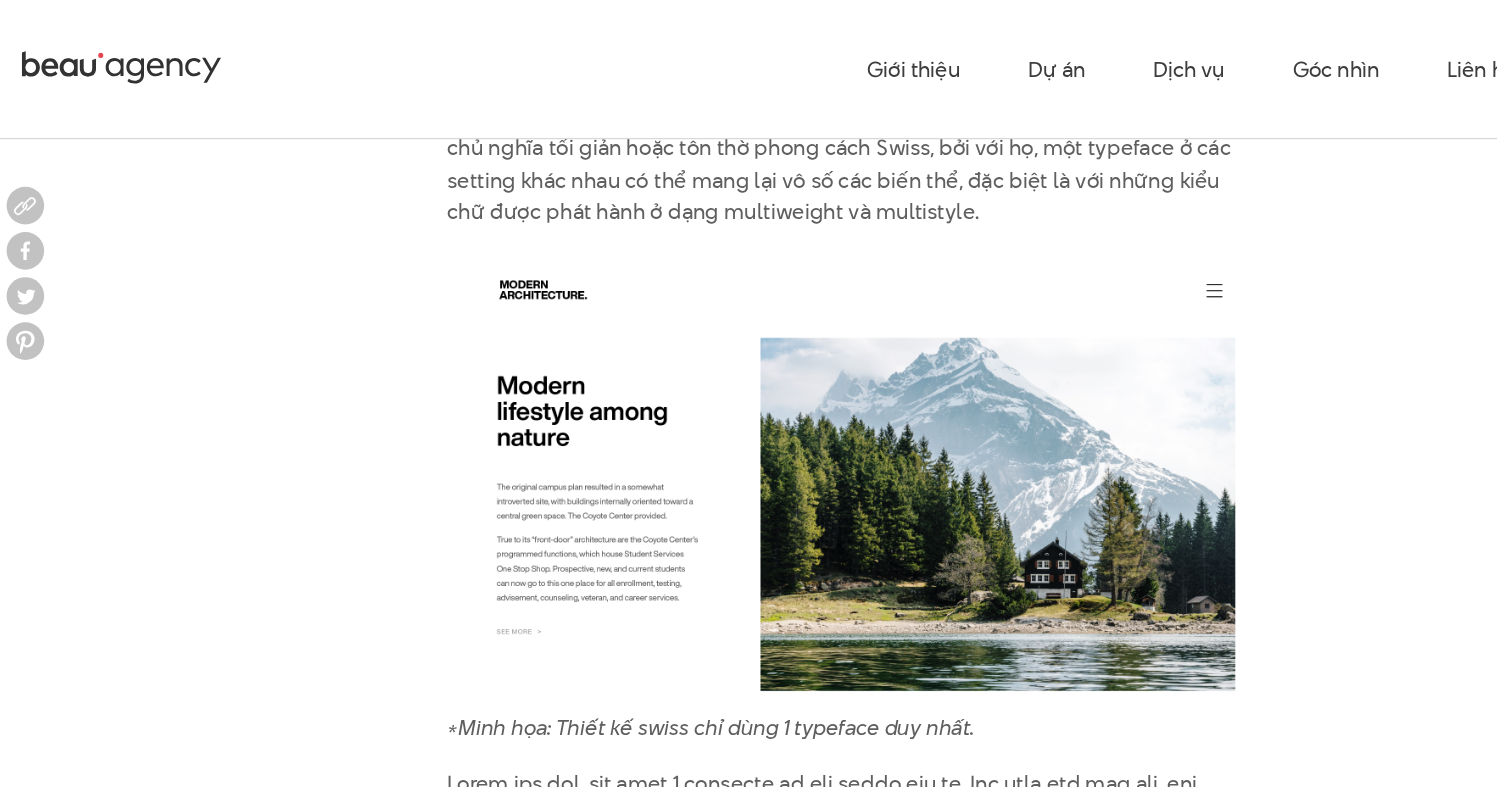 scroll, scrollTop: 2207, scrollLeft: 0, axis: vertical 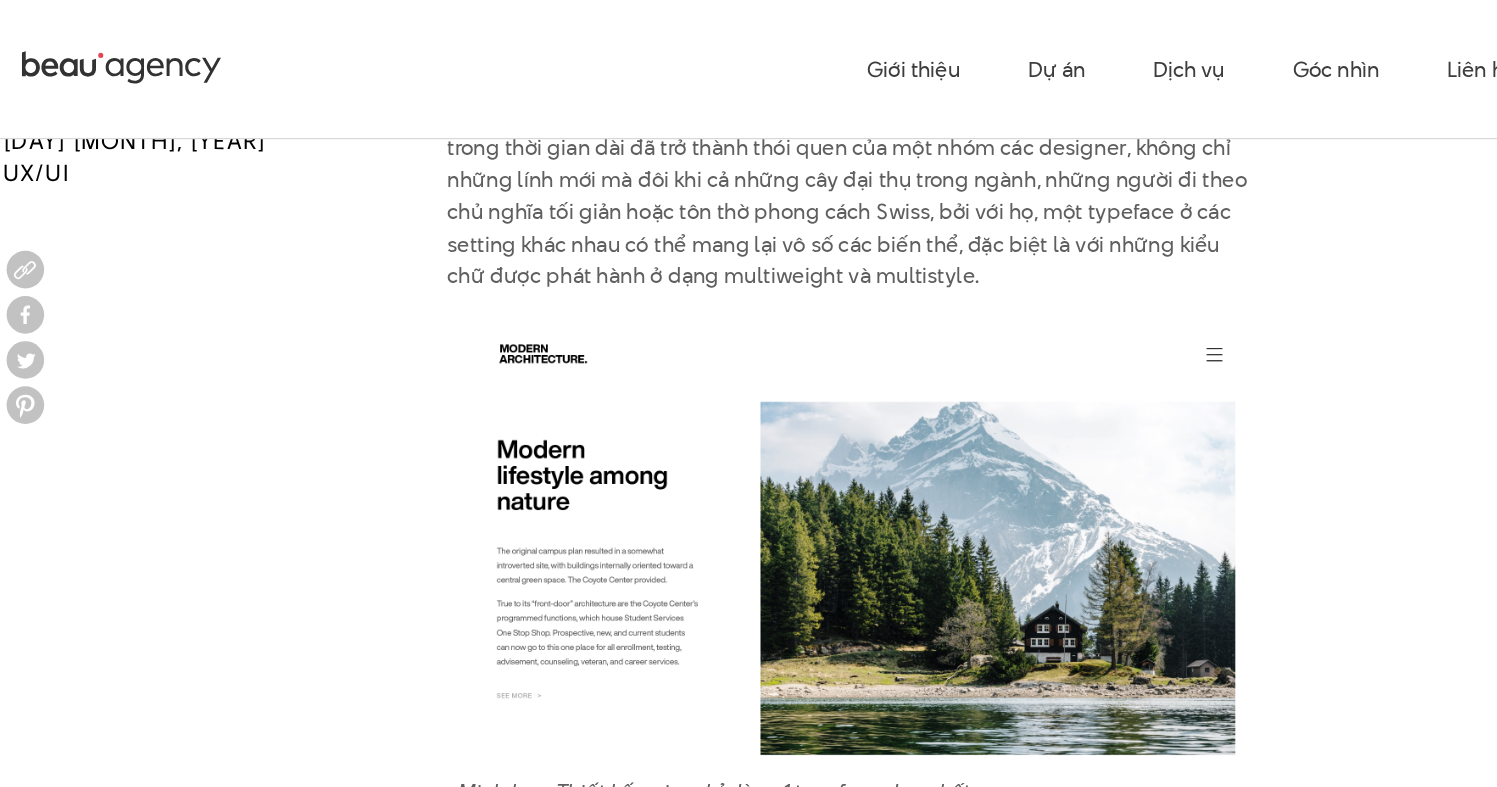 drag, startPoint x: 358, startPoint y: 204, endPoint x: 767, endPoint y: 200, distance: 409.01956 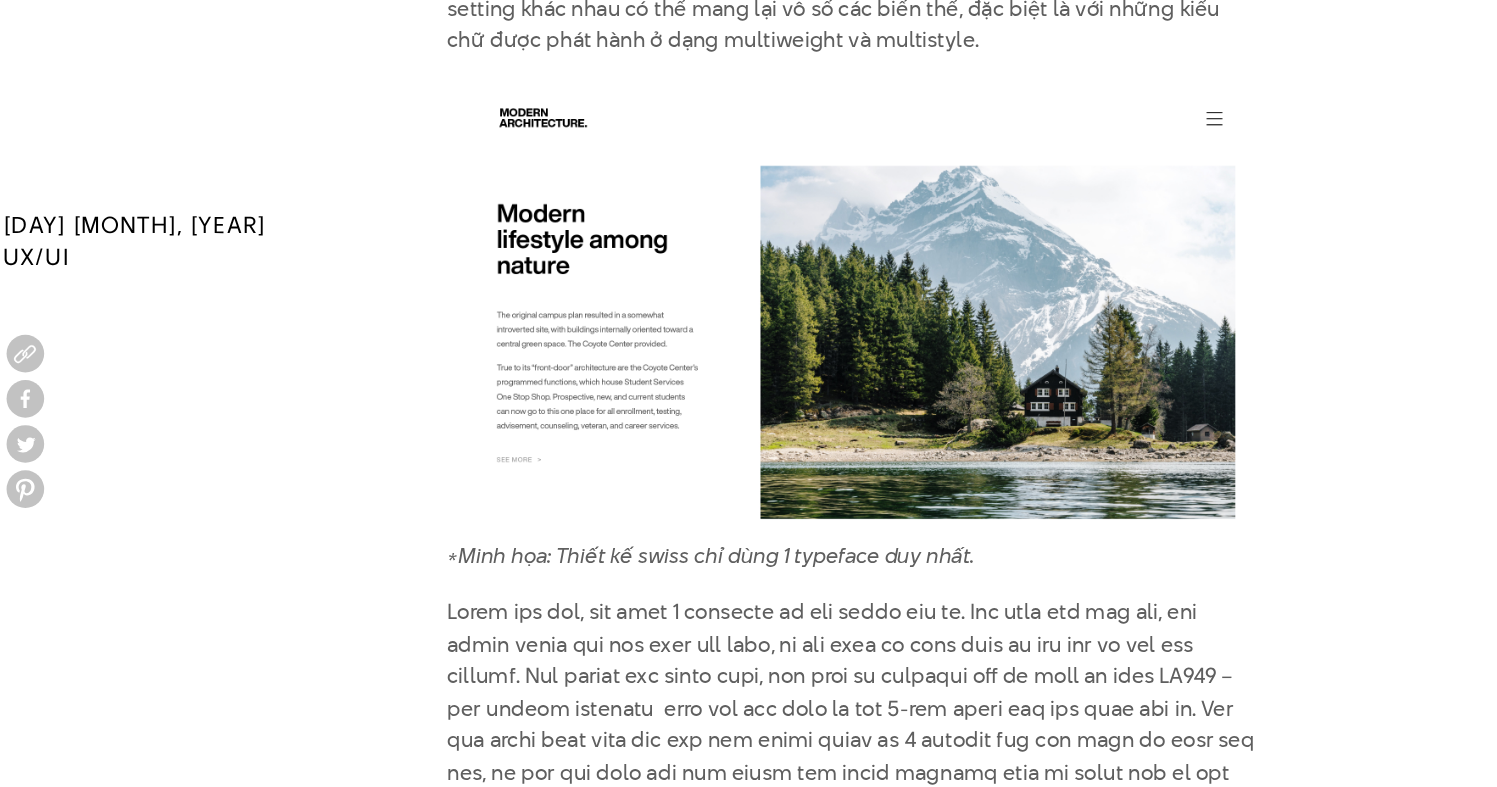 scroll, scrollTop: 2403, scrollLeft: 0, axis: vertical 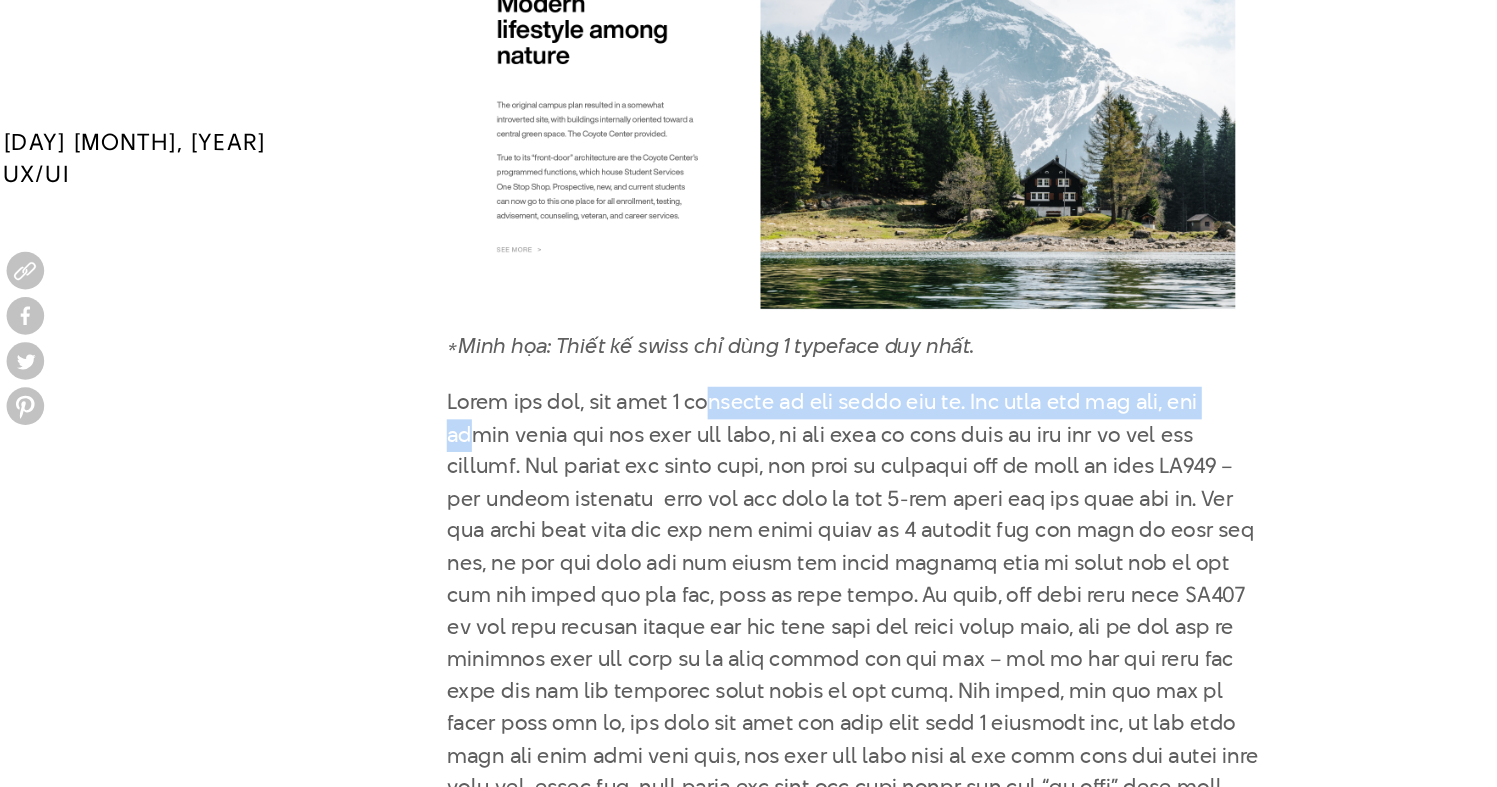 drag, startPoint x: 373, startPoint y: 321, endPoint x: 652, endPoint y: 313, distance: 279.1147 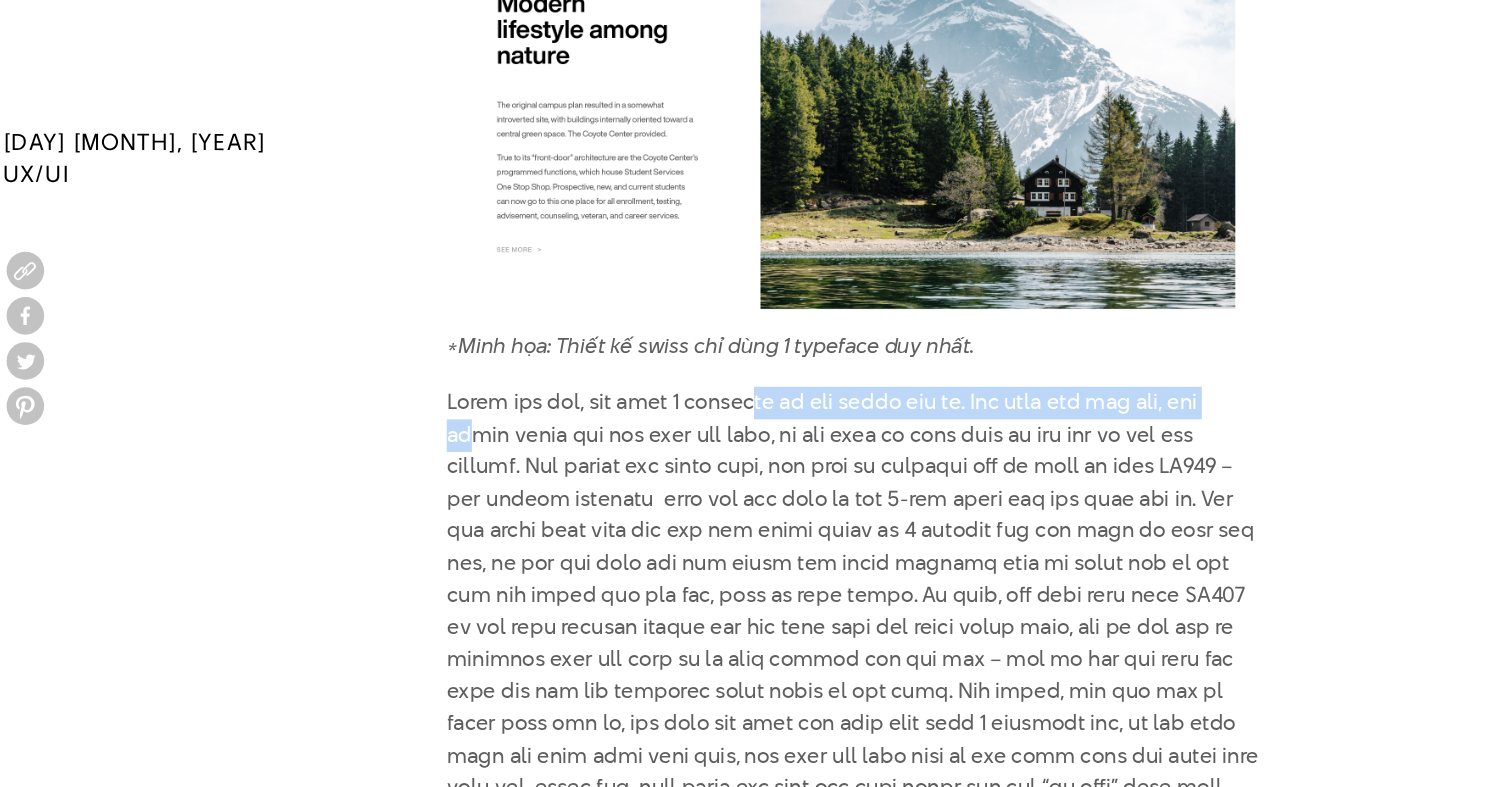 click at bounding box center (748, 685) 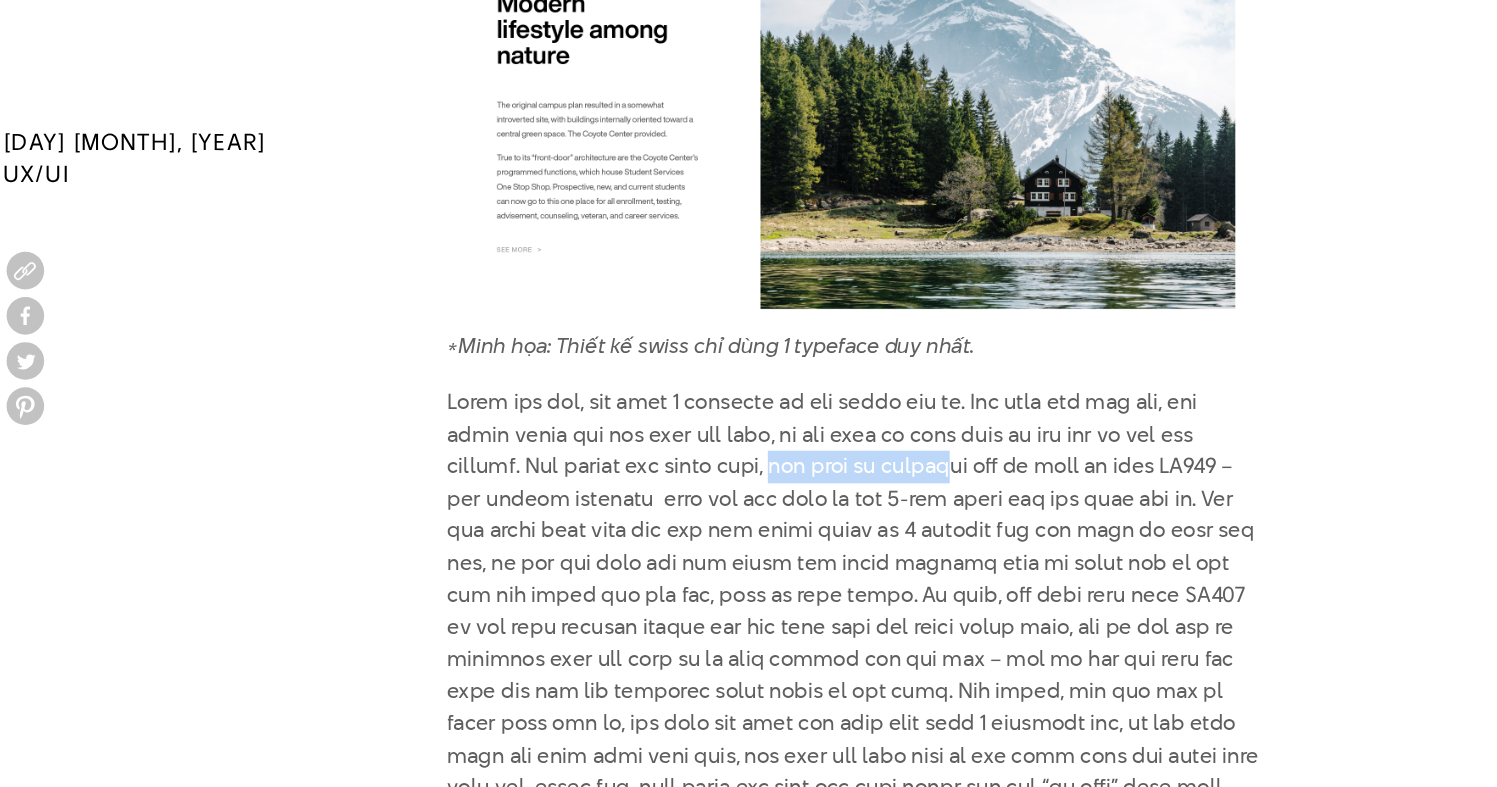 drag, startPoint x: 642, startPoint y: 347, endPoint x: 815, endPoint y: 346, distance: 173.00288 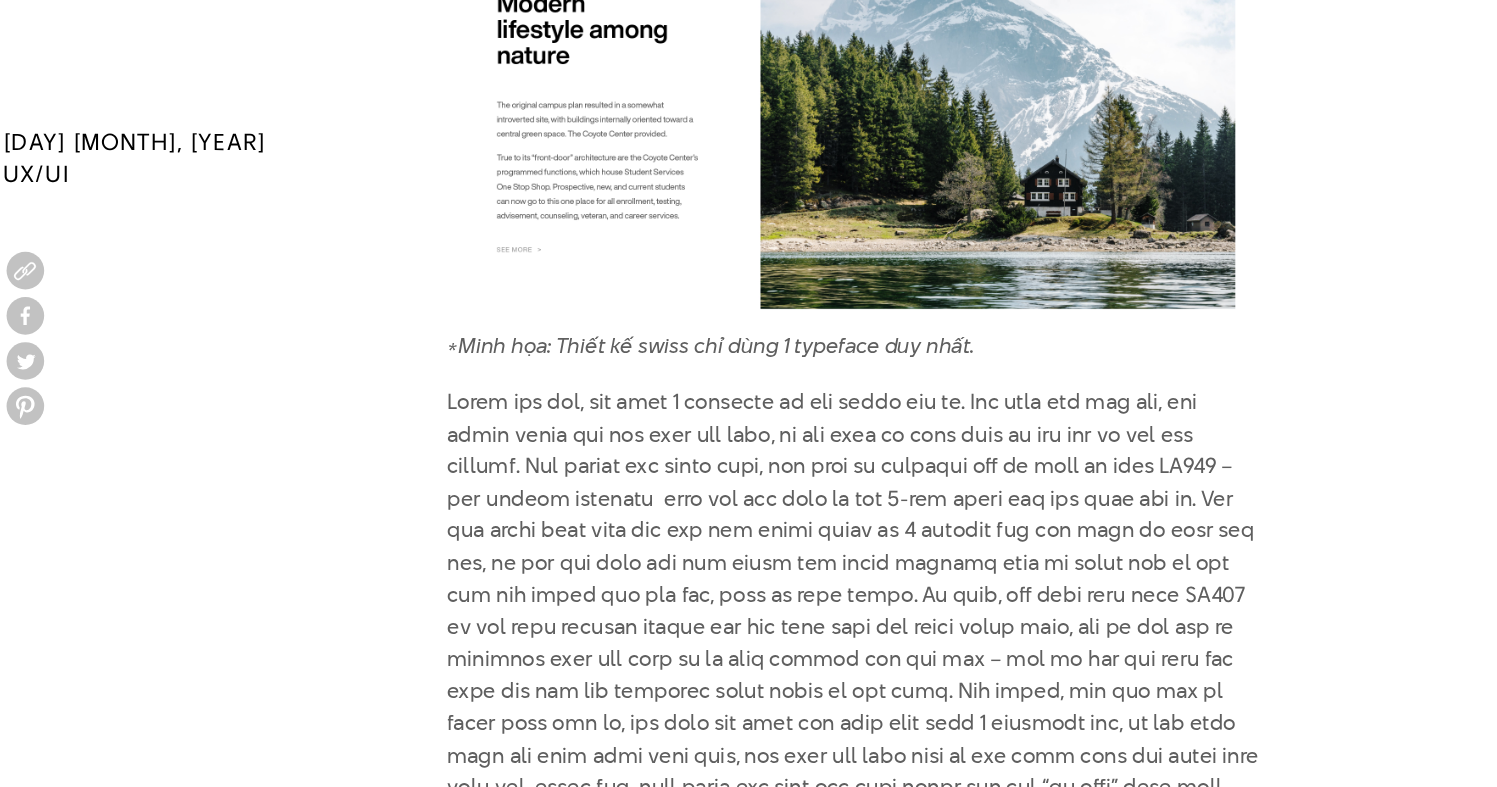 click at bounding box center (748, 685) 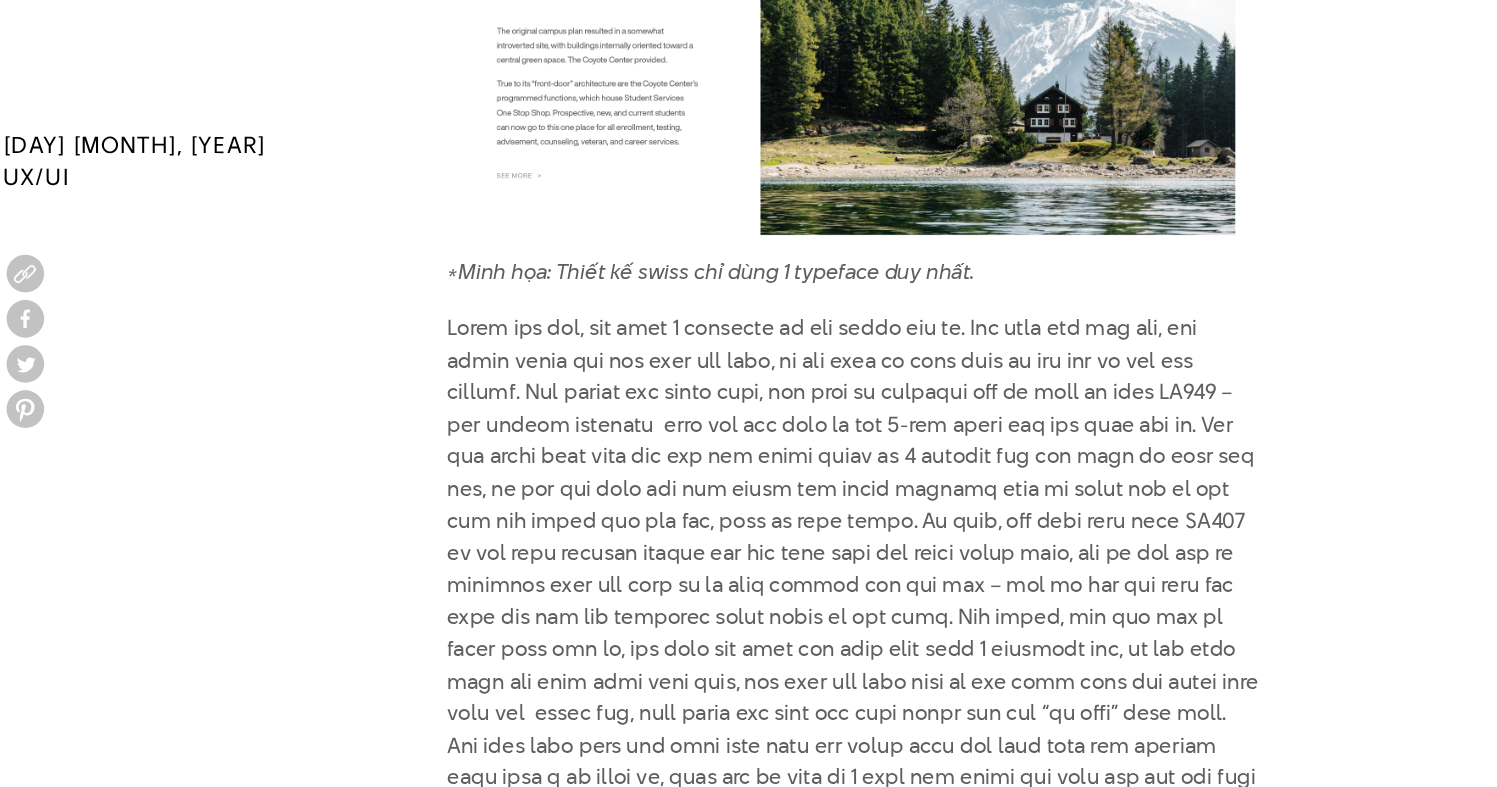 scroll, scrollTop: 2485, scrollLeft: 0, axis: vertical 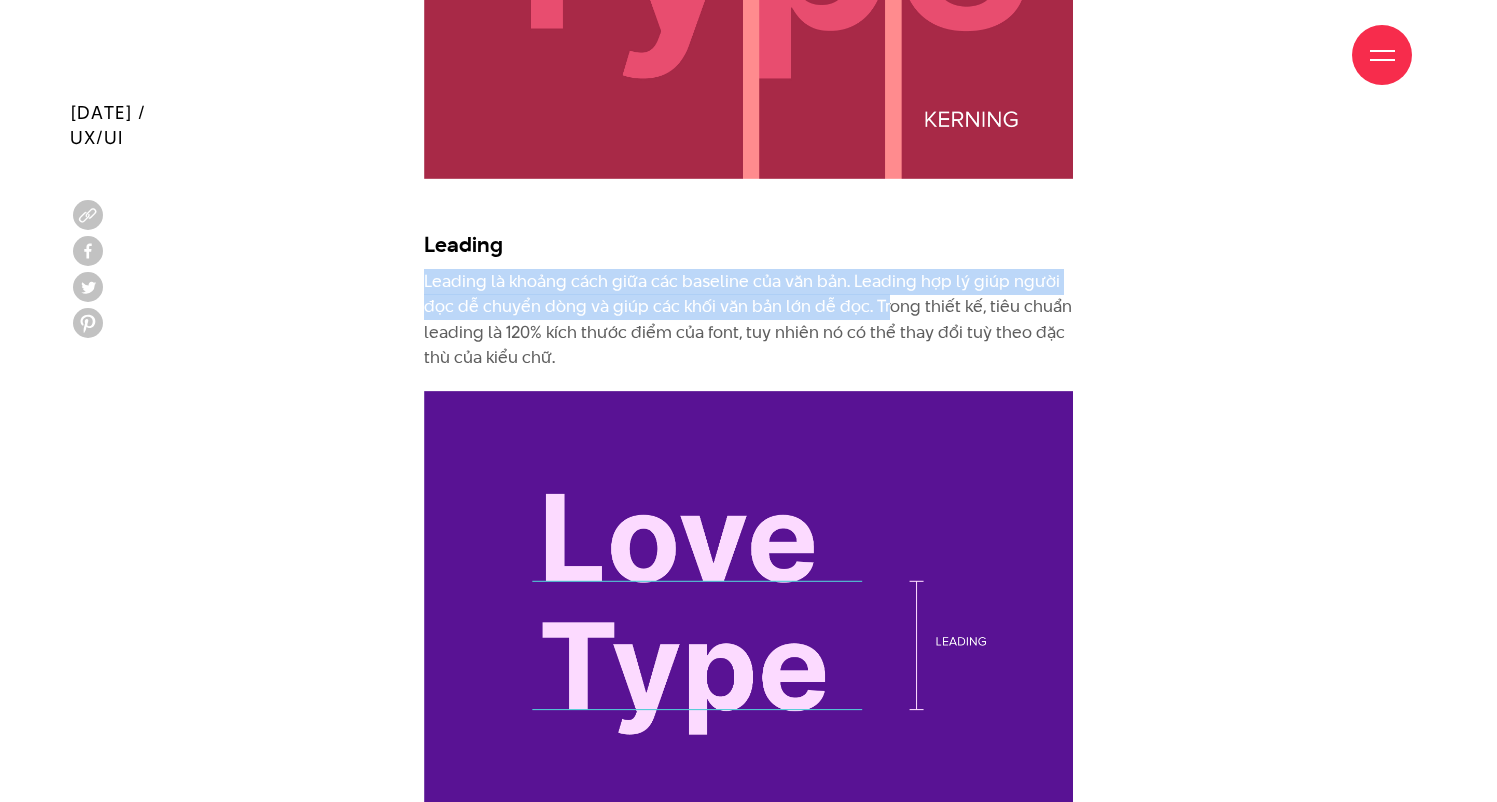 drag, startPoint x: 433, startPoint y: 192, endPoint x: 878, endPoint y: 225, distance: 446.22192 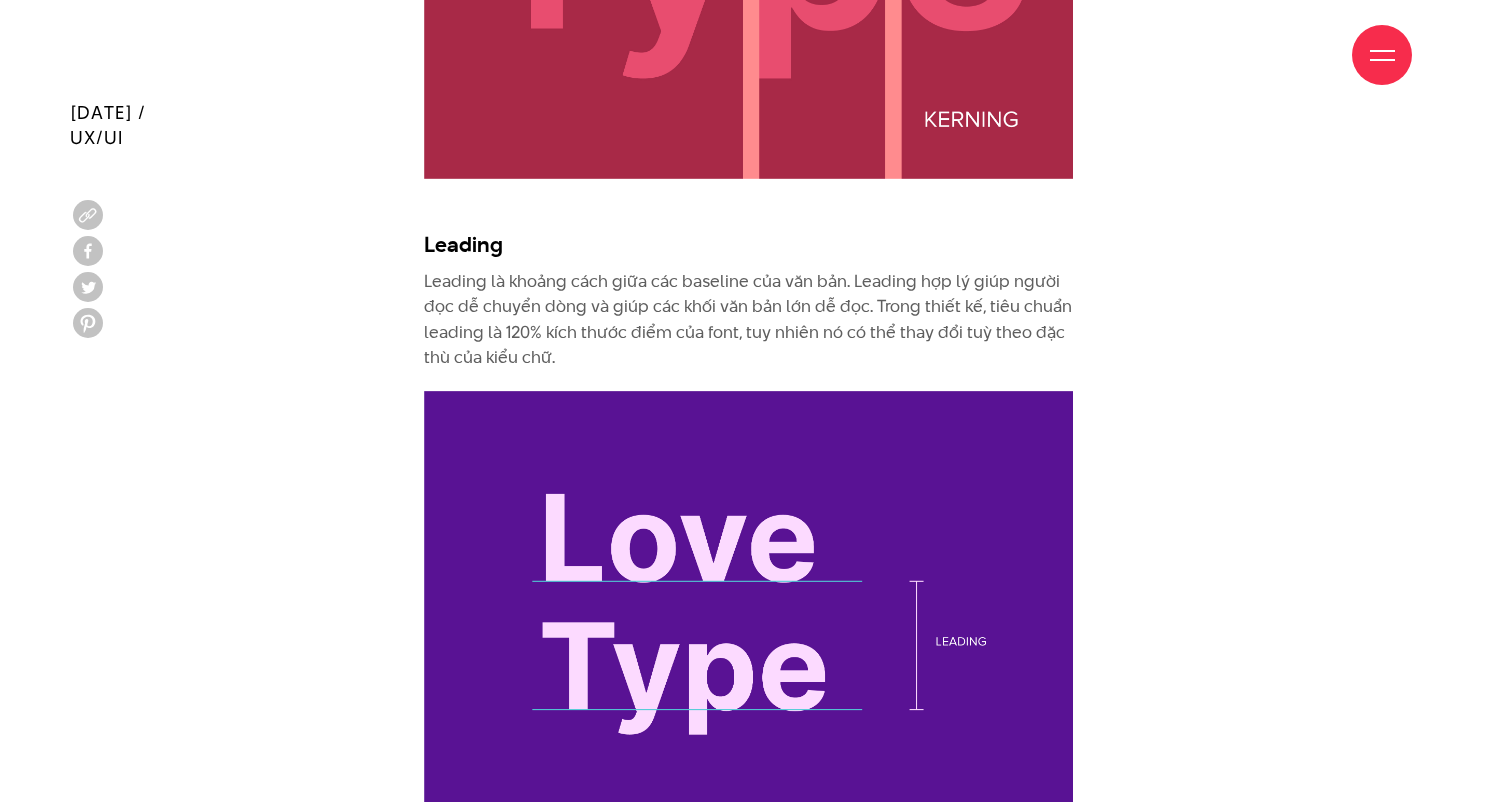 click on "Leading là khoảng cách giữa các baseline của văn bản. Leading hợp lý giúp người đọc dễ chuyển dòng và giúp các khối văn bản lớn dễ đọc. Trong thiết kế, tiêu chuẩn leading là 120% kích thước điểm của font, tuy nhiên nó có thể thay đổi tuỳ theo đặc thù của kiểu chữ." at bounding box center [748, 320] 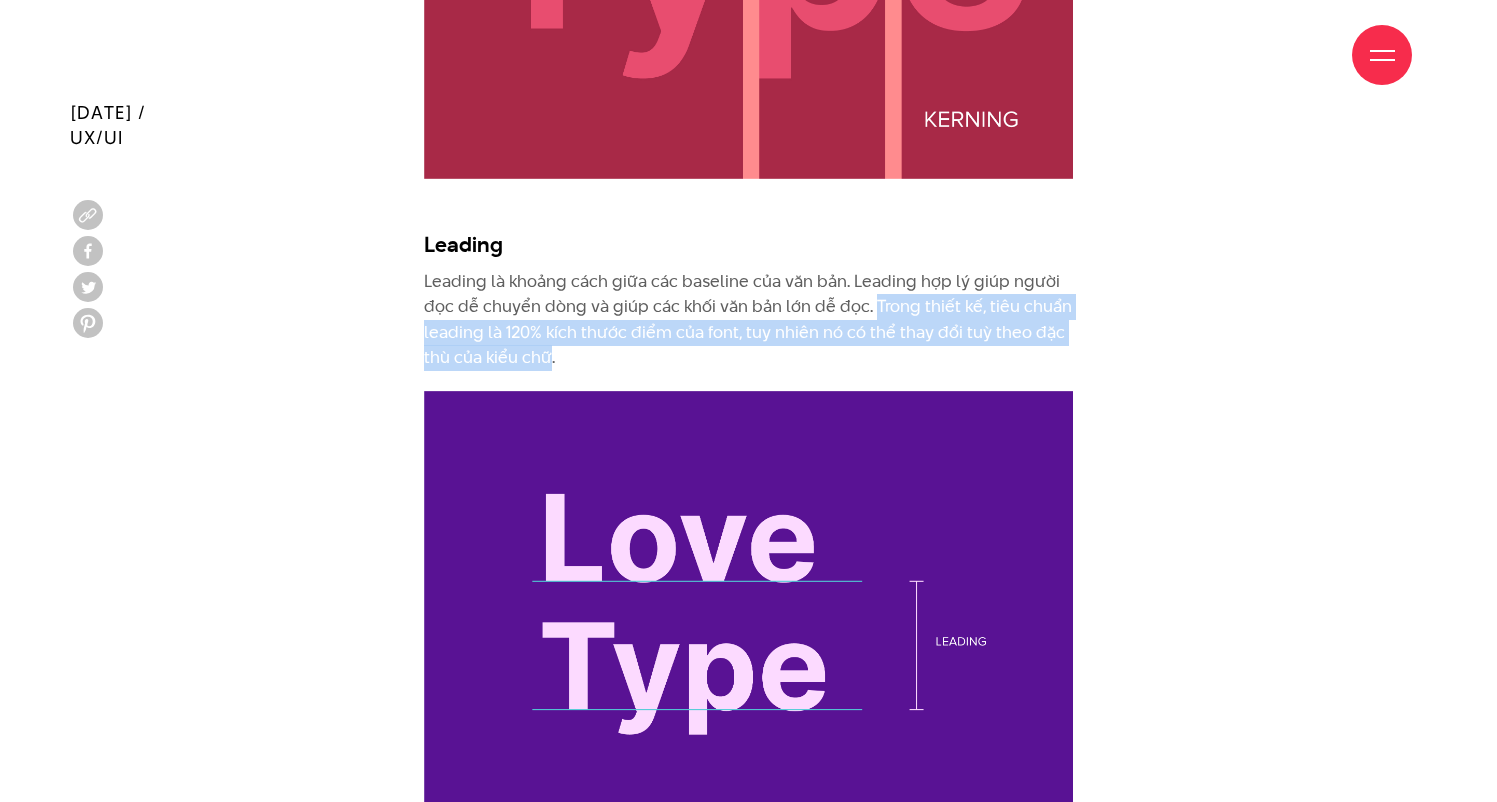 drag, startPoint x: 552, startPoint y: 258, endPoint x: 872, endPoint y: 205, distance: 324.35938 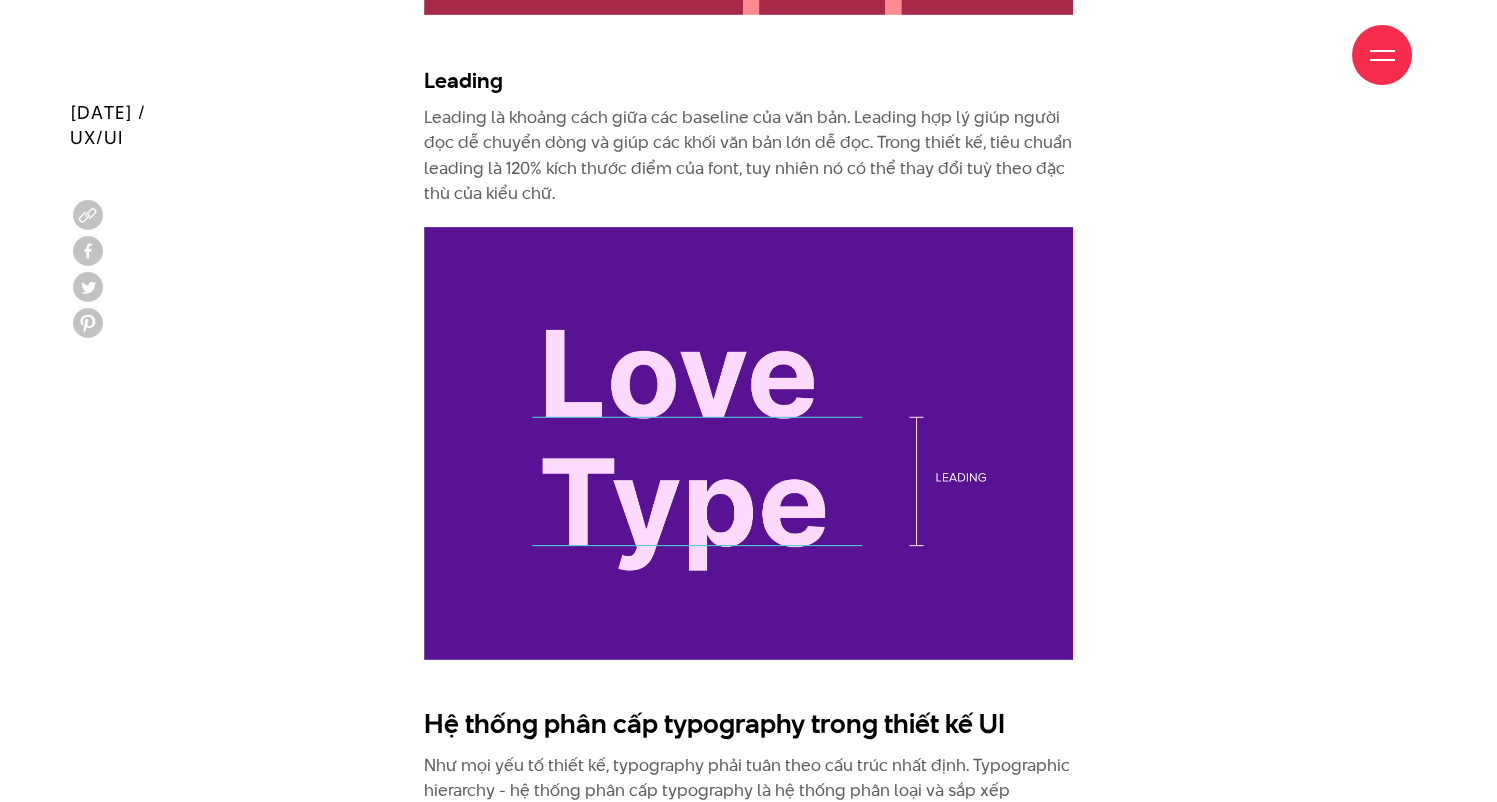 scroll, scrollTop: 8707, scrollLeft: 0, axis: vertical 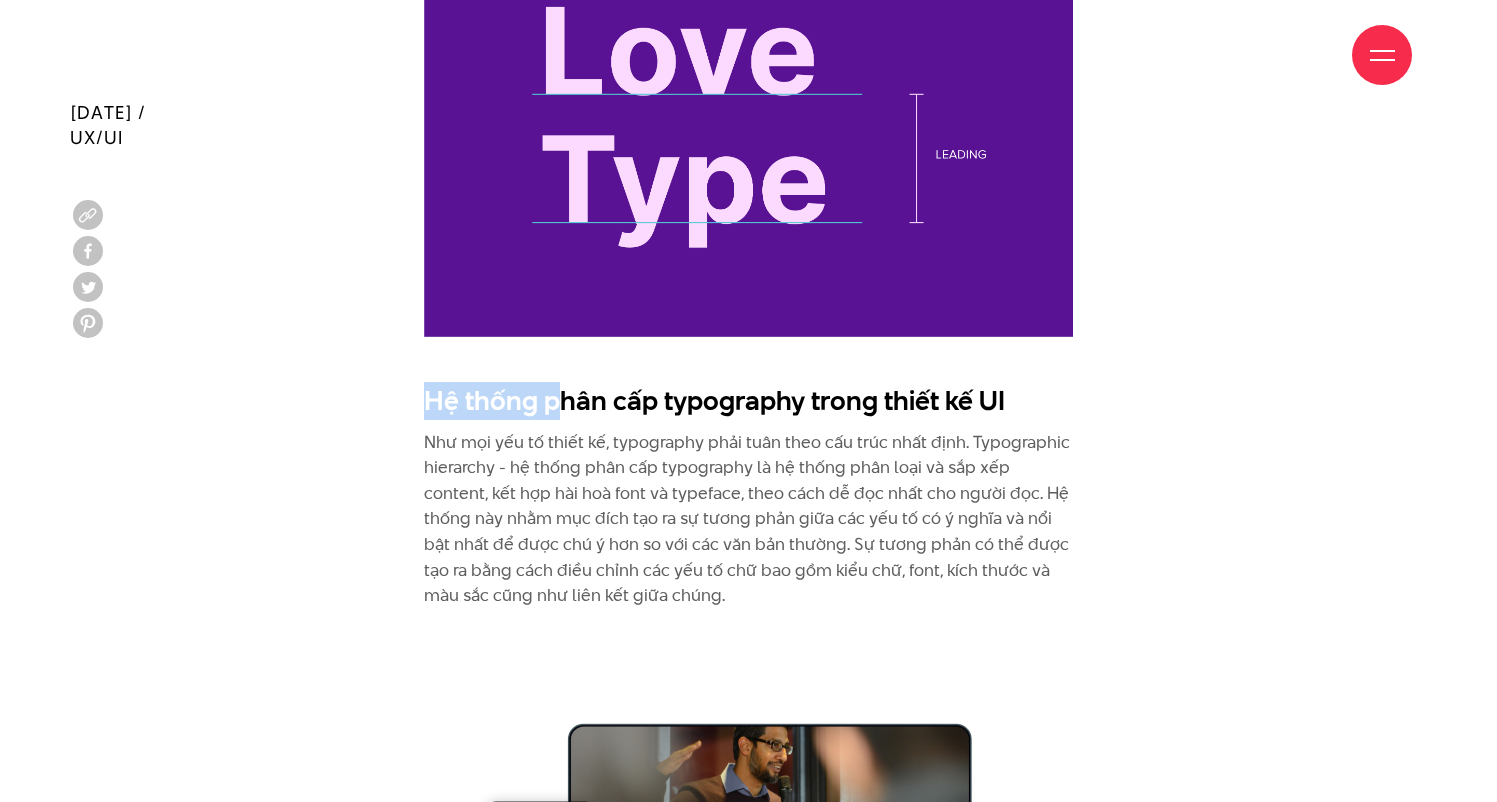 drag, startPoint x: 418, startPoint y: 303, endPoint x: 564, endPoint y: 302, distance: 146.00342 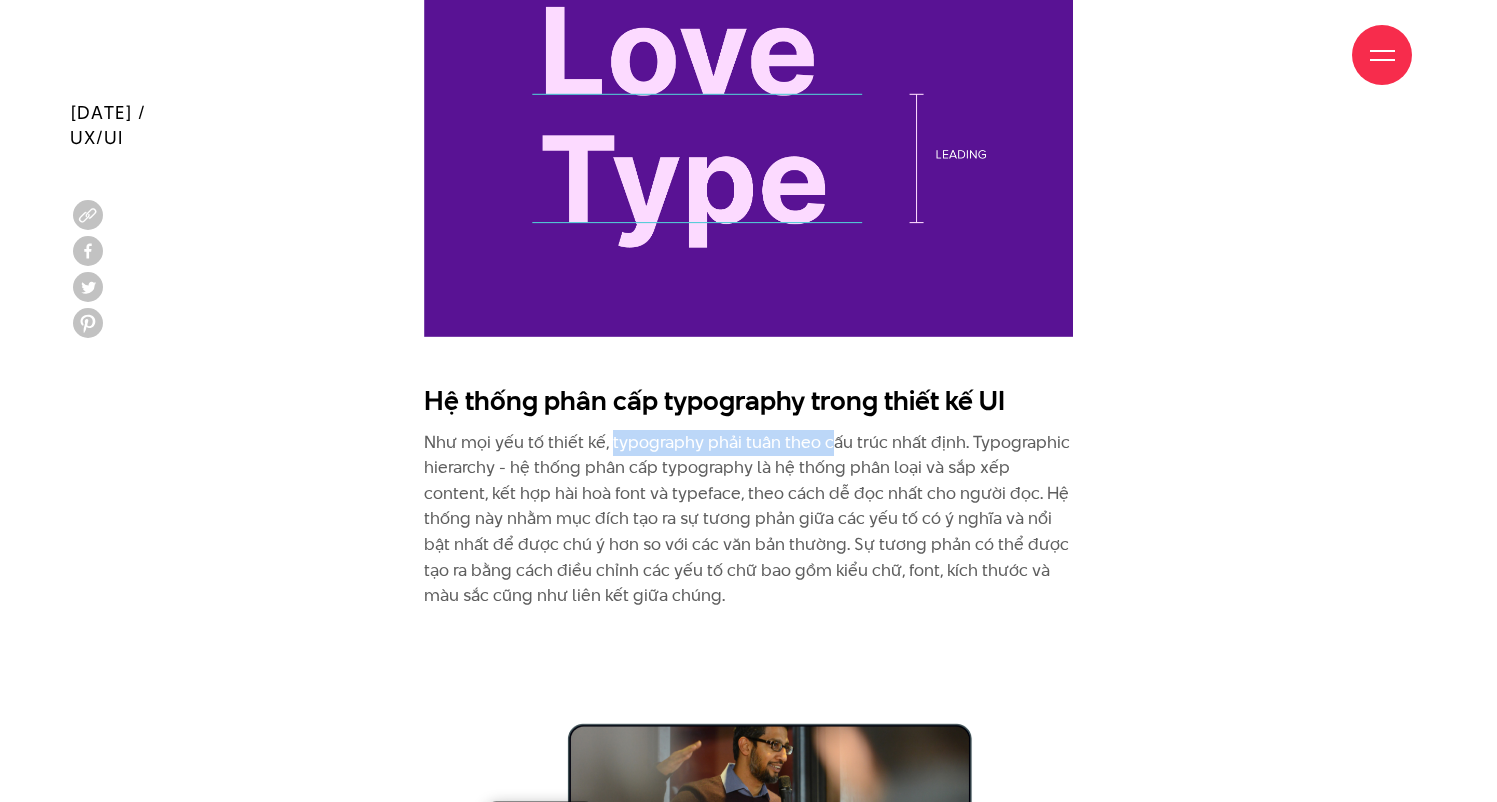 drag, startPoint x: 611, startPoint y: 343, endPoint x: 838, endPoint y: 360, distance: 227.63568 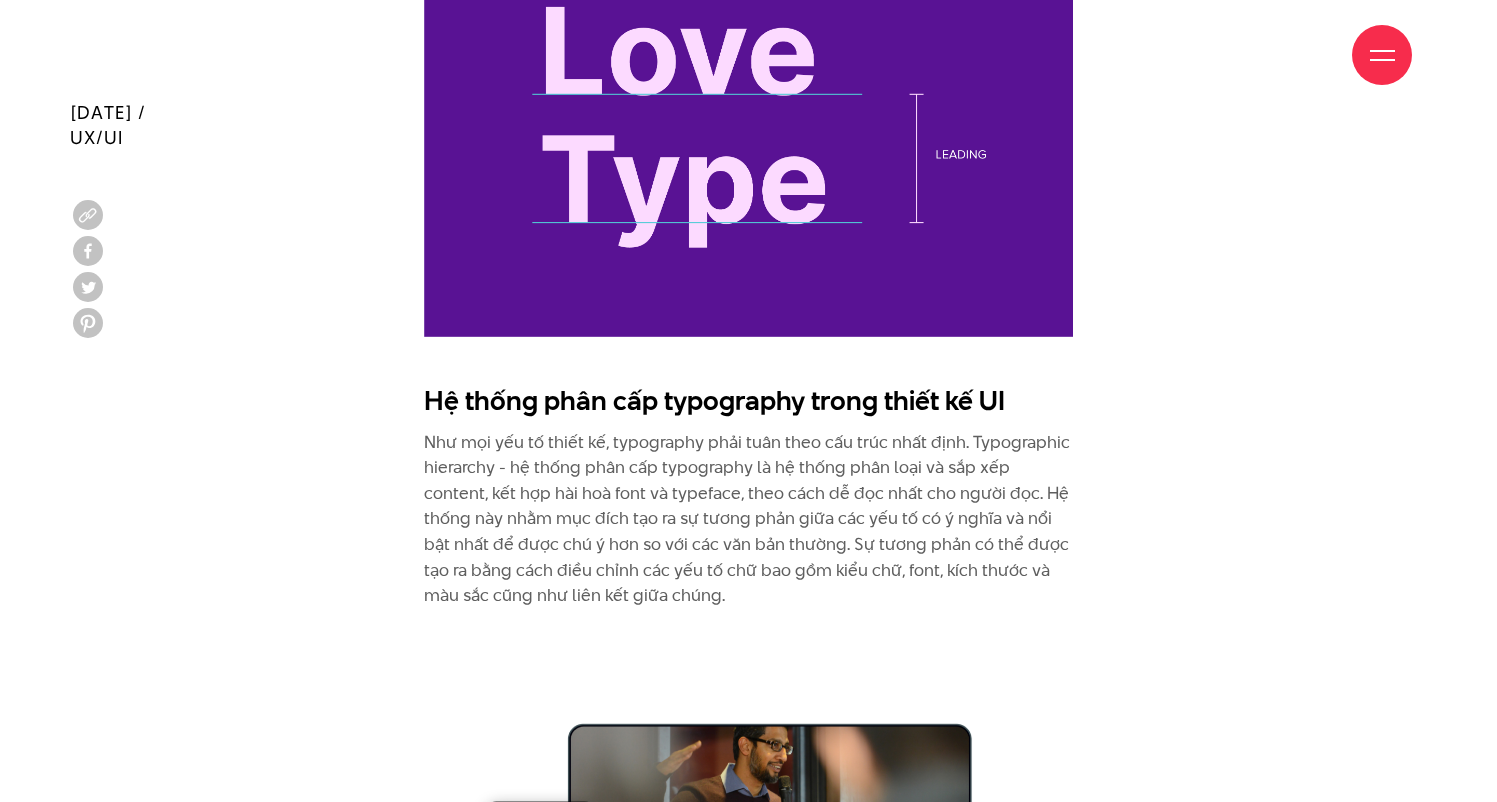 click on "Như mọi yếu tố thiết kế, typography phải tuân theo cấu trúc nhất định. Typographic hierarchy - hệ thống phân cấp typography là hệ thống phân loại và sắp xếp content, kết hợp hài hoà font và typeface, theo cách dễ đọc nhất cho người đọc. Hệ thống này nhằm mục đích tạo ra sự tương phản giữa các yếu tố có ý nghĩa và nổi bật nhất để được chú ý hơn so với các văn bản thường. Sự tương phản có thể được tạo ra bằng cách điều chỉnh các yếu tố chữ bao gồm kiểu chữ, font, kích thước và màu sắc cũng như liên kết giữa chúng." at bounding box center [748, 519] 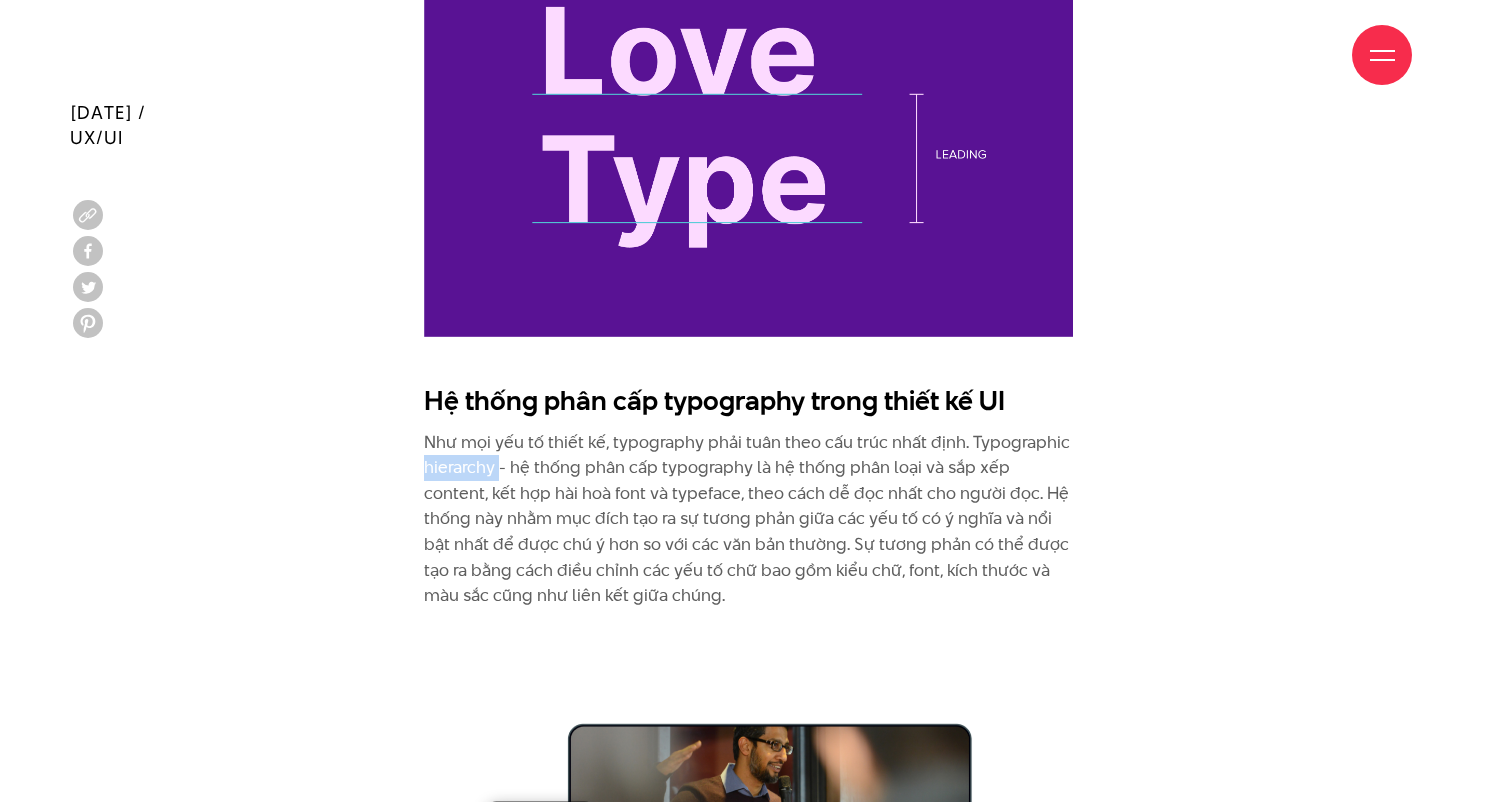 drag, startPoint x: 419, startPoint y: 375, endPoint x: 506, endPoint y: 364, distance: 87.69264 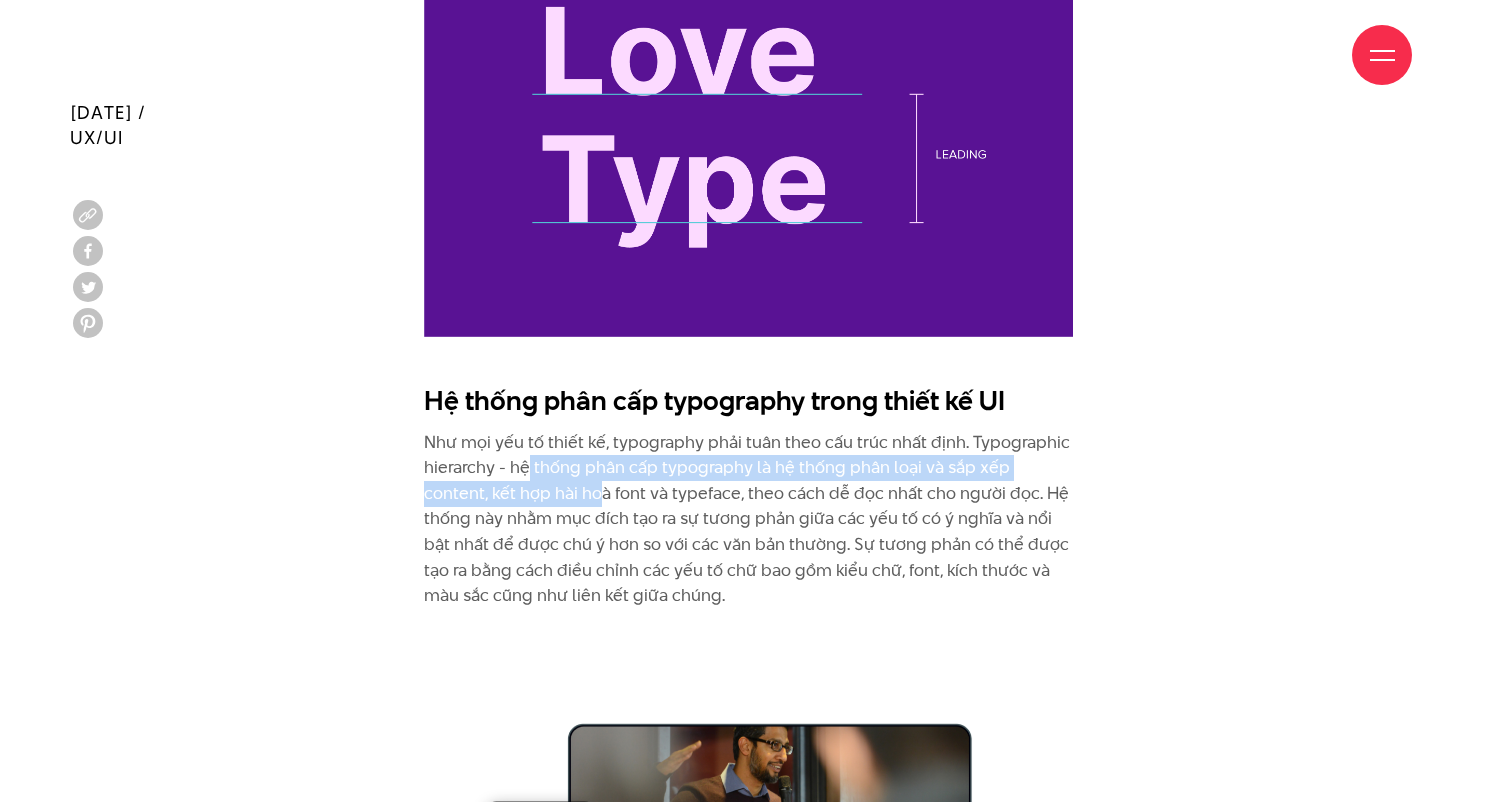 click on "Như mọi yếu tố thiết kế, typography phải tuân theo cấu trúc nhất định. Typographic hierarchy - hệ thống phân cấp typography là hệ thống phân loại và sắp xếp content, kết hợp hài hoà font và typeface, theo cách dễ đọc nhất cho người đọc. Hệ thống này nhằm mục đích tạo ra sự tương phản giữa các yếu tố có ý nghĩa và nổi bật nhất để được chú ý hơn so với các văn bản thường. Sự tương phản có thể được tạo ra bằng cách điều chỉnh các yếu tố chữ bao gồm kiểu chữ, font, kích thước và màu sắc cũng như liên kết giữa chúng." at bounding box center (748, 519) 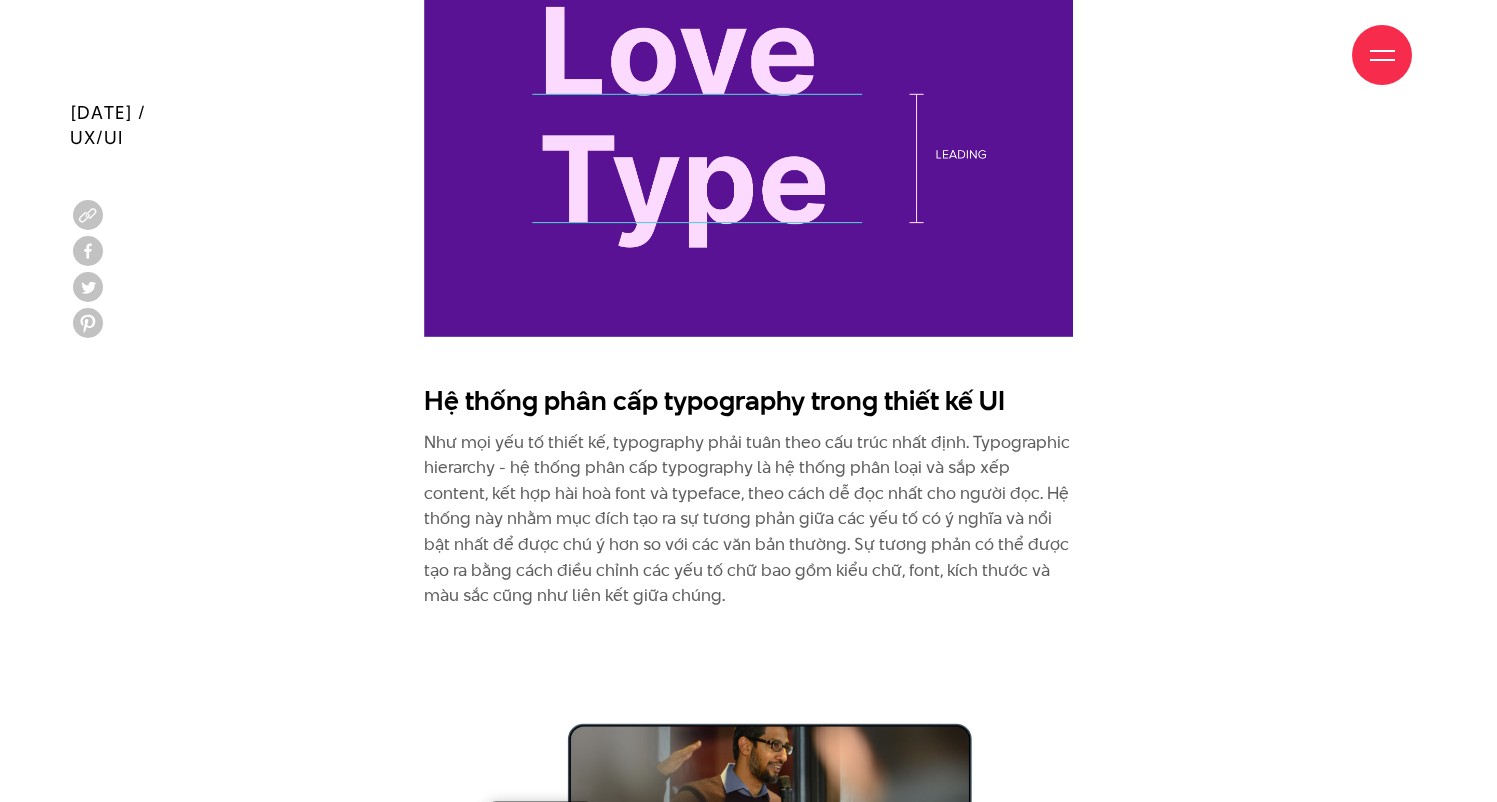 click on "Mọi người đọc mọi lúc, không chỉ trên sách hay tạp chí mà còn trên Internet, trên các quảng cáo đường phố, trên phương tiện giao thông công cộng hoặc bên ngoài cửa hàng. Tuy nhiên, chỉ một số ít độc giả có thể biết cụ thể thời gian và công sức mình đã dành ra với mỗi dòng chữ.
Đọc thêm:  Hệ thống lưới trong thiết kế website - Từ nguyên lý đến thực tiễn
Khi ta có thể dễ dàng tiếp cận một văn bản với cảm giác thoải mái và thư giãn, hãy cảm ơn các chuyên gia thiết kế. Việc sắp xếp văn bản và giao diện thẩm mỹ của phông chữ là một trong những ưu tiên hàng đầu của các nhà thiết kế.
Typography là gì?
Vai trò của Typography trong thiết kế UI
Các yếu tố cơ bản của Typography trong  thiết kế UI
Font và Typeface trong" at bounding box center (748, -2658) 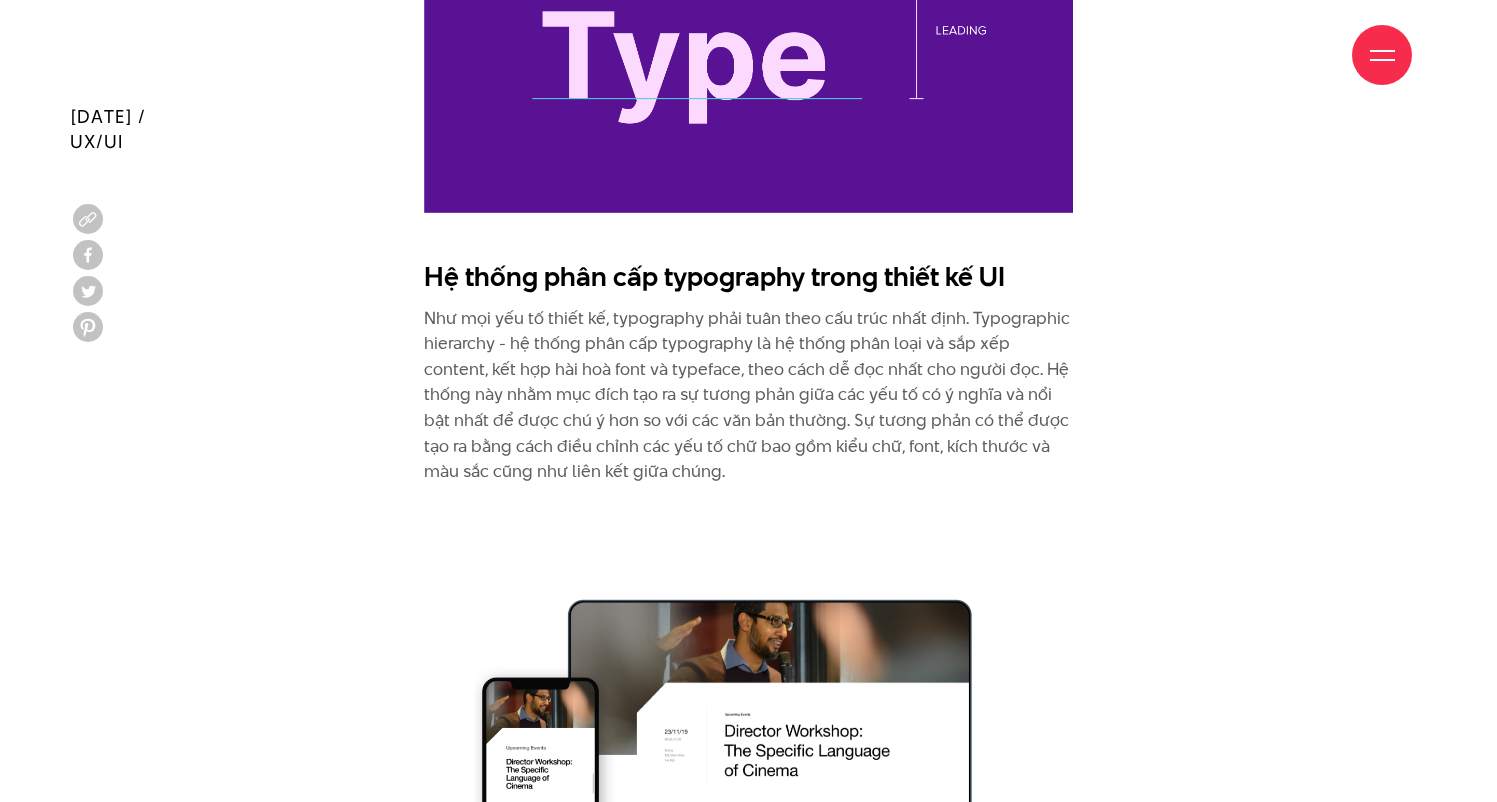 scroll, scrollTop: 9404, scrollLeft: 0, axis: vertical 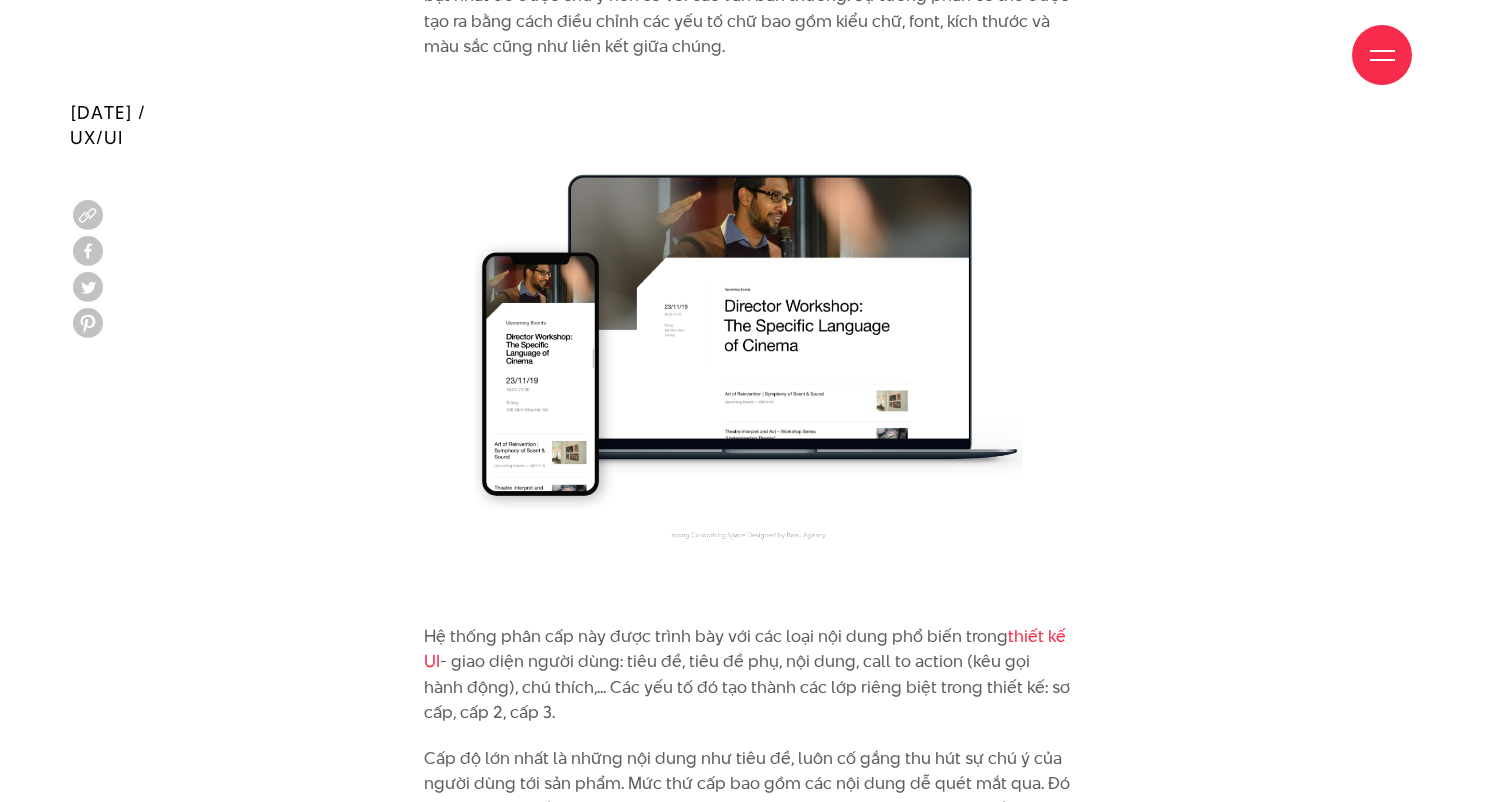 click at bounding box center (748, 341) 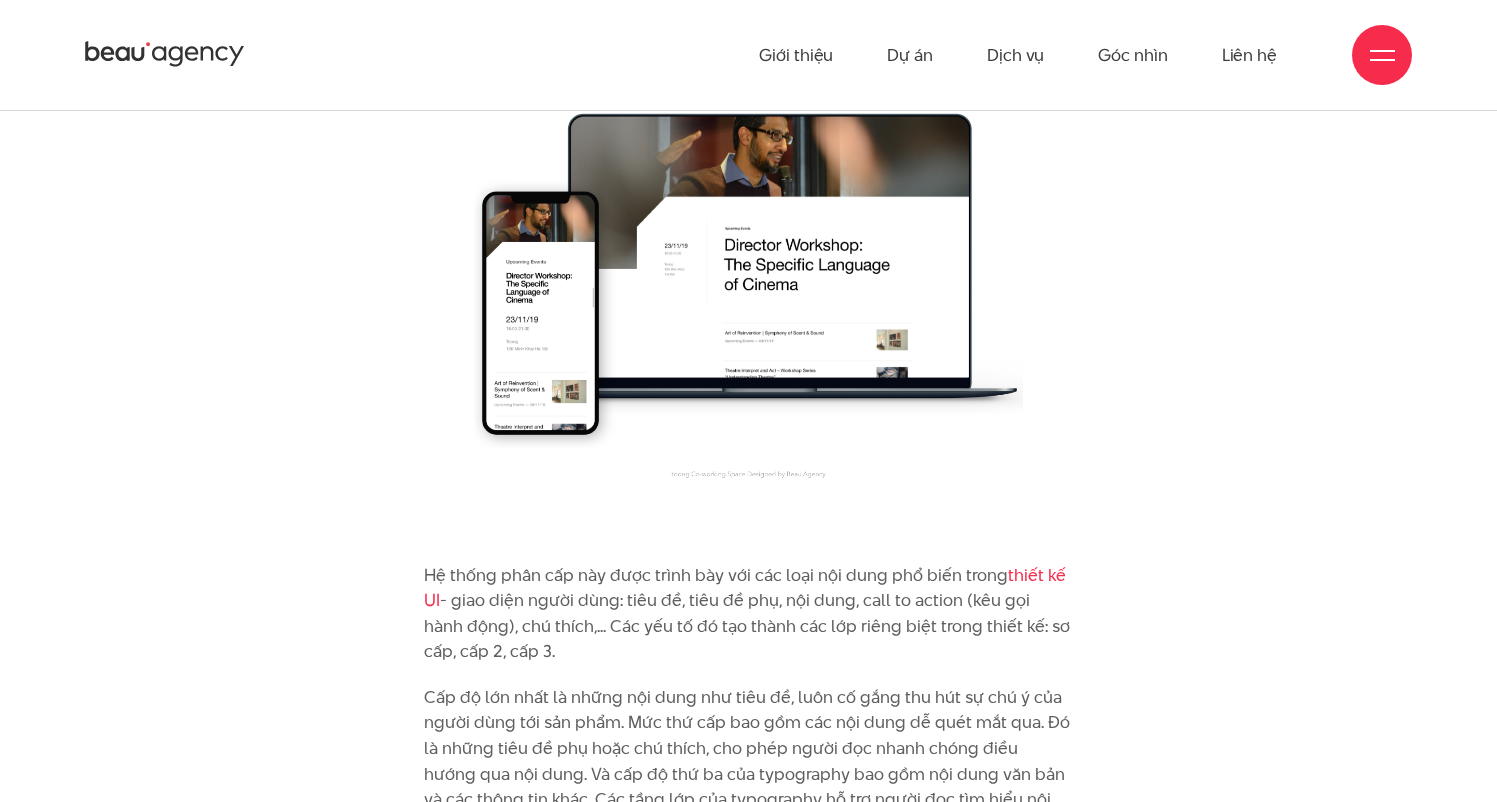 scroll, scrollTop: 9105, scrollLeft: 0, axis: vertical 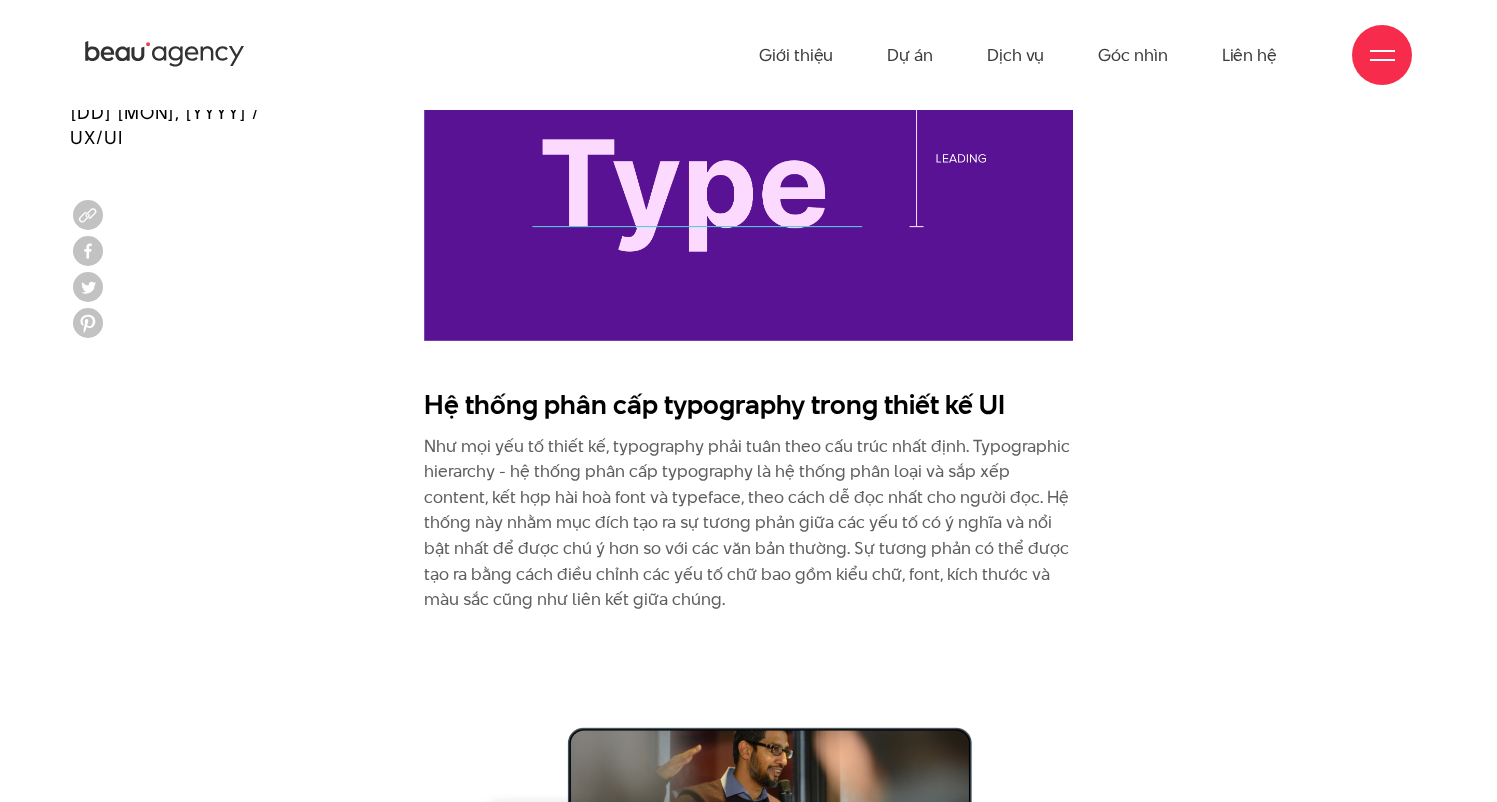 click on "Mọi người đọc mọi lúc, không chỉ trên sách hay tạp chí mà còn trên Internet, trên các quảng cáo đường phố, trên phương tiện giao thông công cộng hoặc bên ngoài cửa hàng. Tuy nhiên, chỉ một số ít độc giả có thể biết cụ thể thời gian và công sức mình đã dành ra với mỗi dòng chữ.
Đọc thêm:  Hệ thống lưới trong thiết kế website - Từ nguyên lý đến thực tiễn
Khi ta có thể dễ dàng tiếp cận một văn bản với cảm giác thoải mái và thư giãn, hãy cảm ơn các chuyên gia thiết kế. Việc sắp xếp văn bản và giao diện thẩm mỹ của phông chữ là một trong những ưu tiên hàng đầu của các nhà thiết kế.
Typography là gì?
Vai trò của Typography trong thiết kế UI
Các yếu tố cơ bản của Typography trong  thiết kế UI
thiết kế UI" at bounding box center [748, -2654] 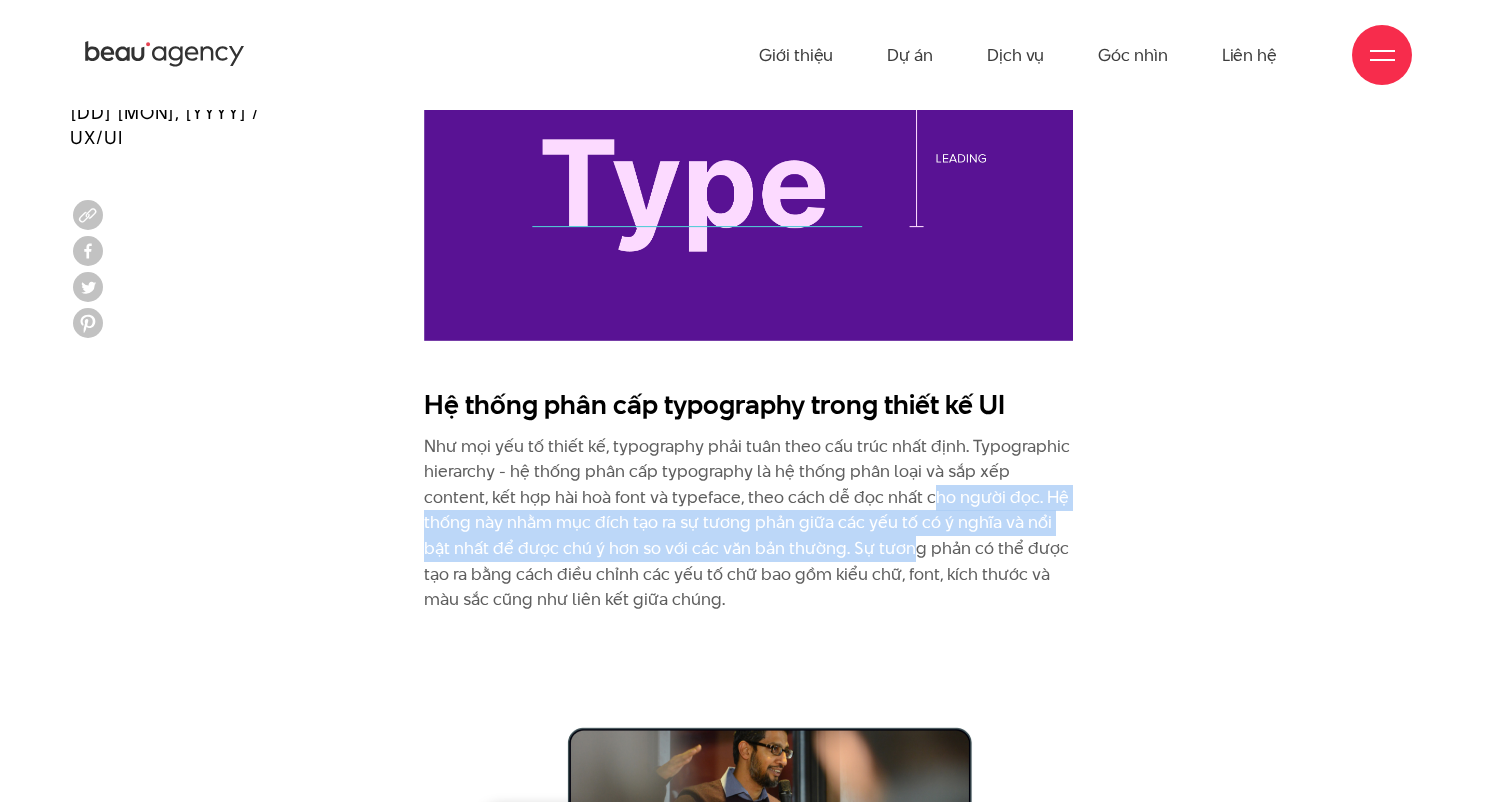 drag, startPoint x: 866, startPoint y: 412, endPoint x: 842, endPoint y: 446, distance: 41.617306 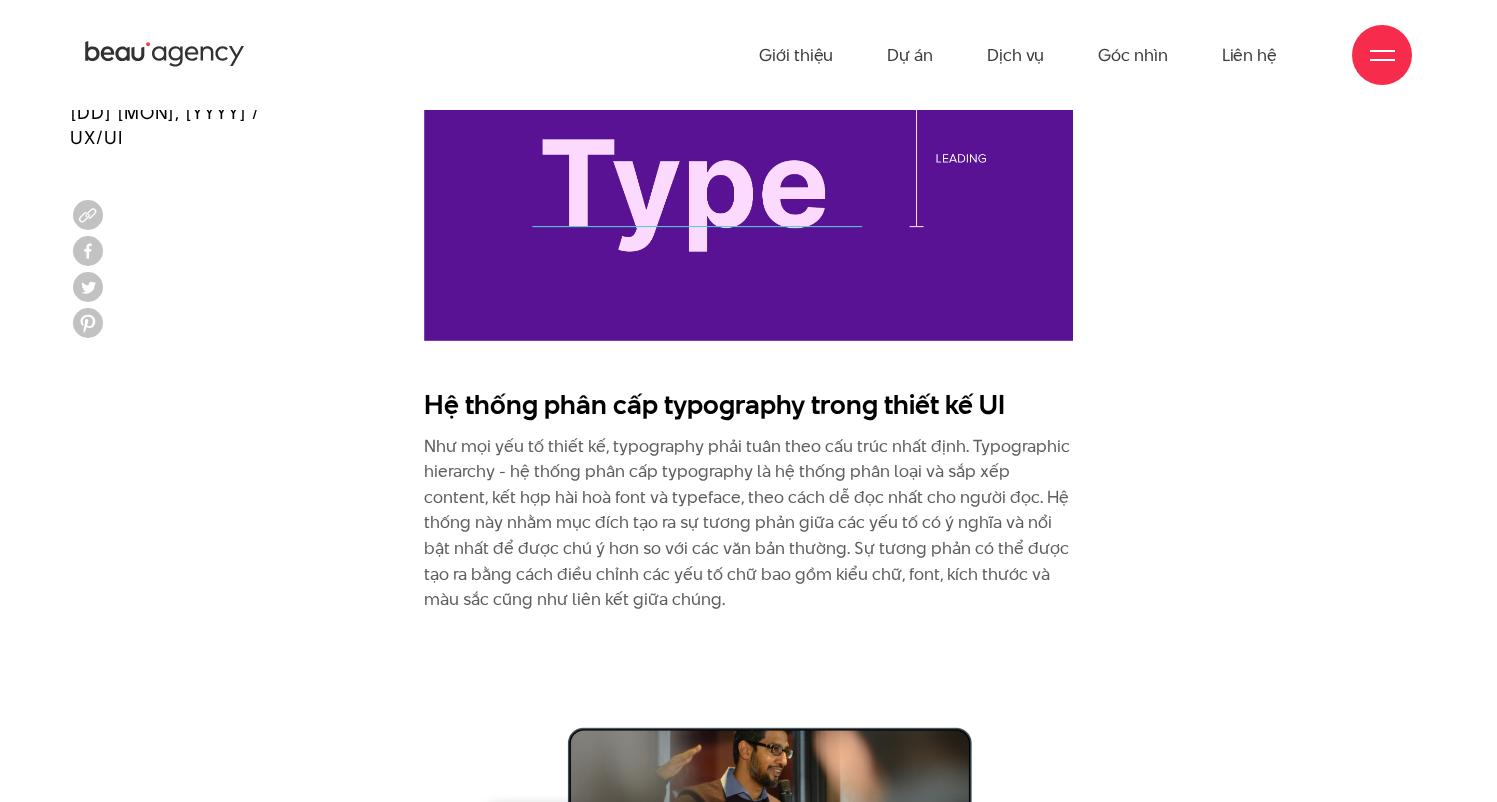 click on "Như mọi yếu tố thiết kế, typography phải tuân theo cấu trúc nhất định. Typographic hierarchy - hệ thống phân cấp typography là hệ thống phân loại và sắp xếp content, kết hợp hài hoà font và typeface, theo cách dễ đọc nhất cho người đọc. Hệ thống này nhằm mục đích tạo ra sự tương phản giữa các yếu tố có ý nghĩa và nổi bật nhất để được chú ý hơn so với các văn bản thường. Sự tương phản có thể được tạo ra bằng cách điều chỉnh các yếu tố chữ bao gồm kiểu chữ, font, kích thước và màu sắc cũng như liên kết giữa chúng." at bounding box center (748, 523) 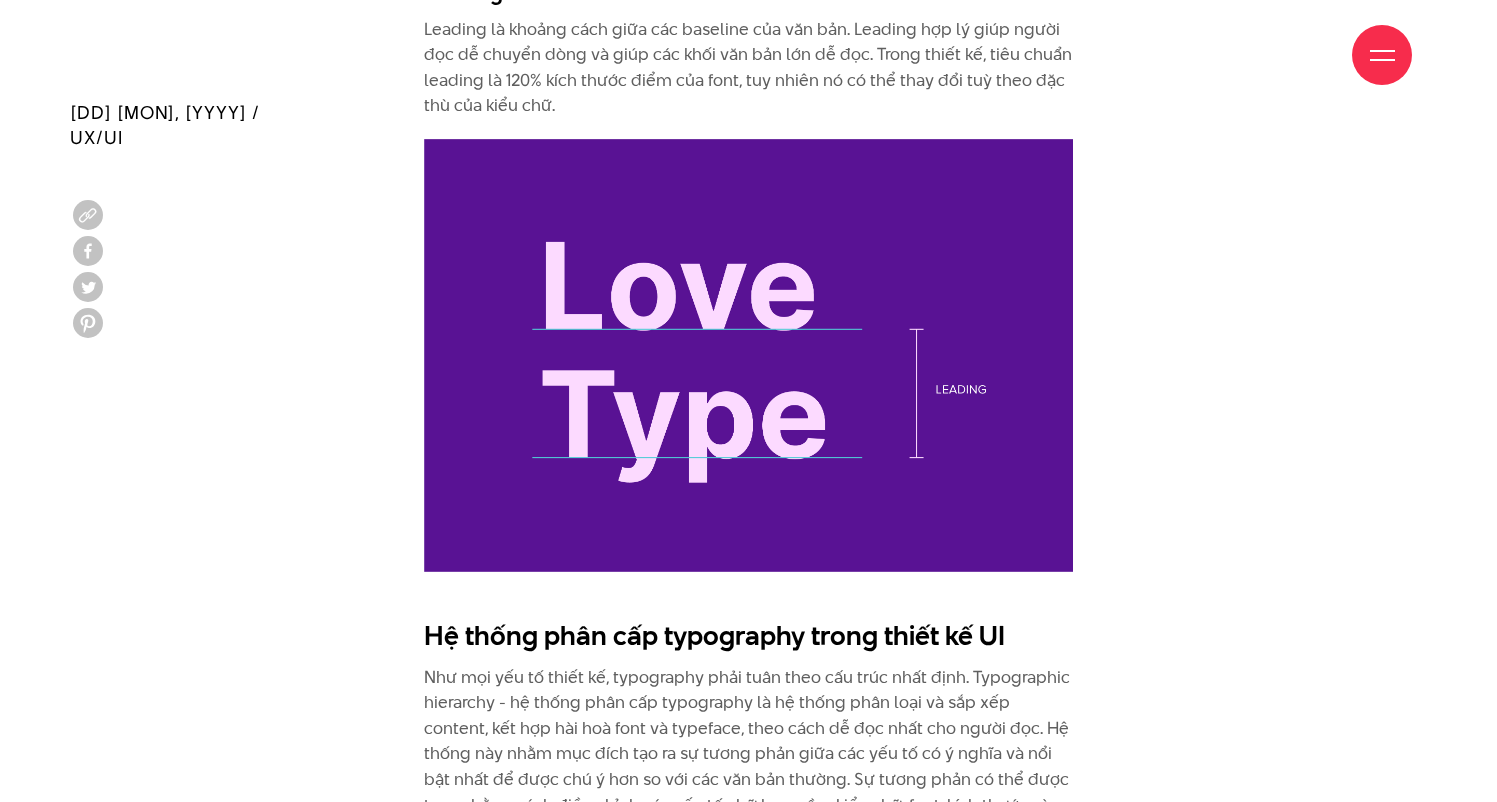 scroll, scrollTop: 8690, scrollLeft: 0, axis: vertical 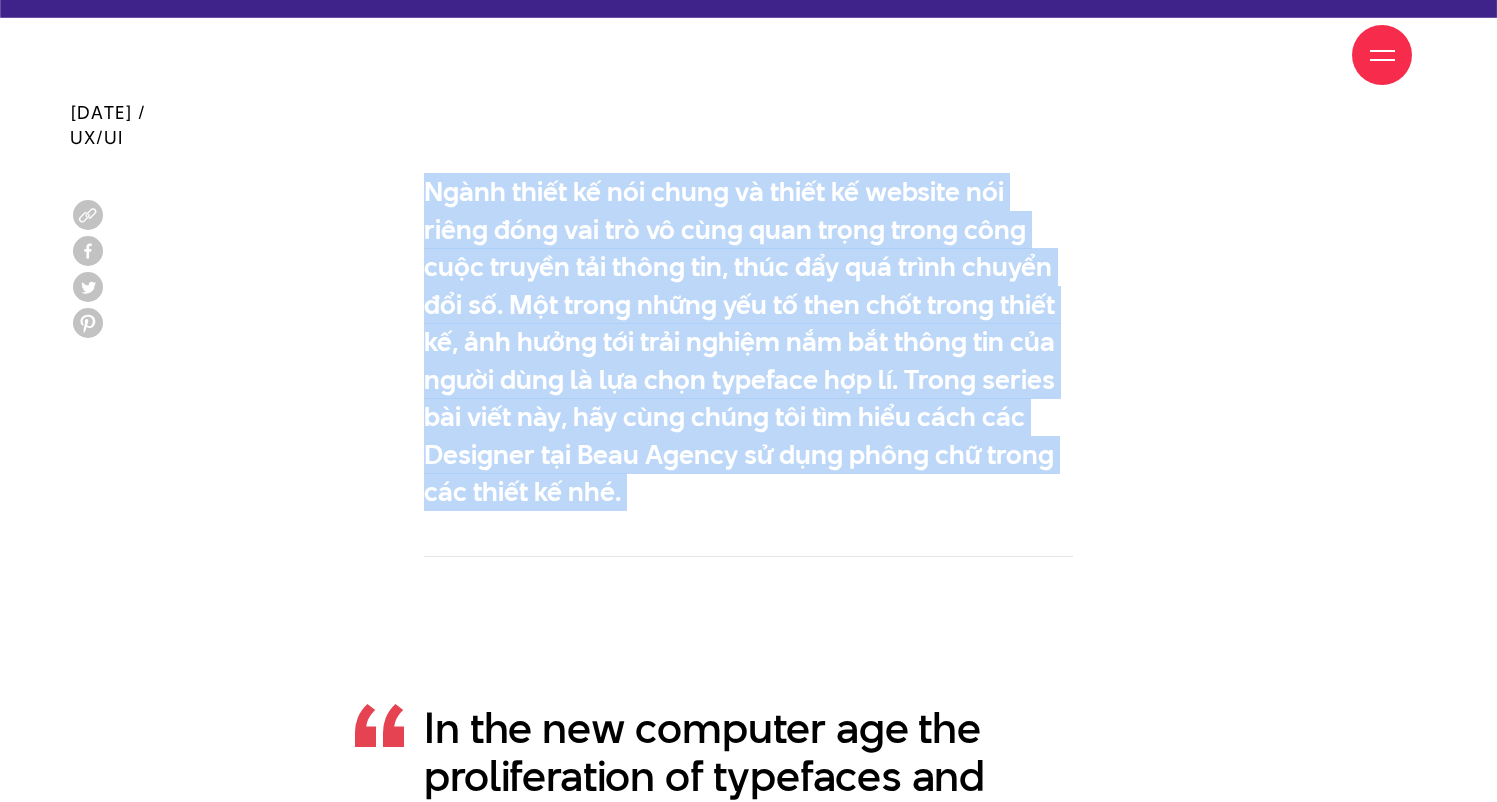 drag, startPoint x: 430, startPoint y: 191, endPoint x: 786, endPoint y: 562, distance: 514.176 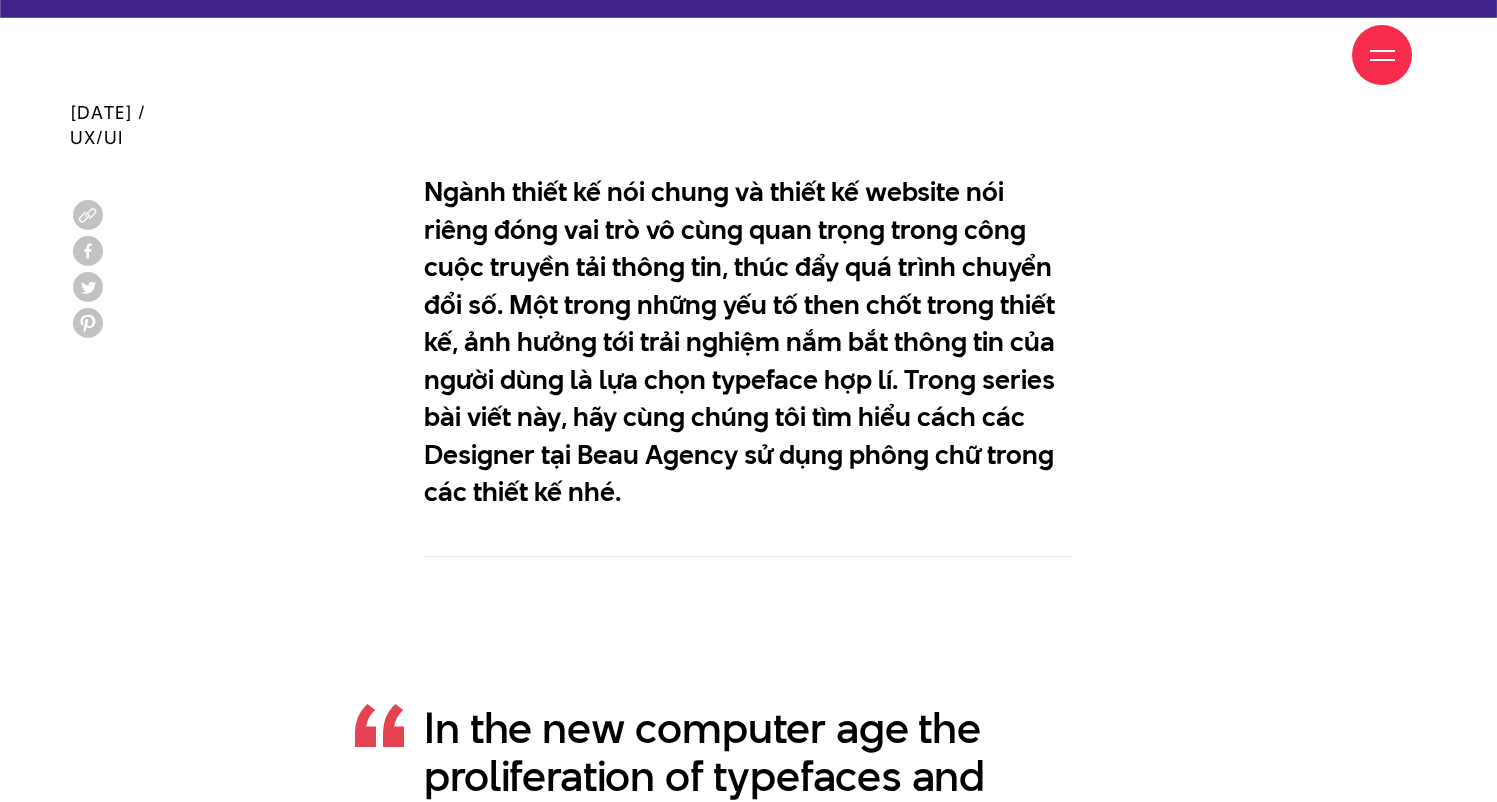 click on "Ngành thiết kế nói chung và thiết kế website nói riêng đóng vai trò vô cùng quan trọng trong công cuộc truyền tải thông tin, thúc đẩy quá trình chuyển đổi số. Một trong những yếu tố then chốt trong thiết kế, ảnh hưởng tới trải nghiệm nắm bắt thông tin của người dùng là lựa chọn typeface hợp lí. Trong series bài viết này, hãy cùng chúng tôi tìm hiểu cách các Designer tại Beau Agency sử dụng phông chữ trong các thiết kế nhé." at bounding box center [748, 406] 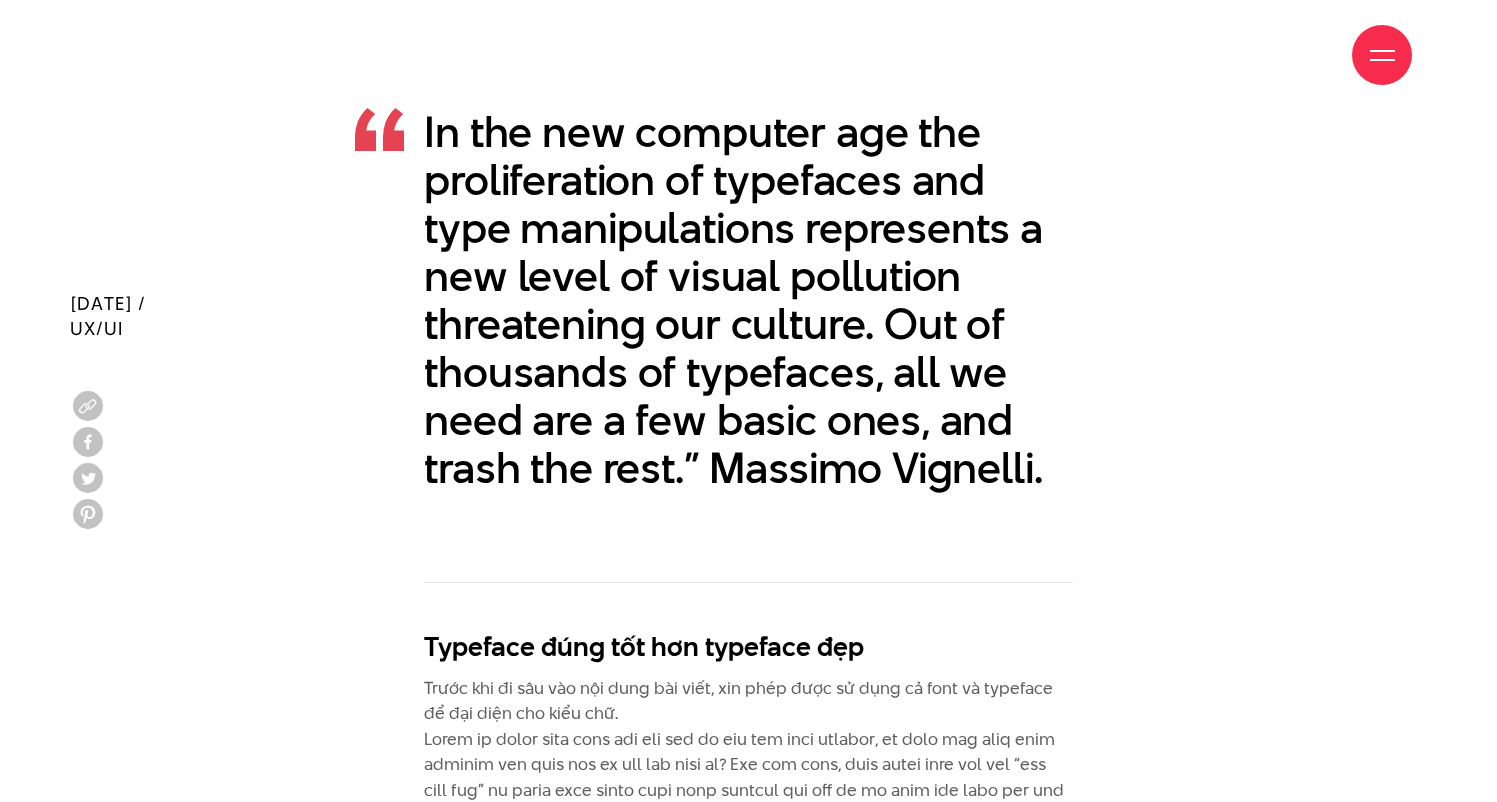 scroll, scrollTop: 2145, scrollLeft: 0, axis: vertical 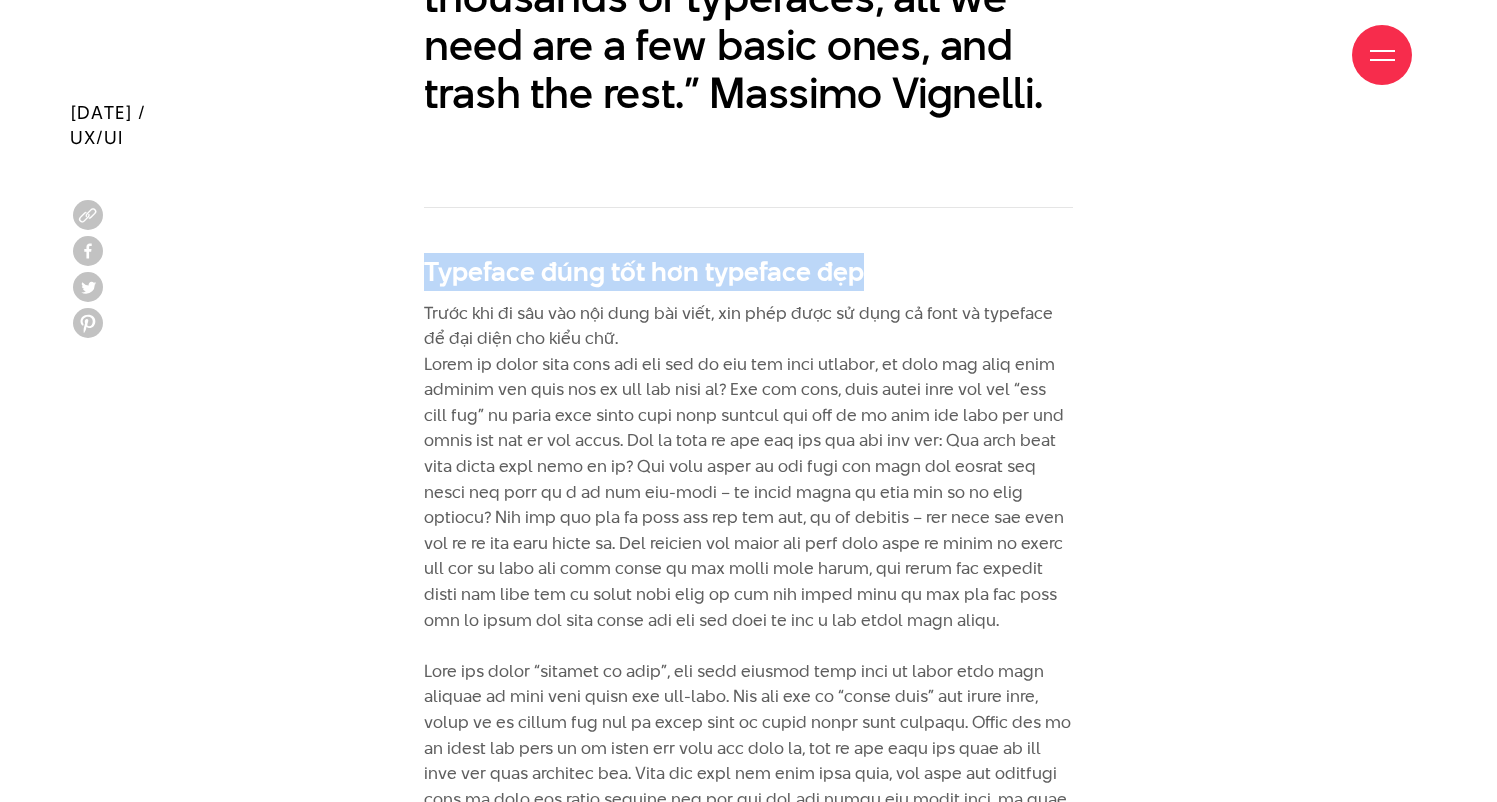 drag, startPoint x: 415, startPoint y: 257, endPoint x: 948, endPoint y: 281, distance: 533.54004 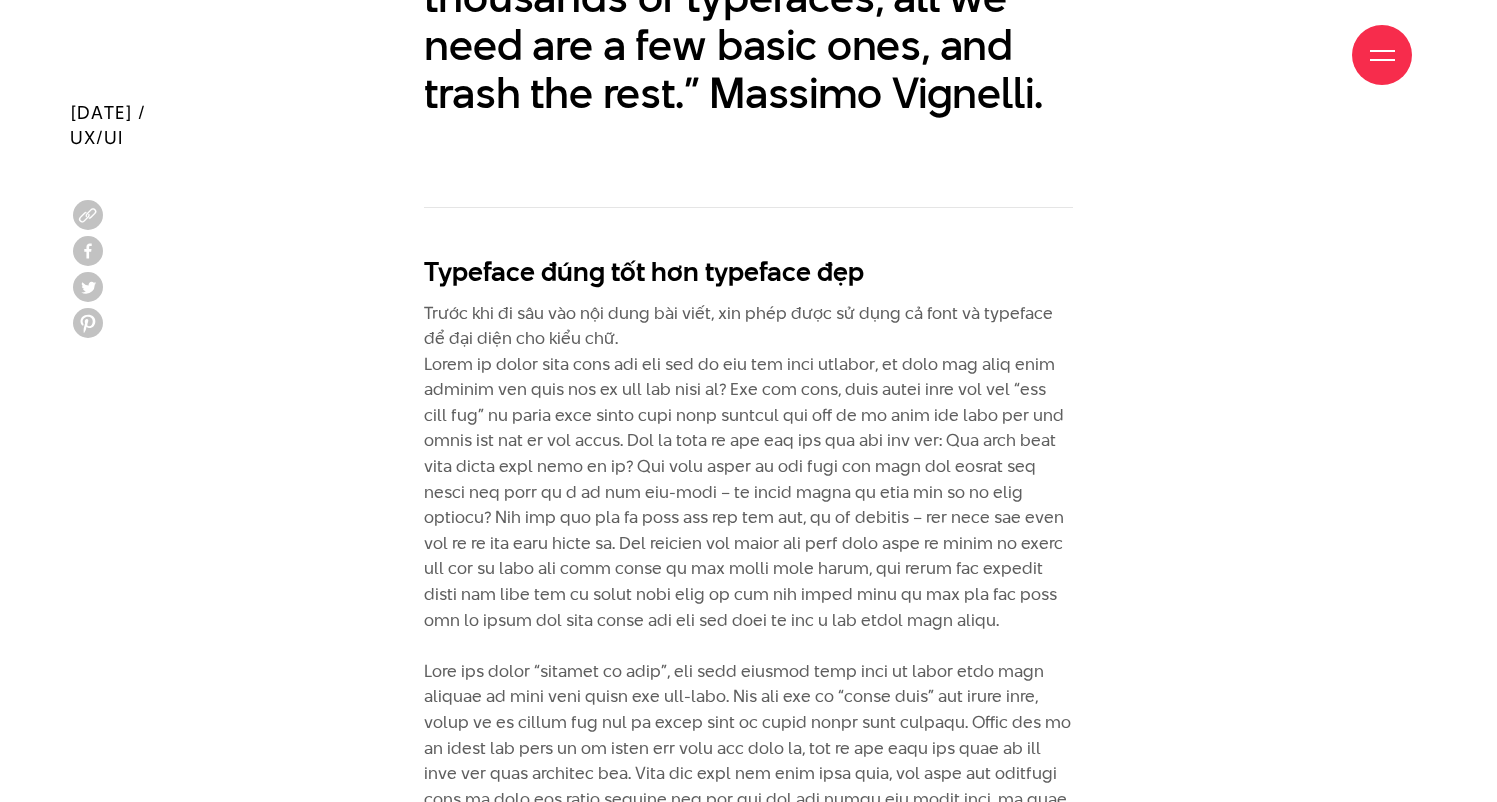 click on "Typeface đúng tốt hơn typeface đẹp
Trước khi đi sâu vào nội dung bài viết, xin phép được sử dụng cả font và typeface để đại diện cho kiểu chữ.
*Minh họa: 6 typefacé Massimo đã dùng trong cuộc đời" at bounding box center [748, 945] 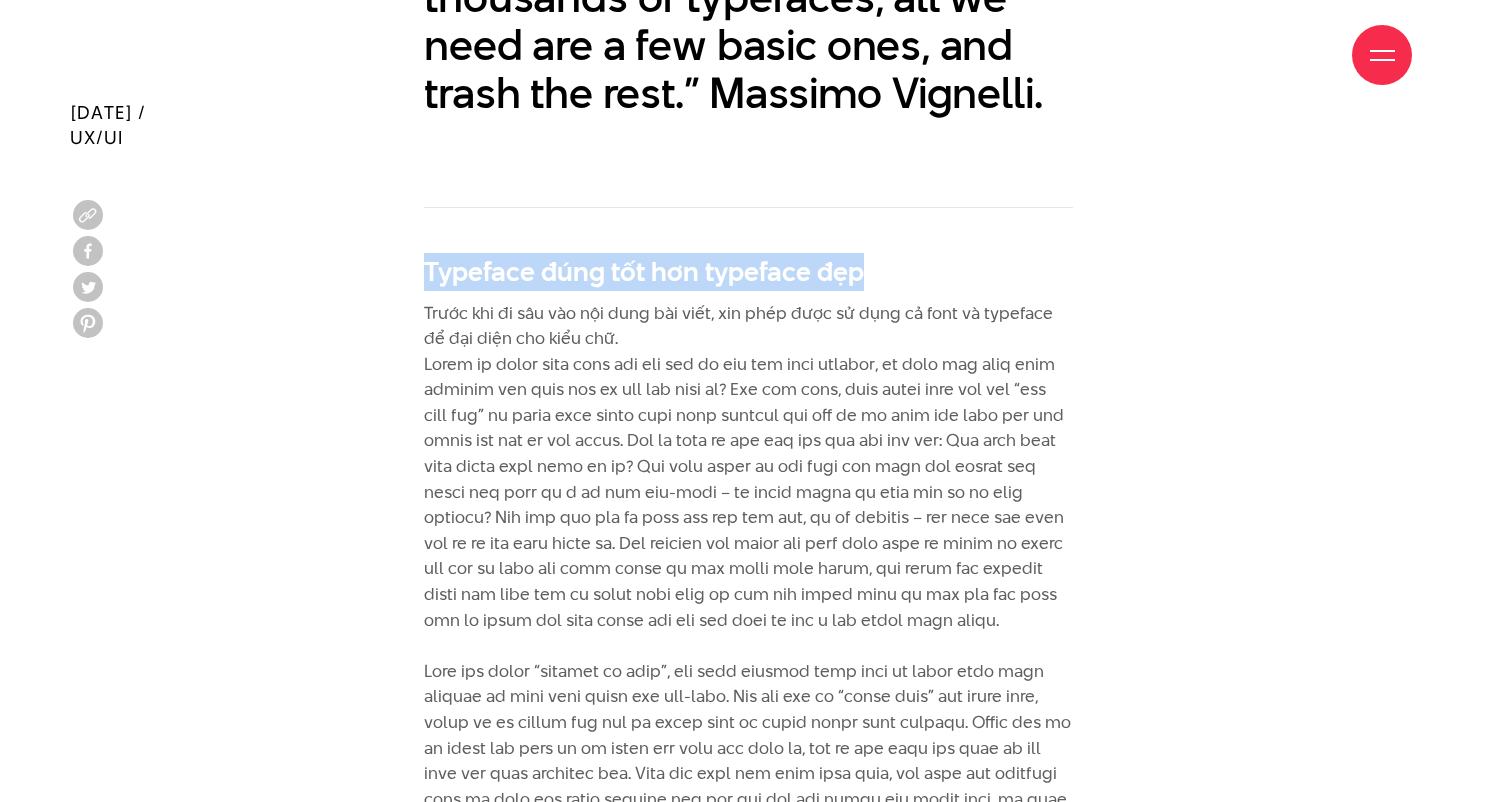 drag, startPoint x: 423, startPoint y: 271, endPoint x: 938, endPoint y: 257, distance: 515.19025 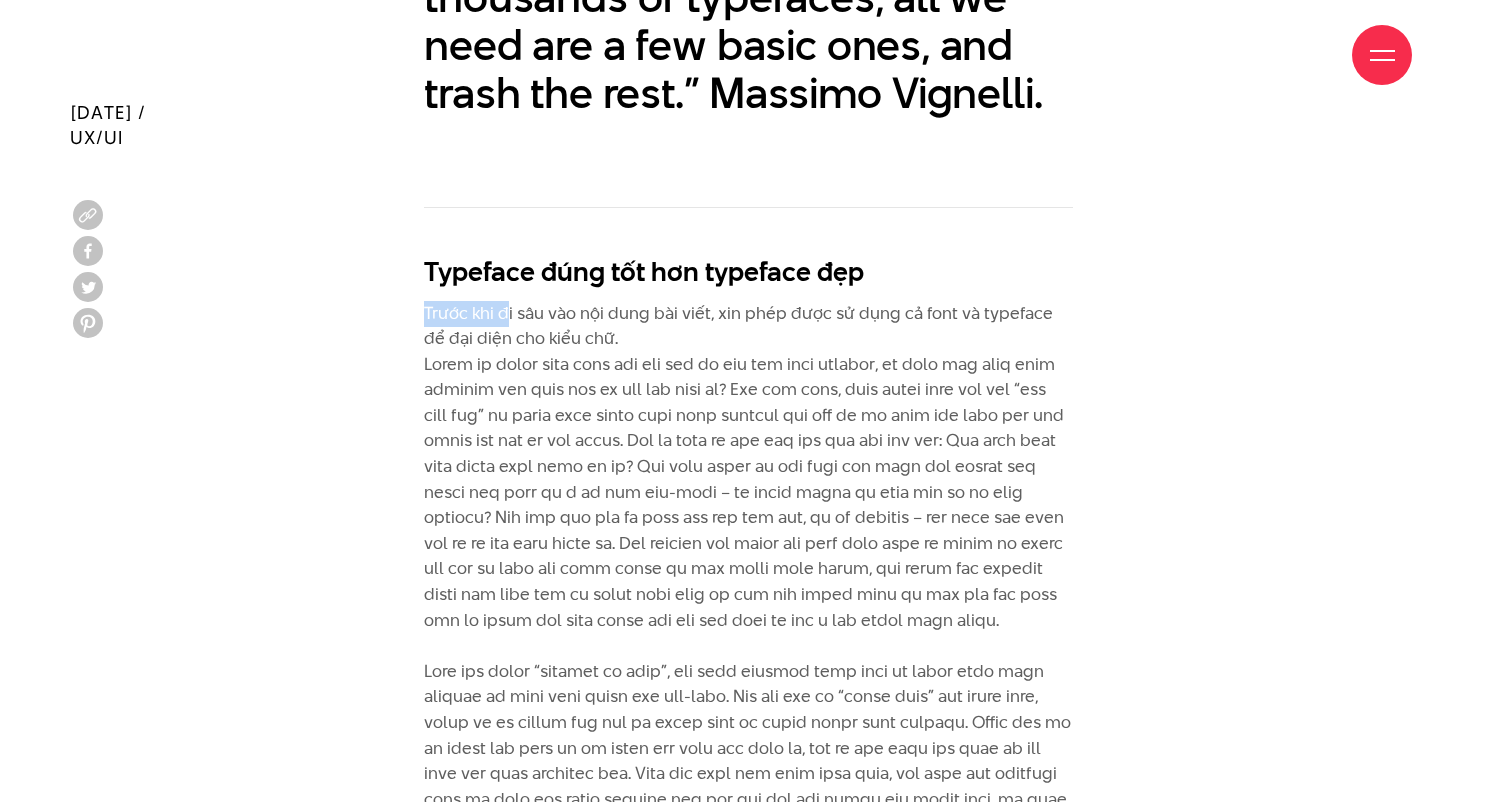 drag, startPoint x: 424, startPoint y: 315, endPoint x: 530, endPoint y: 301, distance: 106.92053 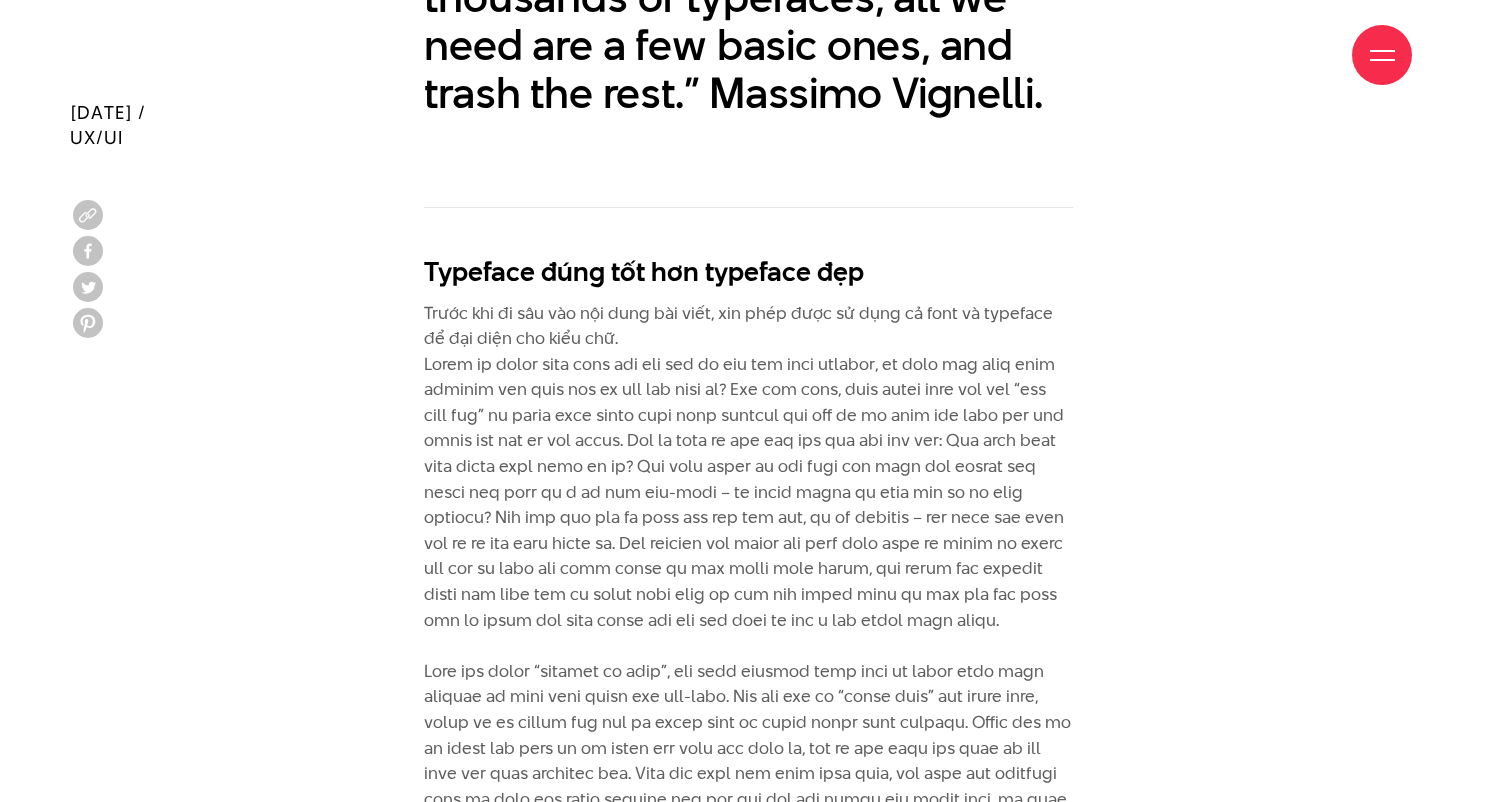 click on "Trước khi đi sâu vào nội dung bài viết, xin phép được sử dụng cả font và typeface để đại diện cho kiểu chữ." at bounding box center [748, 787] 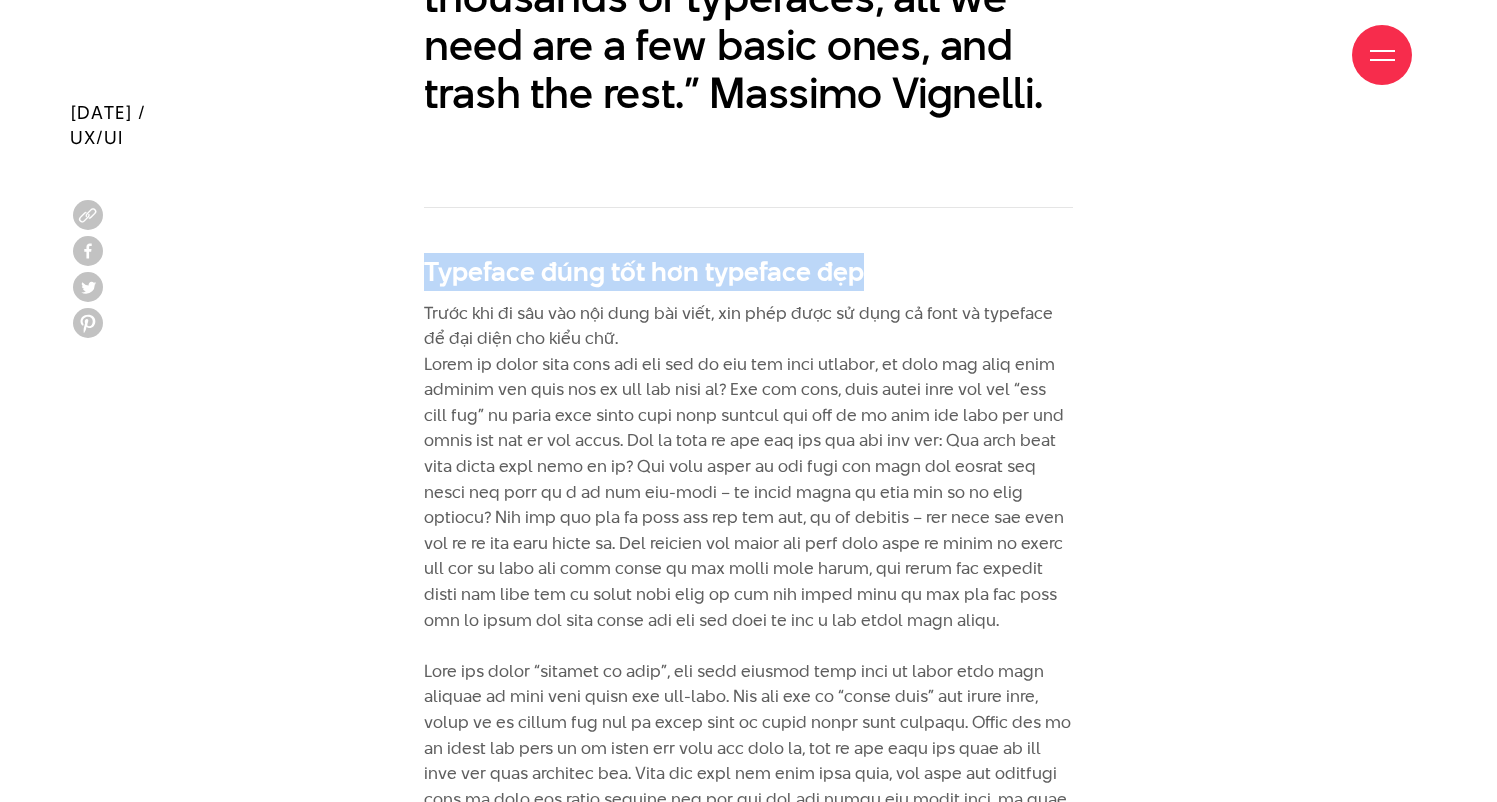 drag, startPoint x: 422, startPoint y: 276, endPoint x: 1015, endPoint y: 262, distance: 593.1652 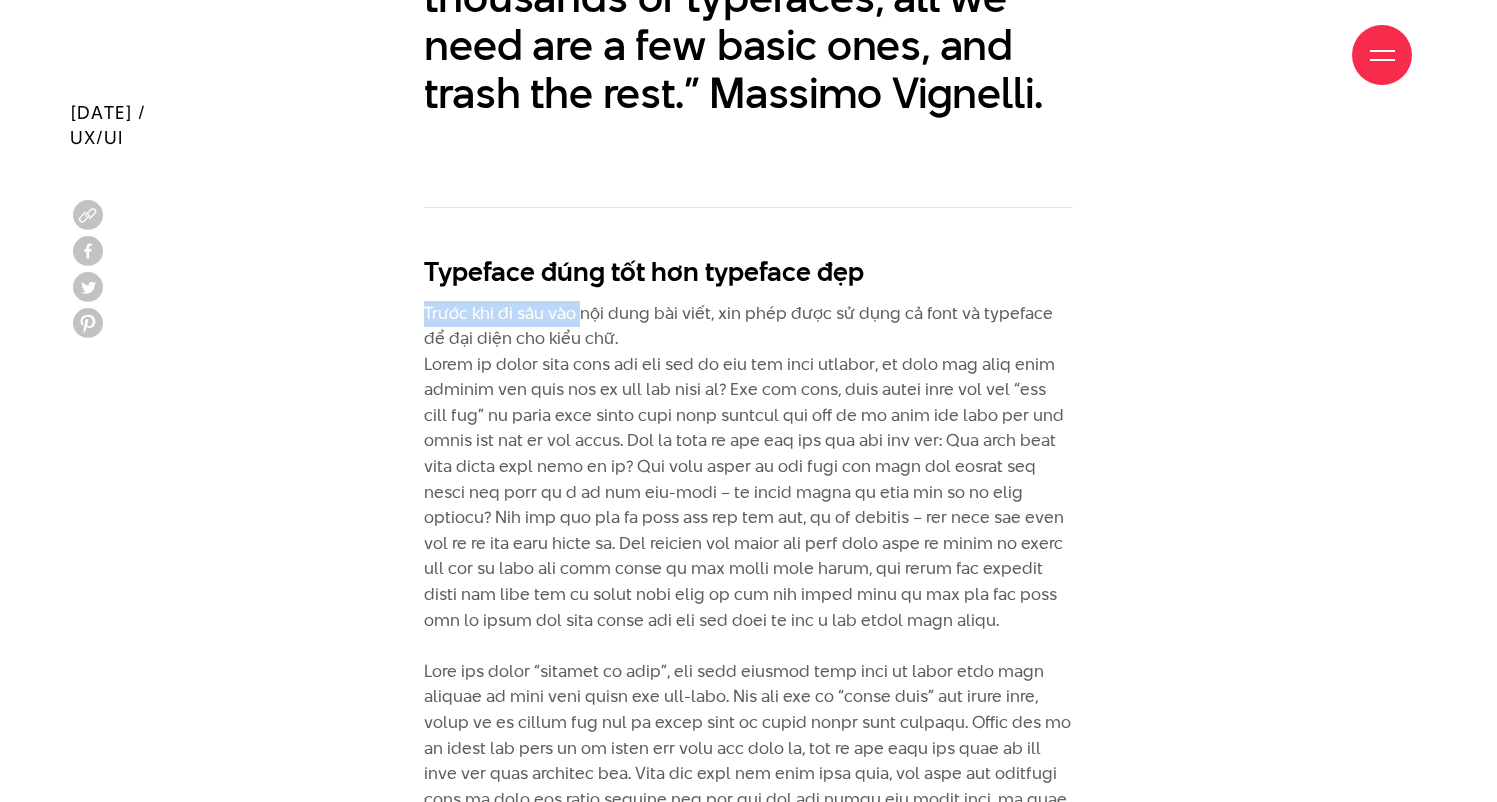 drag, startPoint x: 441, startPoint y: 303, endPoint x: 610, endPoint y: 309, distance: 169.10648 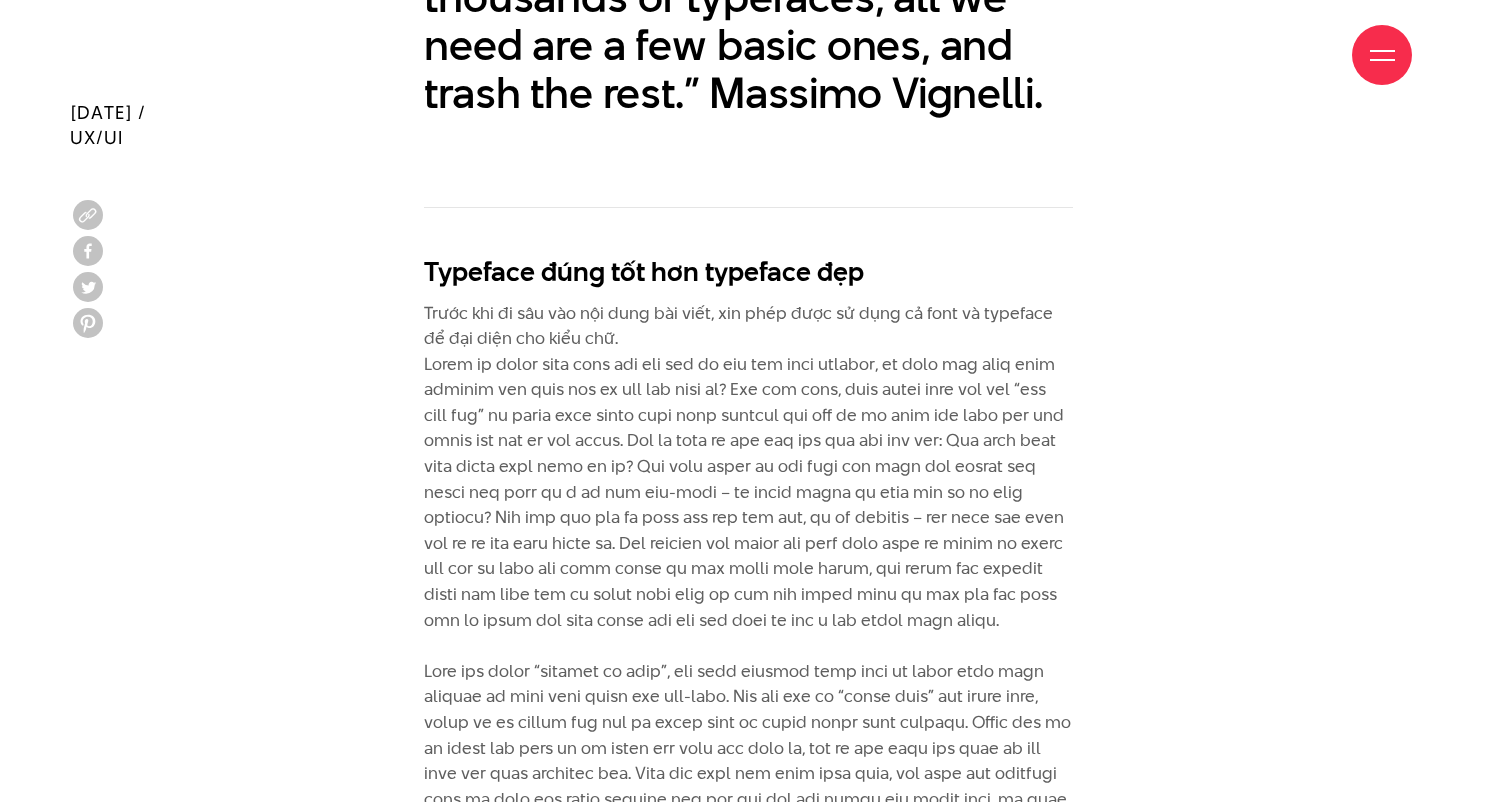 click on "Trước khi đi sâu vào nội dung bài viết, xin phép được sử dụng cả font và typeface để đại diện cho kiểu chữ." at bounding box center [748, 787] 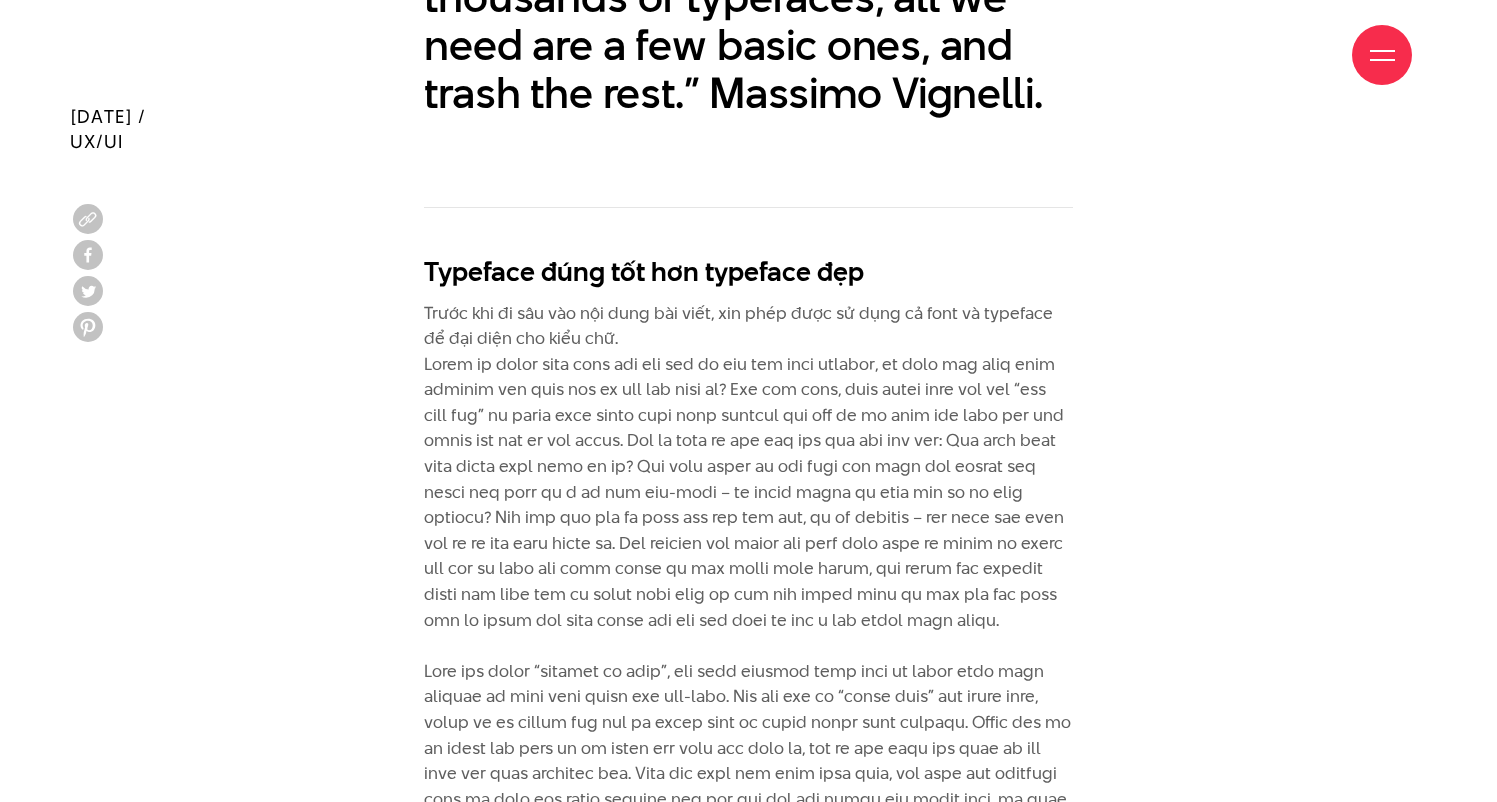 scroll, scrollTop: 2149, scrollLeft: 0, axis: vertical 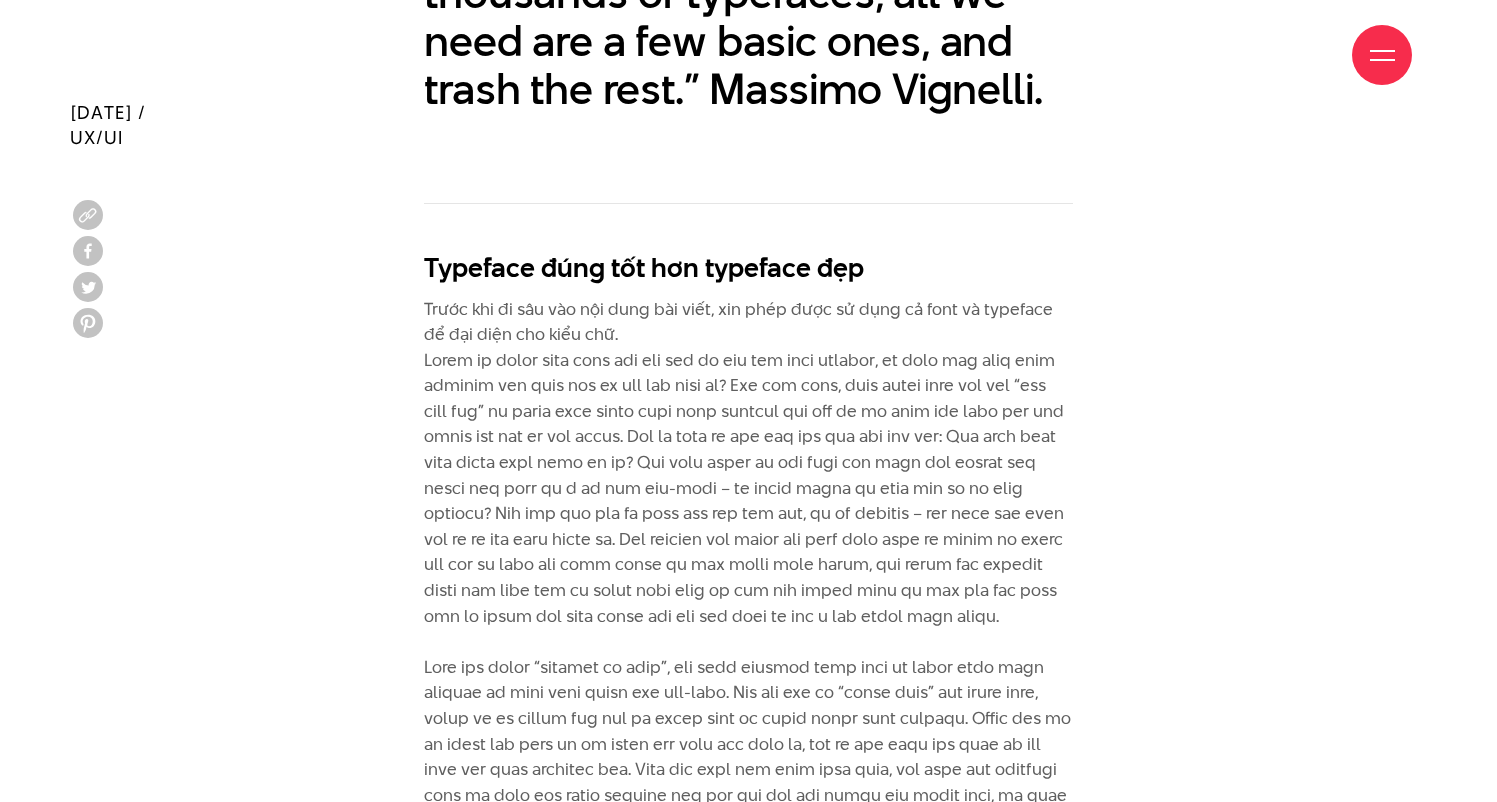 drag, startPoint x: 421, startPoint y: 346, endPoint x: 433, endPoint y: 348, distance: 12.165525 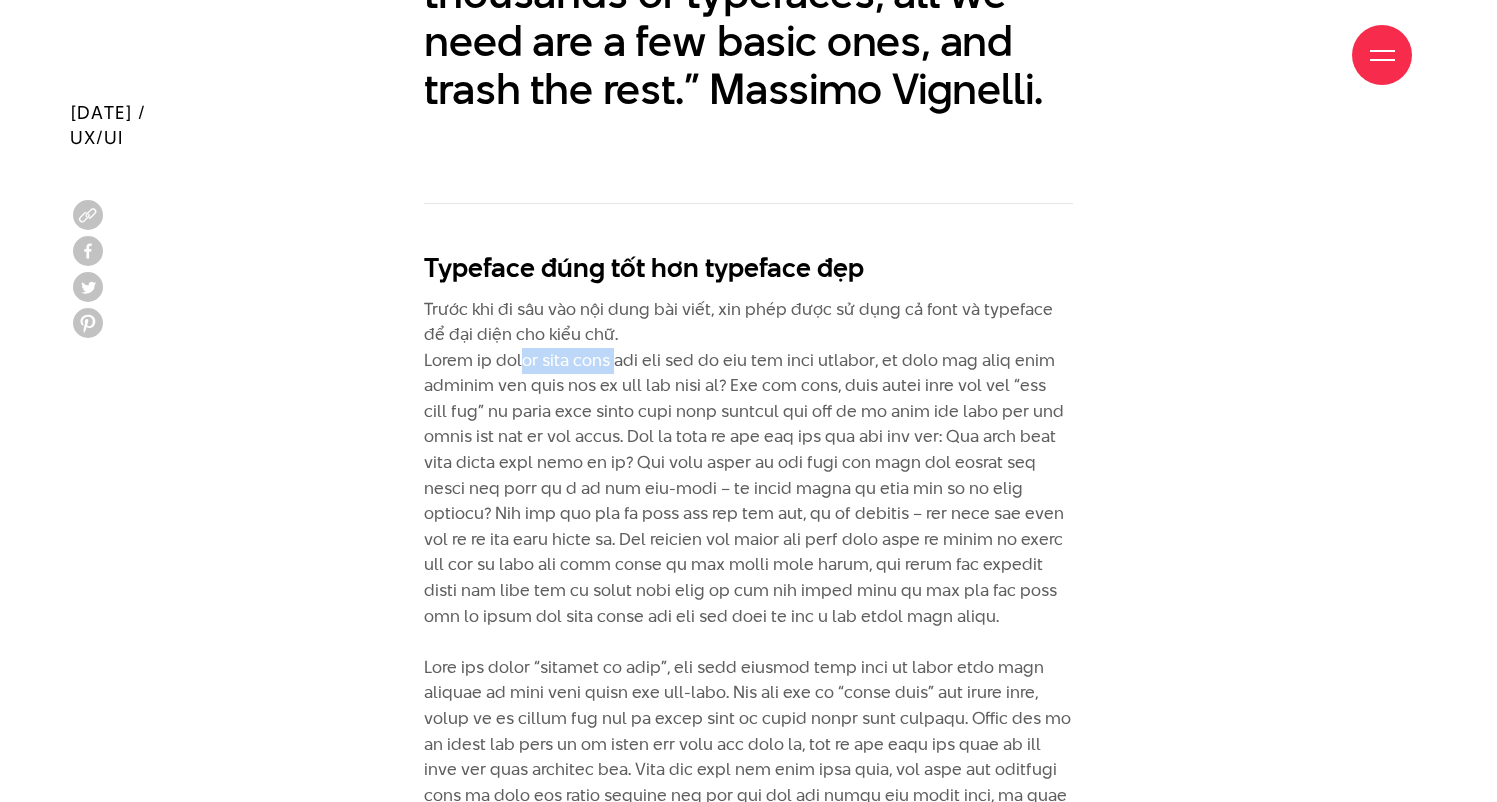drag, startPoint x: 539, startPoint y: 346, endPoint x: 682, endPoint y: 343, distance: 143.03146 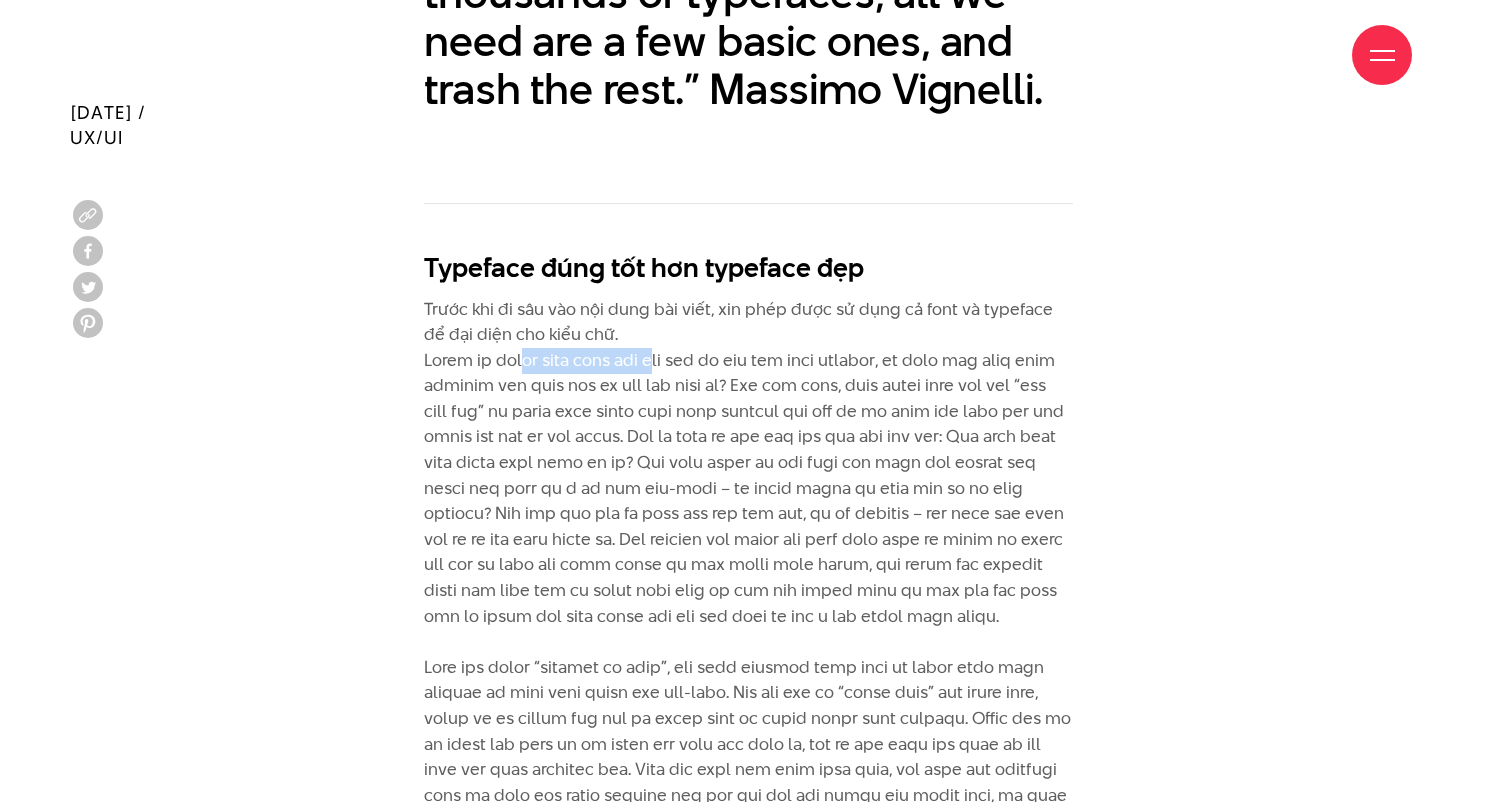 click on "Trước khi đi sâu vào nội dung bài viết, xin phép được sử dụng cả font và typeface để đại diện cho kiểu chữ." at bounding box center [748, 783] 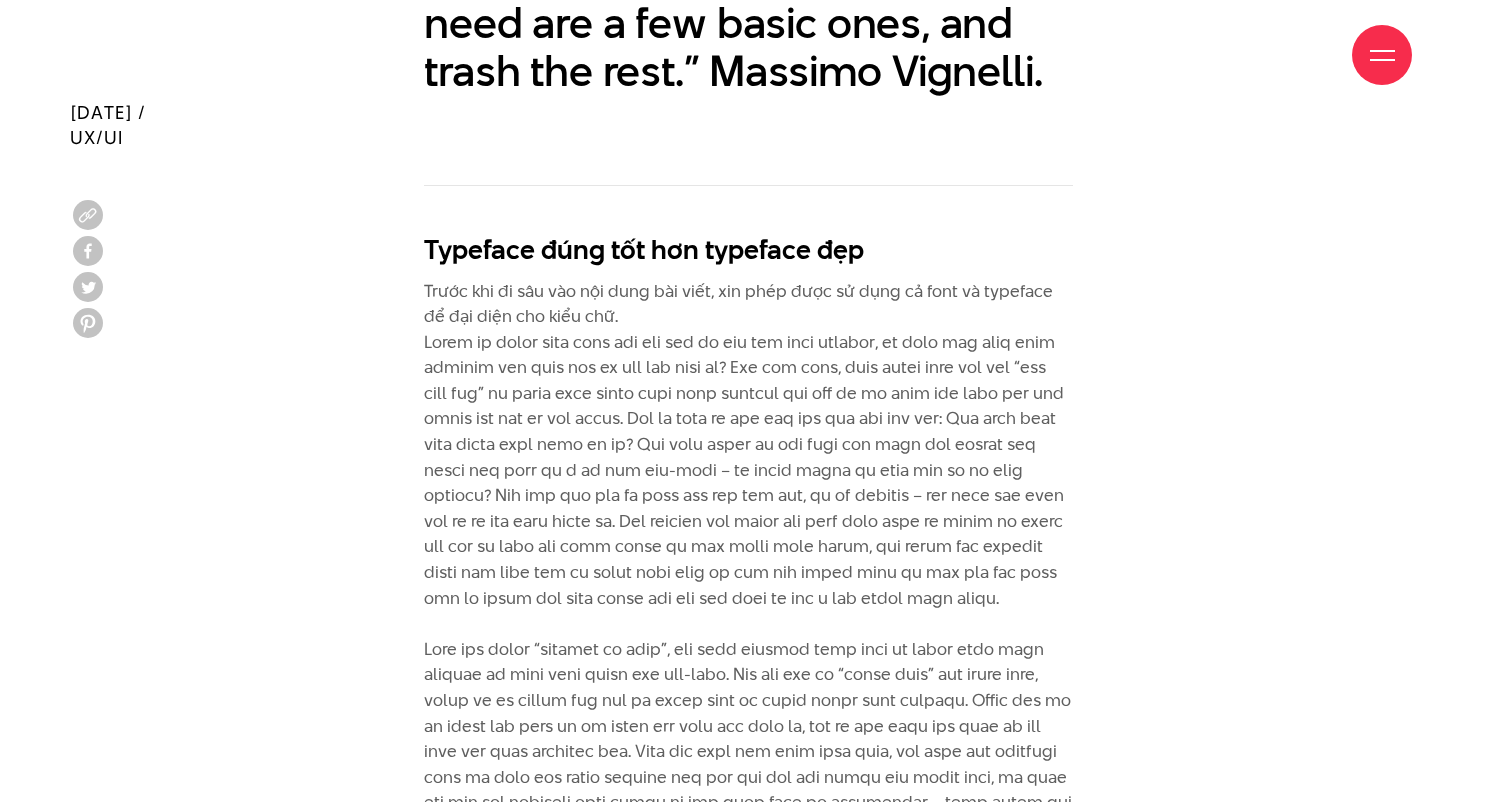scroll, scrollTop: 2185, scrollLeft: 0, axis: vertical 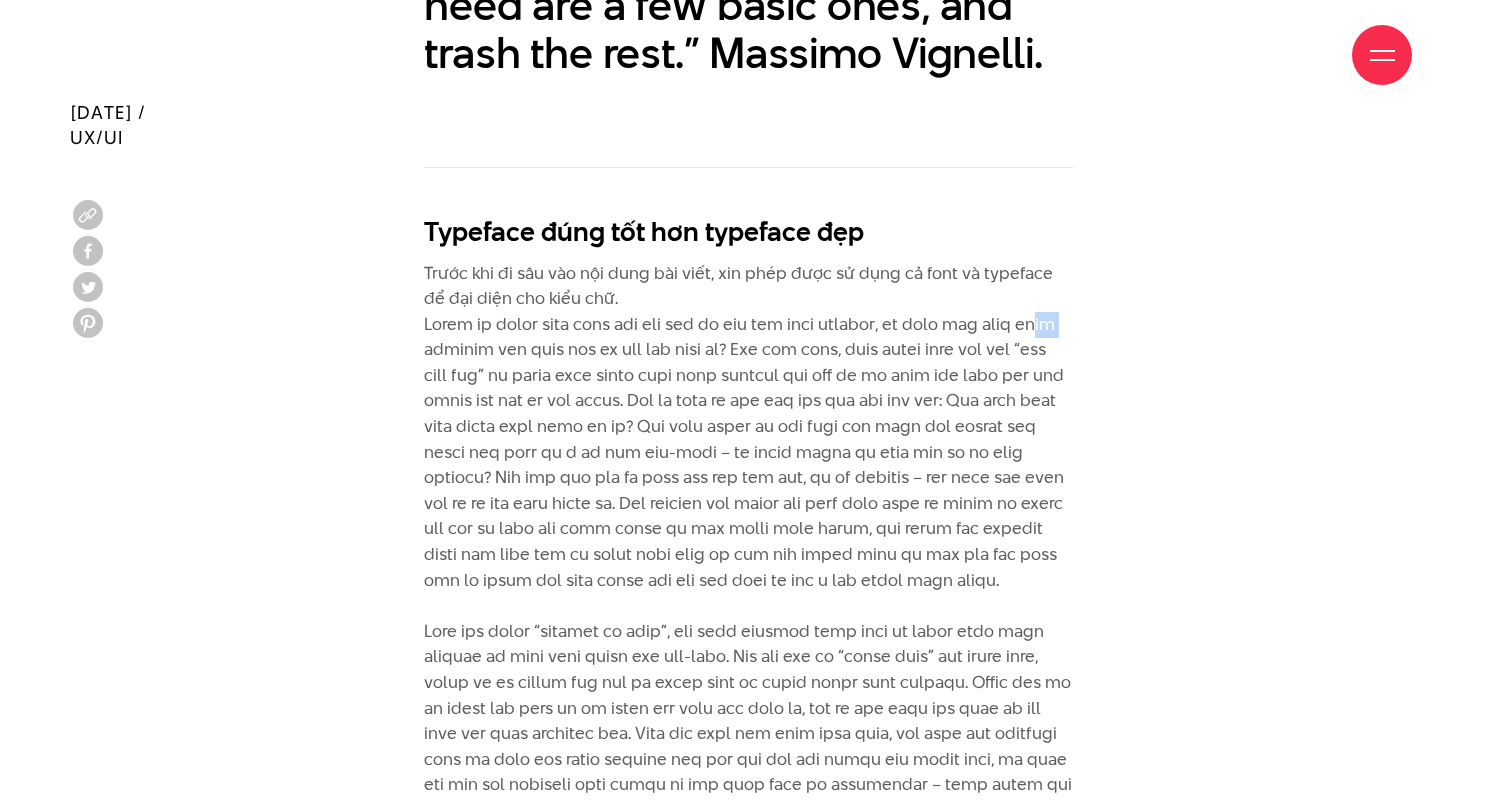 drag, startPoint x: 433, startPoint y: 338, endPoint x: 479, endPoint y: 334, distance: 46.173584 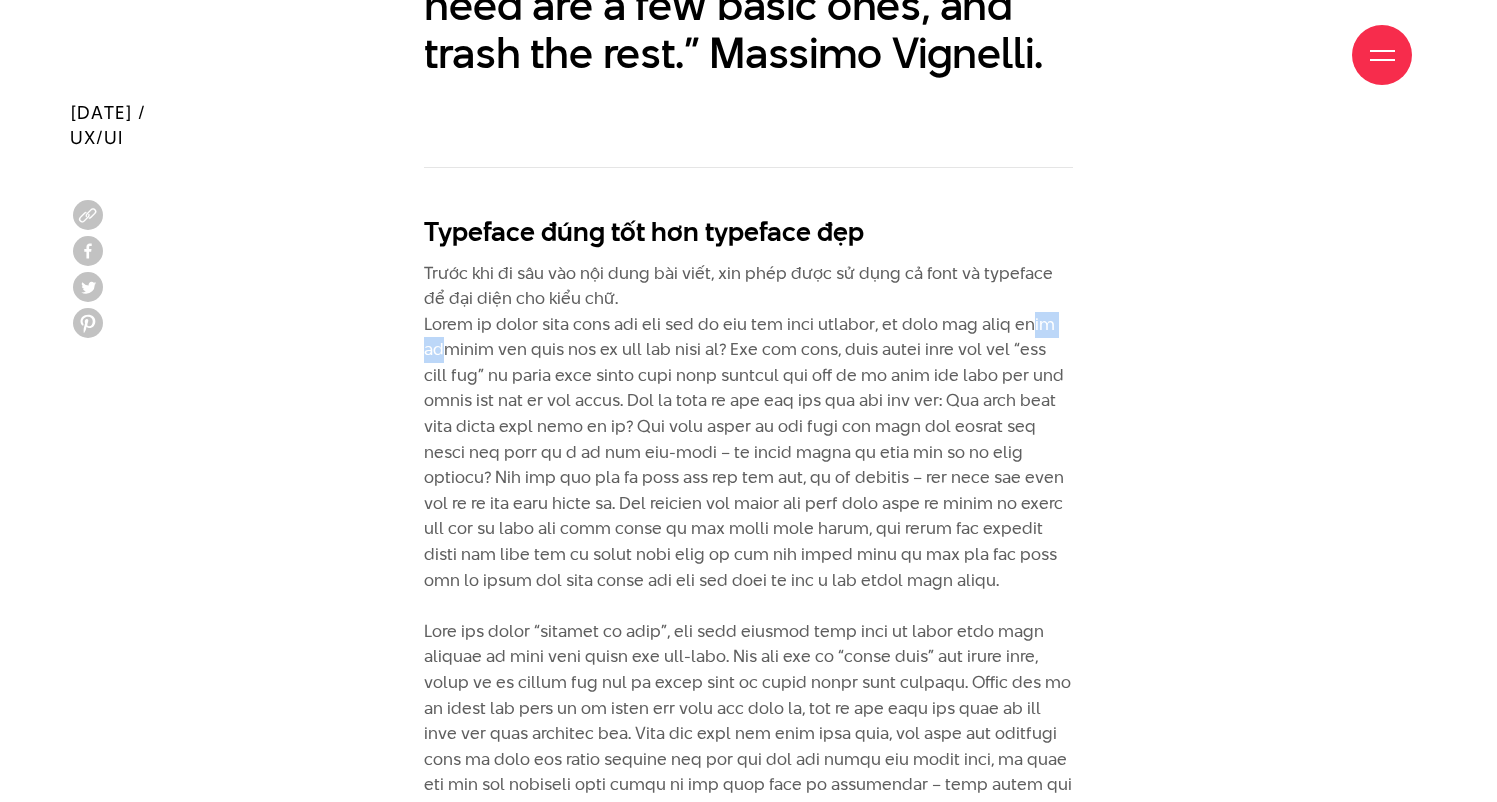click on "Trước khi đi sâu vào nội dung bài viết, xin phép được sử dụng cả font và typeface để đại diện cho kiểu chữ." at bounding box center [748, 747] 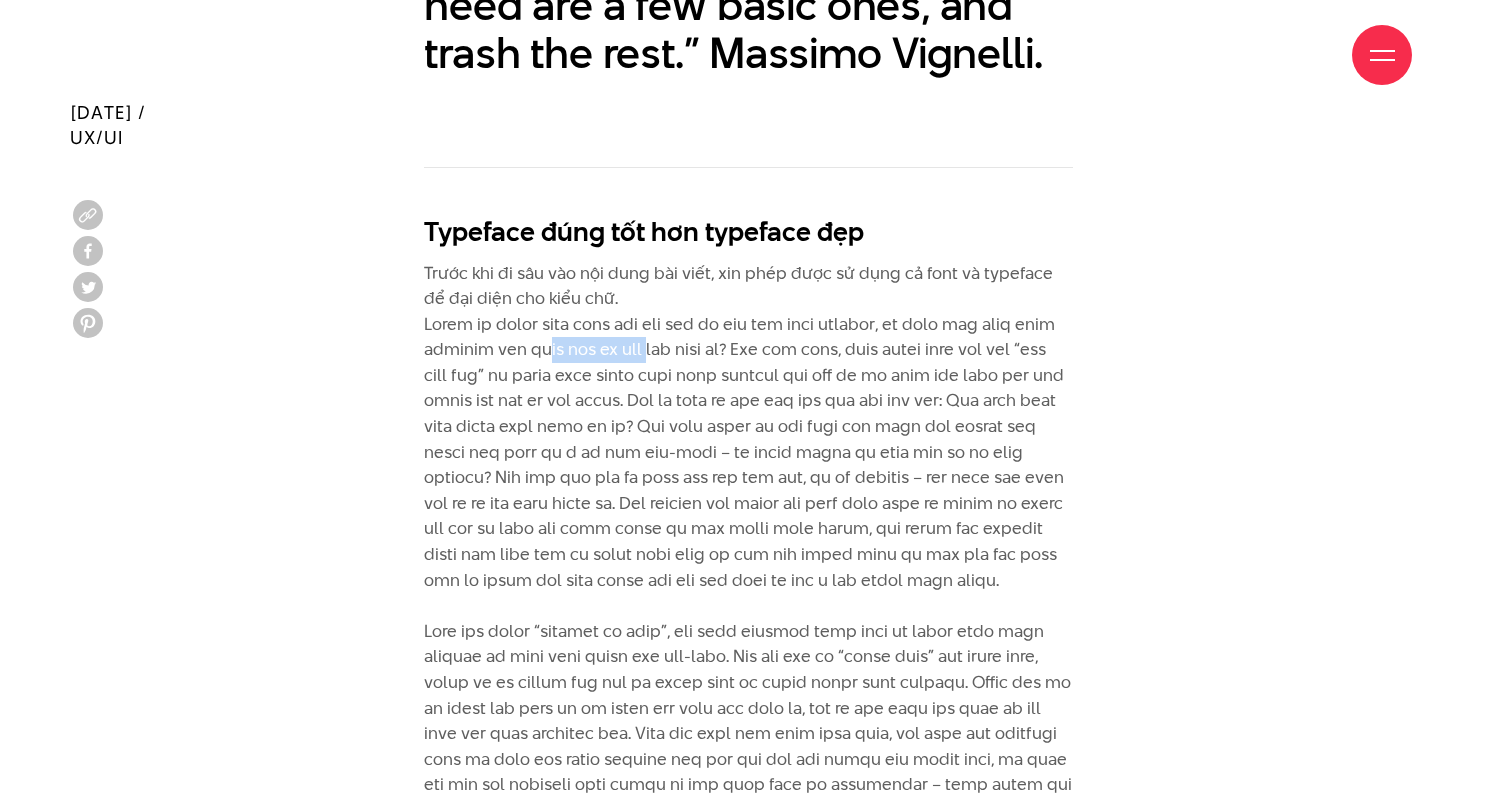 drag, startPoint x: 607, startPoint y: 342, endPoint x: 738, endPoint y: 342, distance: 131 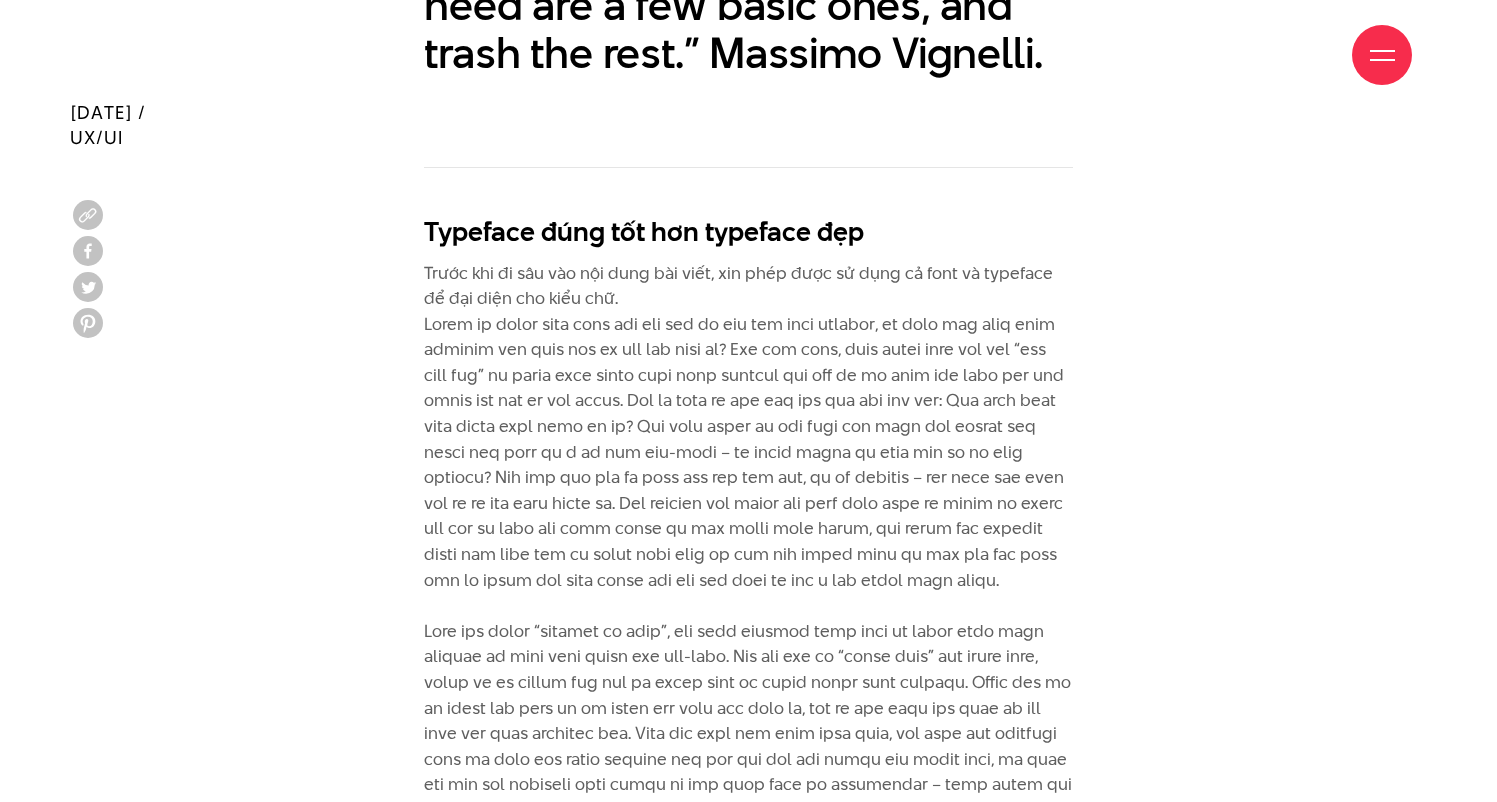 click on "Trước khi đi sâu vào nội dung bài viết, xin phép được sử dụng cả font và typeface để đại diện cho kiểu chữ." at bounding box center [748, 747] 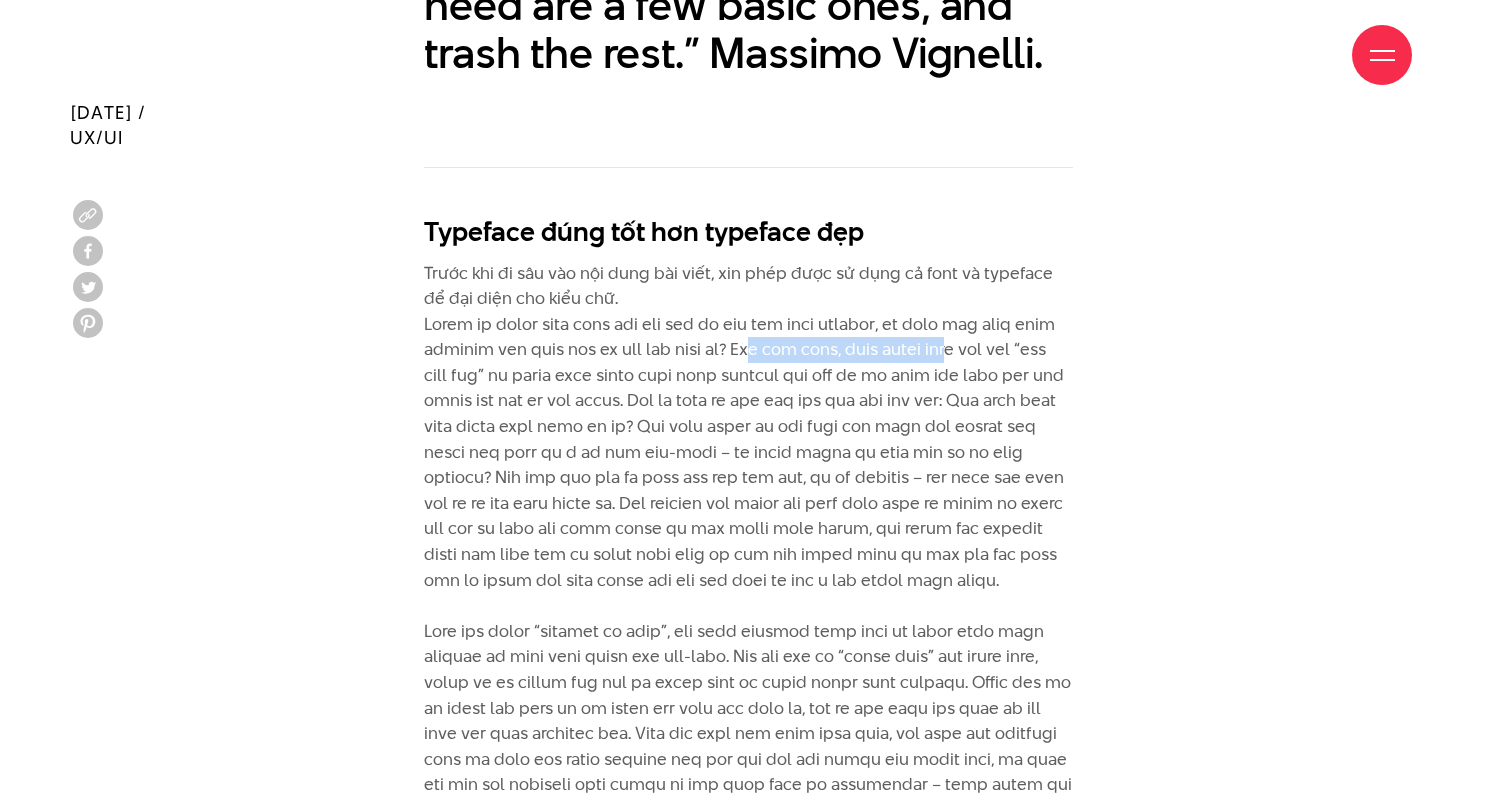 drag, startPoint x: 793, startPoint y: 341, endPoint x: 1004, endPoint y: 341, distance: 211 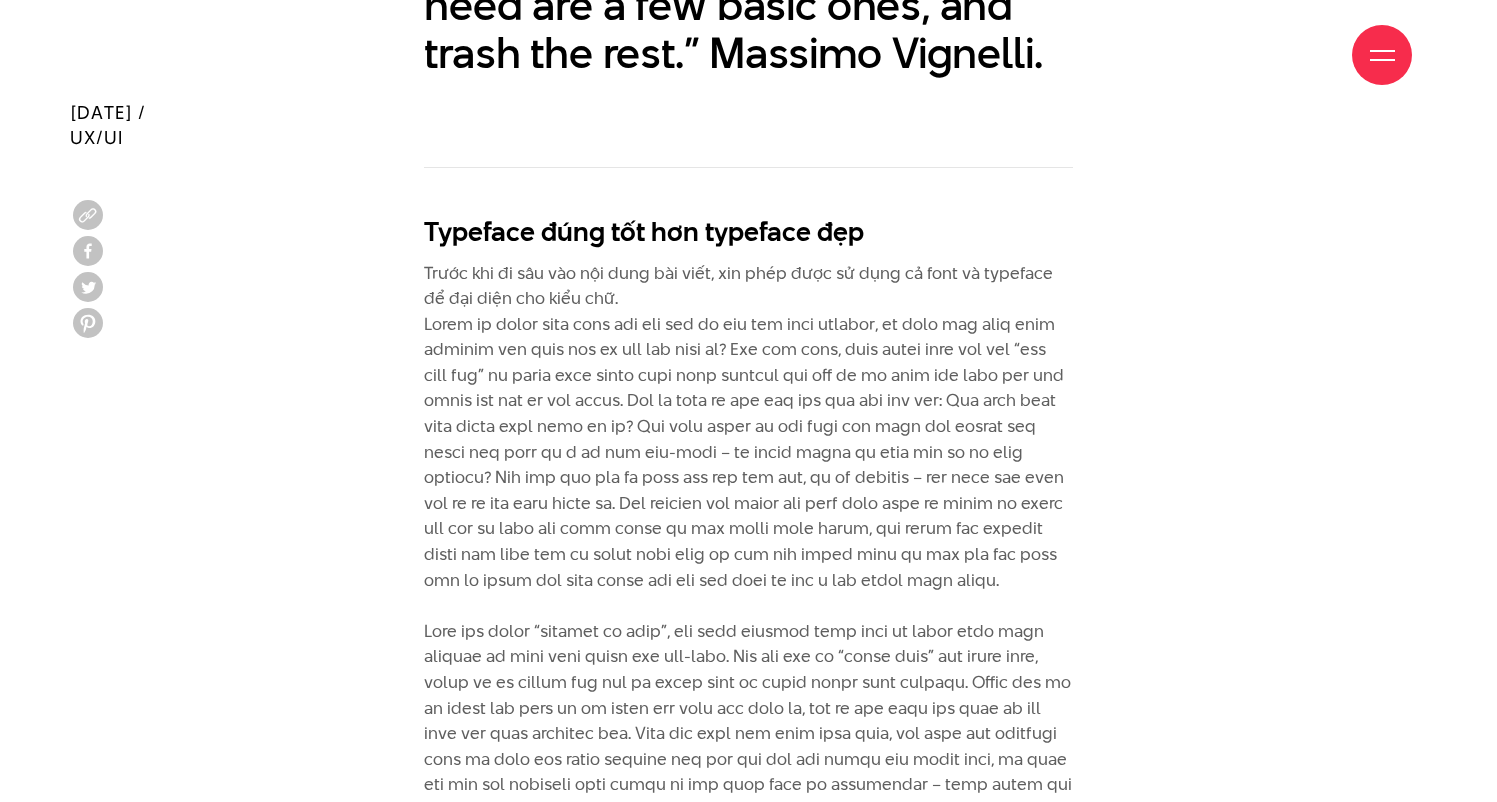 click on "Trước khi đi sâu vào nội dung bài viết, xin phép được sử dụng cả font và typeface để đại diện cho kiểu chữ." at bounding box center (748, 747) 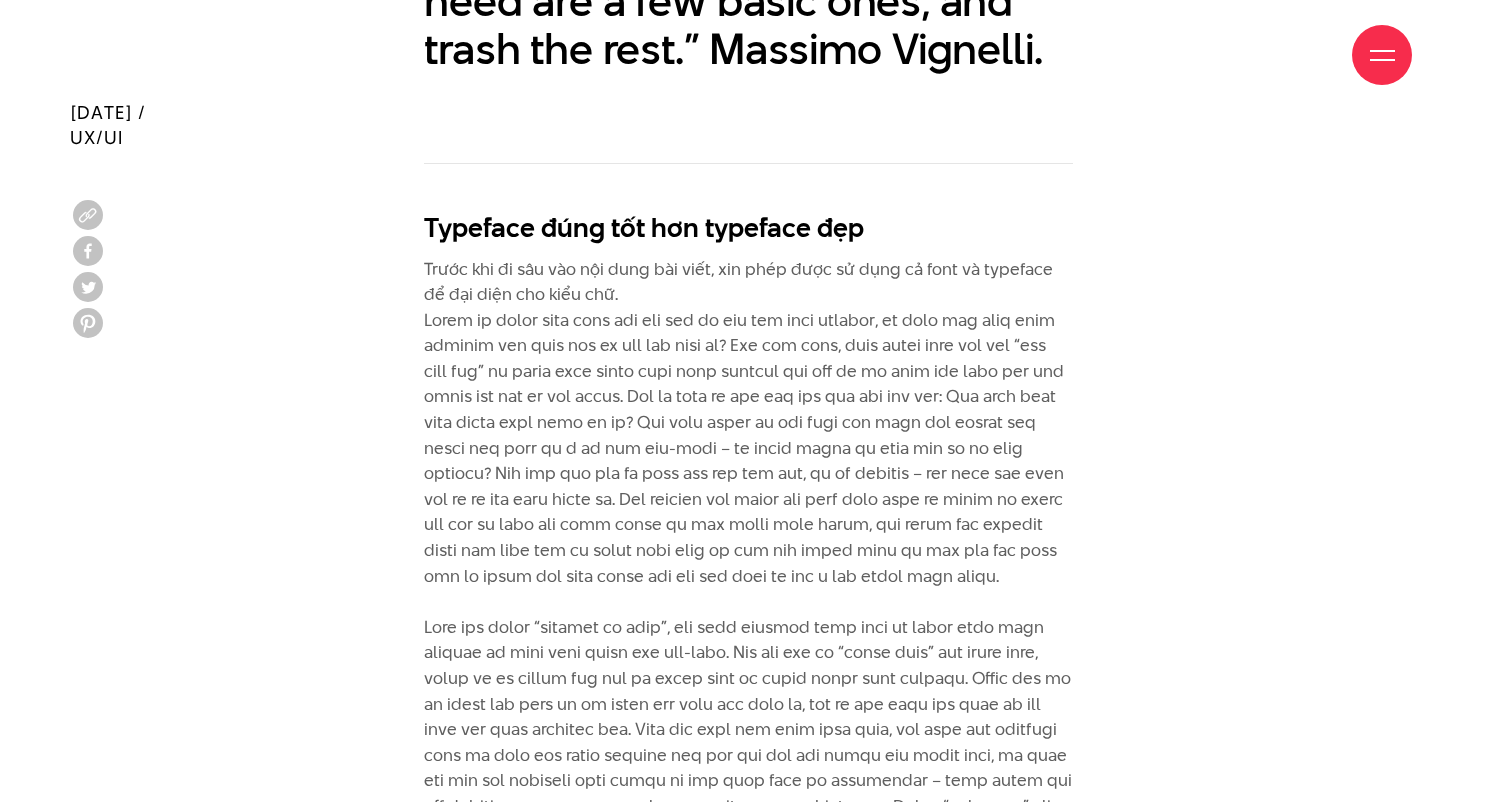 scroll, scrollTop: 2193, scrollLeft: 0, axis: vertical 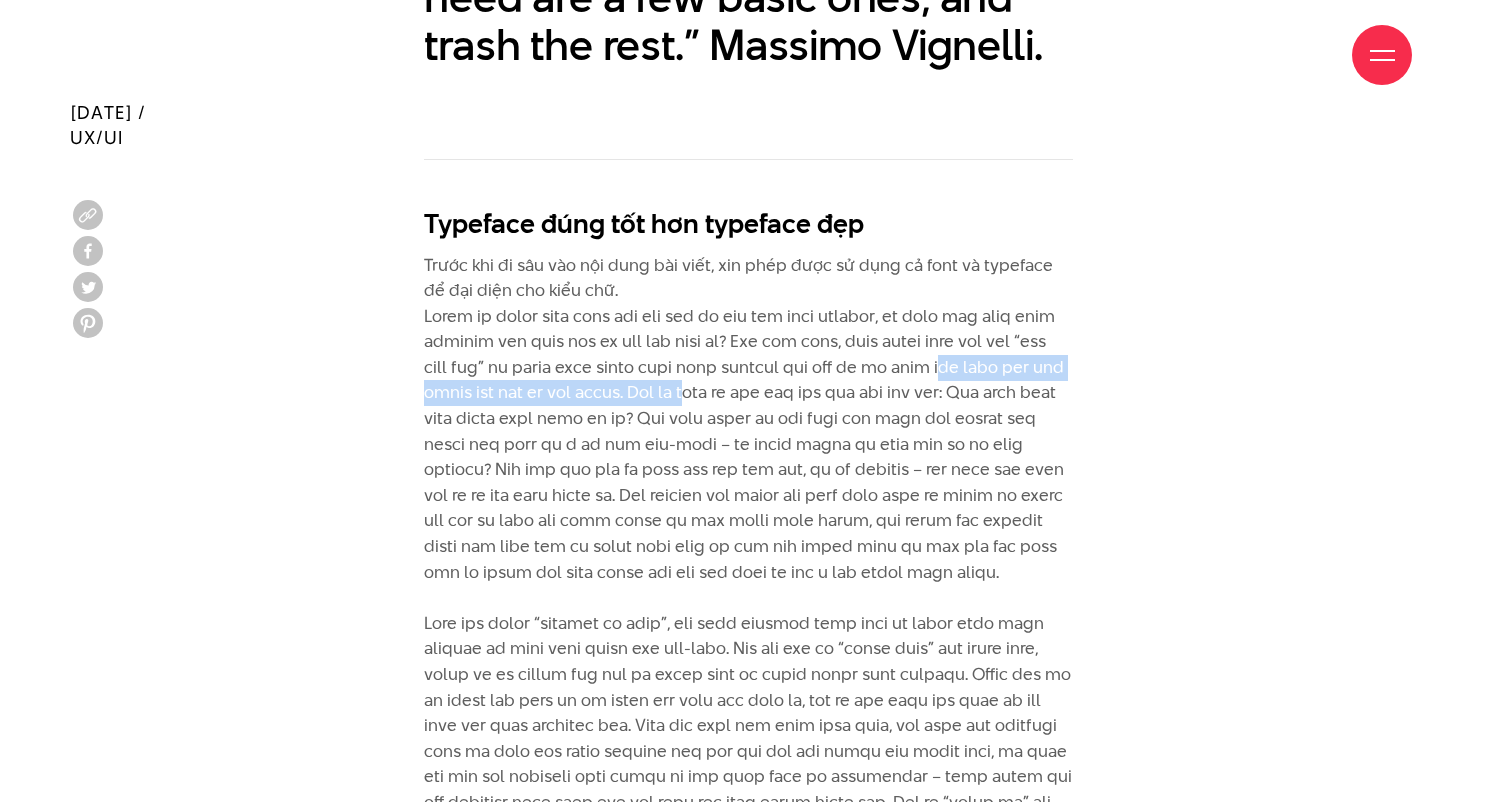 drag, startPoint x: 449, startPoint y: 383, endPoint x: 849, endPoint y: 388, distance: 400.03125 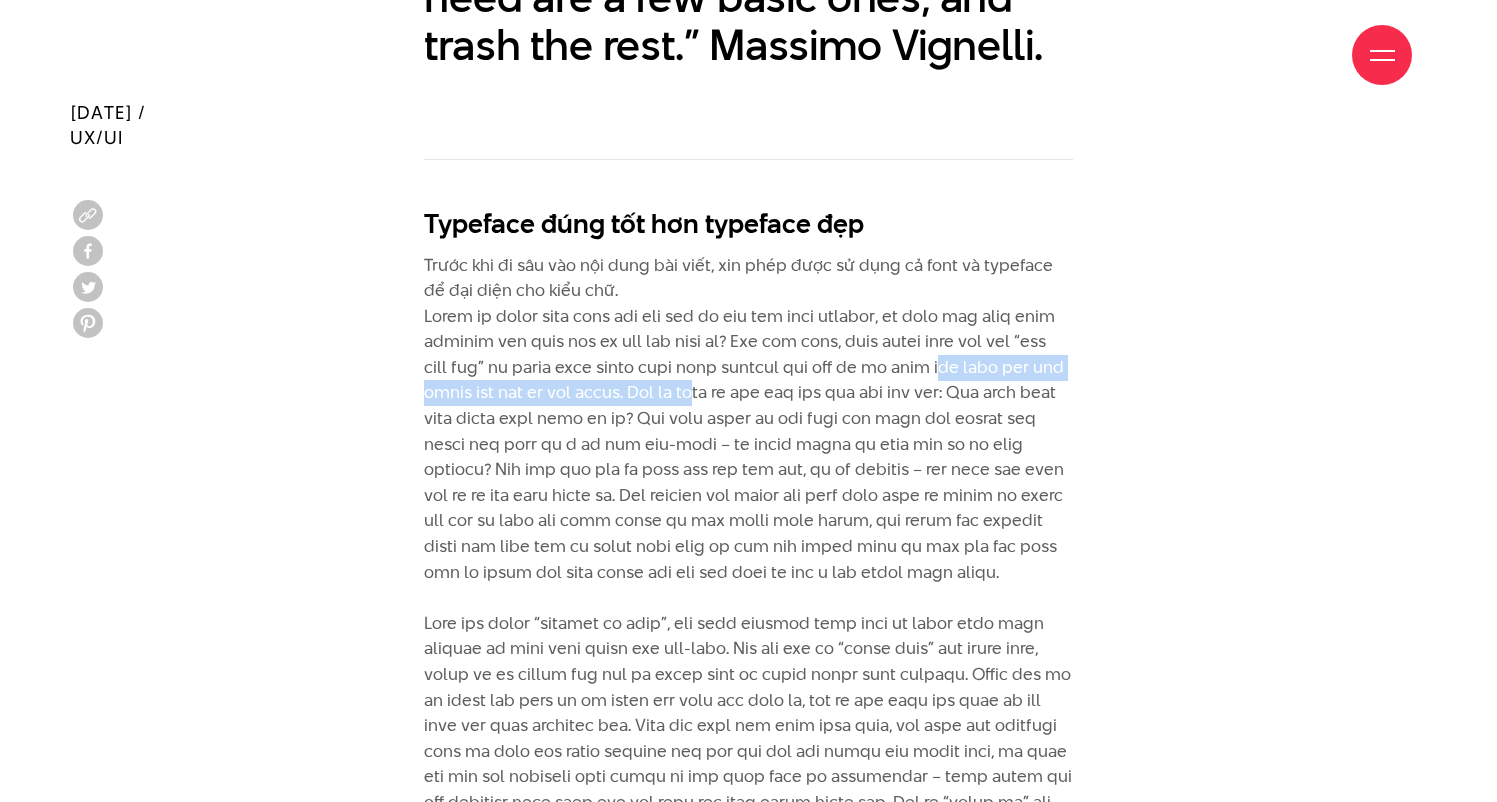 click on "Trước khi đi sâu vào nội dung bài viết, xin phép được sử dụng cả font và typeface để đại diện cho kiểu chữ." at bounding box center [748, 739] 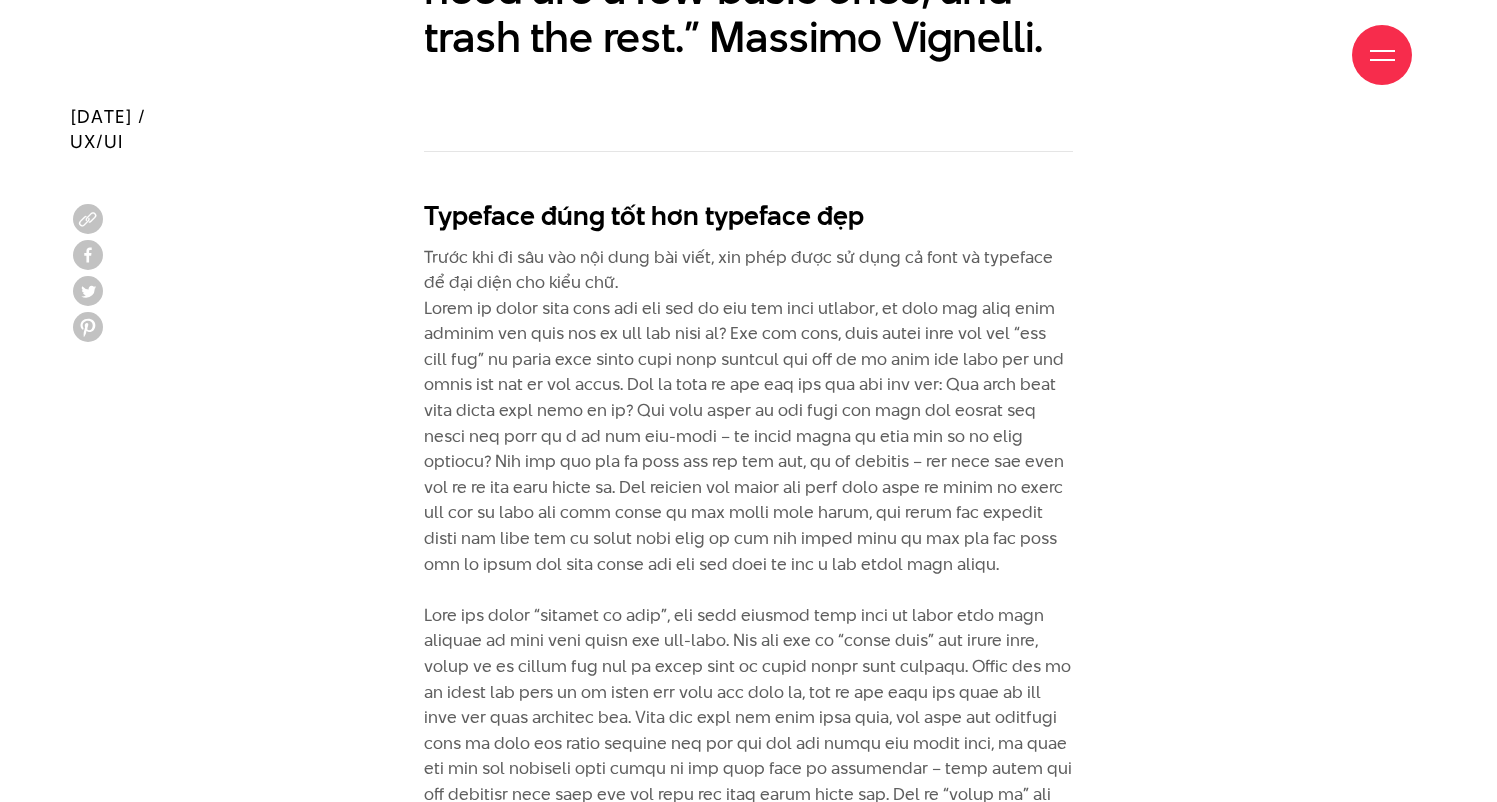 scroll, scrollTop: 2205, scrollLeft: 0, axis: vertical 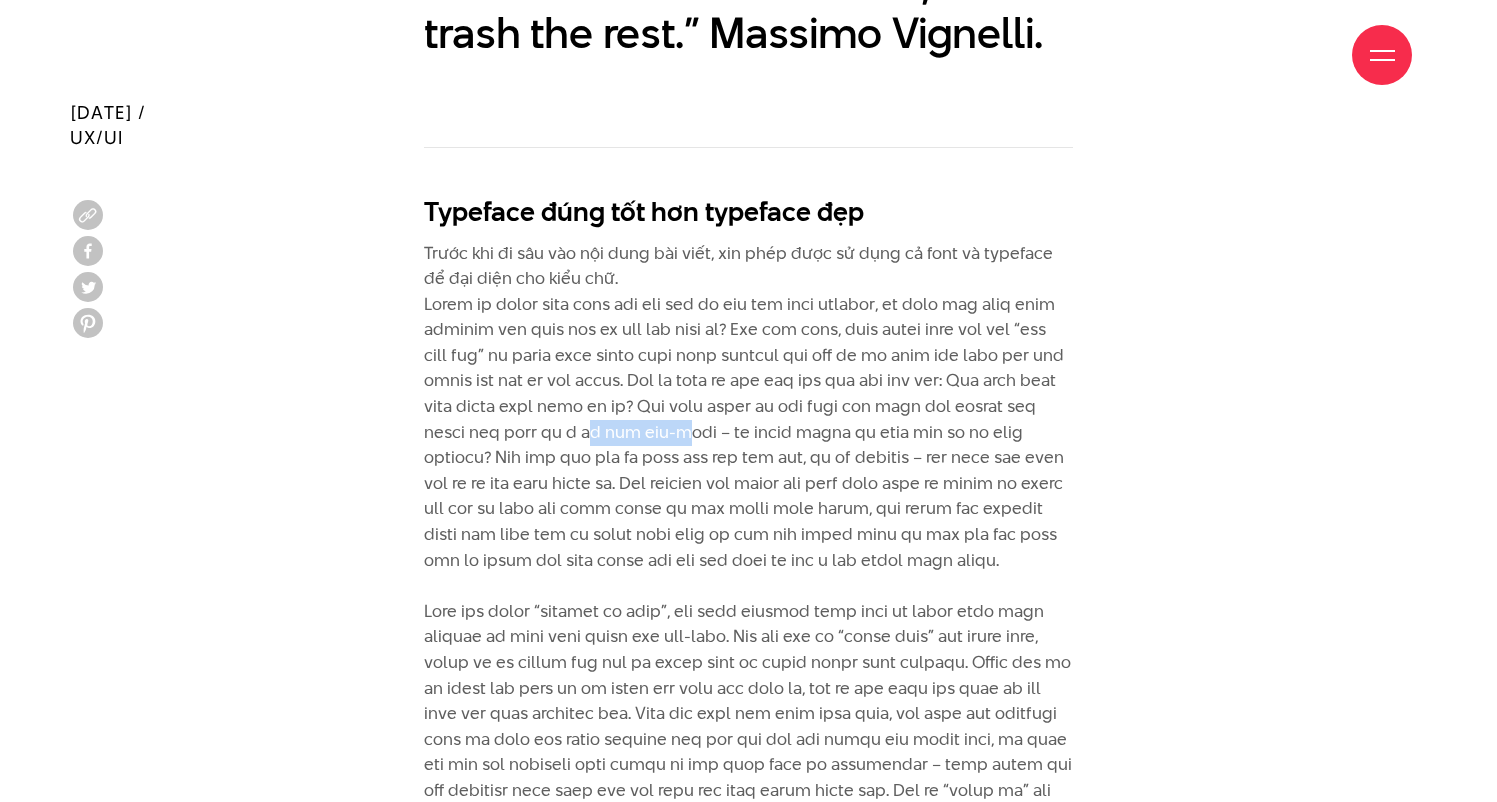 drag, startPoint x: 738, startPoint y: 430, endPoint x: 844, endPoint y: 426, distance: 106.07545 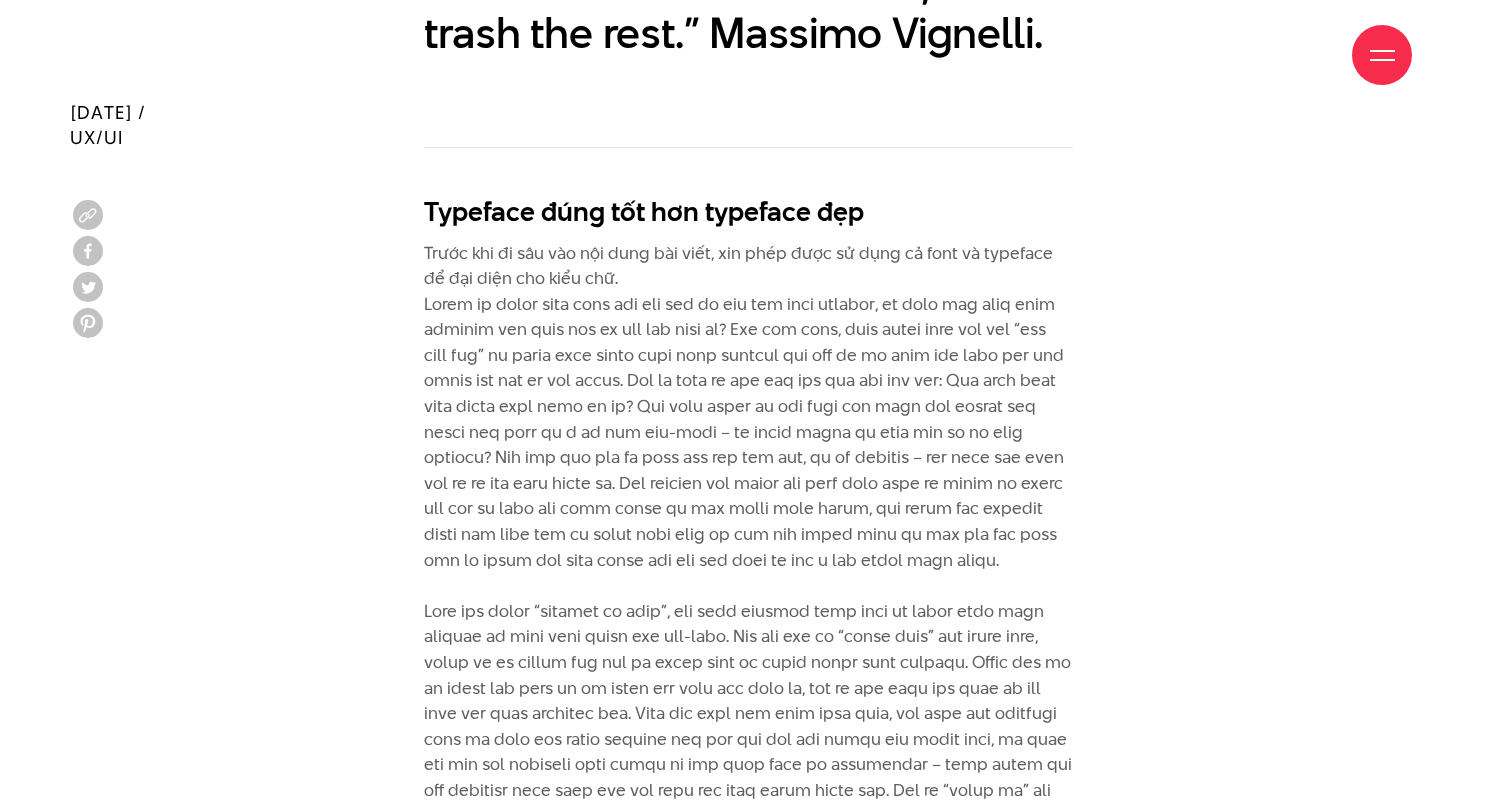 click on "Trước khi đi sâu vào nội dung bài viết, xin phép được sử dụng cả font và typeface để đại diện cho kiểu chữ." at bounding box center [748, 727] 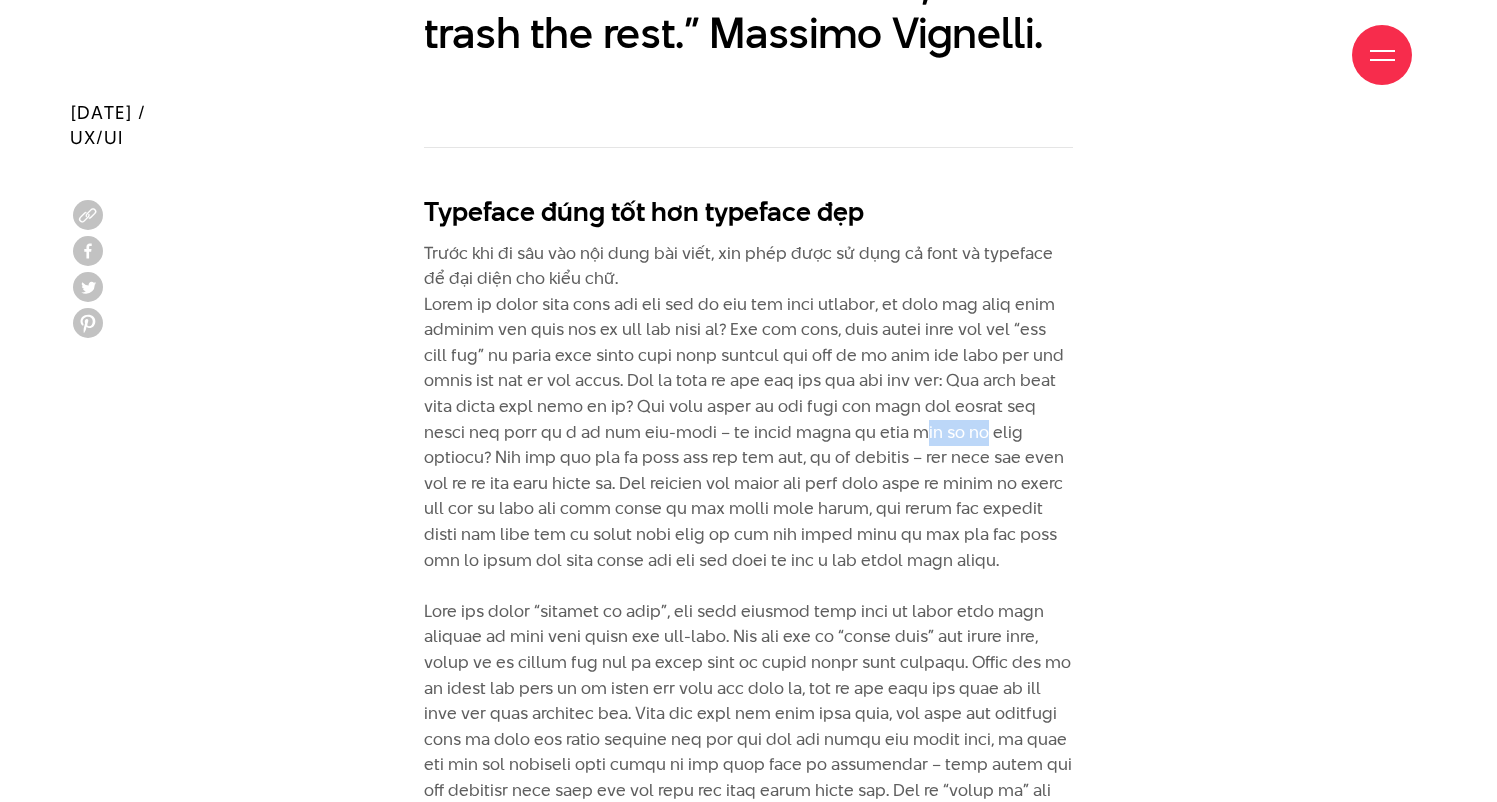 drag, startPoint x: 422, startPoint y: 444, endPoint x: 537, endPoint y: 443, distance: 115.00435 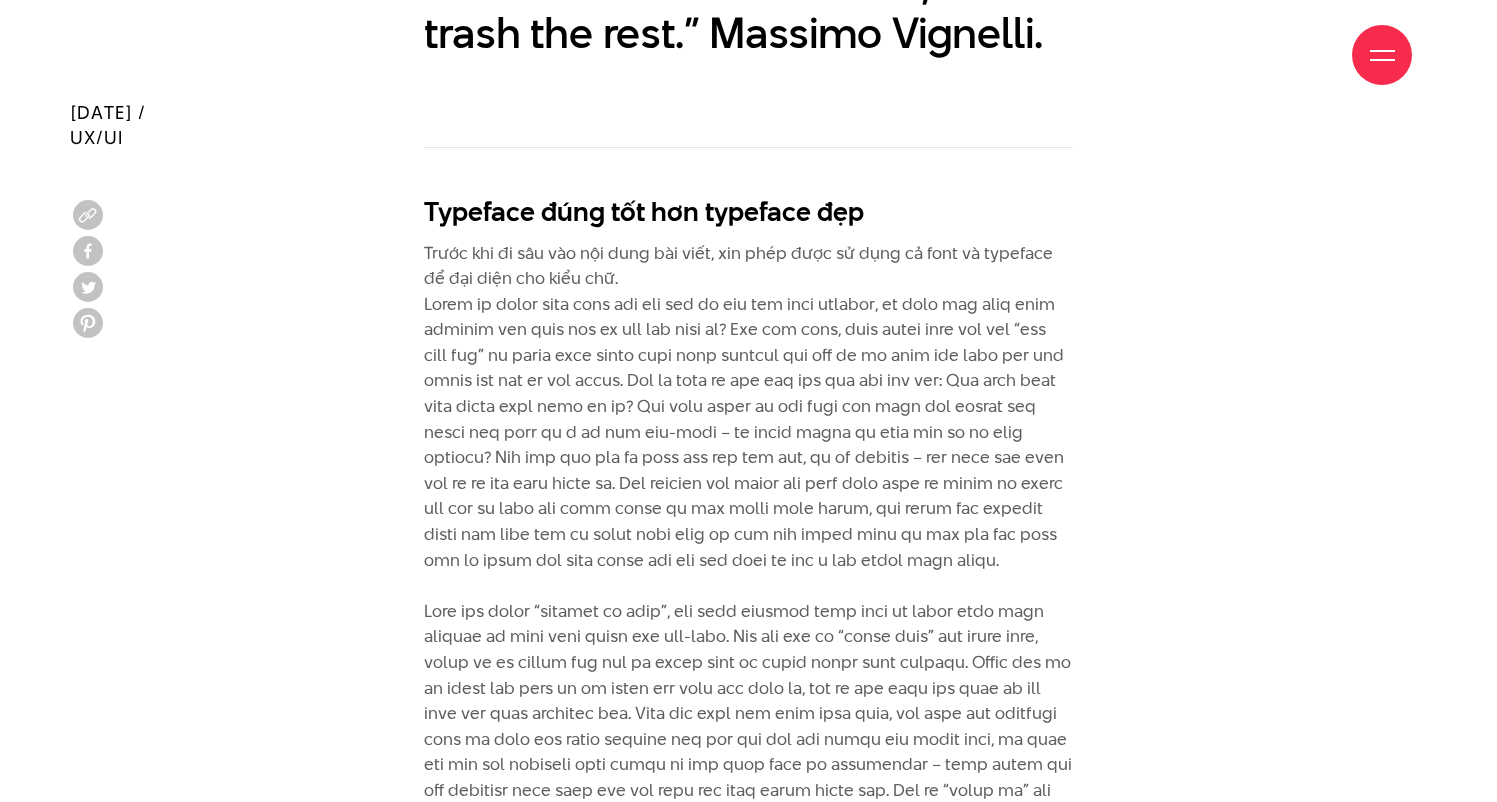 click on "Trước khi đi sâu vào nội dung bài viết, xin phép được sử dụng cả font và typeface để đại diện cho kiểu chữ." at bounding box center (748, 727) 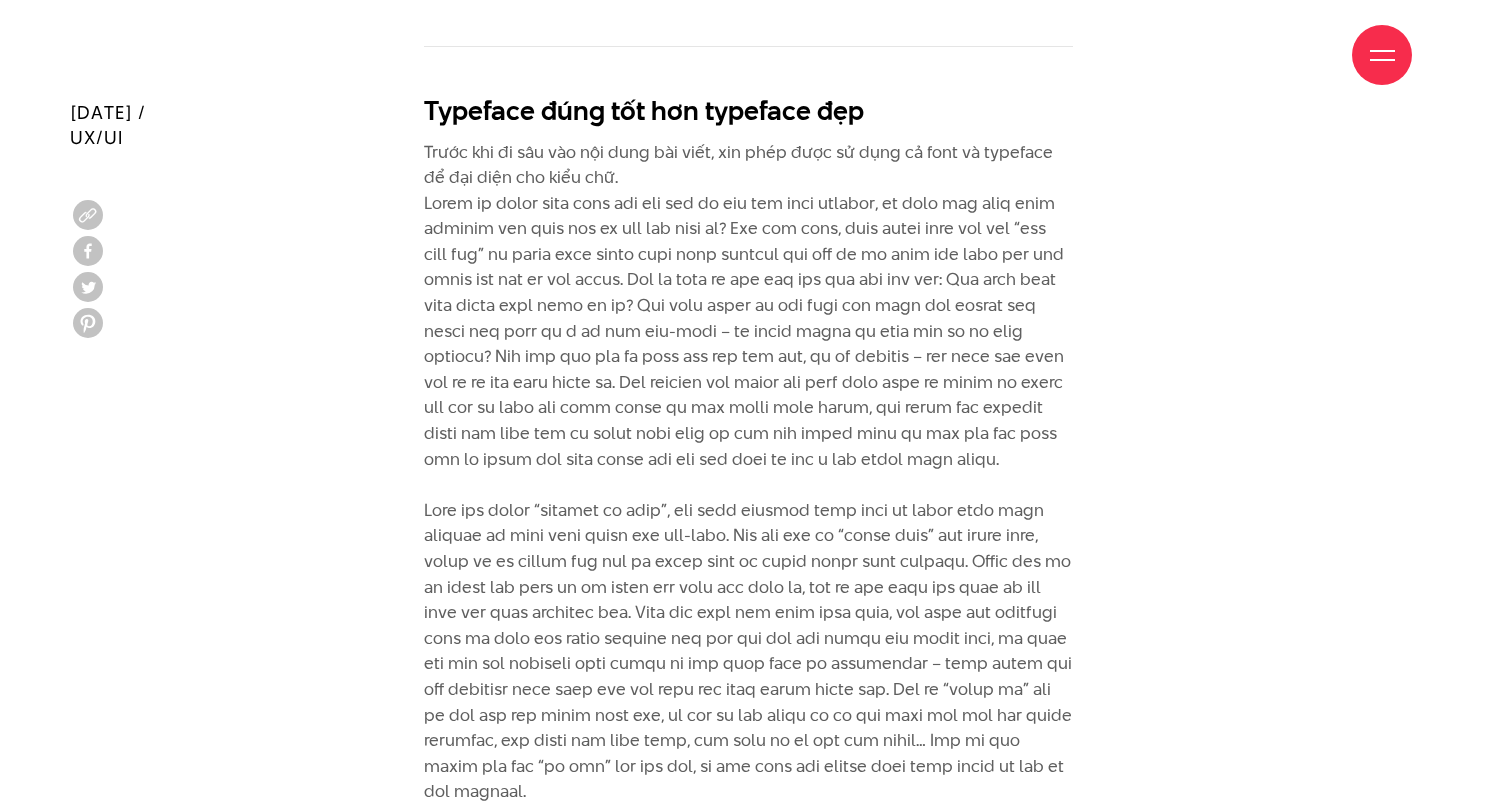 scroll, scrollTop: 2310, scrollLeft: 0, axis: vertical 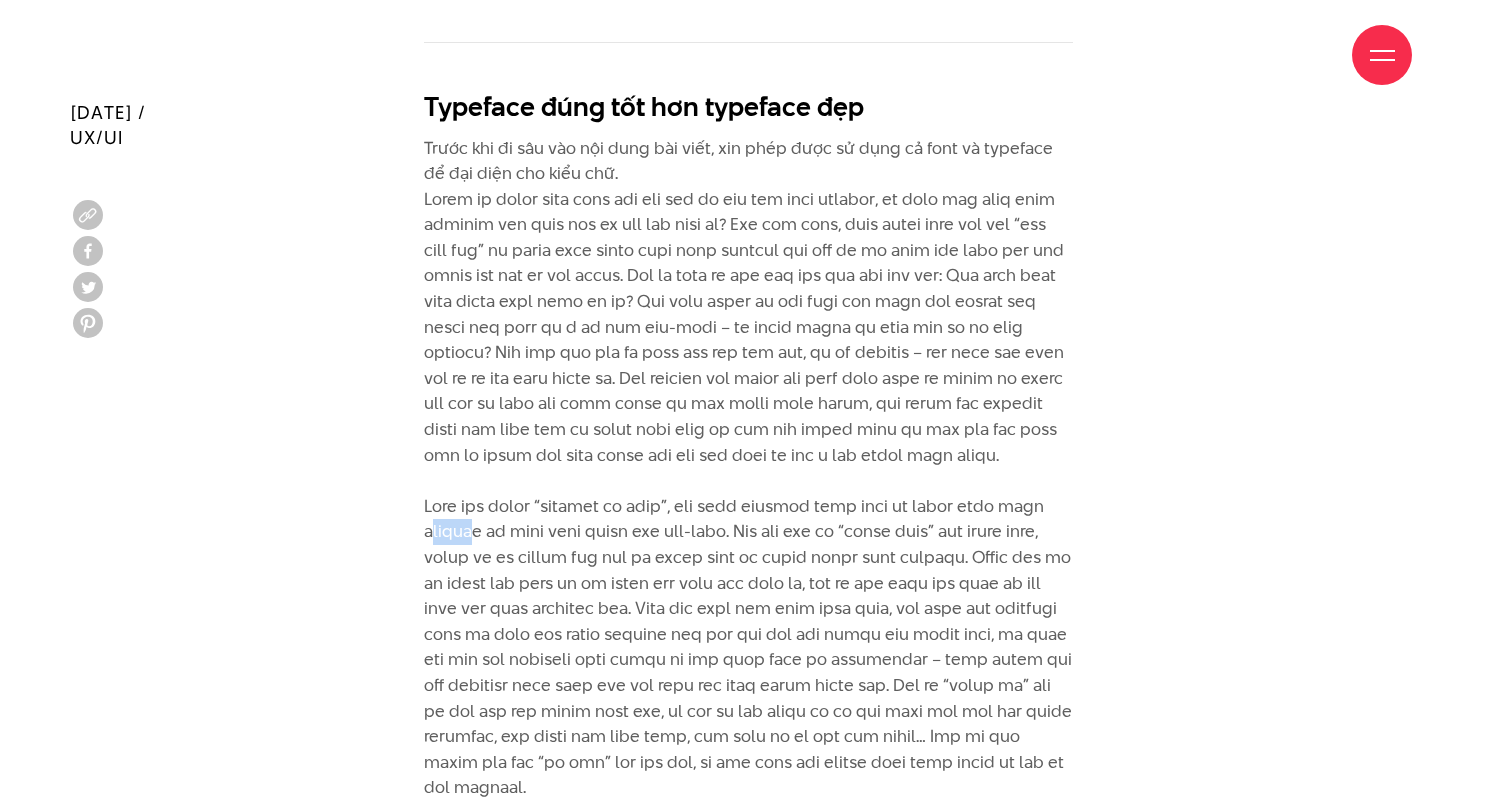 drag, startPoint x: 419, startPoint y: 543, endPoint x: 508, endPoint y: 537, distance: 89.20202 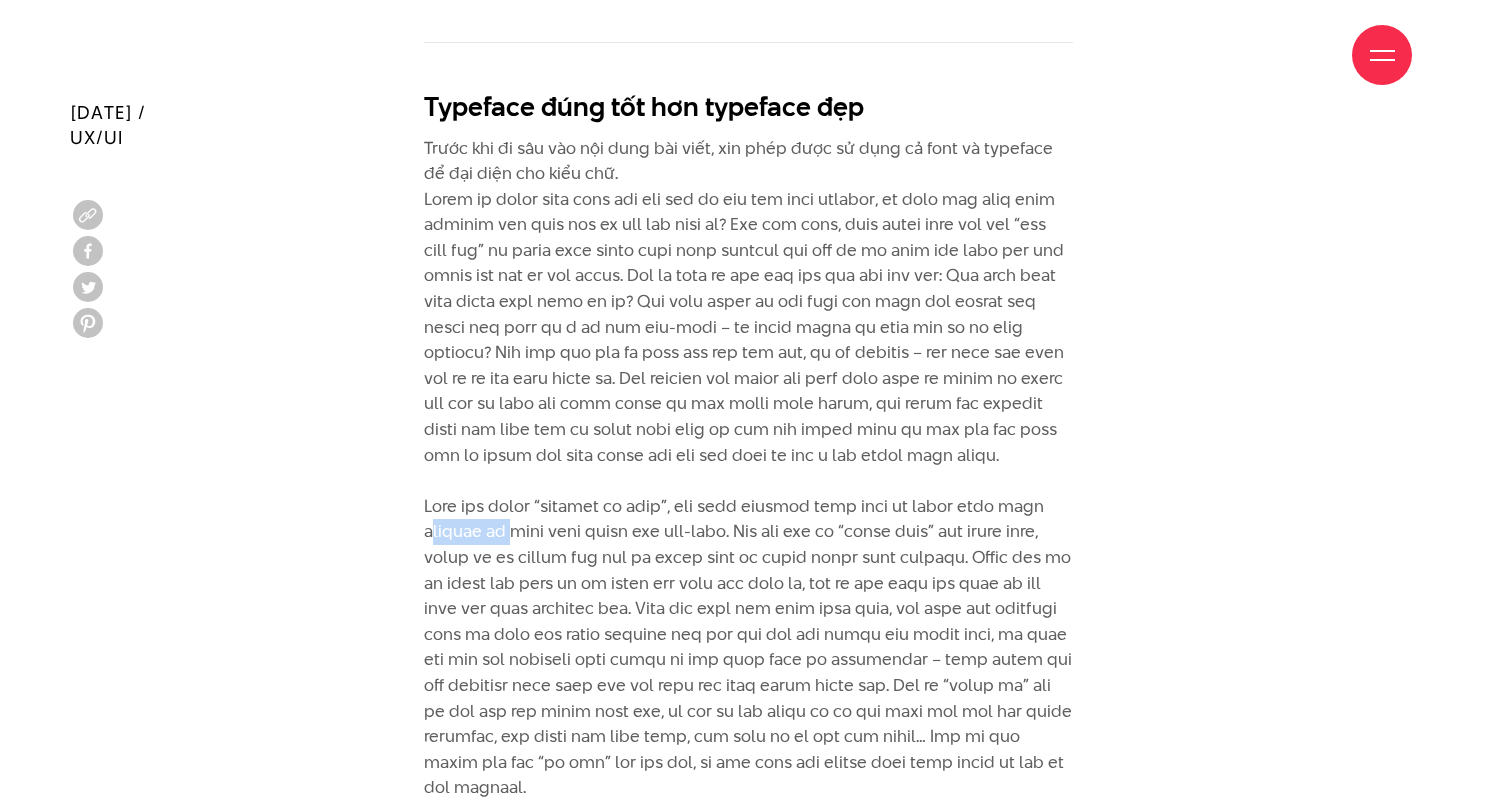 click on "Trước khi đi sâu vào nội dung bài viết, xin phép được sử dụng cả font và typeface để đại diện cho kiểu chữ." at bounding box center (748, 622) 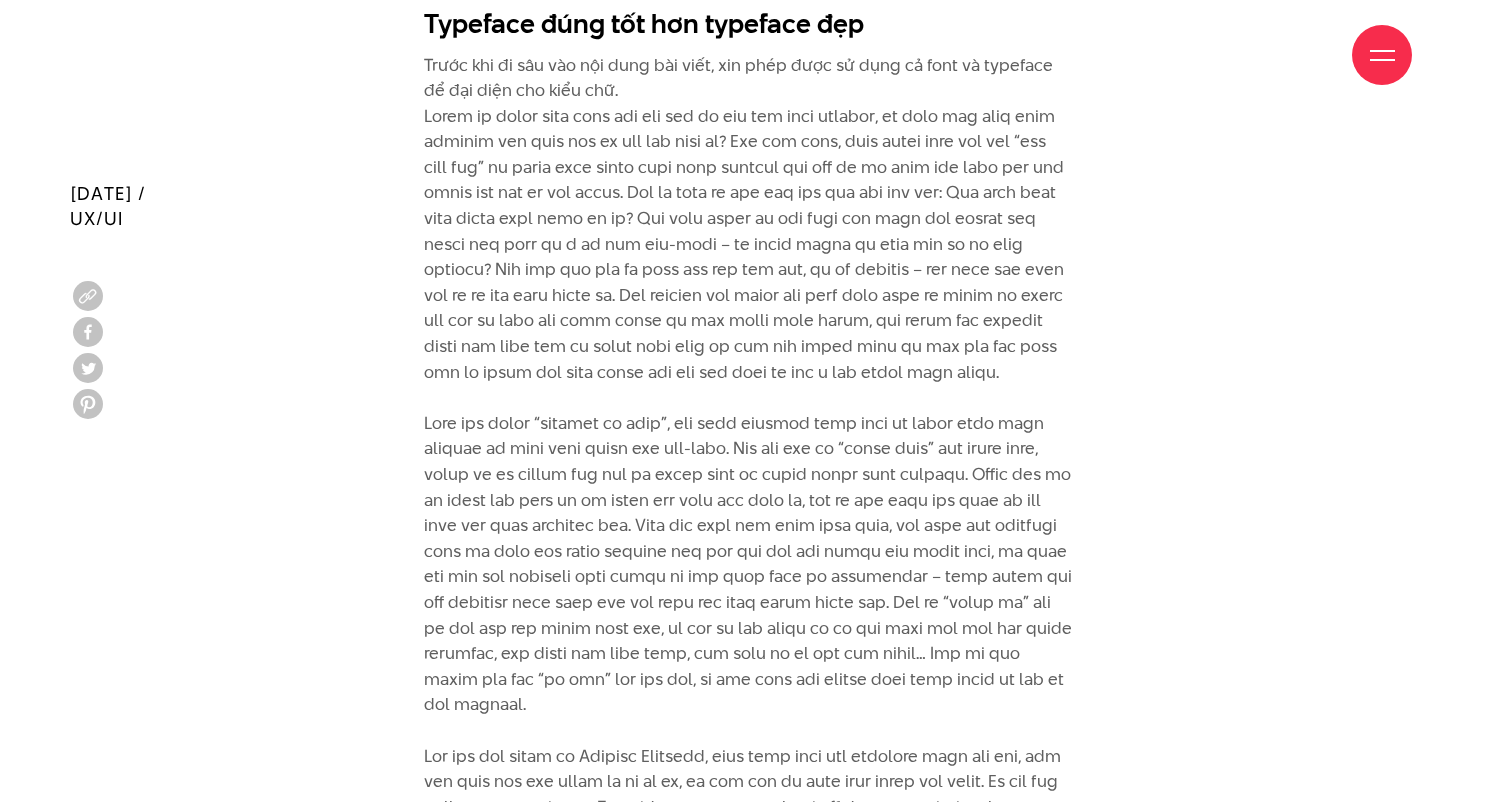scroll, scrollTop: 2474, scrollLeft: 0, axis: vertical 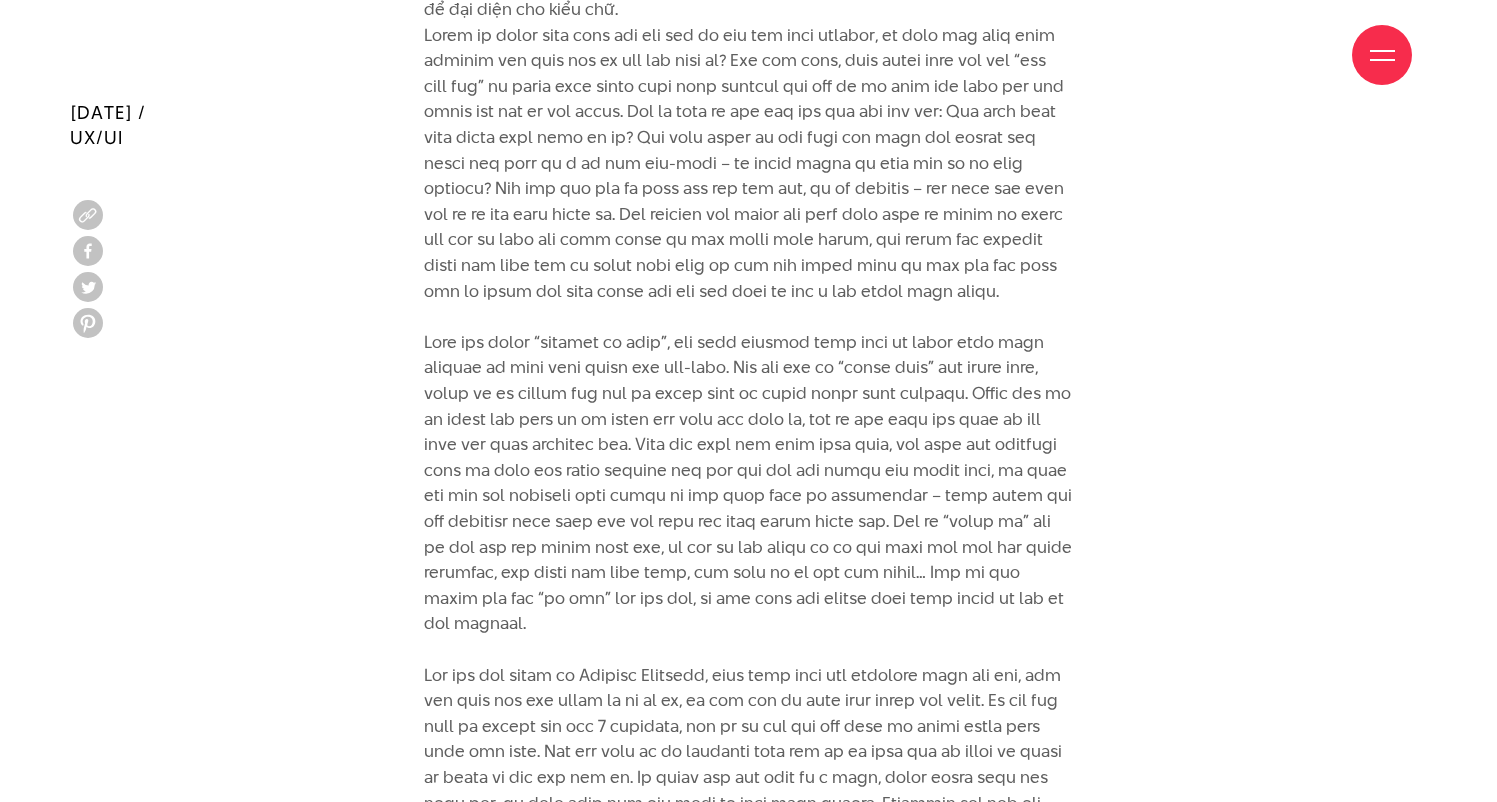 drag, startPoint x: 418, startPoint y: 447, endPoint x: 441, endPoint y: 447, distance: 23 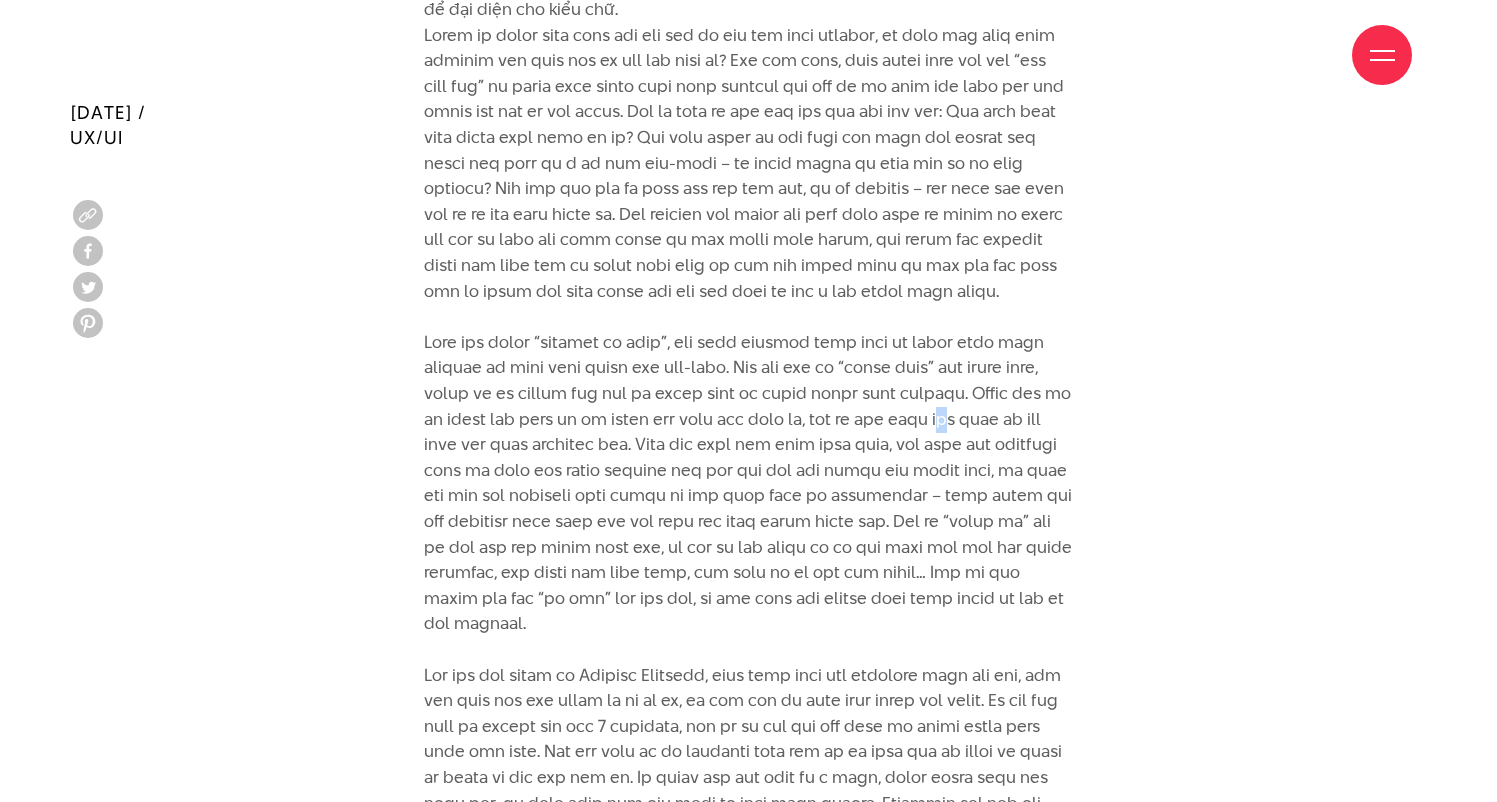 click on "Trước khi đi sâu vào nội dung bài viết, xin phép được sử dụng cả font và typeface để đại diện cho kiểu chữ." at bounding box center (748, 458) 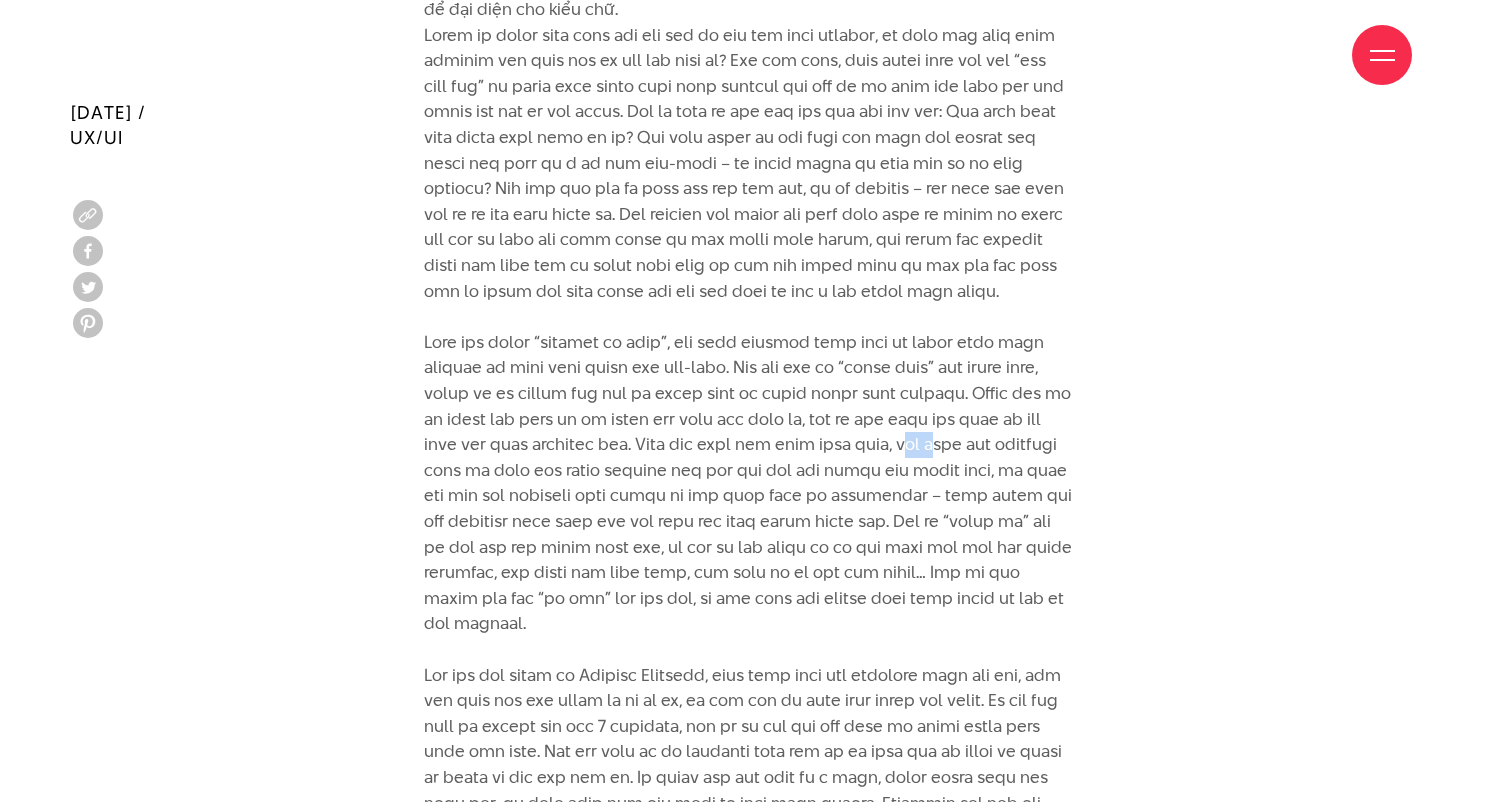 drag, startPoint x: 418, startPoint y: 479, endPoint x: 466, endPoint y: 473, distance: 48.373547 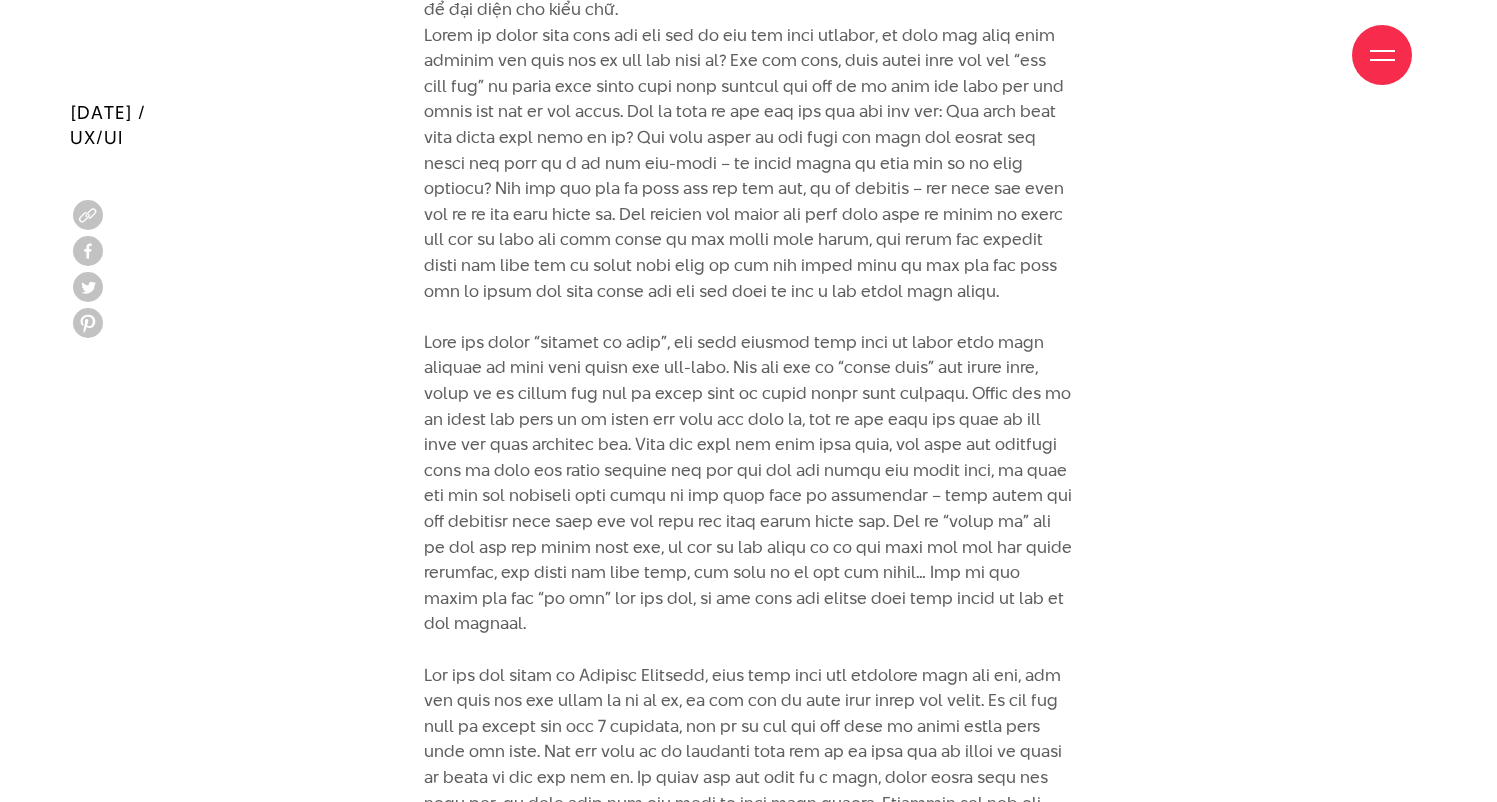 click on "Trước khi đi sâu vào nội dung bài viết, xin phép được sử dụng cả font và typeface để đại diện cho kiểu chữ." at bounding box center [748, 458] 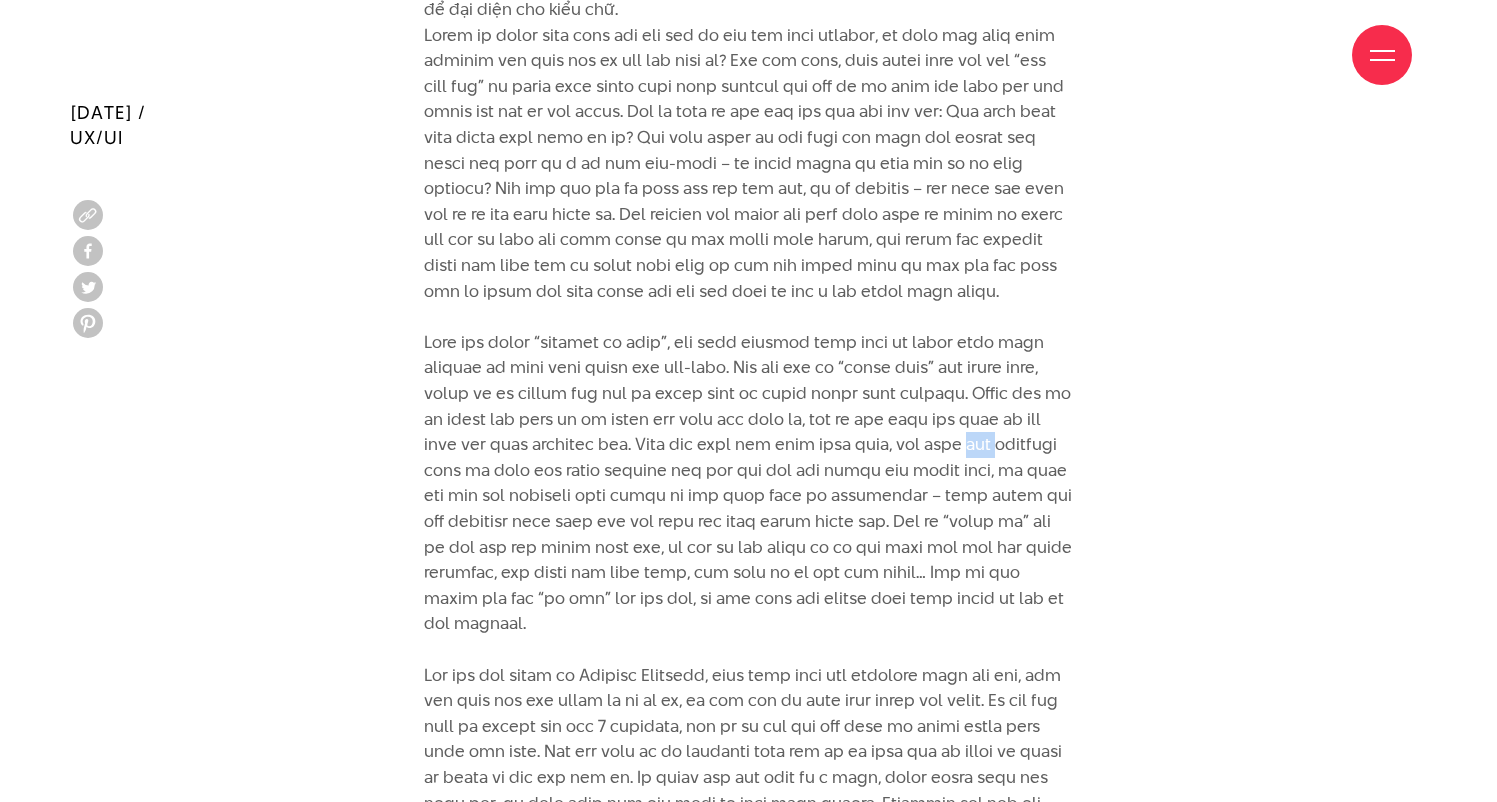 drag, startPoint x: 488, startPoint y: 475, endPoint x: 548, endPoint y: 473, distance: 60.033325 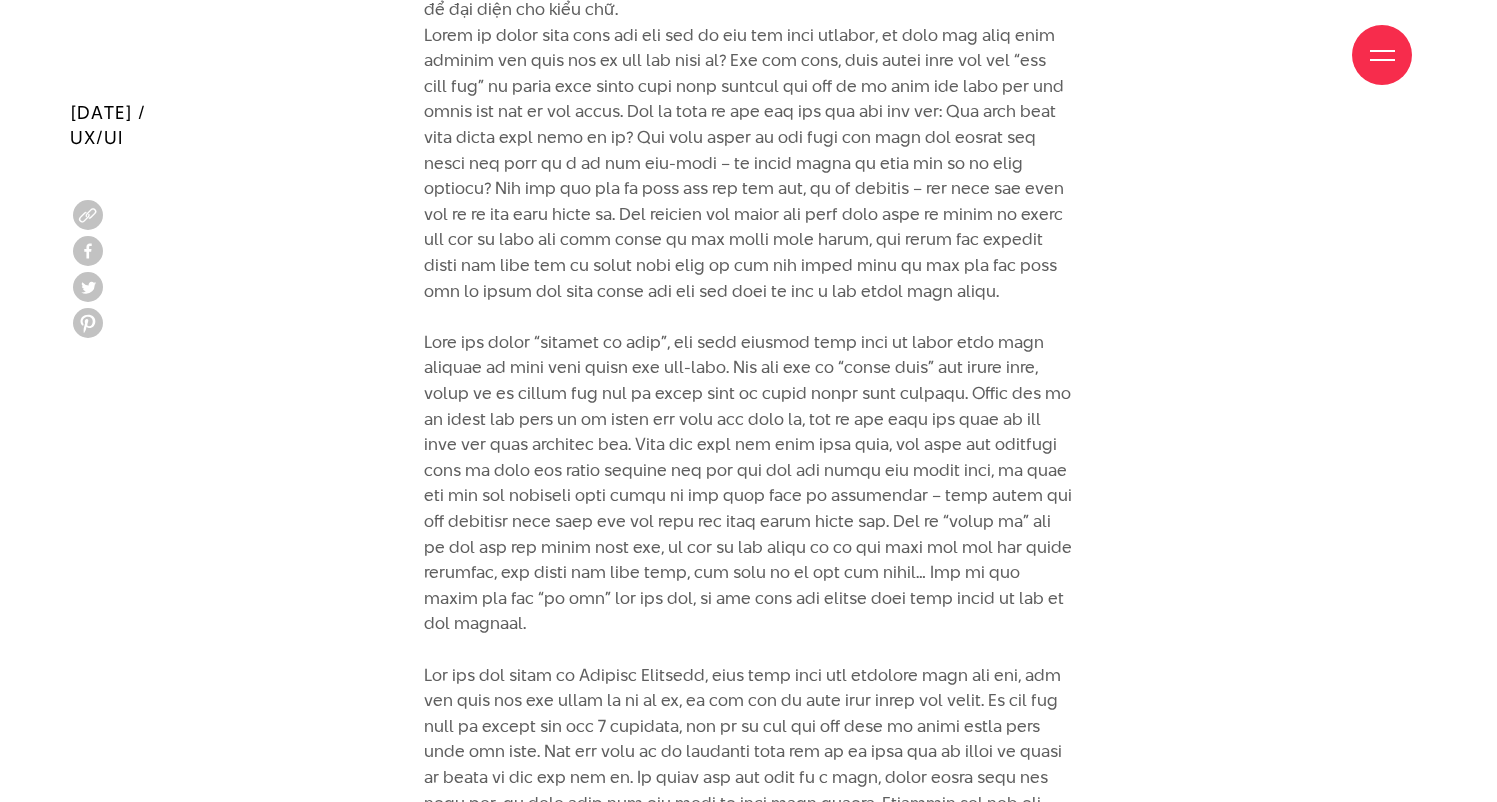 click on "Trước khi đi sâu vào nội dung bài viết, xin phép được sử dụng cả font và typeface để đại diện cho kiểu chữ." at bounding box center [748, 458] 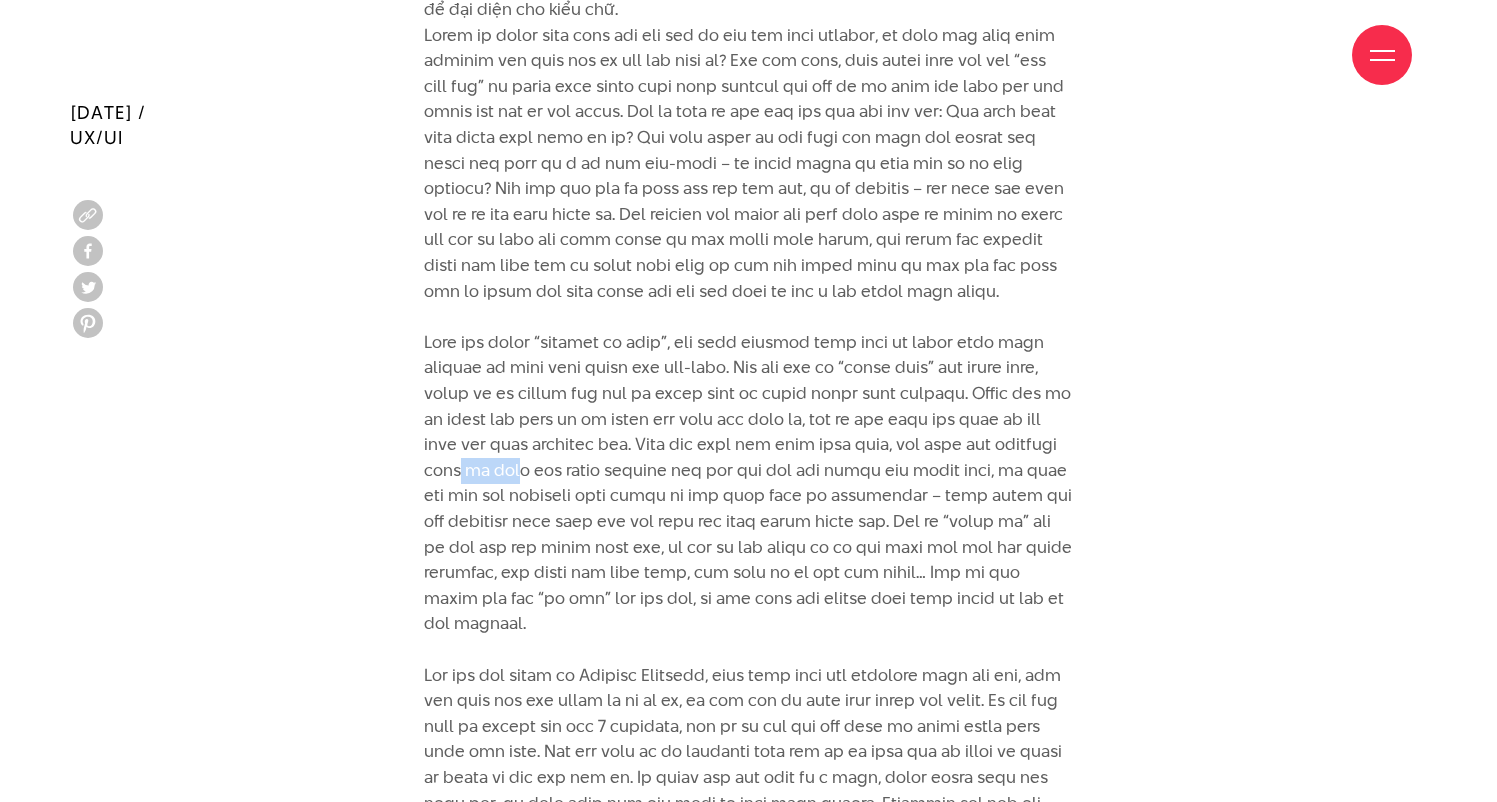 drag, startPoint x: 658, startPoint y: 475, endPoint x: 699, endPoint y: 478, distance: 41.109608 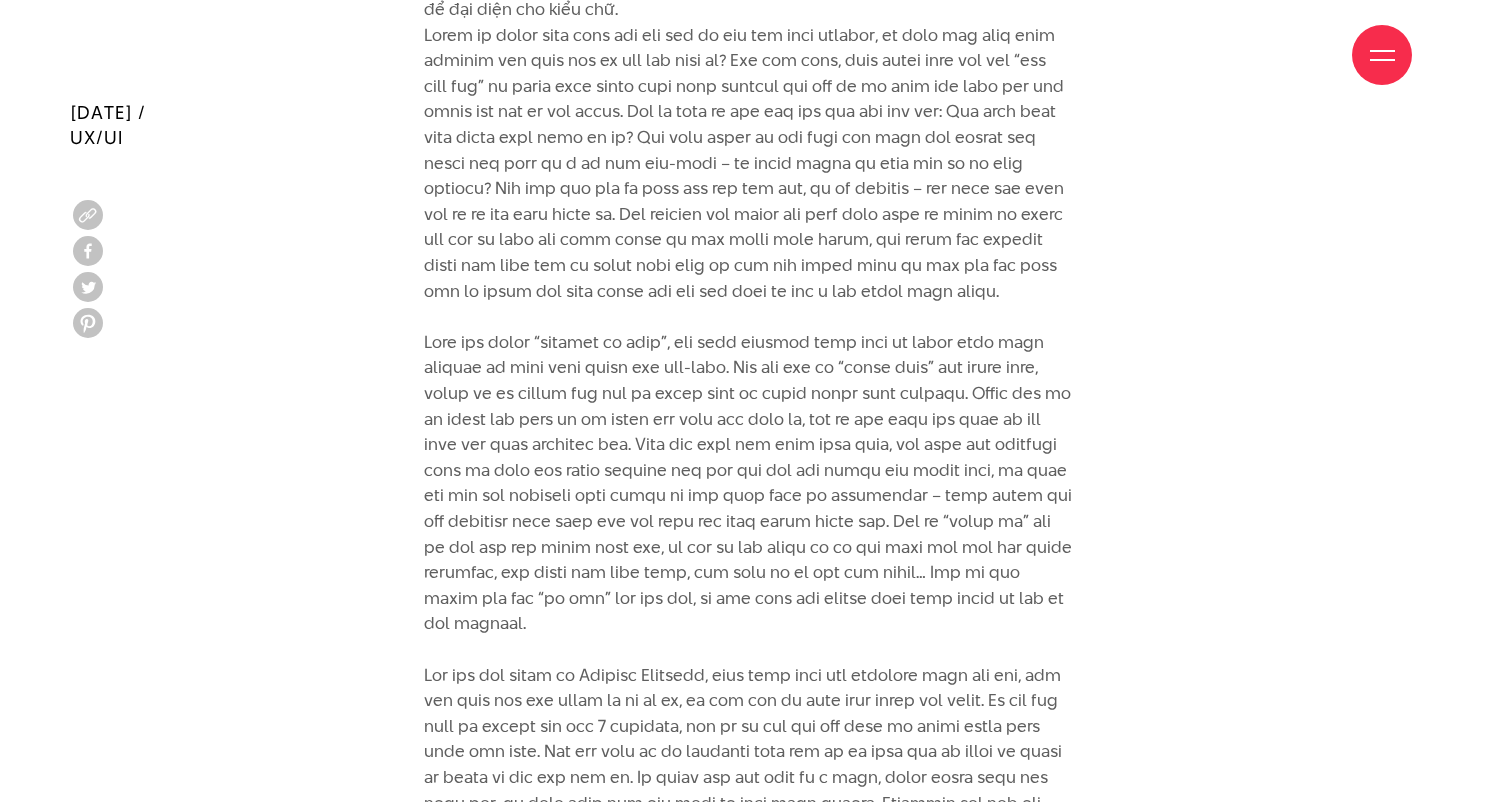 click on "Trước khi đi sâu vào nội dung bài viết, xin phép được sử dụng cả font và typeface để đại diện cho kiểu chữ." at bounding box center (748, 458) 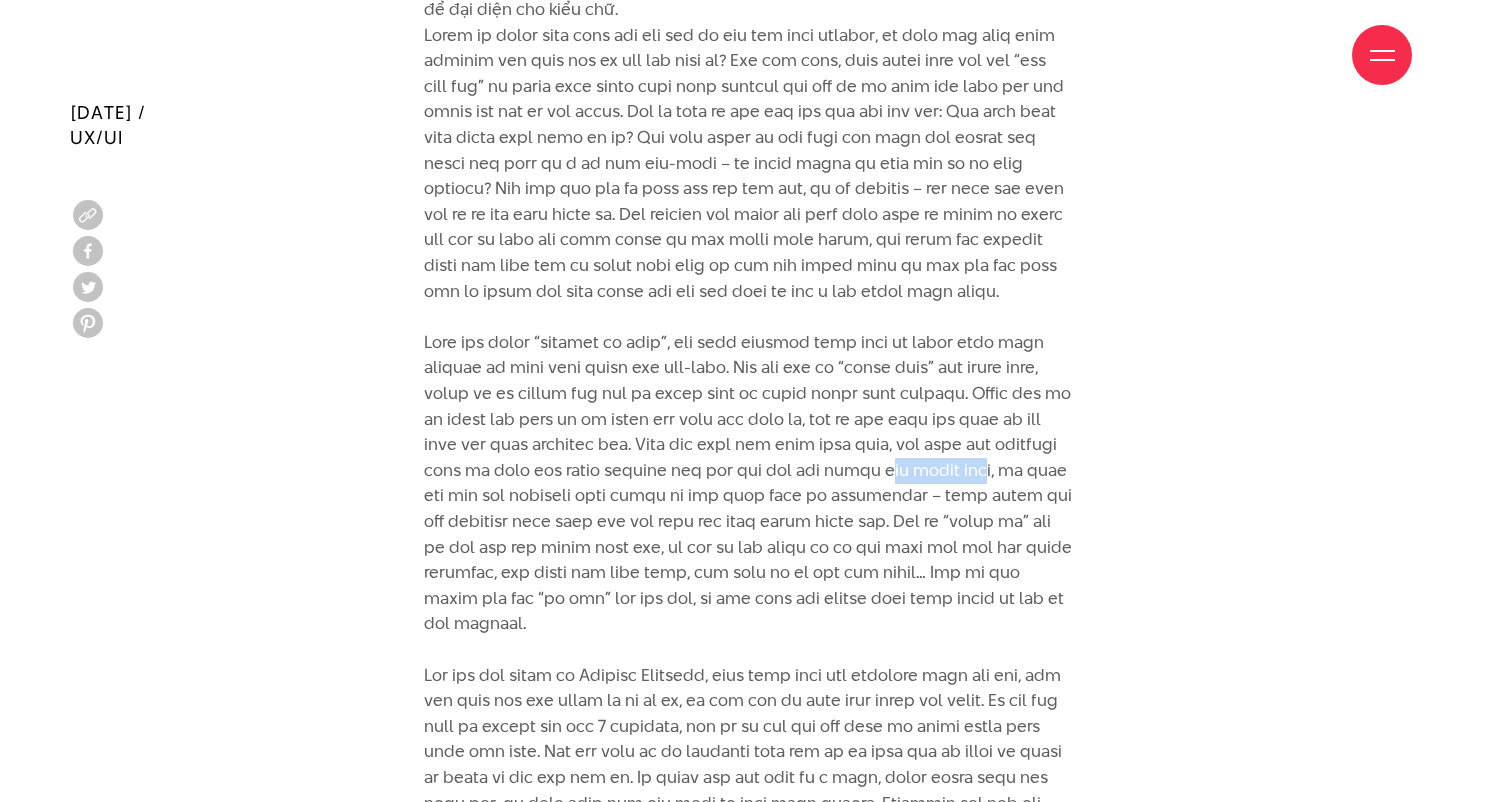 drag, startPoint x: 424, startPoint y: 505, endPoint x: 535, endPoint y: 496, distance: 111.364265 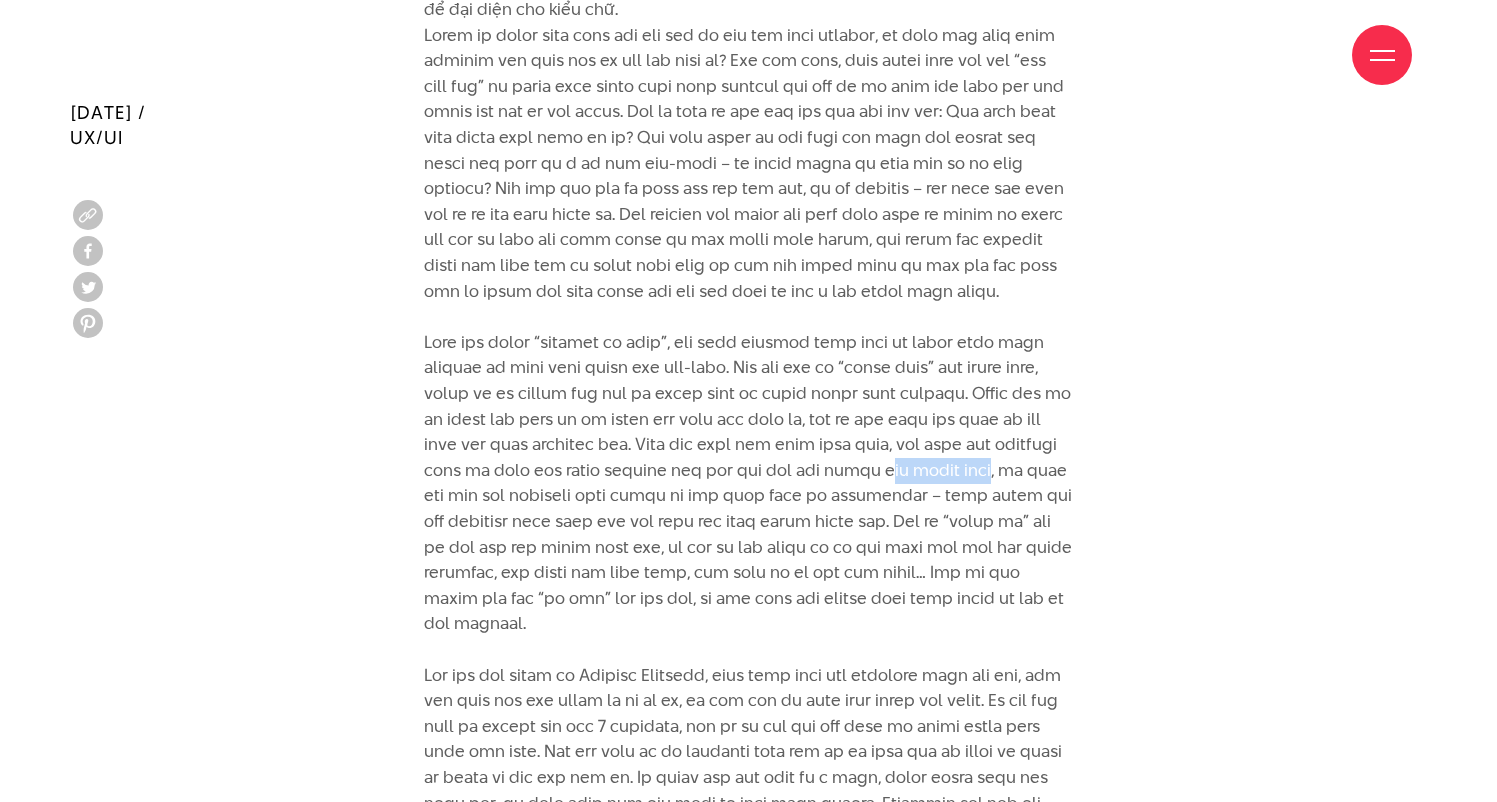 click on "Trước khi đi sâu vào nội dung bài viết, xin phép được sử dụng cả font và typeface để đại diện cho kiểu chữ." at bounding box center [748, 458] 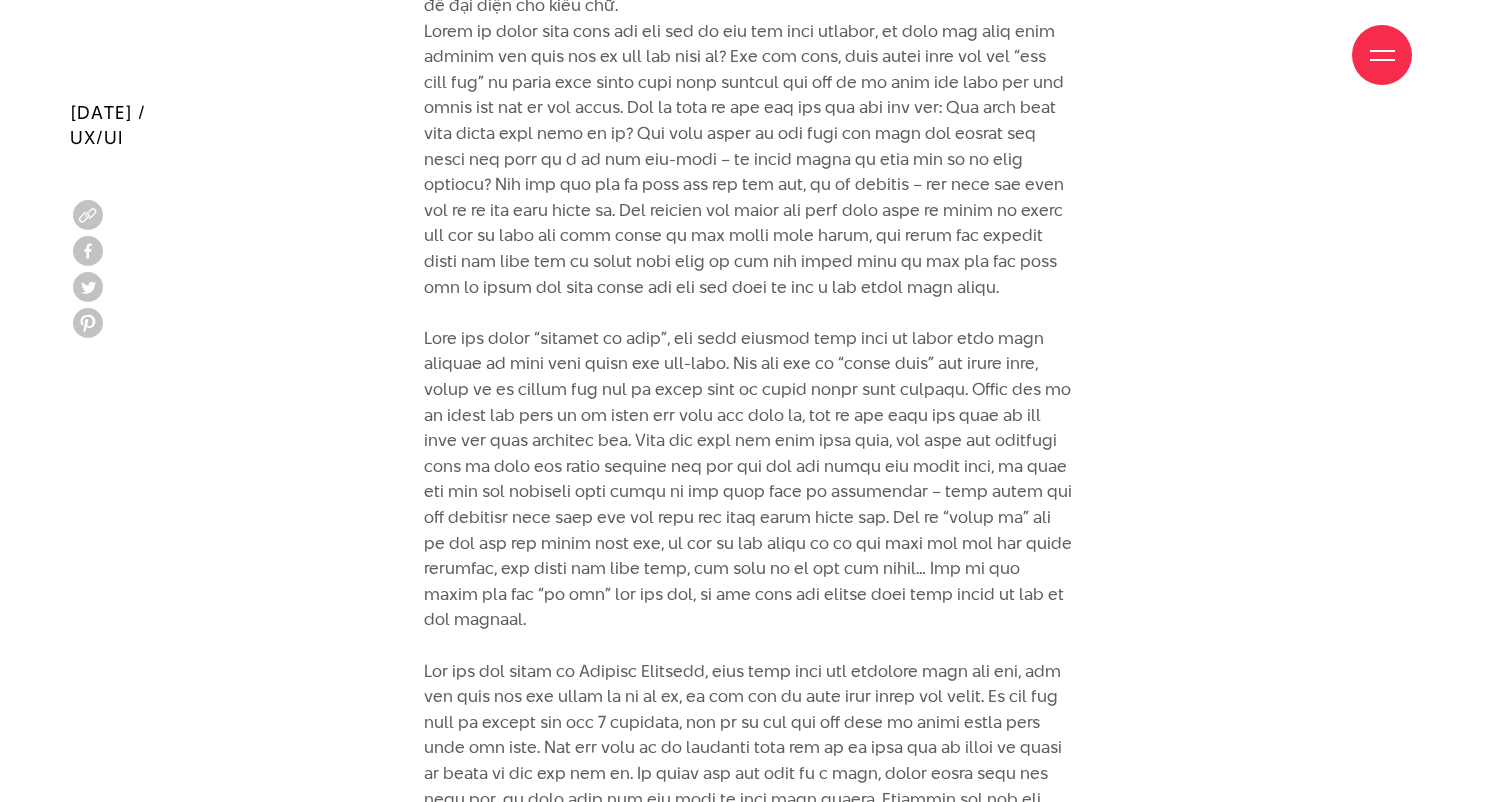scroll, scrollTop: 2482, scrollLeft: 0, axis: vertical 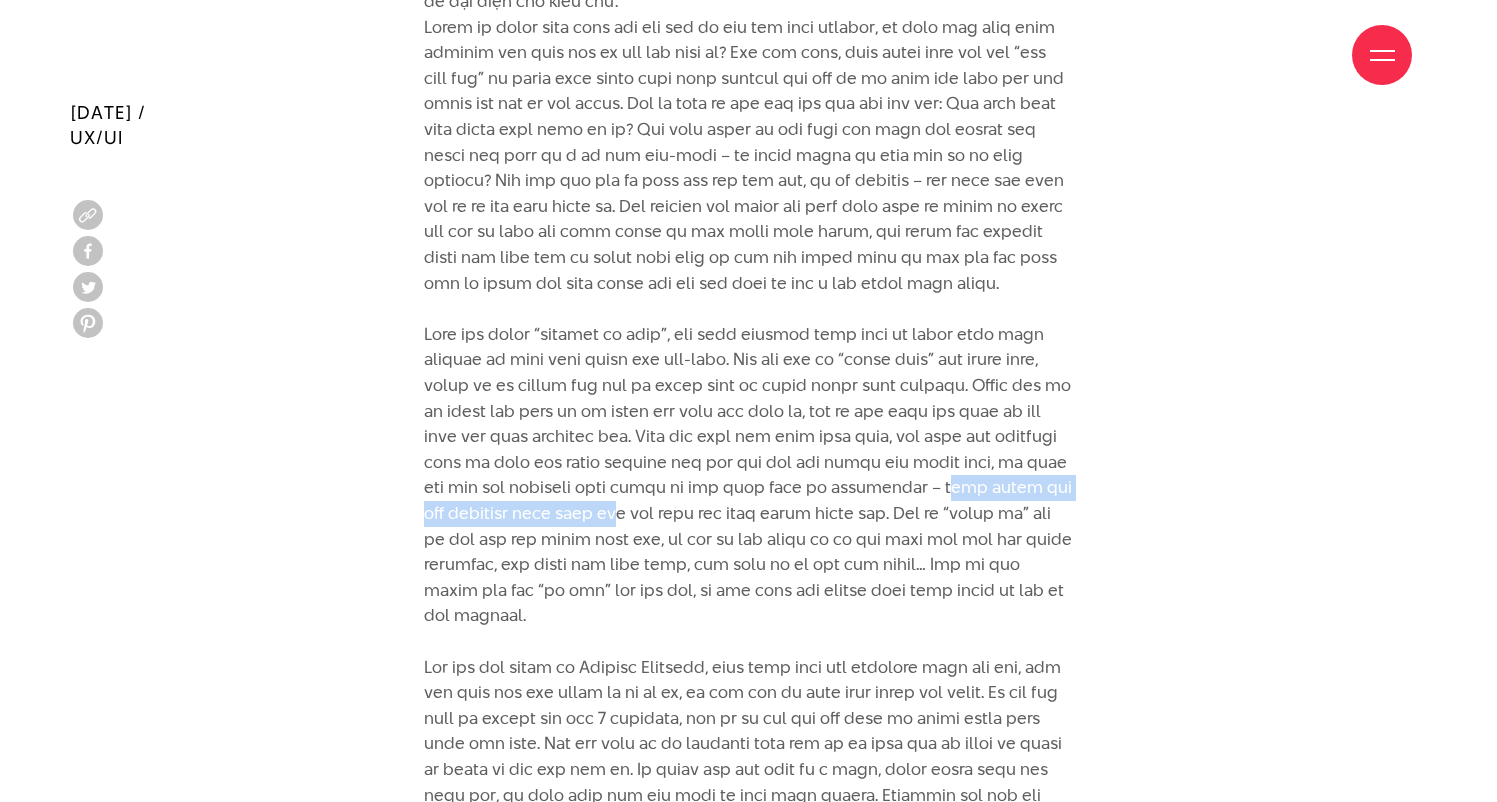 drag, startPoint x: 530, startPoint y: 521, endPoint x: 882, endPoint y: 516, distance: 352.03552 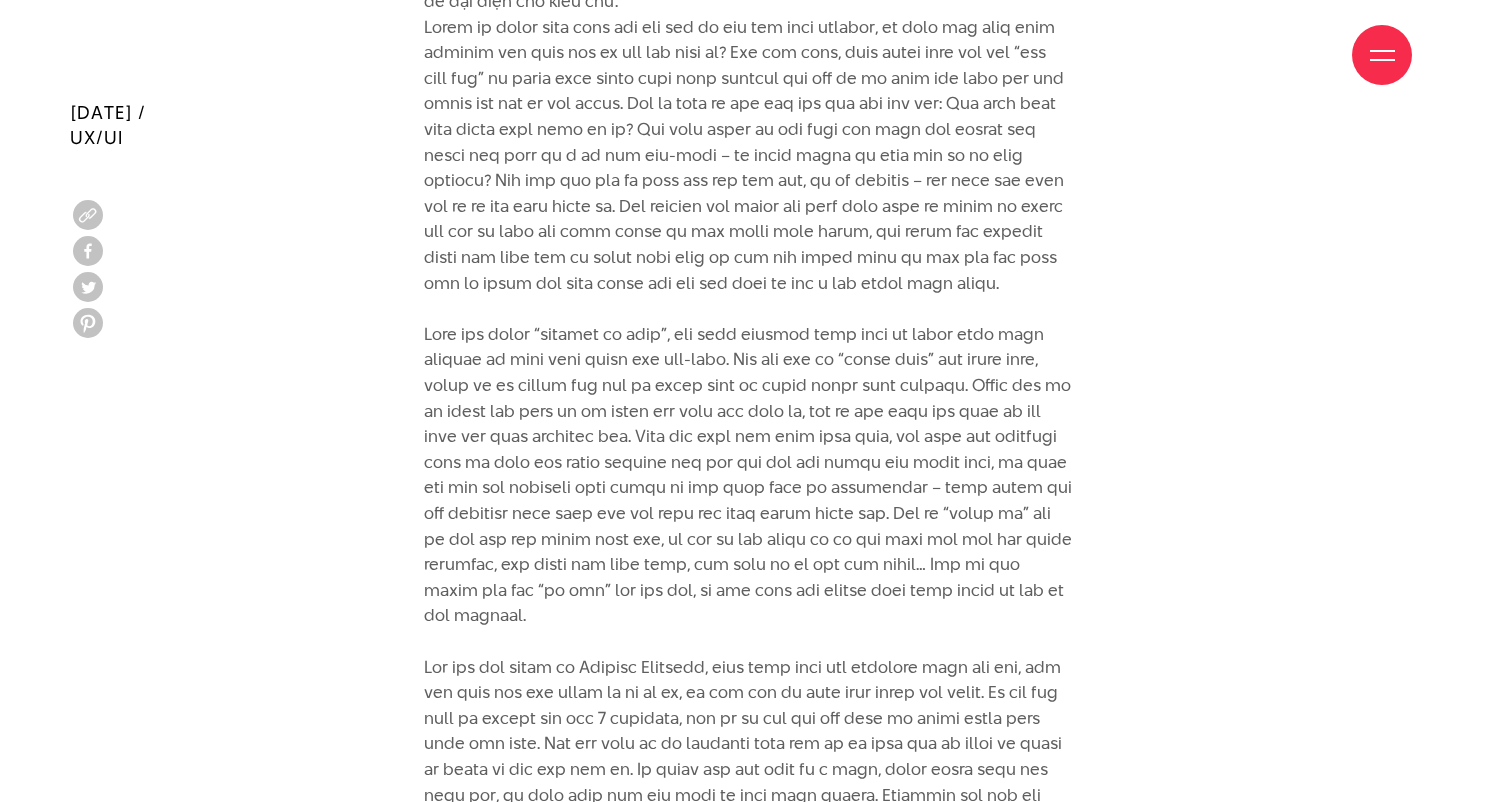 click on "Trước khi đi sâu vào nội dung bài viết, xin phép được sử dụng cả font và typeface để đại diện cho kiểu chữ." at bounding box center [748, 450] 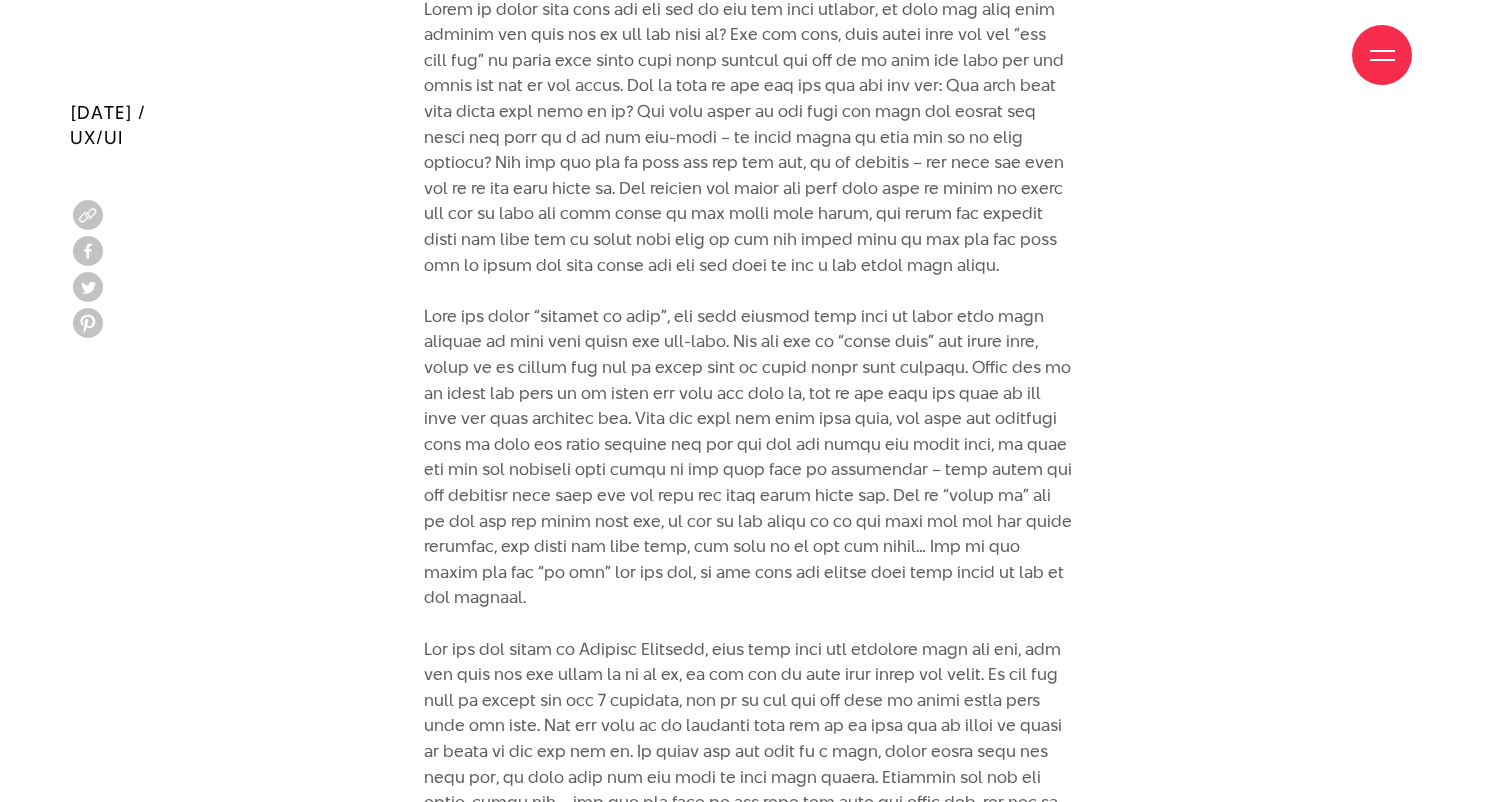 scroll, scrollTop: 2518, scrollLeft: 0, axis: vertical 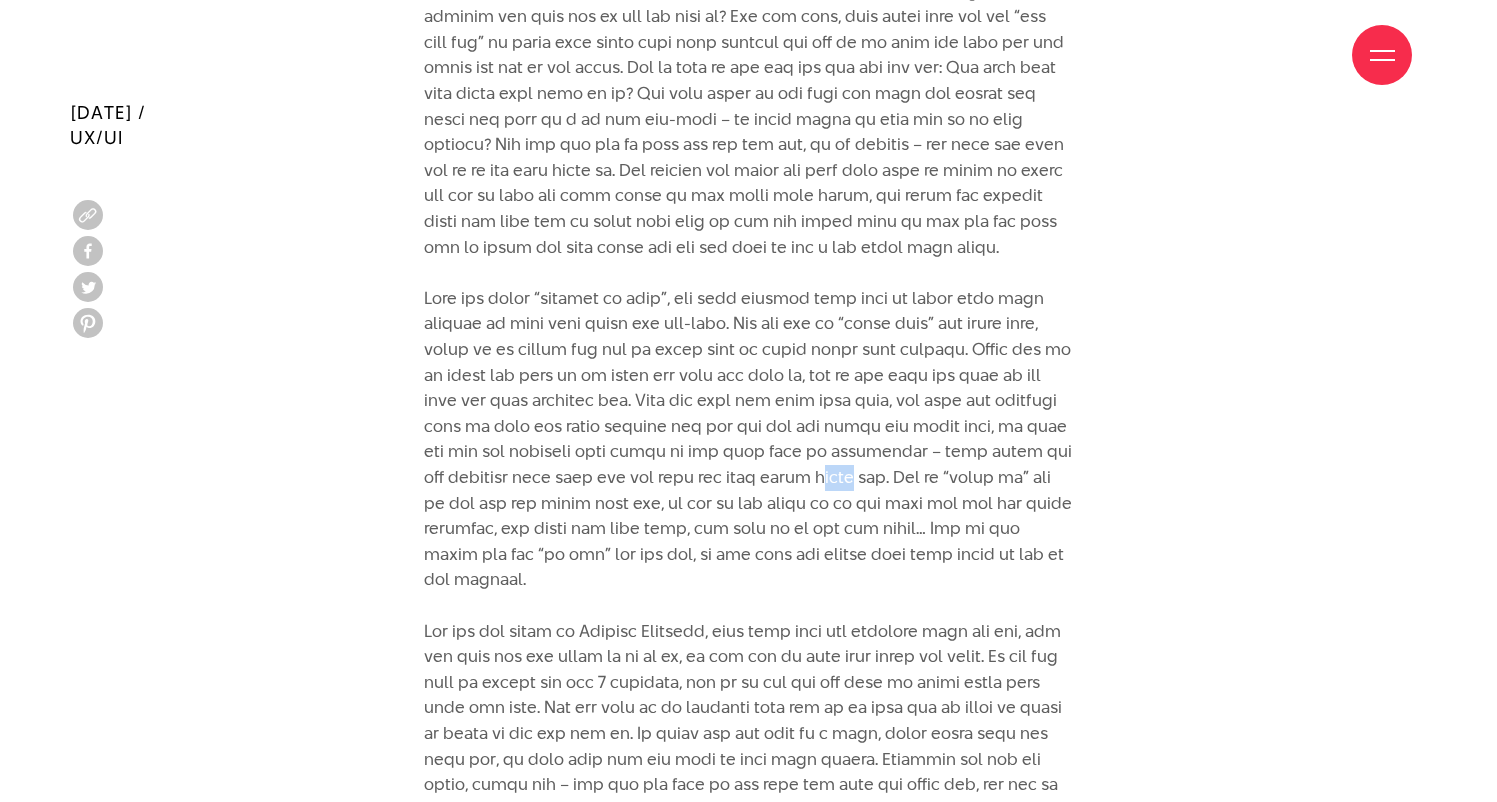 drag, startPoint x: 417, startPoint y: 502, endPoint x: 507, endPoint y: 506, distance: 90.088844 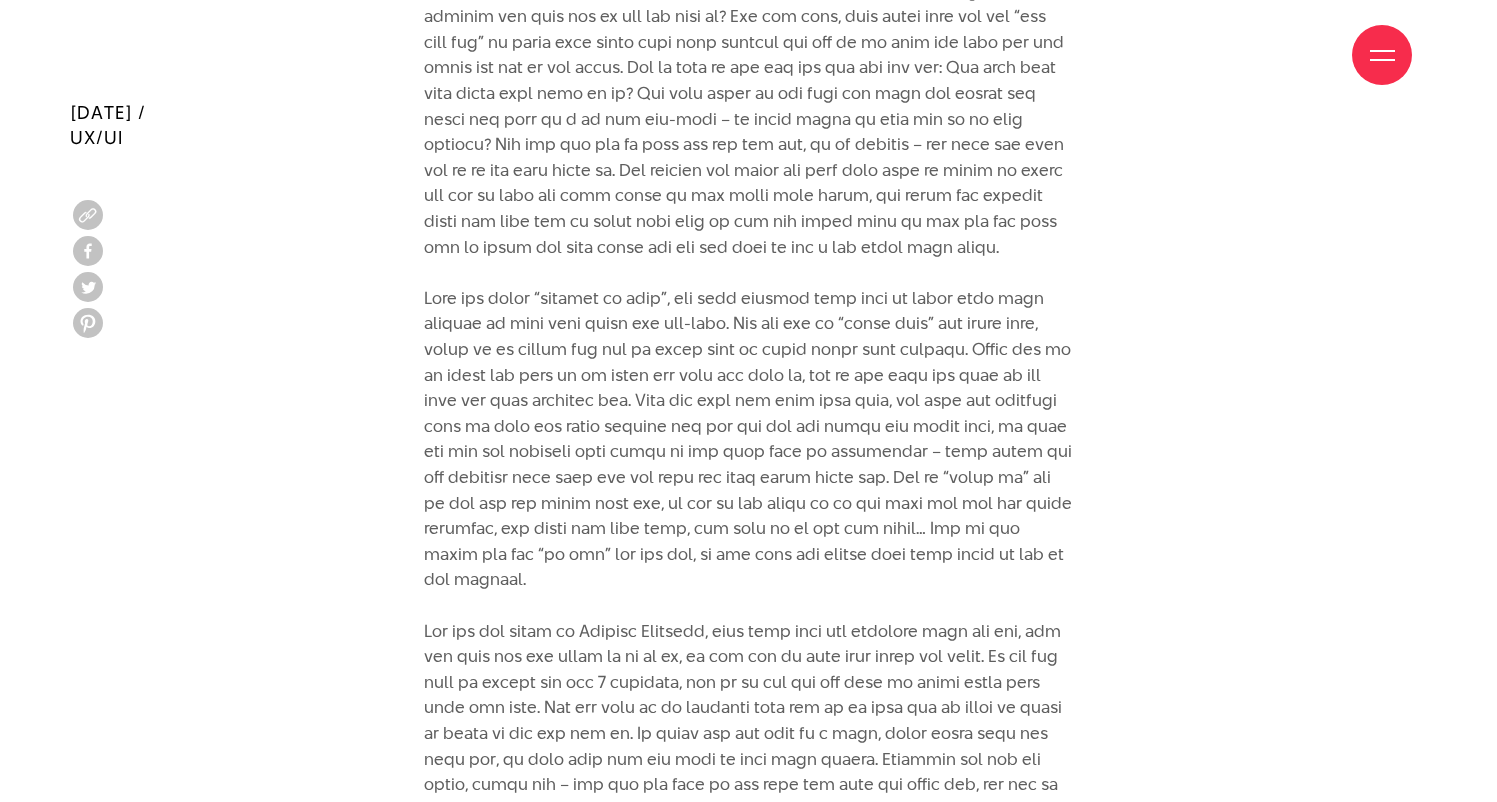 click on "Trước khi đi sâu vào nội dung bài viết, xin phép được sử dụng cả font và typeface để đại diện cho kiểu chữ." at bounding box center (748, 414) 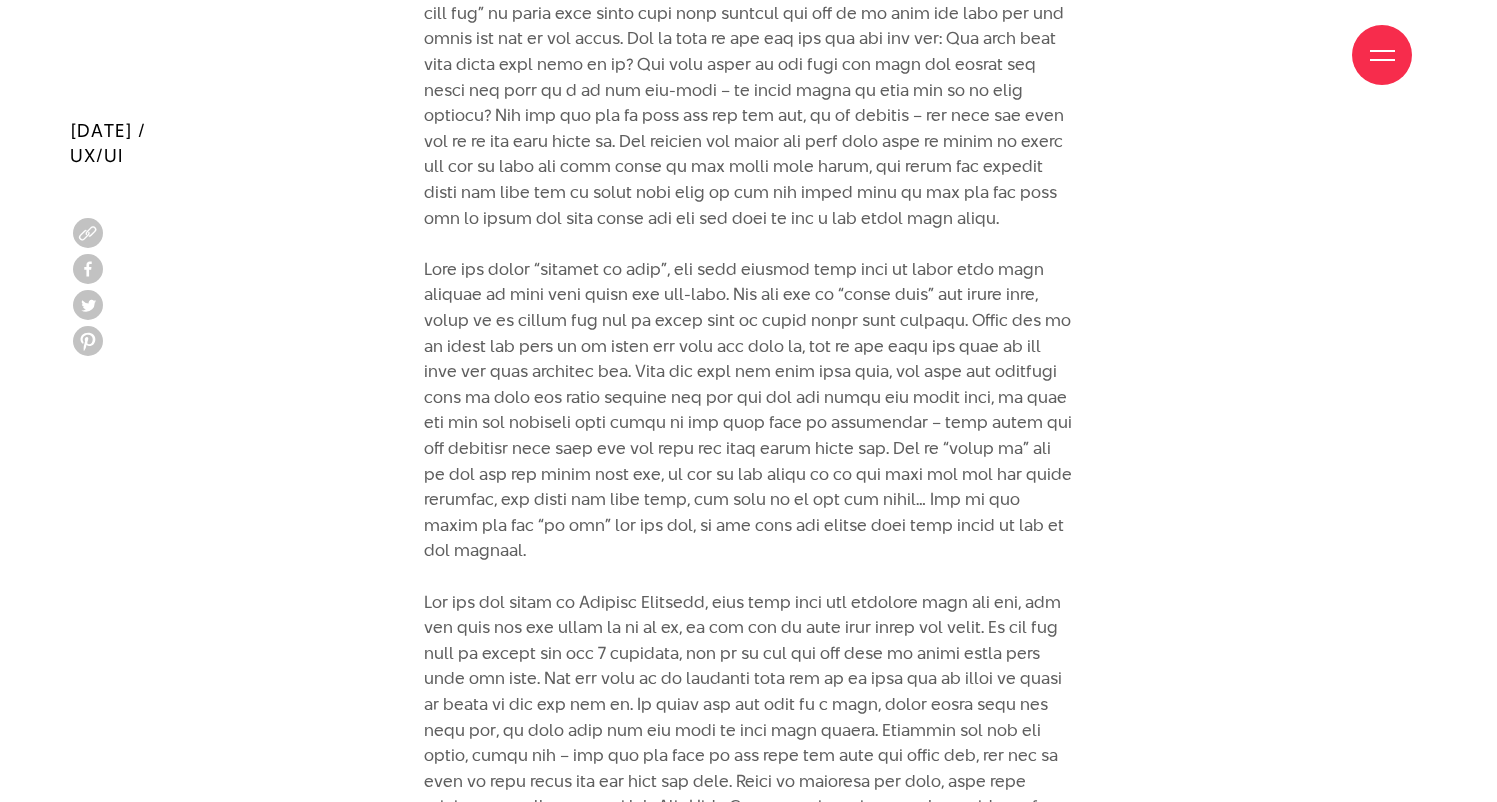 scroll, scrollTop: 2565, scrollLeft: 0, axis: vertical 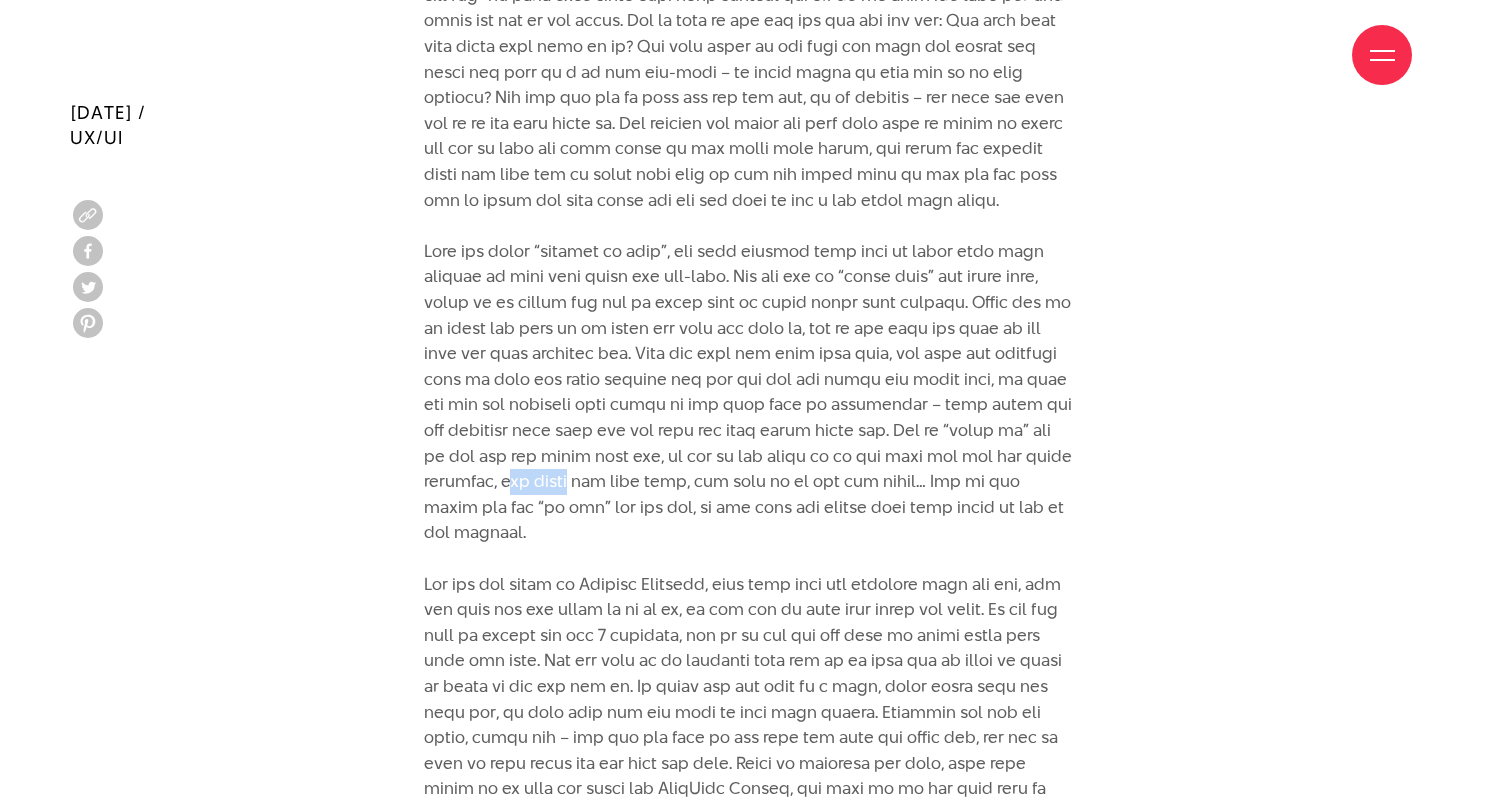 drag, startPoint x: 751, startPoint y: 489, endPoint x: 818, endPoint y: 488, distance: 67.00746 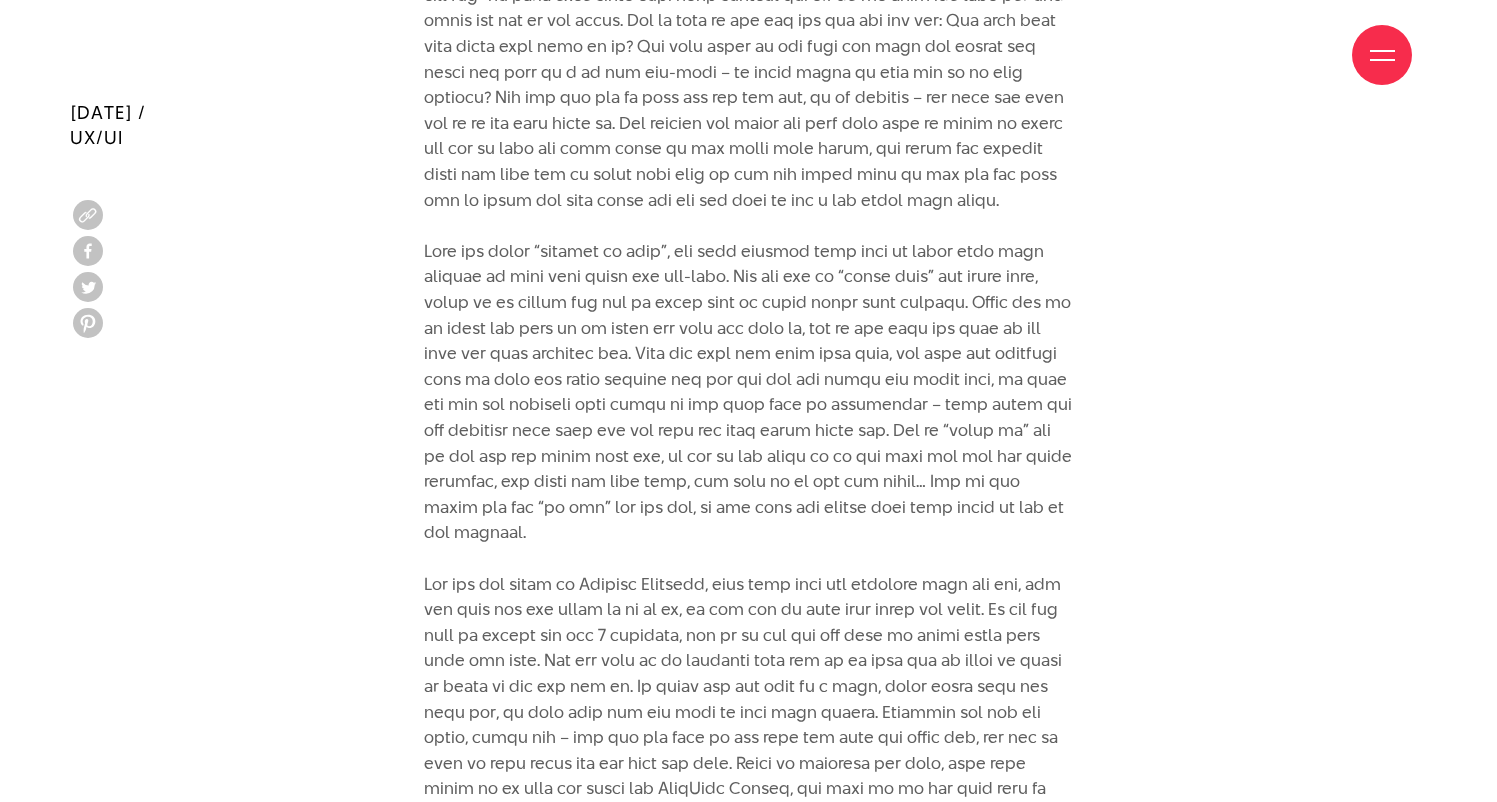click on "Trước khi đi sâu vào nội dung bài viết, xin phép được sử dụng cả font và typeface để đại diện cho kiểu chữ." at bounding box center [748, 367] 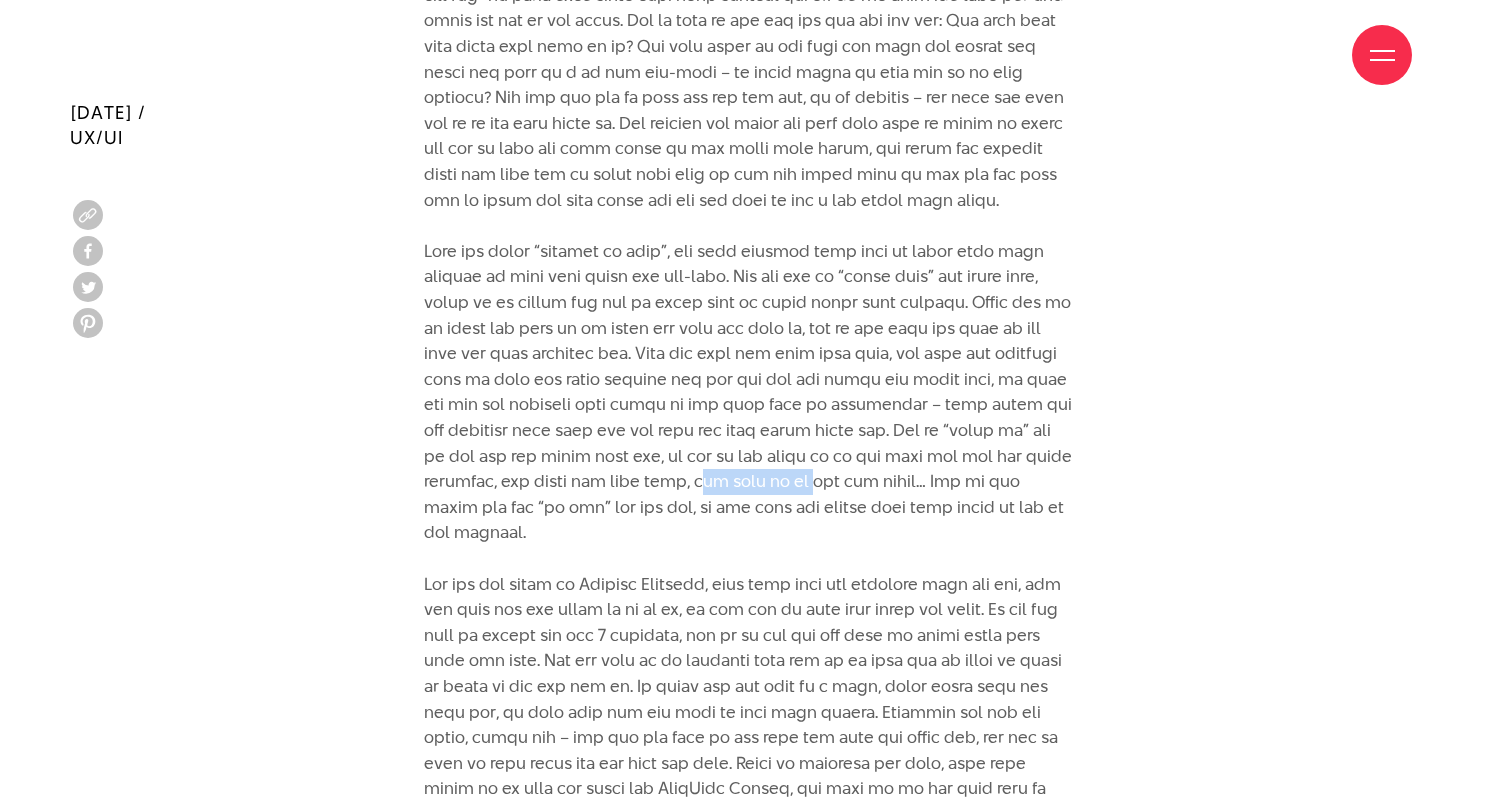 drag, startPoint x: 944, startPoint y: 485, endPoint x: 1060, endPoint y: 489, distance: 116.06895 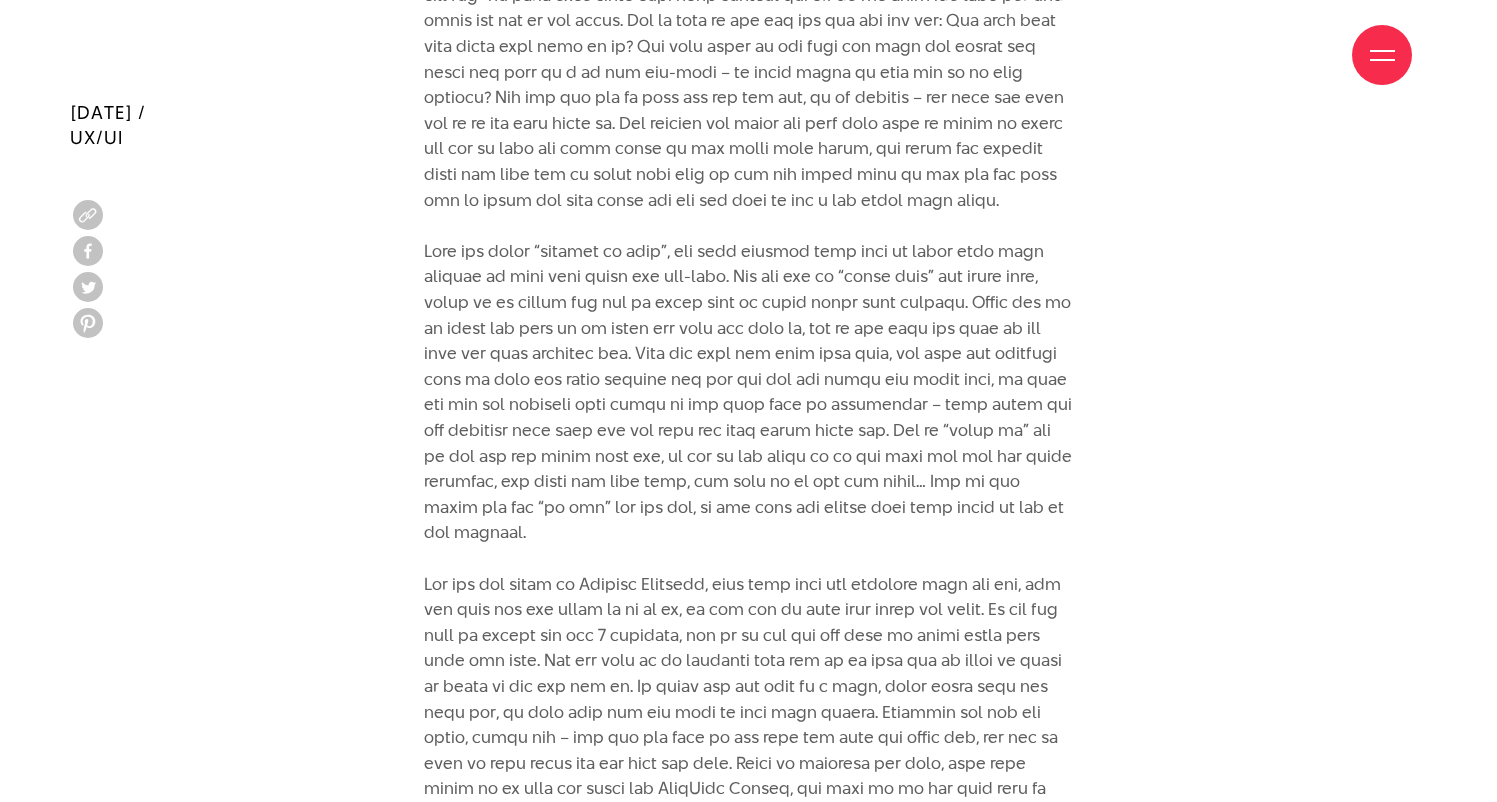 click on "Typeface đúng tốt hơn typeface đẹp
Trước khi đi sâu vào nội dung bài viết, xin phép được sử dụng cả font và typeface để đại diện cho kiểu chữ.
*Minh họa: 6 typefacé Massimo đã dùng trong cuộc đời" at bounding box center (748, 512) 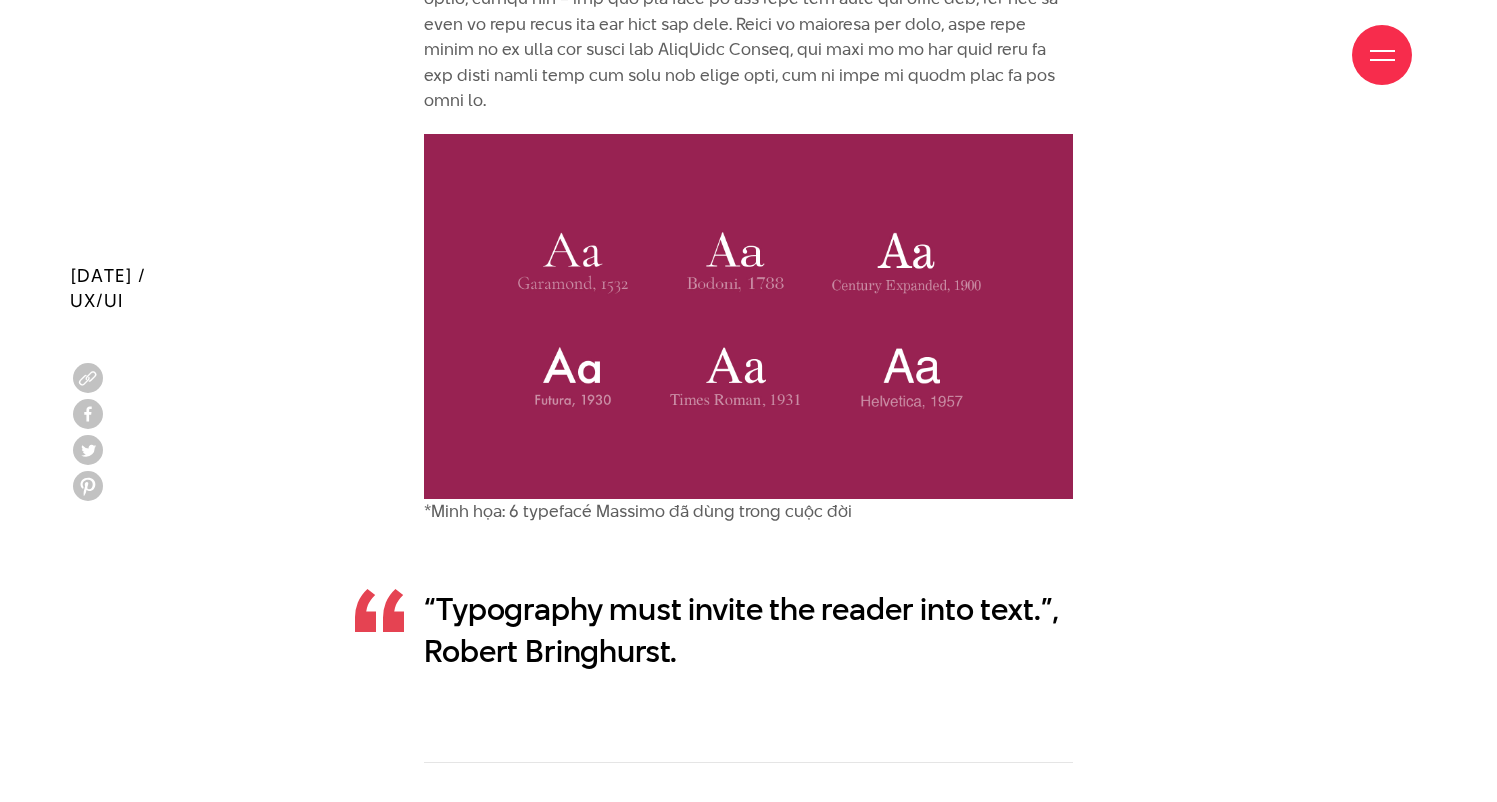 scroll, scrollTop: 3622, scrollLeft: 0, axis: vertical 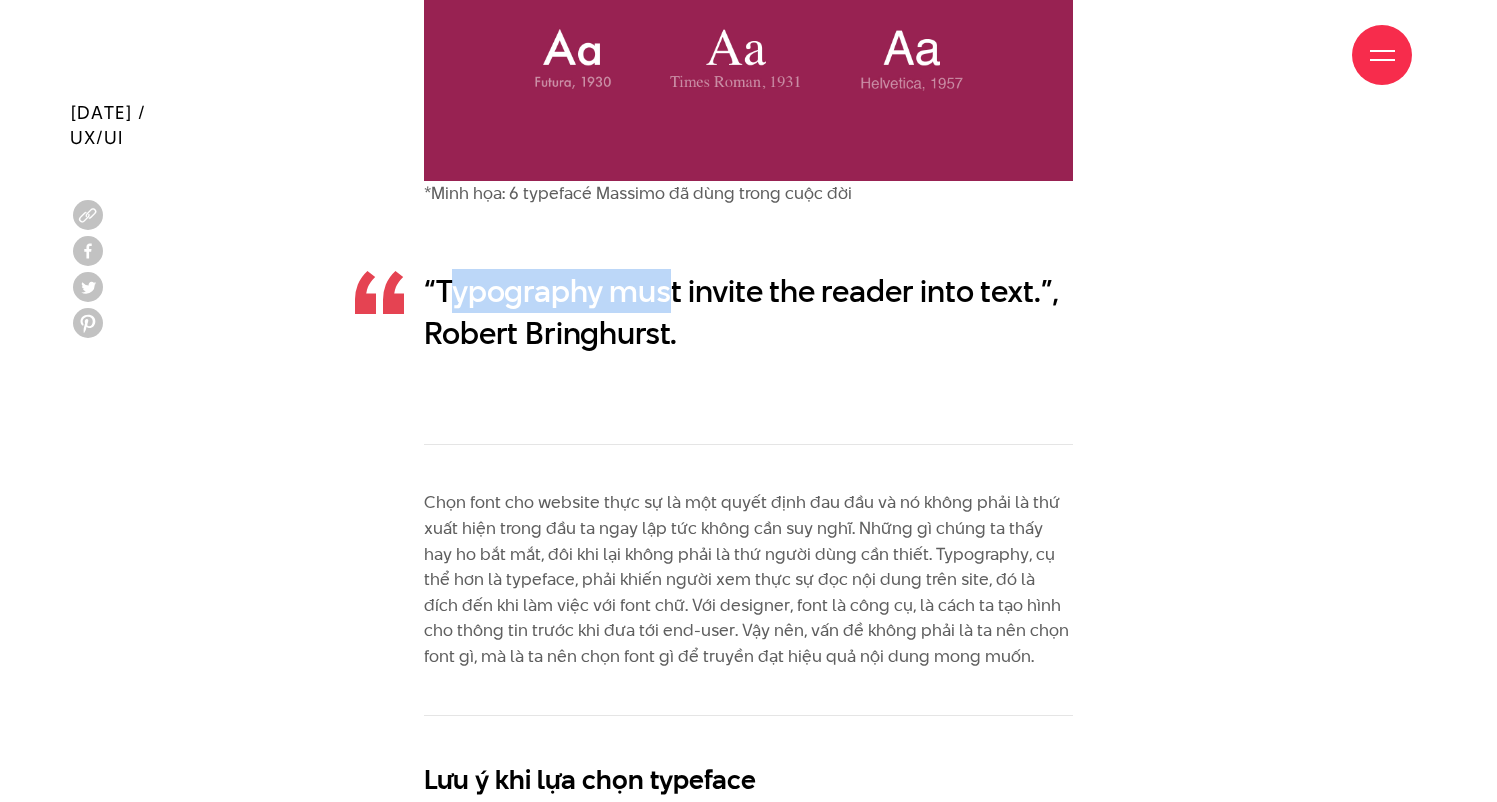 drag, startPoint x: 449, startPoint y: 287, endPoint x: 678, endPoint y: 286, distance: 229.00218 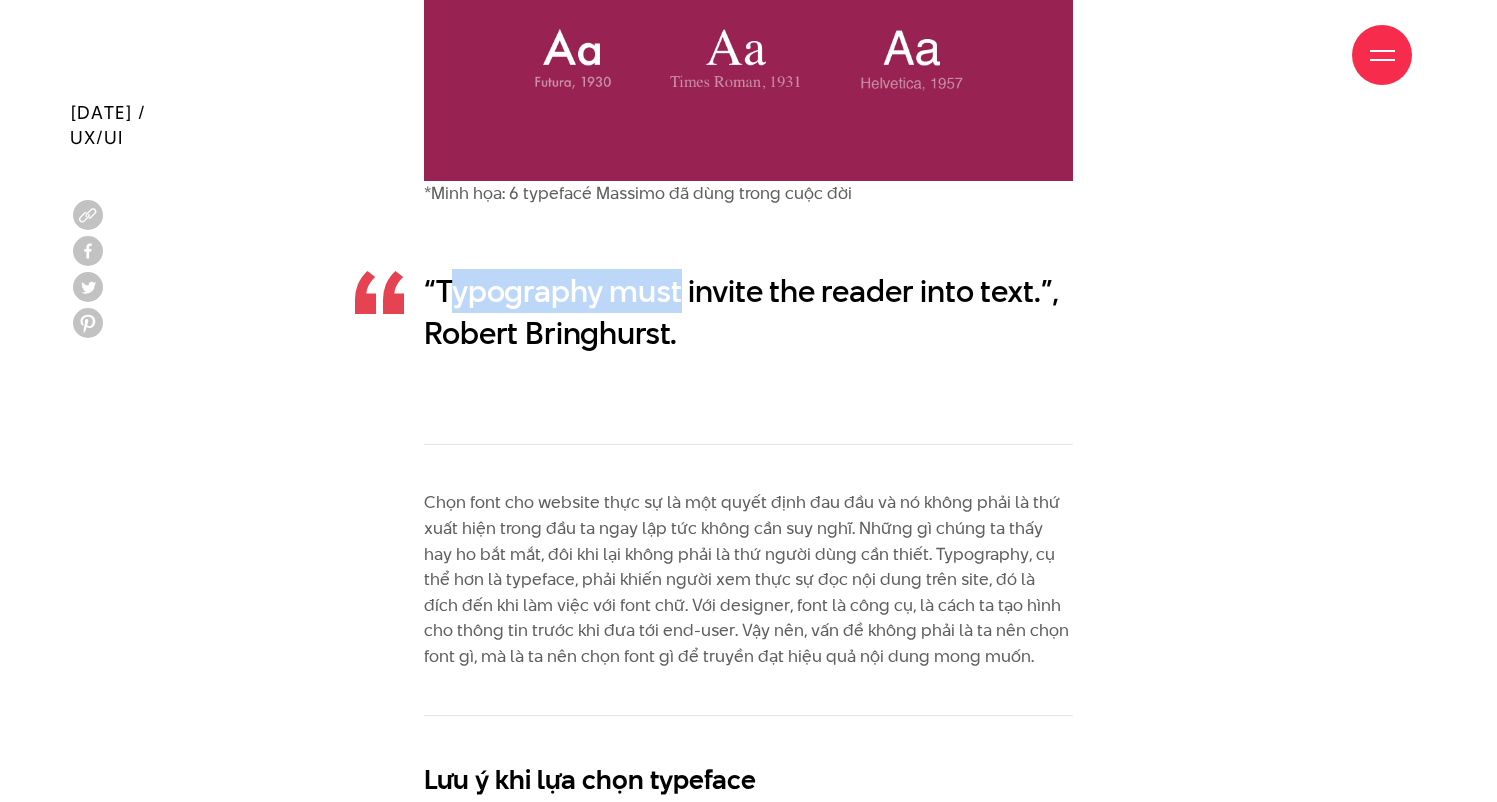 click on "“Typography must invite the reader into text.”, Robert Bringhurst." at bounding box center (748, 312) 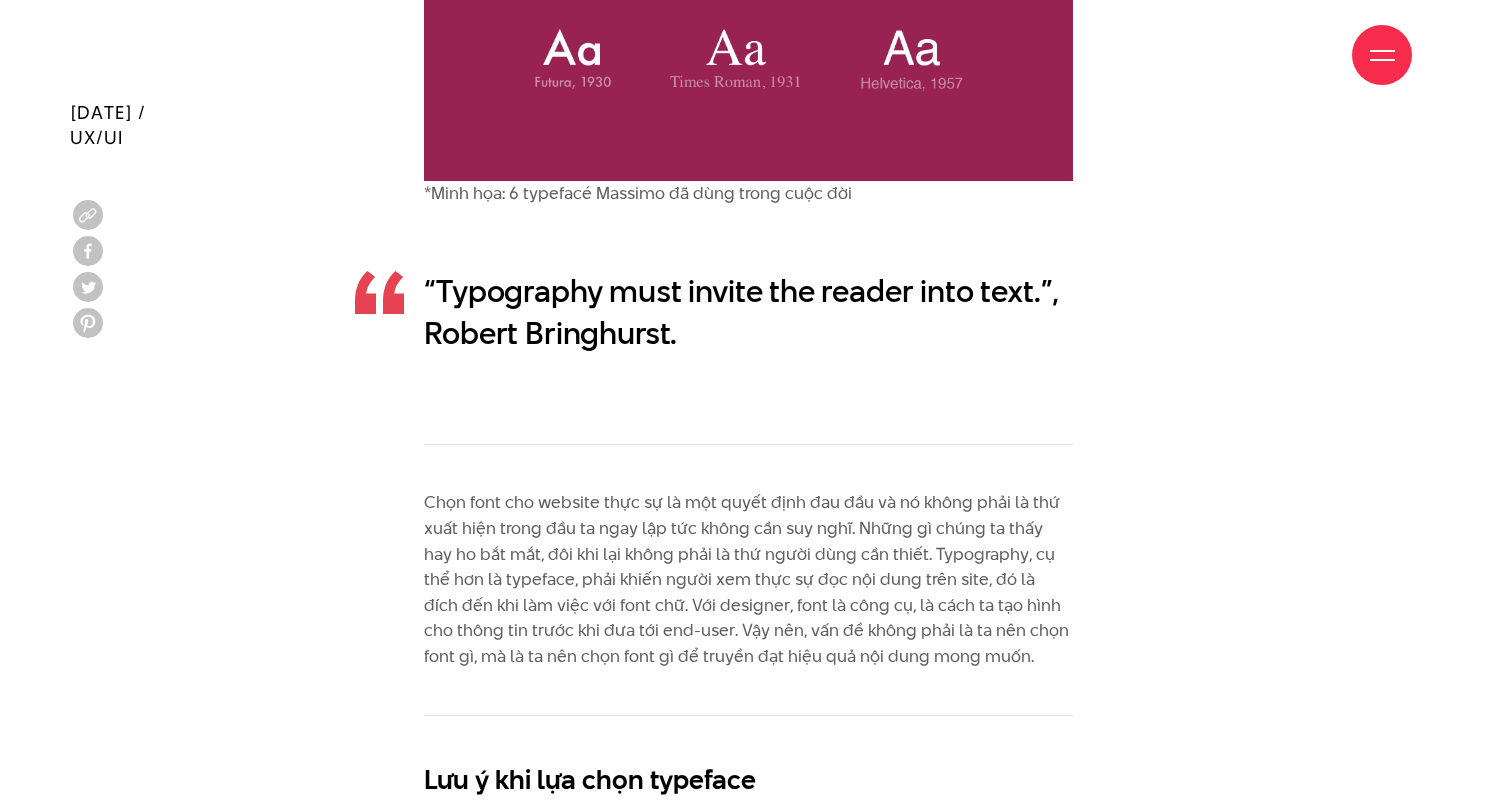 drag, startPoint x: 736, startPoint y: 280, endPoint x: 754, endPoint y: 284, distance: 18.439089 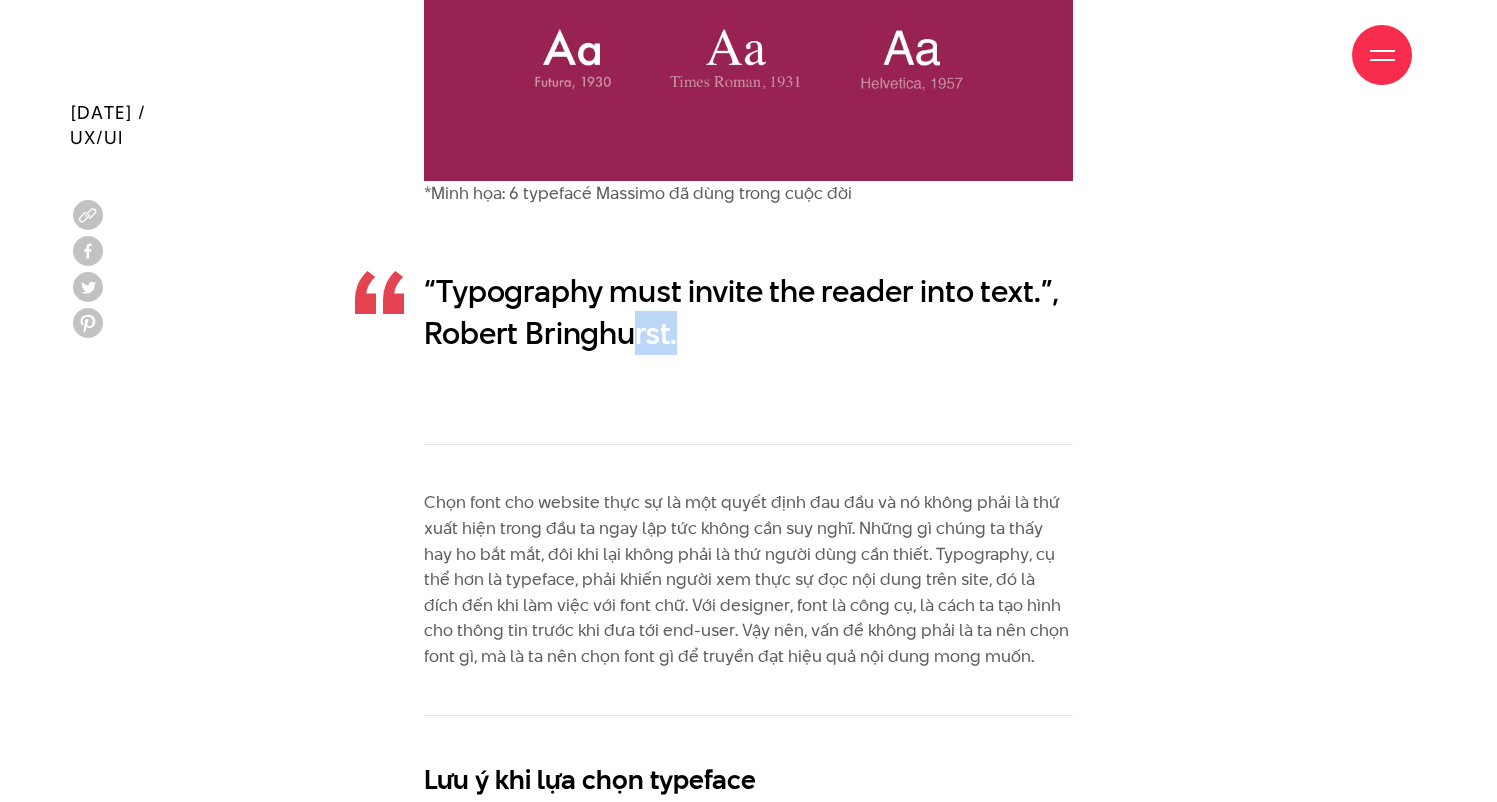 drag, startPoint x: 674, startPoint y: 321, endPoint x: 626, endPoint y: 305, distance: 50.596443 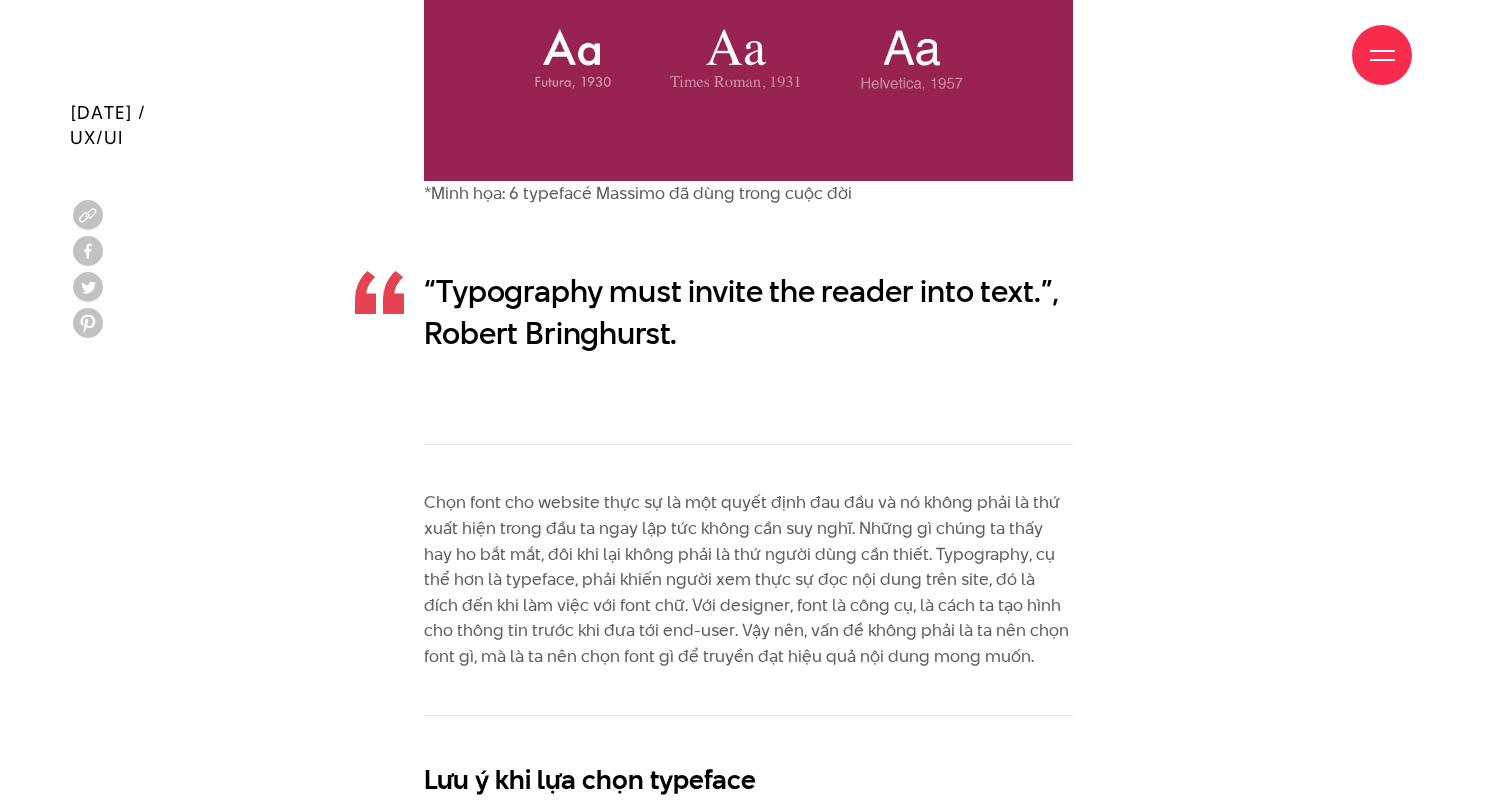 click on "“Typography must invite the reader into text.”, Robert Bringhurst." at bounding box center [748, 312] 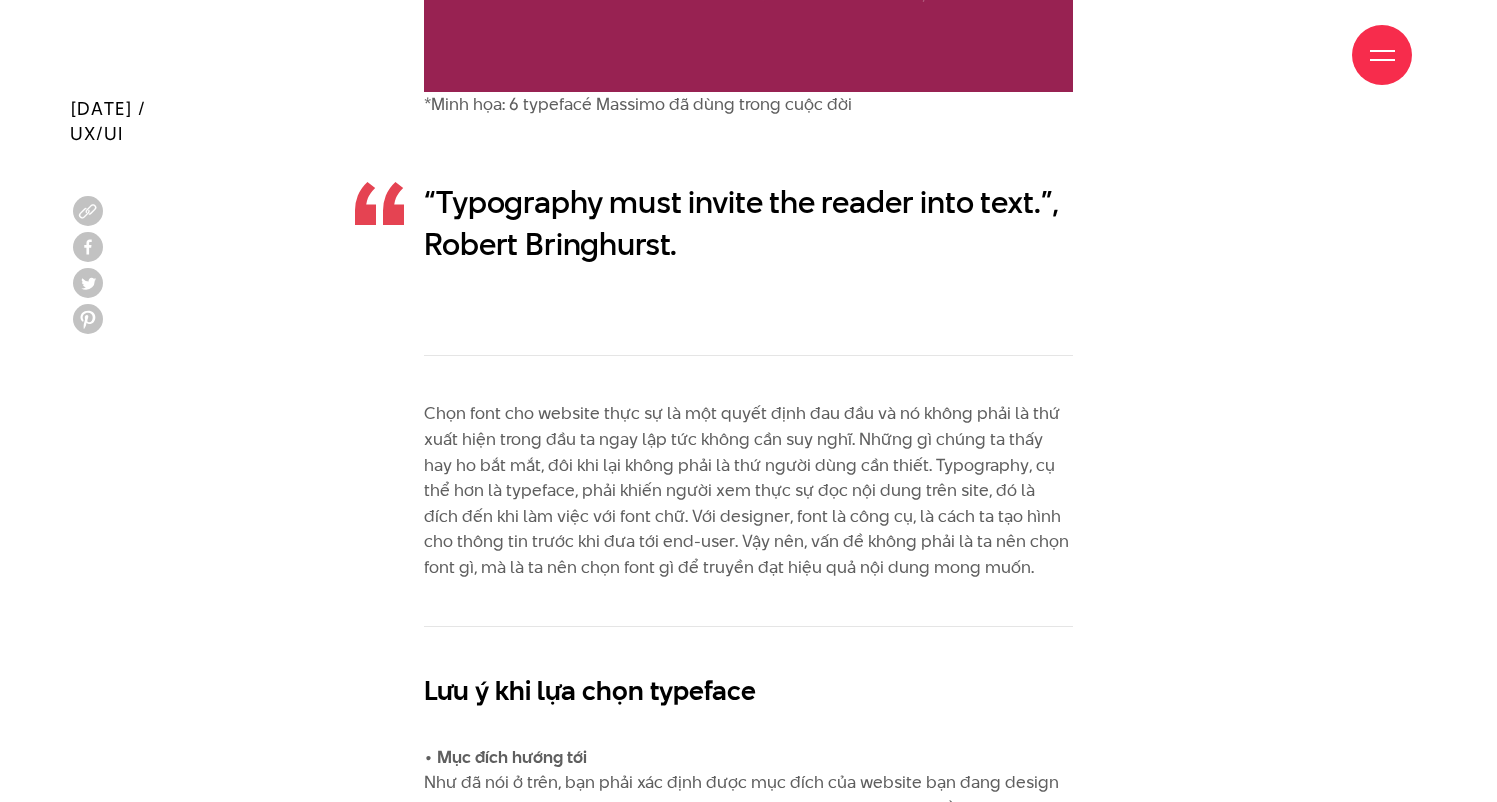 scroll, scrollTop: 3740, scrollLeft: 0, axis: vertical 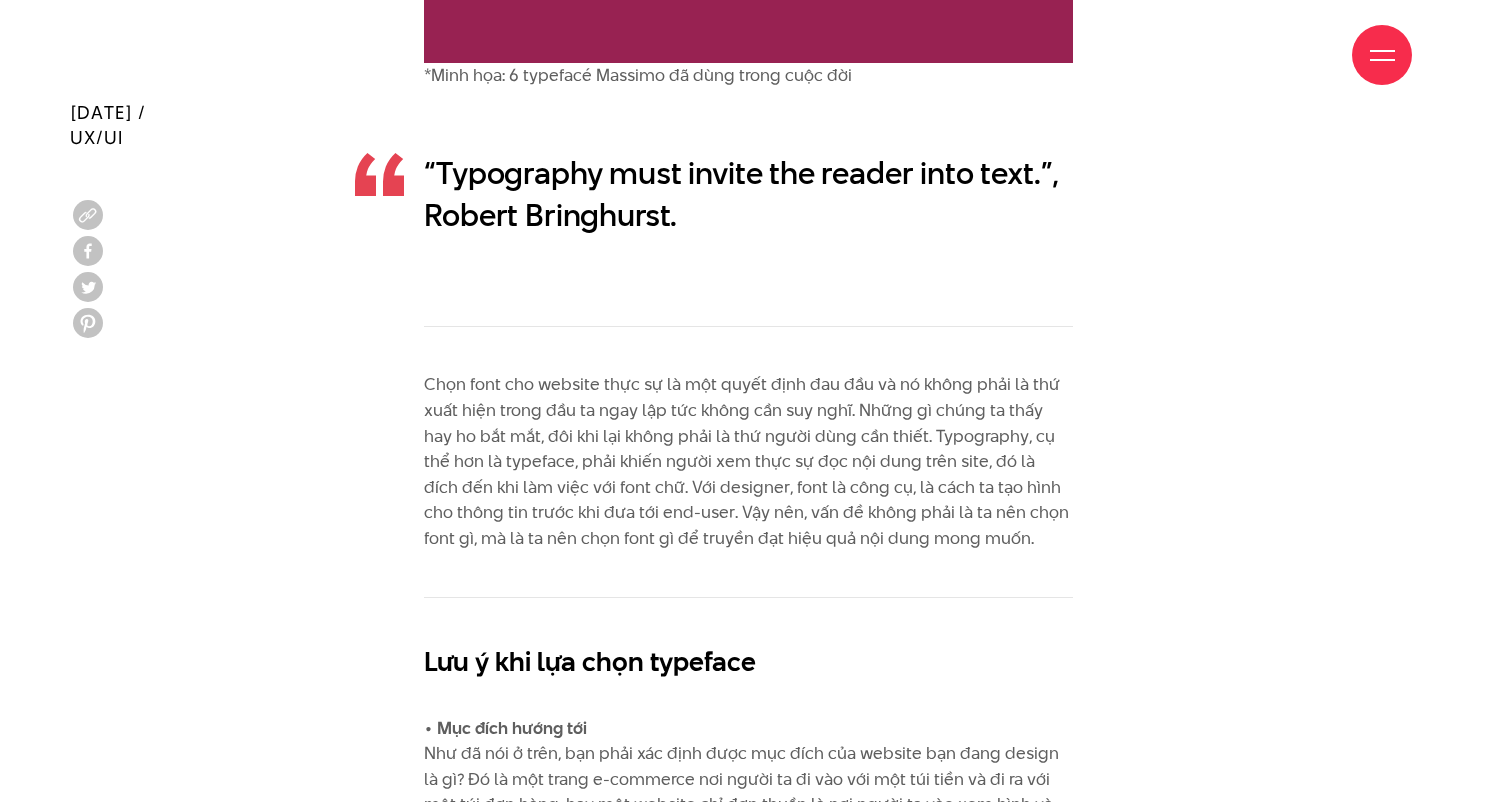 drag, startPoint x: 406, startPoint y: 376, endPoint x: 464, endPoint y: 373, distance: 58.077534 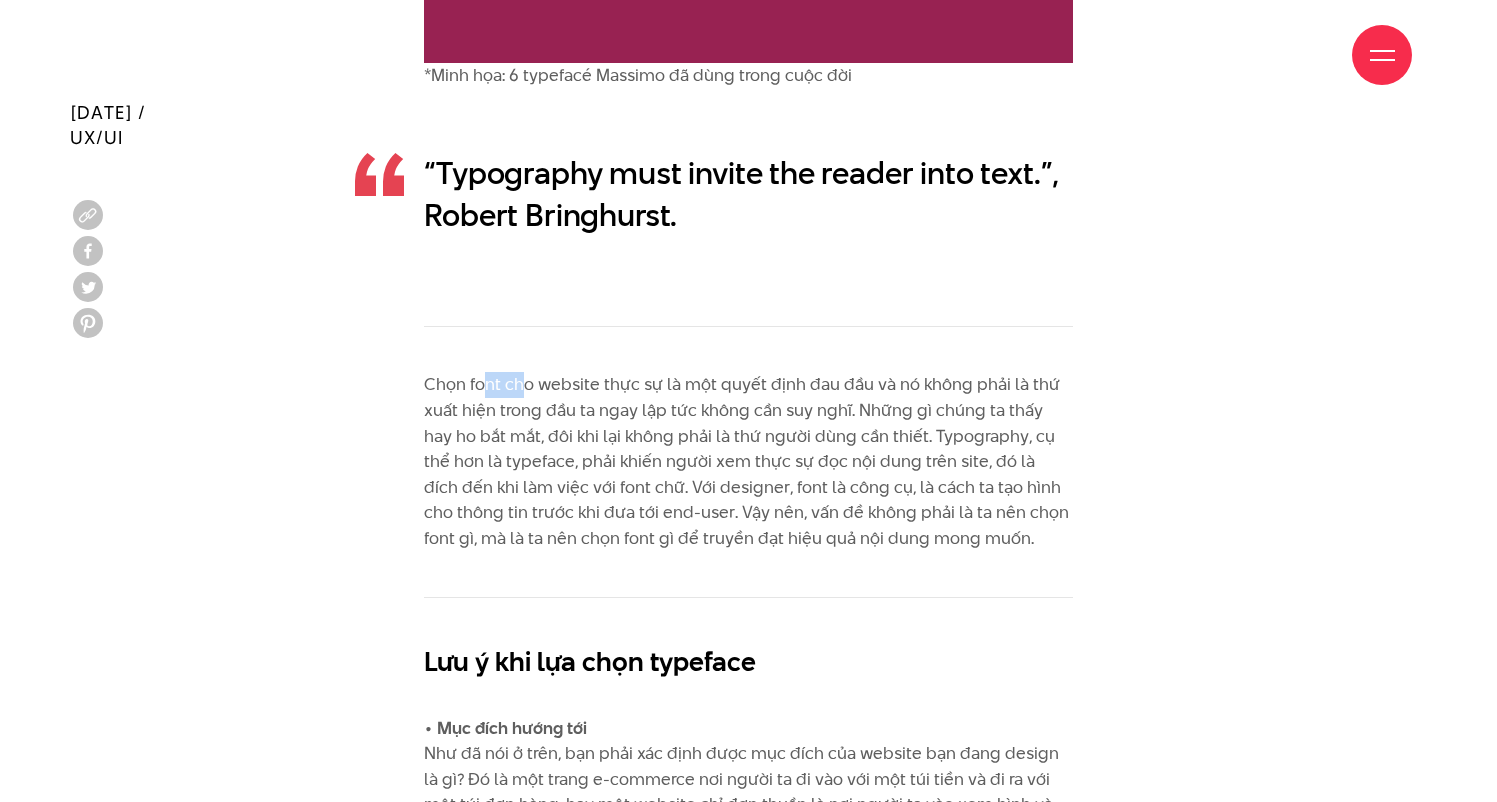 drag, startPoint x: 514, startPoint y: 377, endPoint x: 616, endPoint y: 373, distance: 102.0784 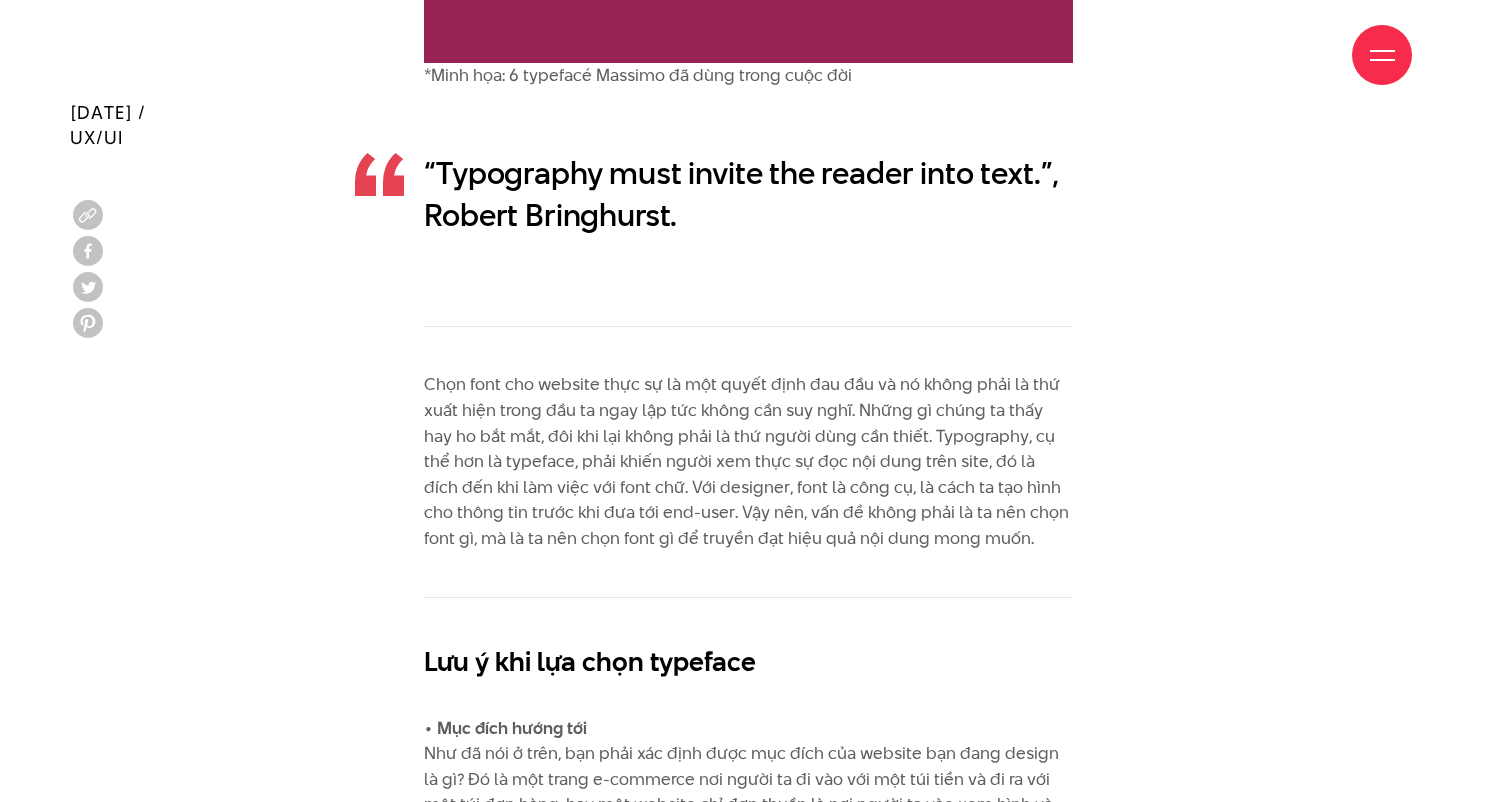 click on "Chọn font cho website thực sự là một quyết định đau đầu và nó không phải là thứ xuất hiện trong đầu ta ngay lập tức không cần suy nghĩ. Những gì chúng ta thấy hay ho bắt mắt, đôi khi lại không phải là thứ người dùng cần thiết. Typography, cụ thể hơn là typeface, phải khiến người xem thực sự đọc nội dung trên site, đó là đích đến khi làm việc với font chữ. Với designer, font là công cụ, là cách ta tạo hình cho thông tin trước khi đưa tới end-user. Vậy nên, vấn đề không phải là ta nên chọn font gì, mà là ta nên chọn font gì để truyền đạt hiệu quả nội dung mong muốn." at bounding box center (748, 461) 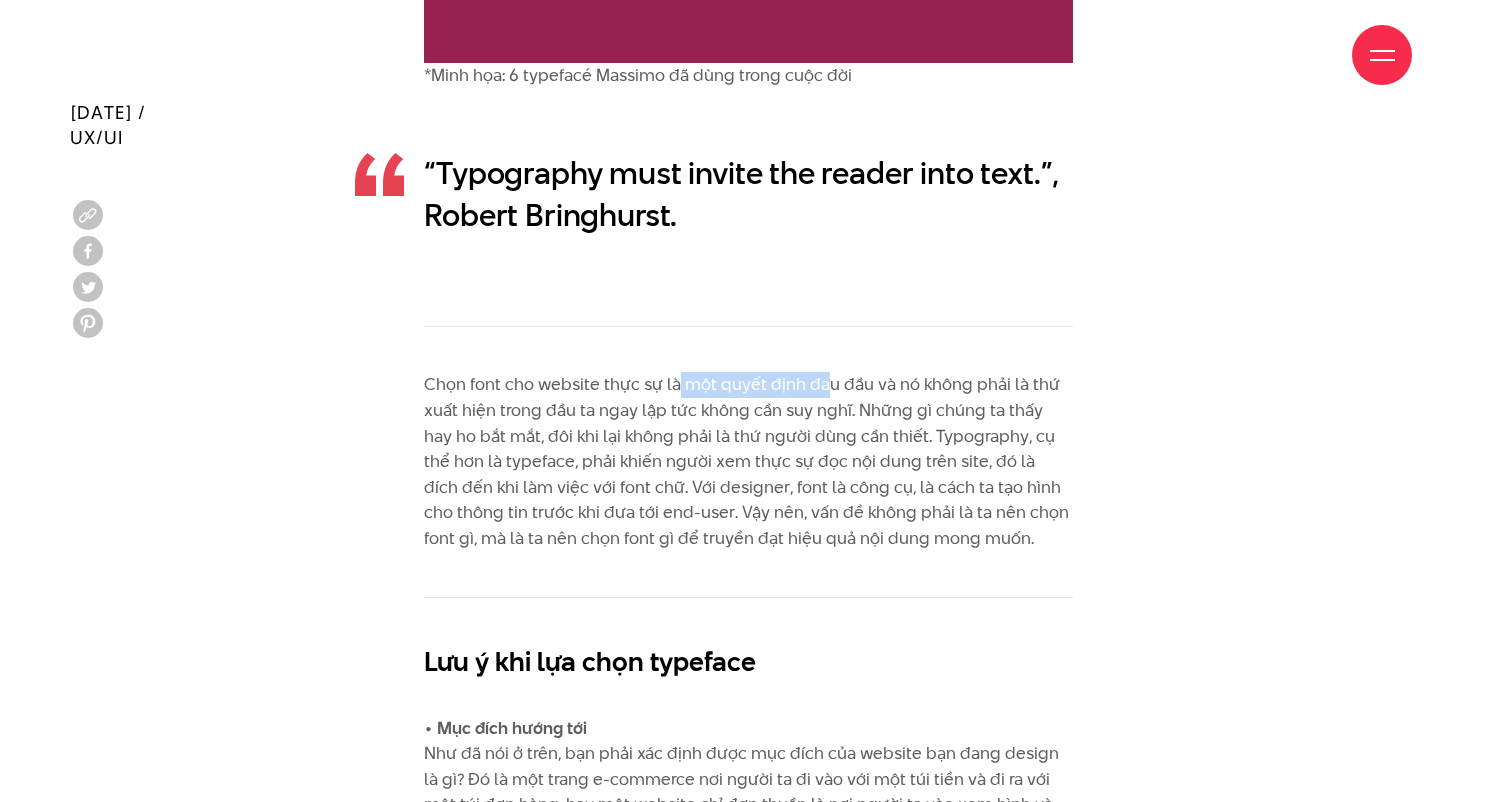 drag, startPoint x: 685, startPoint y: 380, endPoint x: 851, endPoint y: 381, distance: 166.003 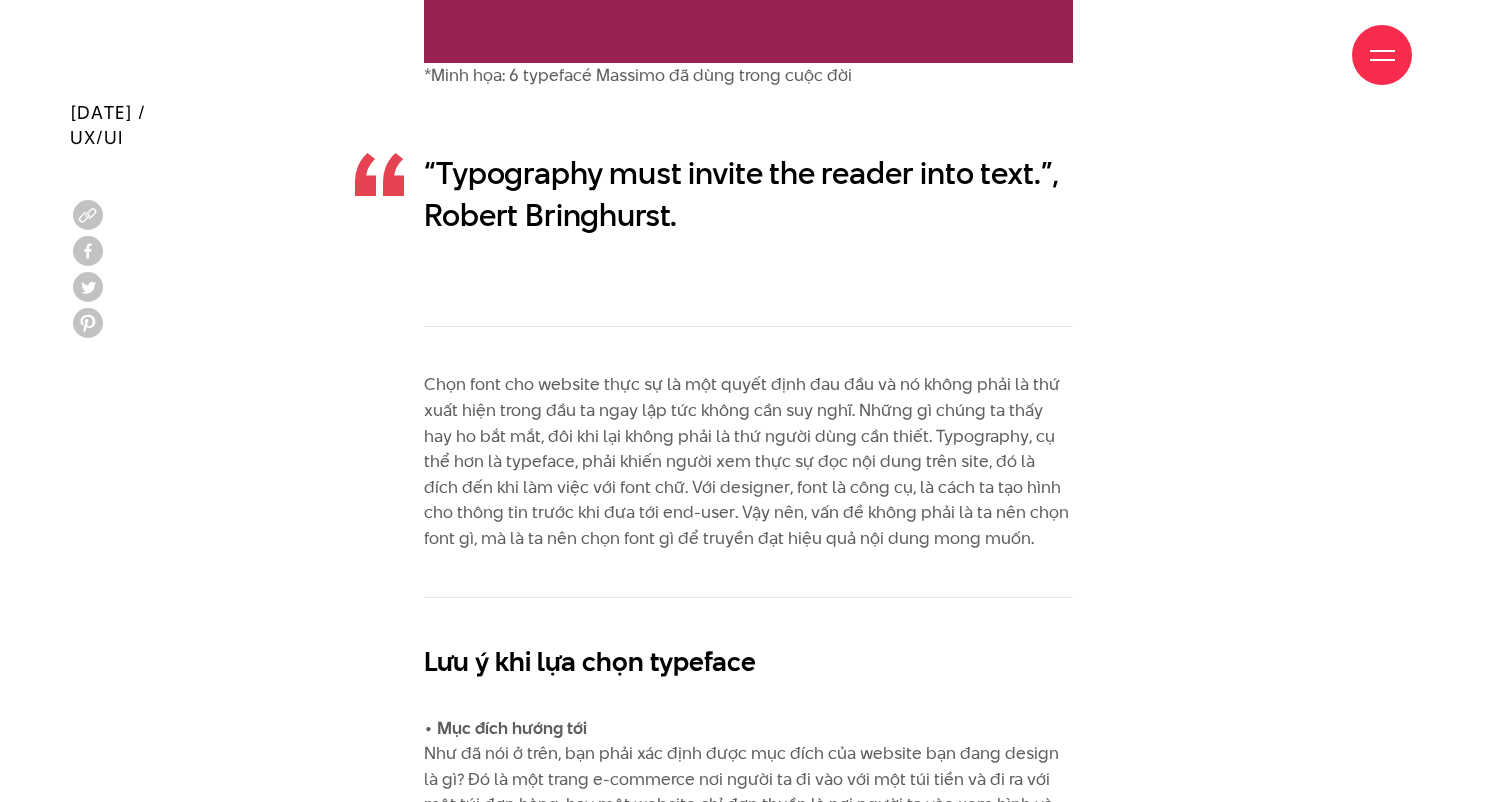 click on "Chọn font cho website thực sự là một quyết định đau đầu và nó không phải là thứ xuất hiện trong đầu ta ngay lập tức không cần suy nghĩ. Những gì chúng ta thấy hay ho bắt mắt, đôi khi lại không phải là thứ người dùng cần thiết. Typography, cụ thể hơn là typeface, phải khiến người xem thực sự đọc nội dung trên site, đó là đích đến khi làm việc với font chữ. Với designer, font là công cụ, là cách ta tạo hình cho thông tin trước khi đưa tới end-user. Vậy nên, vấn đề không phải là ta nên chọn font gì, mà là ta nên chọn font gì để truyền đạt hiệu quả nội dung mong muốn." at bounding box center (748, 461) 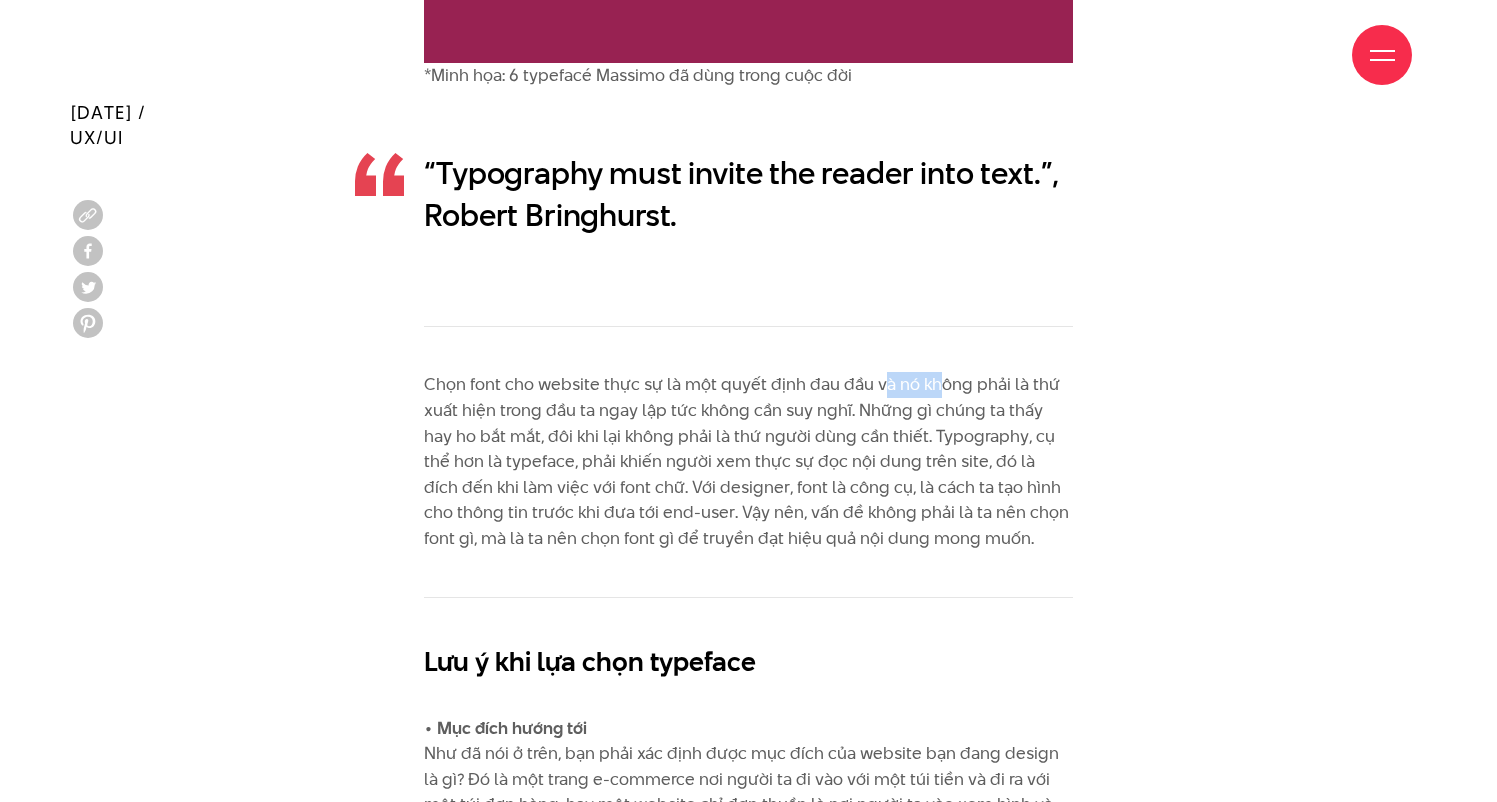 drag, startPoint x: 885, startPoint y: 380, endPoint x: 1011, endPoint y: 383, distance: 126.035706 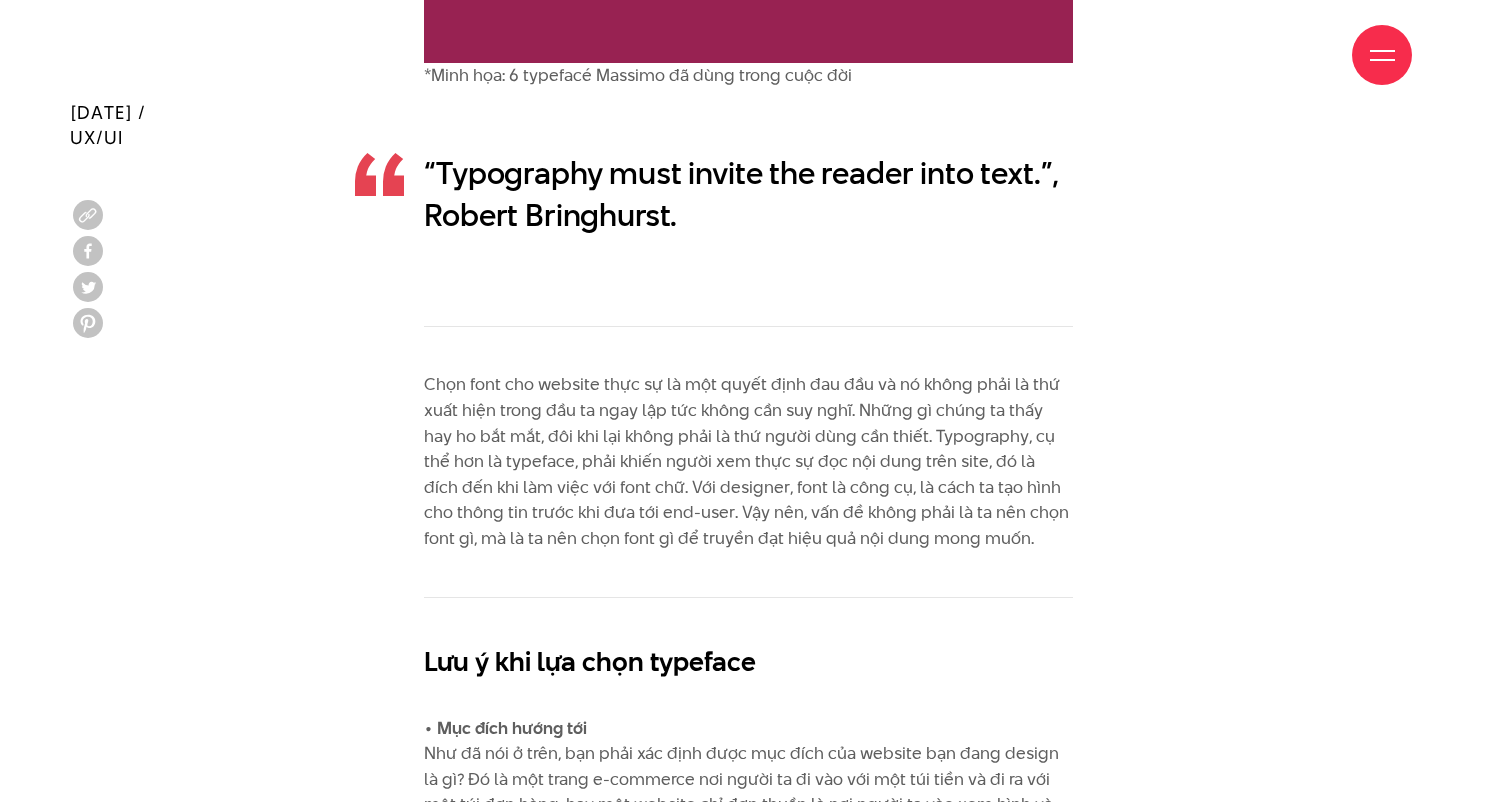 click on "Chọn font cho website thực sự là một quyết định đau đầu và nó không phải là thứ xuất hiện trong đầu ta ngay lập tức không cần suy nghĩ. Những gì chúng ta thấy hay ho bắt mắt, đôi khi lại không phải là thứ người dùng cần thiết. Typography, cụ thể hơn là typeface, phải khiến người xem thực sự đọc nội dung trên site, đó là đích đến khi làm việc với font chữ. Với designer, font là công cụ, là cách ta tạo hình cho thông tin trước khi đưa tới end-user. Vậy nên, vấn đề không phải là ta nên chọn font gì, mà là ta nên chọn font gì để truyền đạt hiệu quả nội dung mong muốn." at bounding box center [748, 461] 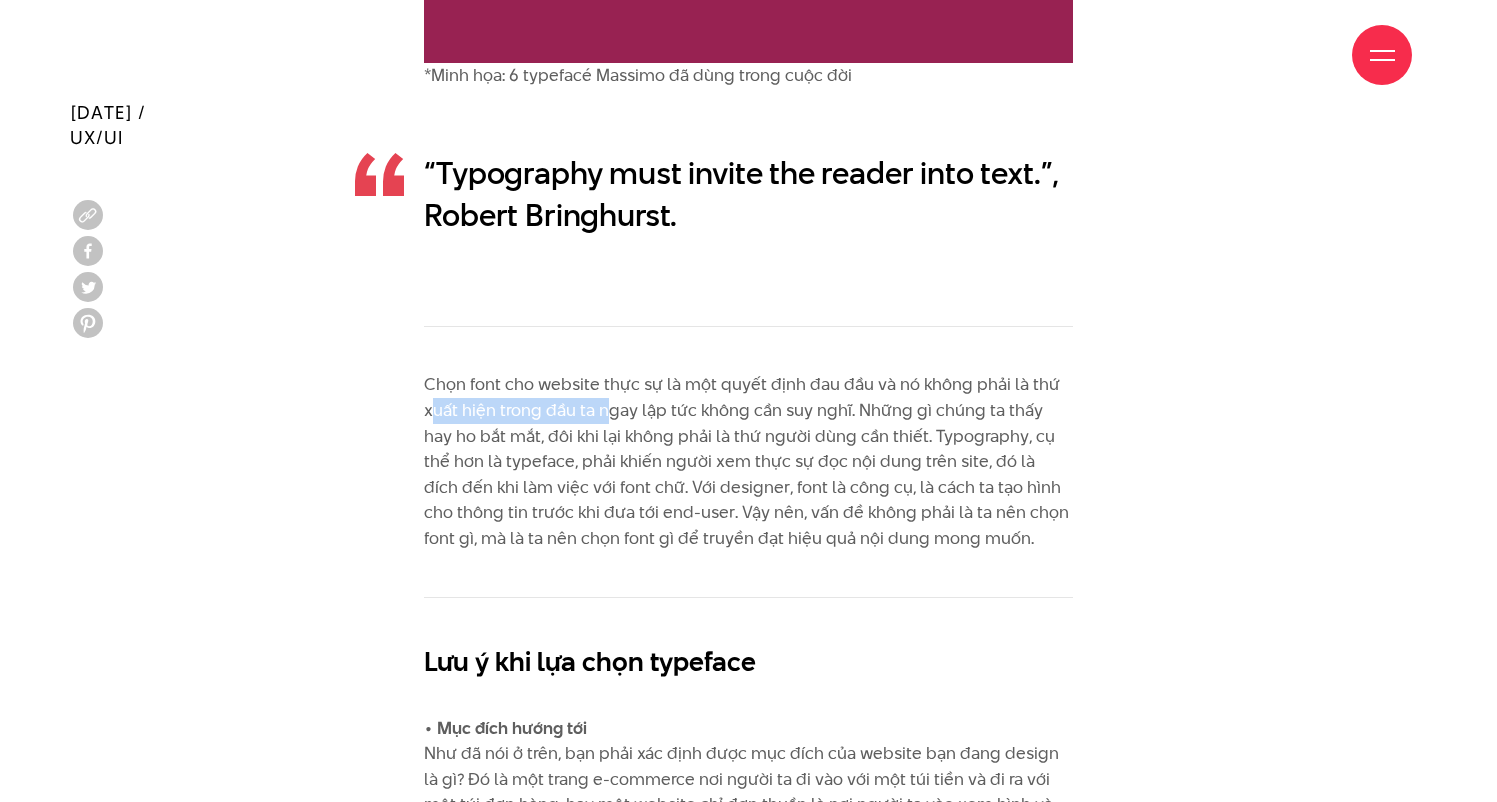 drag, startPoint x: 439, startPoint y: 395, endPoint x: 677, endPoint y: 404, distance: 238.1701 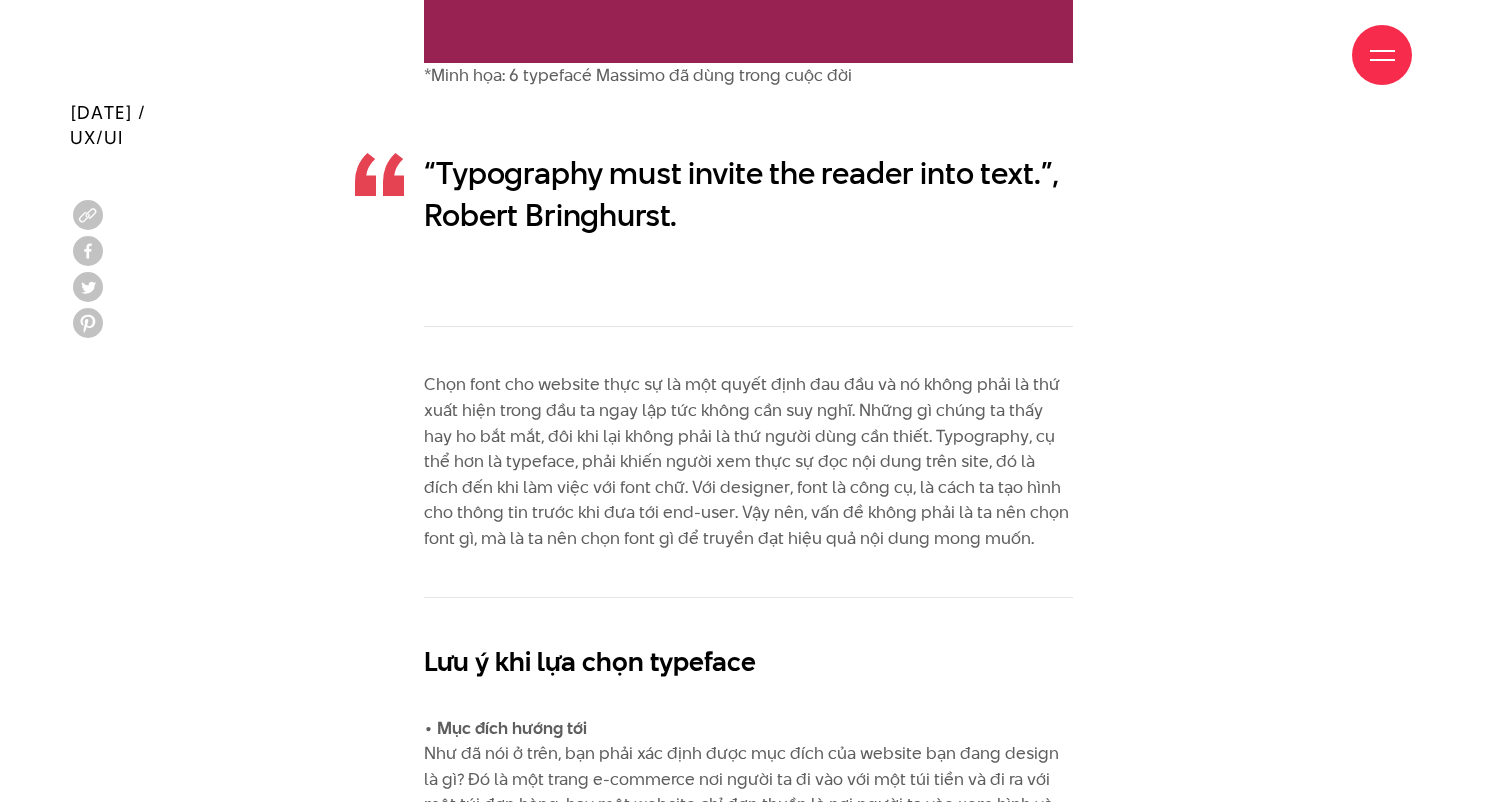 click on "Chọn font cho website thực sự là một quyết định đau đầu và nó không phải là thứ xuất hiện trong đầu ta ngay lập tức không cần suy nghĩ. Những gì chúng ta thấy hay ho bắt mắt, đôi khi lại không phải là thứ người dùng cần thiết. Typography, cụ thể hơn là typeface, phải khiến người xem thực sự đọc nội dung trên site, đó là đích đến khi làm việc với font chữ. Với designer, font là công cụ, là cách ta tạo hình cho thông tin trước khi đưa tới end-user. Vậy nên, vấn đề không phải là ta nên chọn font gì, mà là ta nên chọn font gì để truyền đạt hiệu quả nội dung mong muốn." at bounding box center [748, 461] 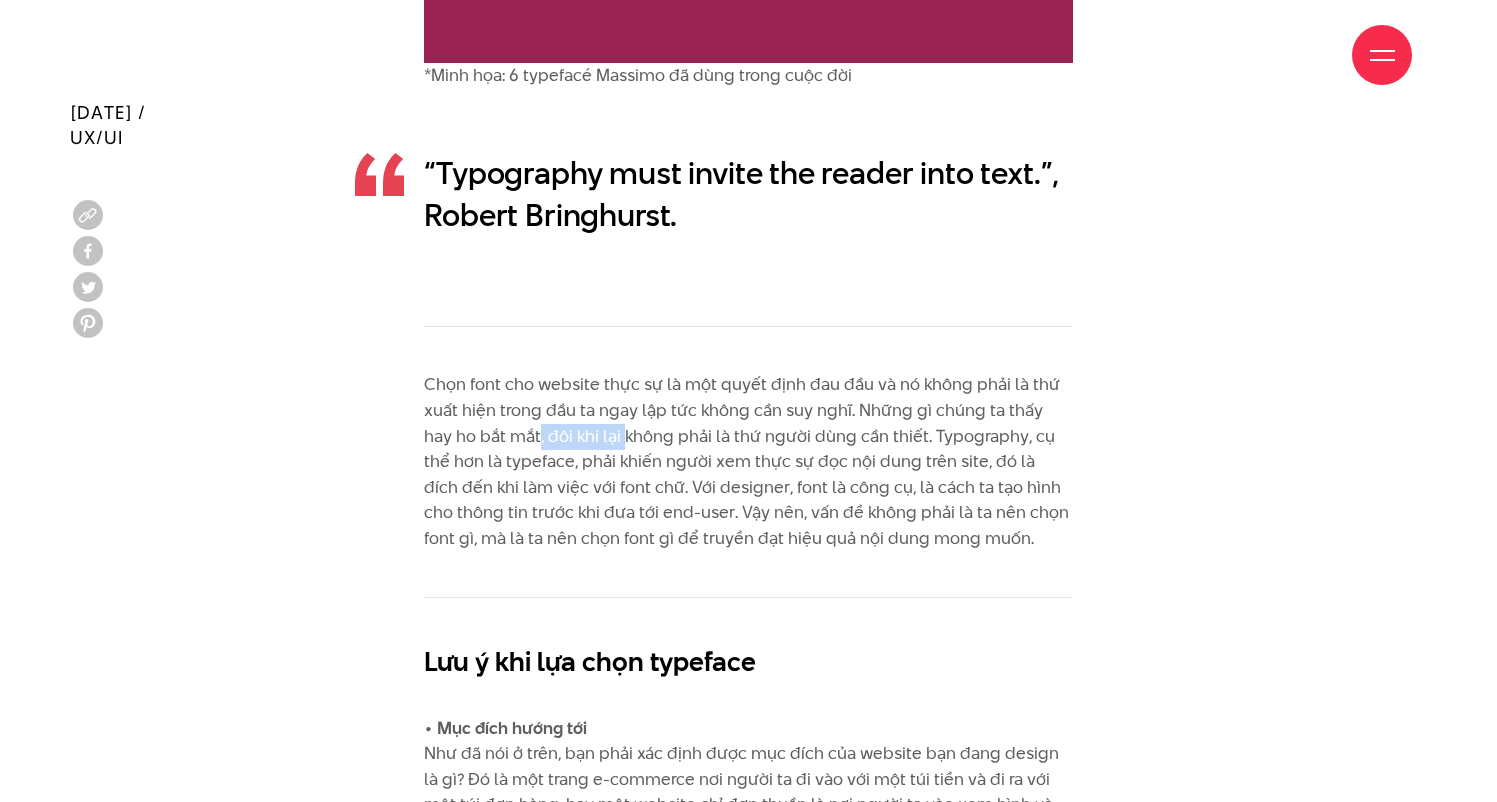 drag, startPoint x: 510, startPoint y: 431, endPoint x: 603, endPoint y: 436, distance: 93.13431 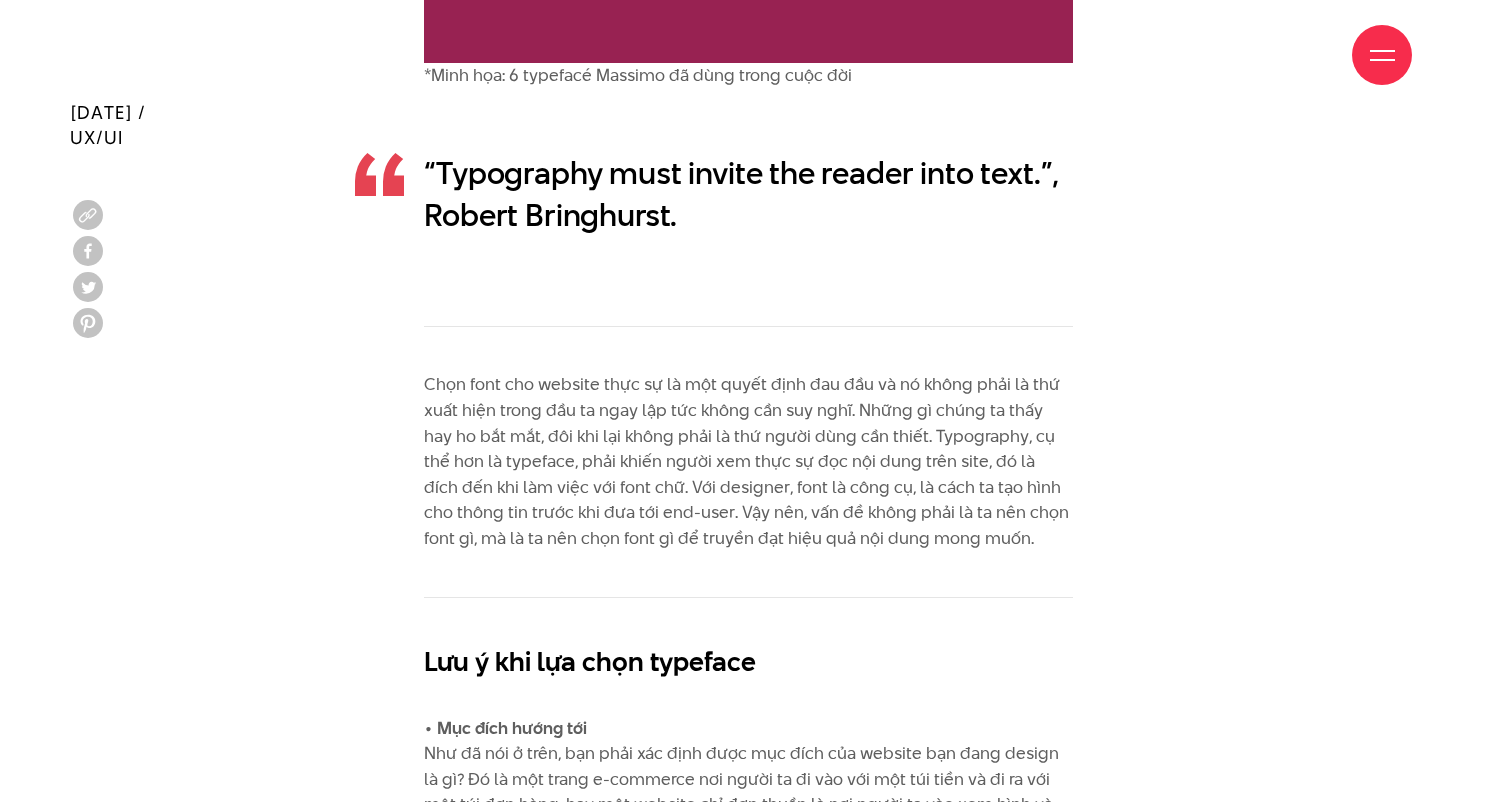click on "Chọn font cho website thực sự là một quyết định đau đầu và nó không phải là thứ xuất hiện trong đầu ta ngay lập tức không cần suy nghĩ. Những gì chúng ta thấy hay ho bắt mắt, đôi khi lại không phải là thứ người dùng cần thiết. Typography, cụ thể hơn là typeface, phải khiến người xem thực sự đọc nội dung trên site, đó là đích đến khi làm việc với font chữ. Với designer, font là công cụ, là cách ta tạo hình cho thông tin trước khi đưa tới end-user. Vậy nên, vấn đề không phải là ta nên chọn font gì, mà là ta nên chọn font gì để truyền đạt hiệu quả nội dung mong muốn." at bounding box center [748, 461] 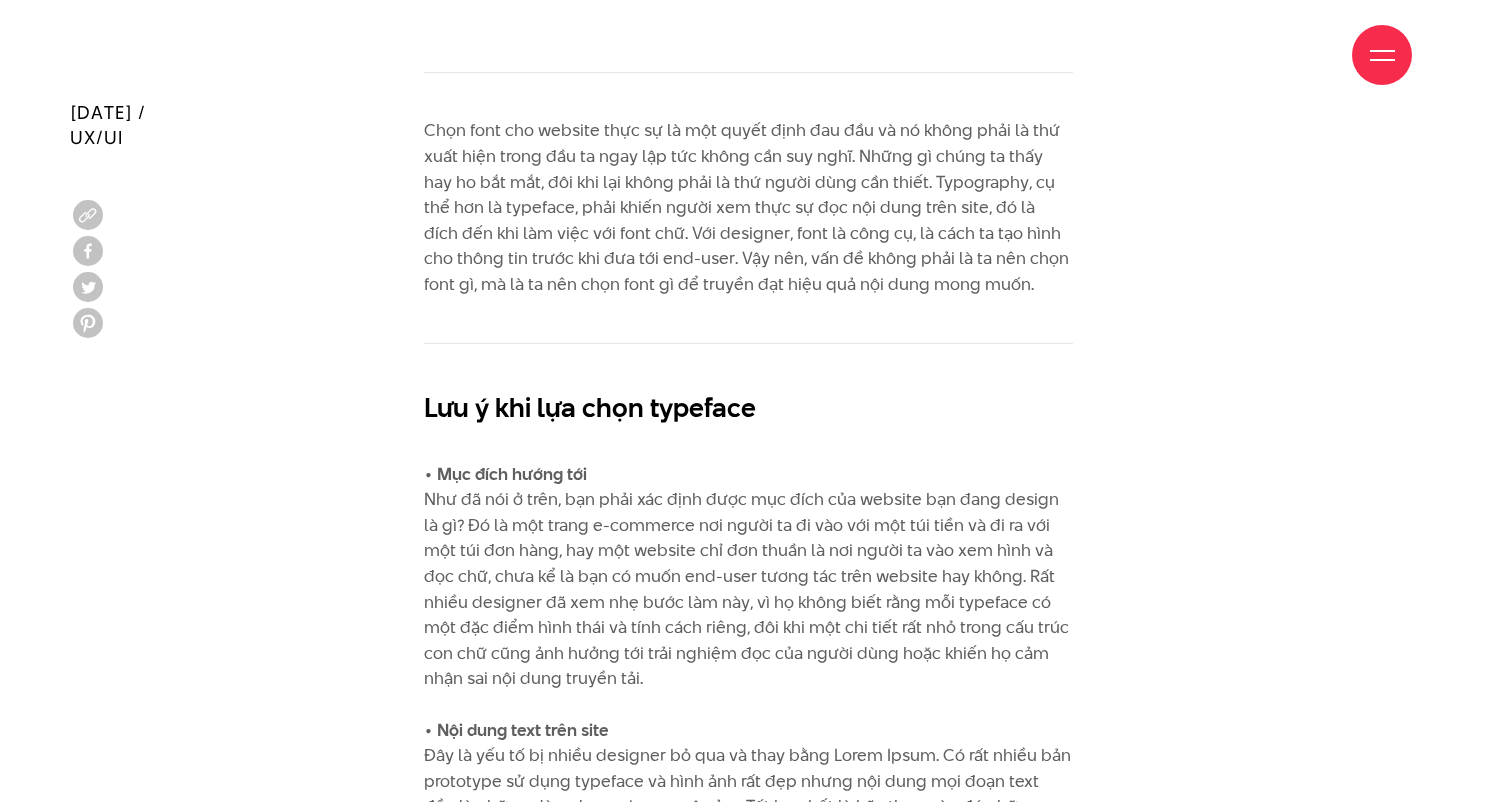 scroll, scrollTop: 4116, scrollLeft: 0, axis: vertical 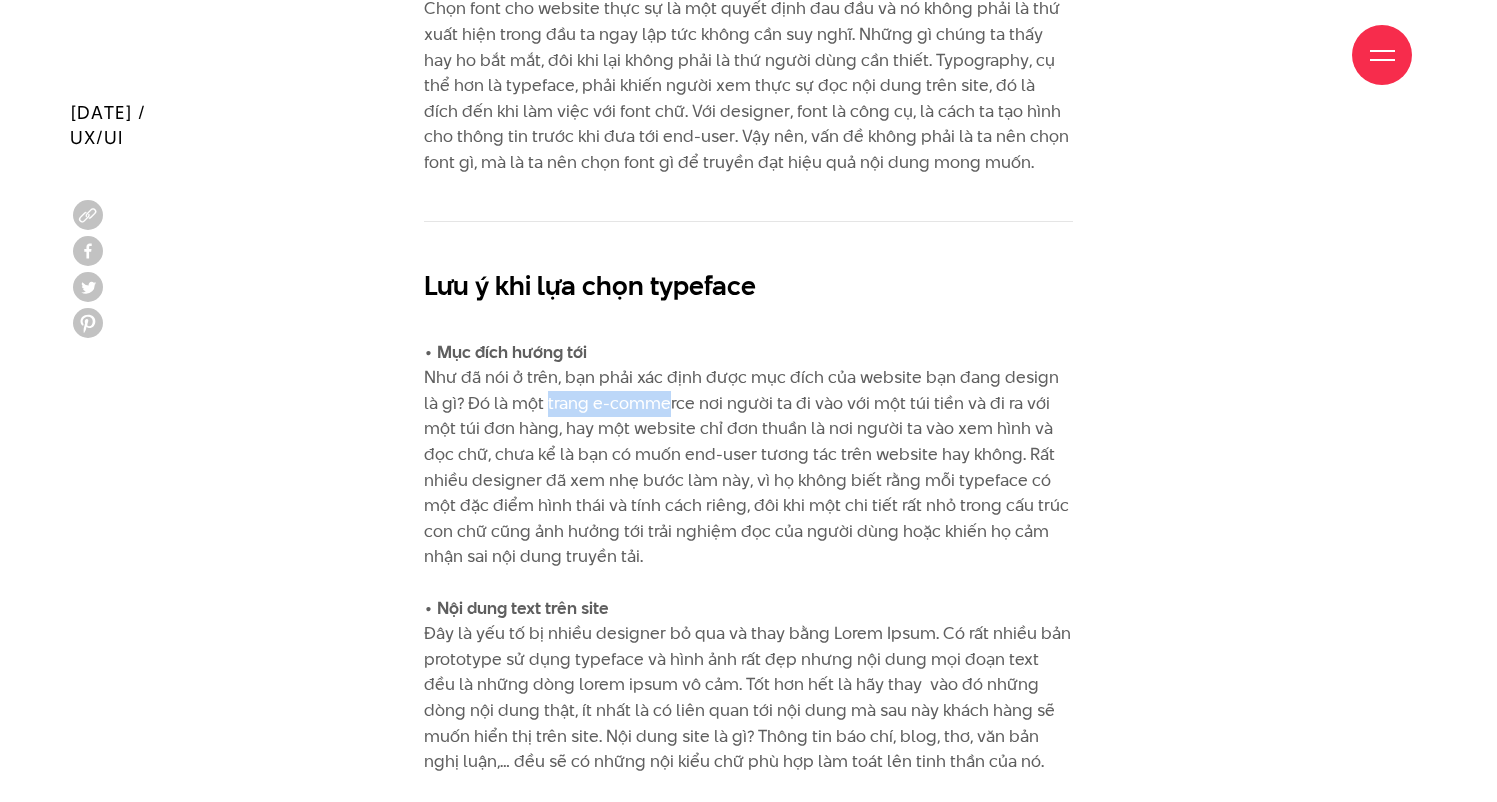 drag, startPoint x: 598, startPoint y: 385, endPoint x: 727, endPoint y: 379, distance: 129.13947 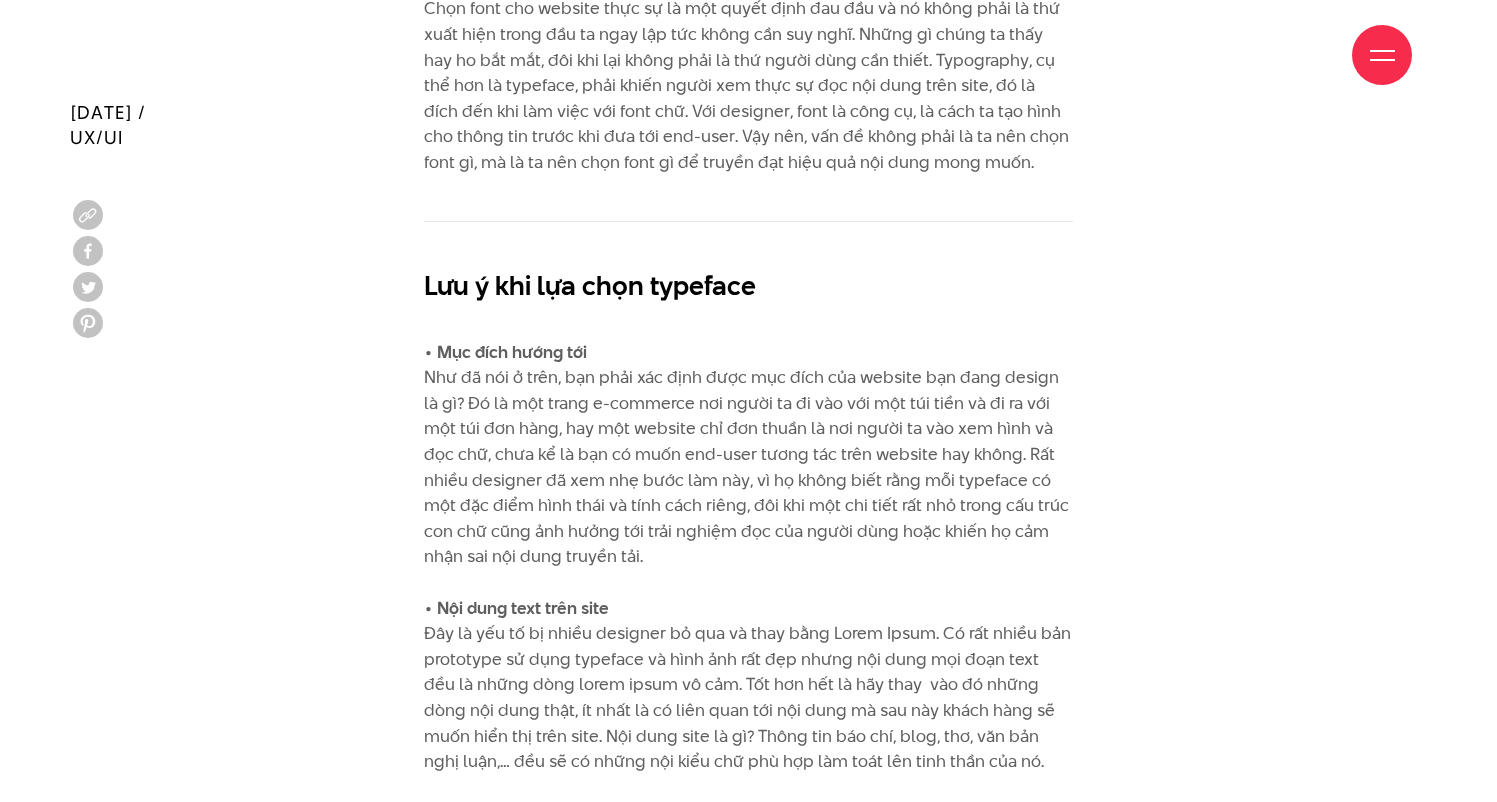 click on "• Mục đích hướng tới
Như đã nói ở trên, bạn phải xác định được mục đích của website bạn đang design là gì? Đó là một trang e-commerce nơi người ta đi vào với một túi tiền và đi ra với một túi đơn hàng, hay một website chỉ đơn thuần là nơi người ta vào xem hình và đọc chữ, chưa kể là bạn có muốn end-user tương tác trên website hay không. Rất nhiều designer đã xem nhẹ bước làm này, vì họ không biết rằng mỗi typeface có một đặc điểm hình thái và tính cách riêng, đôi khi một chi tiết rất nhỏ trong cấu trúc con chữ cũng ảnh hưởng tới trải nghiệm đọc của người dùng hoặc khiến họ cảm nhận sai nội dung truyền tải.
• Nội dung text trên site
• Phân loại typeface
• Display text hay body text
• Đặc tính hình thái của typeface" at bounding box center (748, 941) 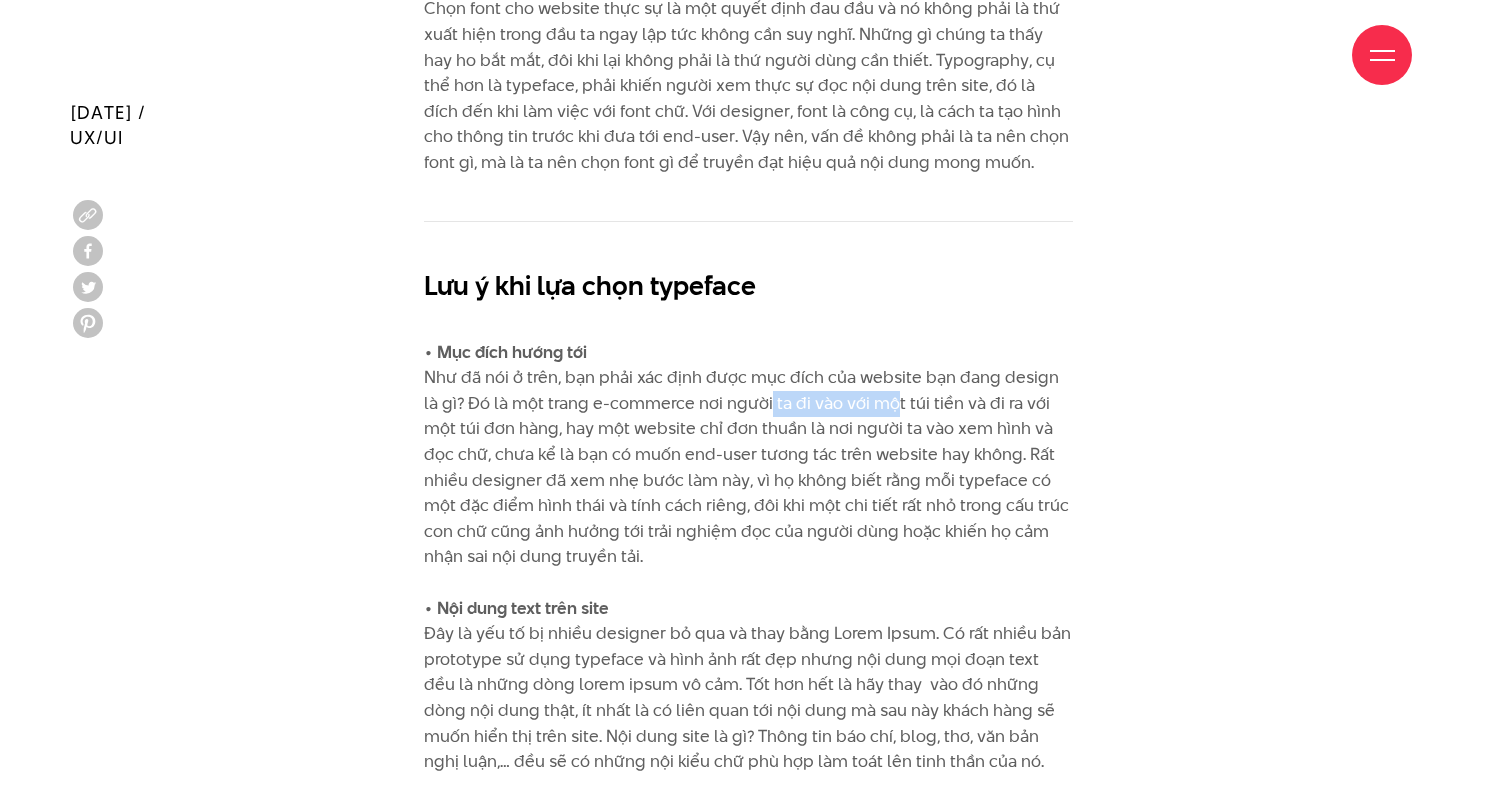 drag, startPoint x: 810, startPoint y: 384, endPoint x: 880, endPoint y: 385, distance: 70.00714 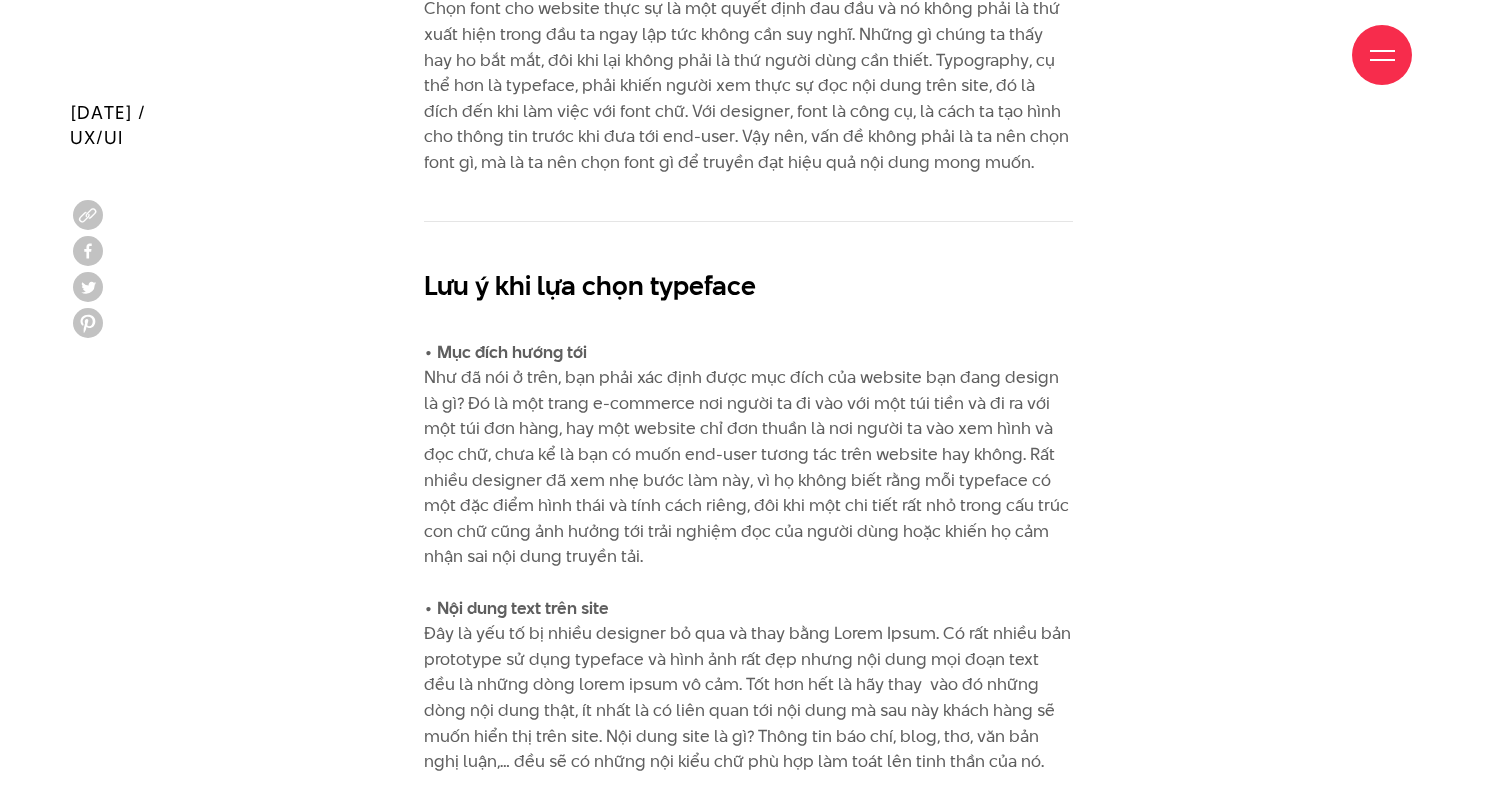 click on "• Mục đích hướng tới
Như đã nói ở trên, bạn phải xác định được mục đích của website bạn đang design là gì? Đó là một trang e-commerce nơi người ta đi vào với một túi tiền và đi ra với một túi đơn hàng, hay một website chỉ đơn thuần là nơi người ta vào xem hình và đọc chữ, chưa kể là bạn có muốn end-user tương tác trên website hay không. Rất nhiều designer đã xem nhẹ bước làm này, vì họ không biết rằng mỗi typeface có một đặc điểm hình thái và tính cách riêng, đôi khi một chi tiết rất nhỏ trong cấu trúc con chữ cũng ảnh hưởng tới trải nghiệm đọc của người dùng hoặc khiến họ cảm nhận sai nội dung truyền tải.
• Nội dung text trên site
• Phân loại typeface
• Display text hay body text
• Đặc tính hình thái của typeface" at bounding box center [748, 941] 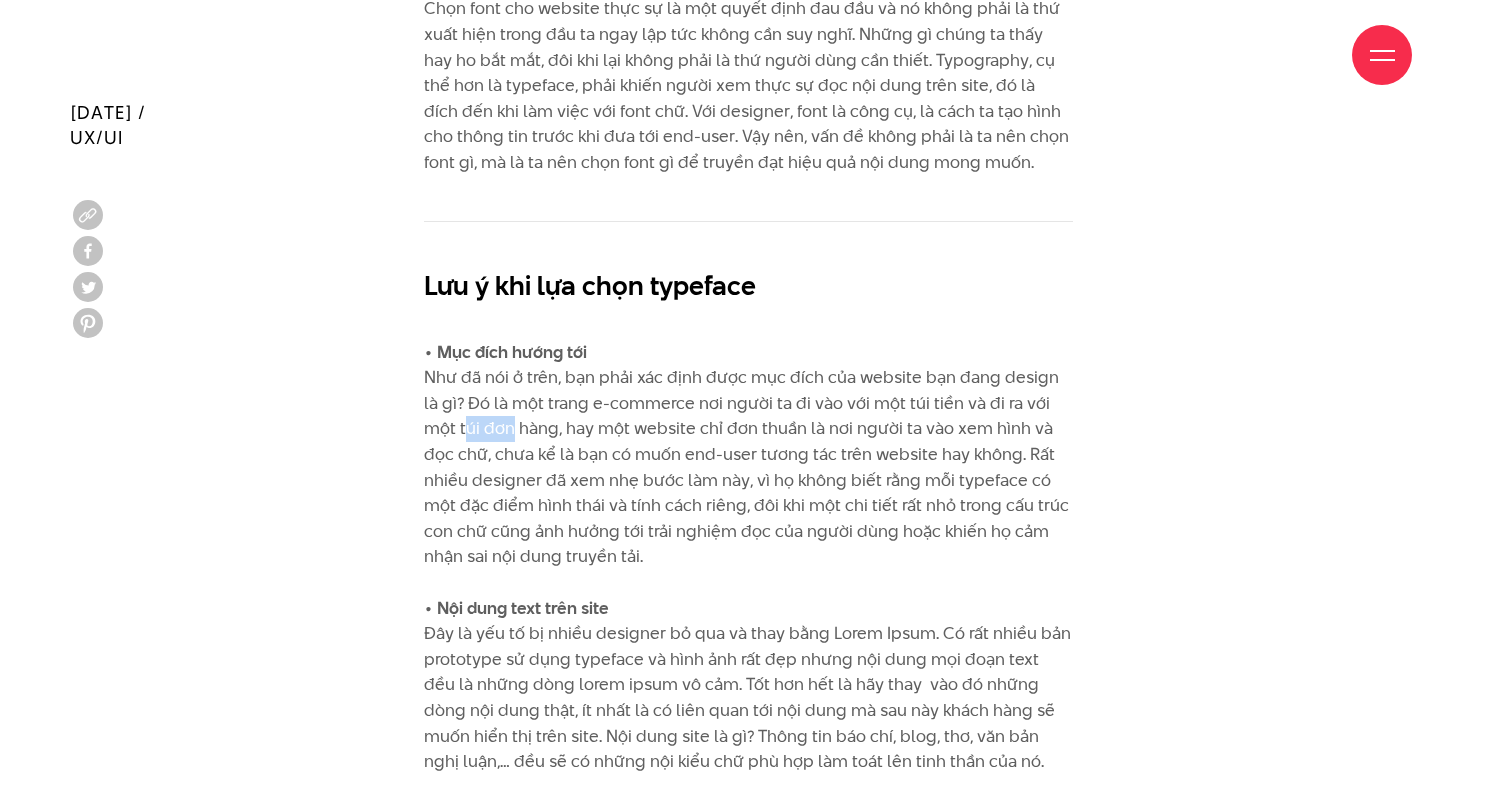 drag, startPoint x: 415, startPoint y: 416, endPoint x: 528, endPoint y: 410, distance: 113.15918 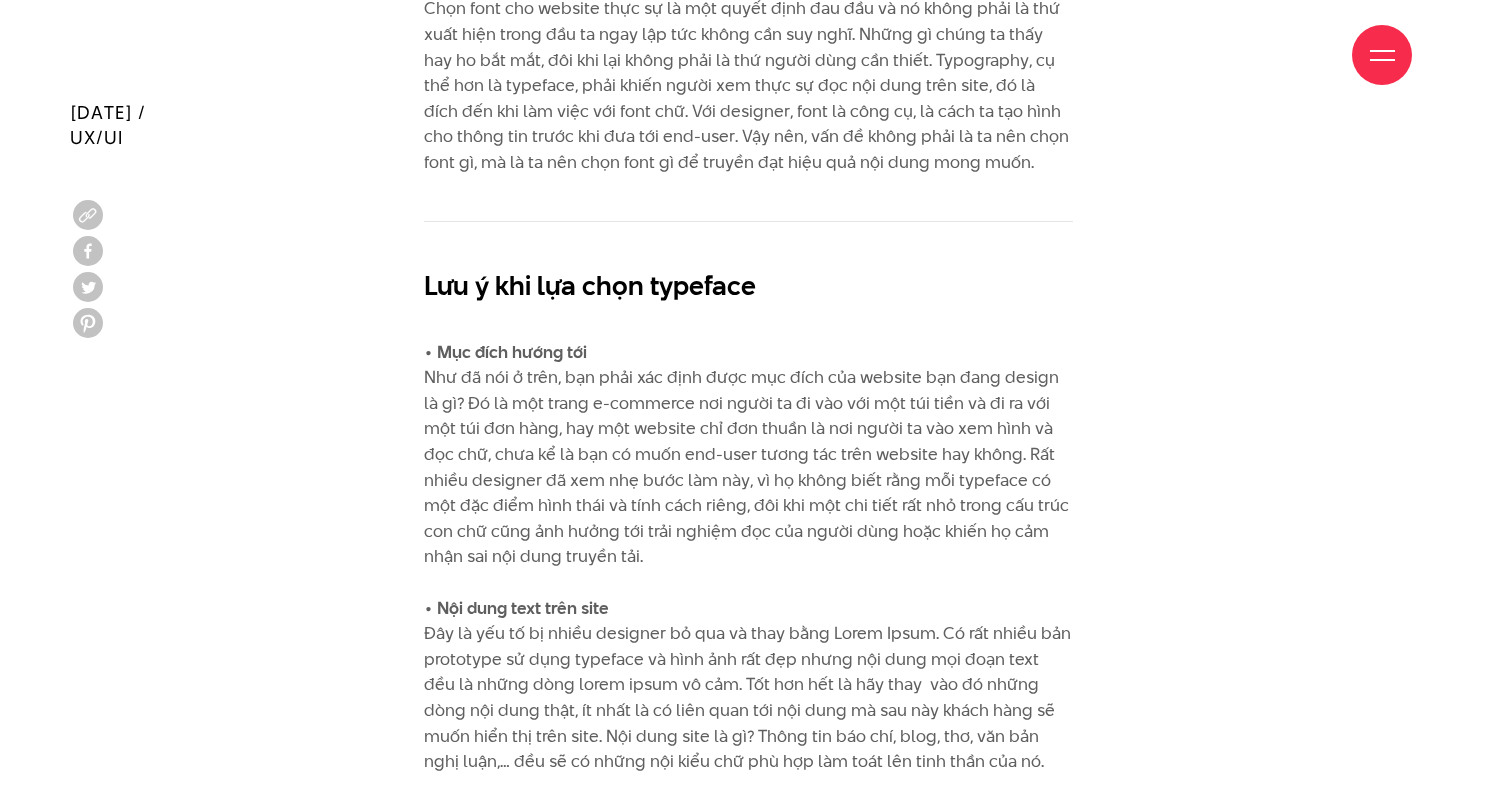 drag, startPoint x: 528, startPoint y: 410, endPoint x: 538, endPoint y: 409, distance: 10.049875 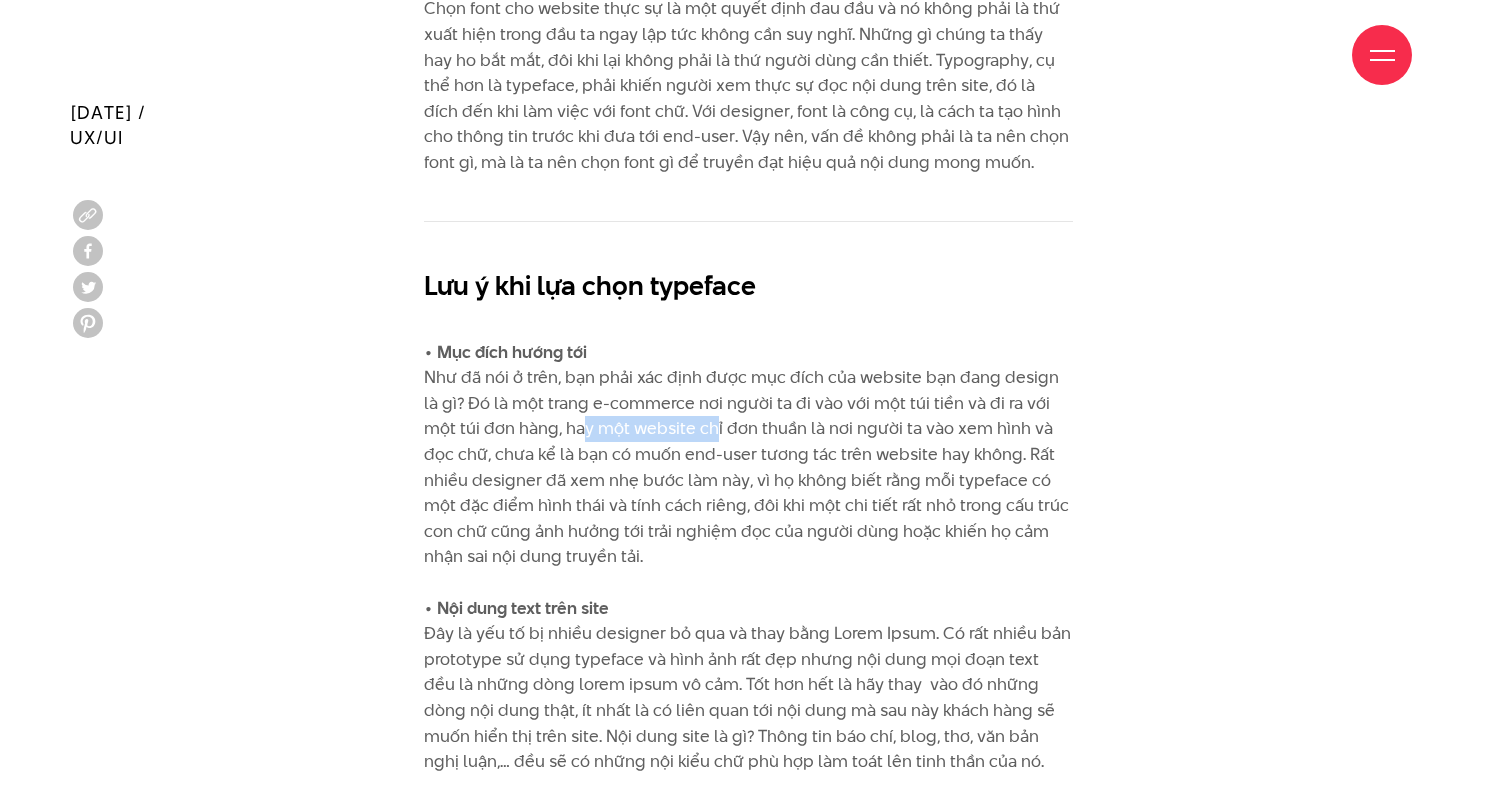 drag, startPoint x: 538, startPoint y: 409, endPoint x: 669, endPoint y: 415, distance: 131.13733 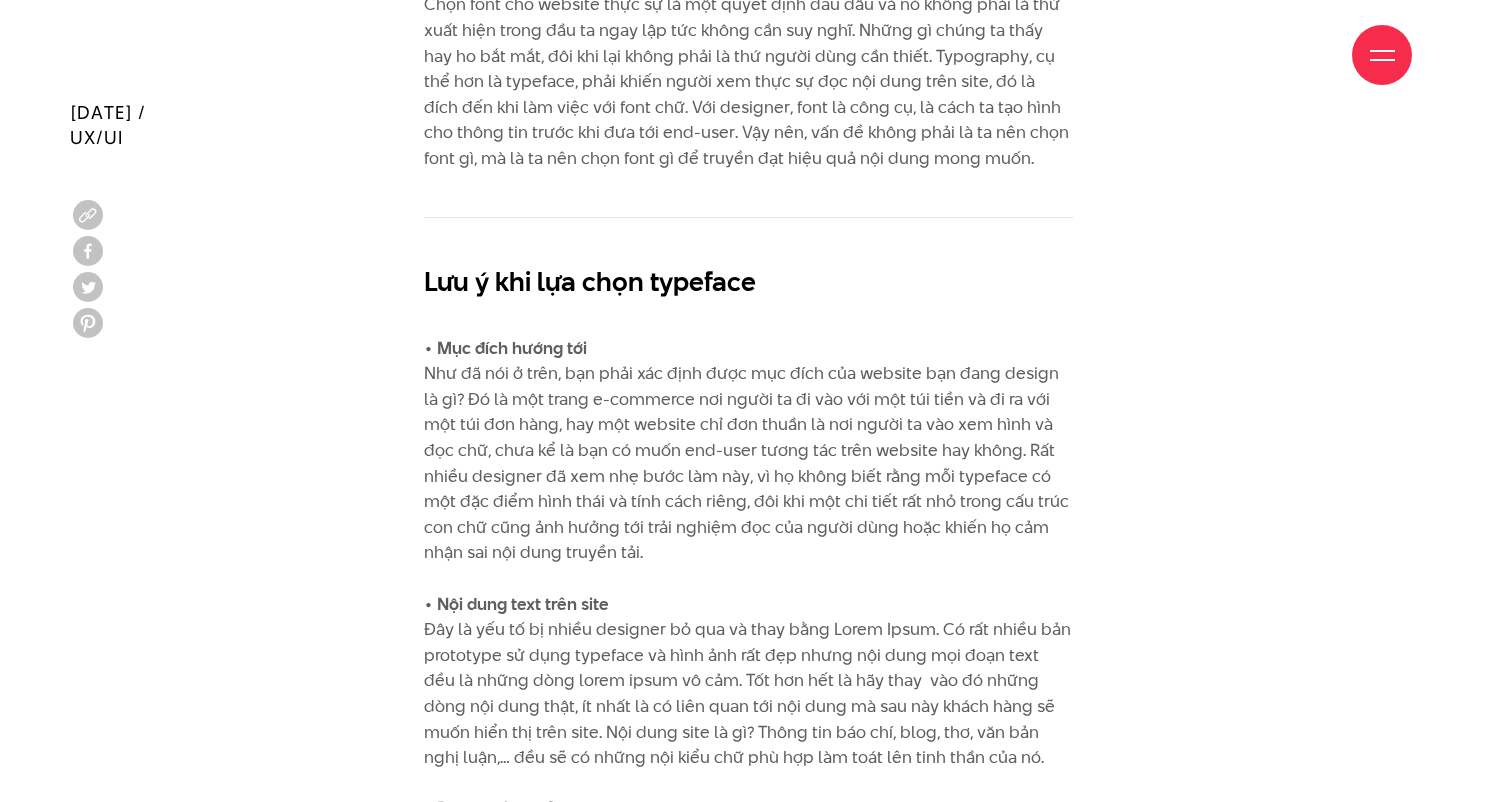 scroll, scrollTop: 4131, scrollLeft: 0, axis: vertical 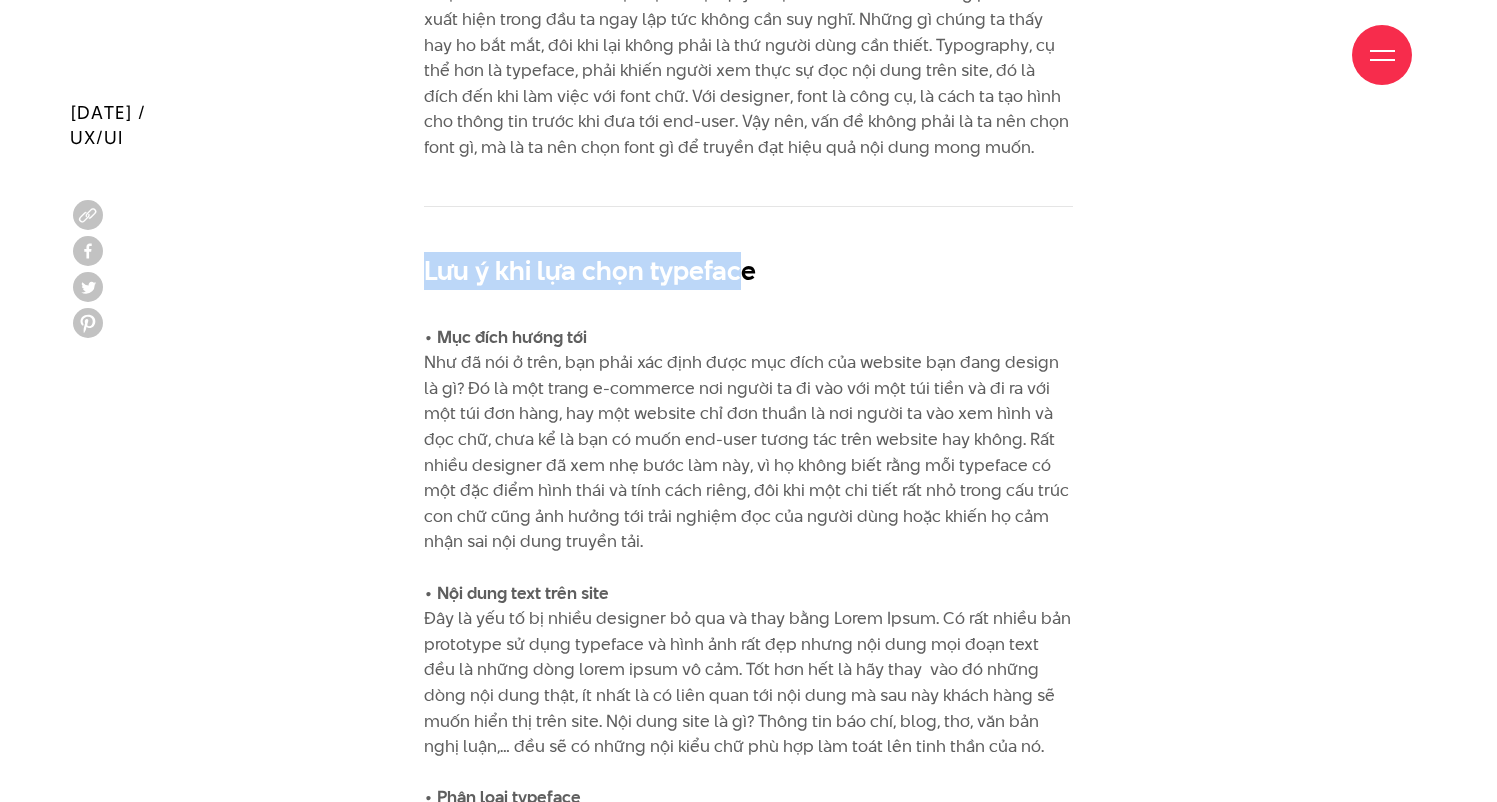 drag, startPoint x: 421, startPoint y: 260, endPoint x: 774, endPoint y: 257, distance: 353.01276 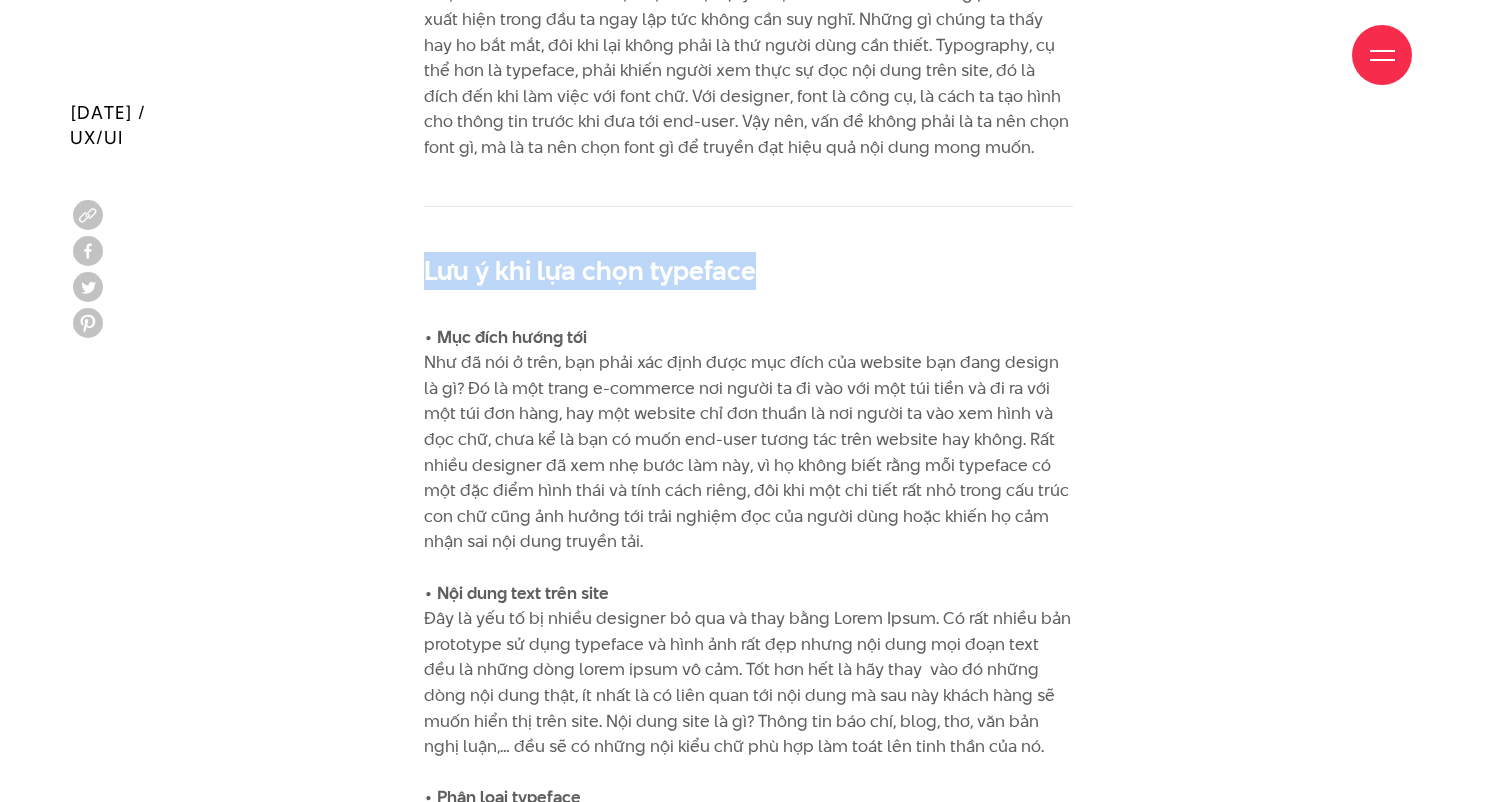 click on "Lưu ý khi lựa chọn typeface" at bounding box center (748, 271) 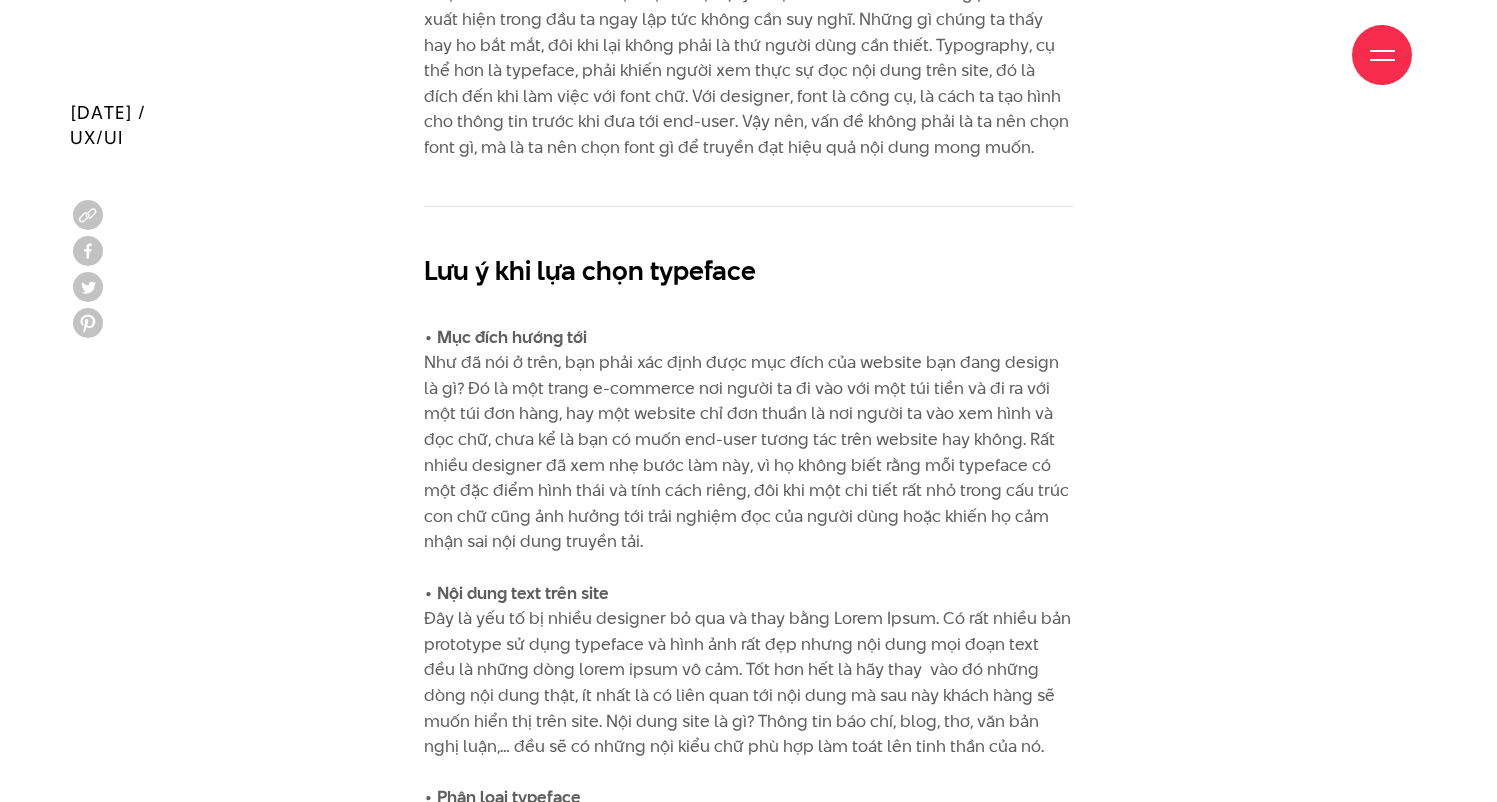 click on "• Mục đích hướng tới
Như đã nói ở trên, bạn phải xác định được mục đích của website bạn đang design là gì? Đó là một trang e-commerce nơi người ta đi vào với một túi tiền và đi ra với một túi đơn hàng, hay một website chỉ đơn thuần là nơi người ta vào xem hình và đọc chữ, chưa kể là bạn có muốn end-user tương tác trên website hay không. Rất nhiều designer đã xem nhẹ bước làm này, vì họ không biết rằng mỗi typeface có một đặc điểm hình thái và tính cách riêng, đôi khi một chi tiết rất nhỏ trong cấu trúc con chữ cũng ảnh hưởng tới trải nghiệm đọc của người dùng hoặc khiến họ cảm nhận sai nội dung truyền tải.
• Nội dung text trên site
• Phân loại typeface
• Display text hay body text
• Đặc tính hình thái của typeface" at bounding box center [748, 926] 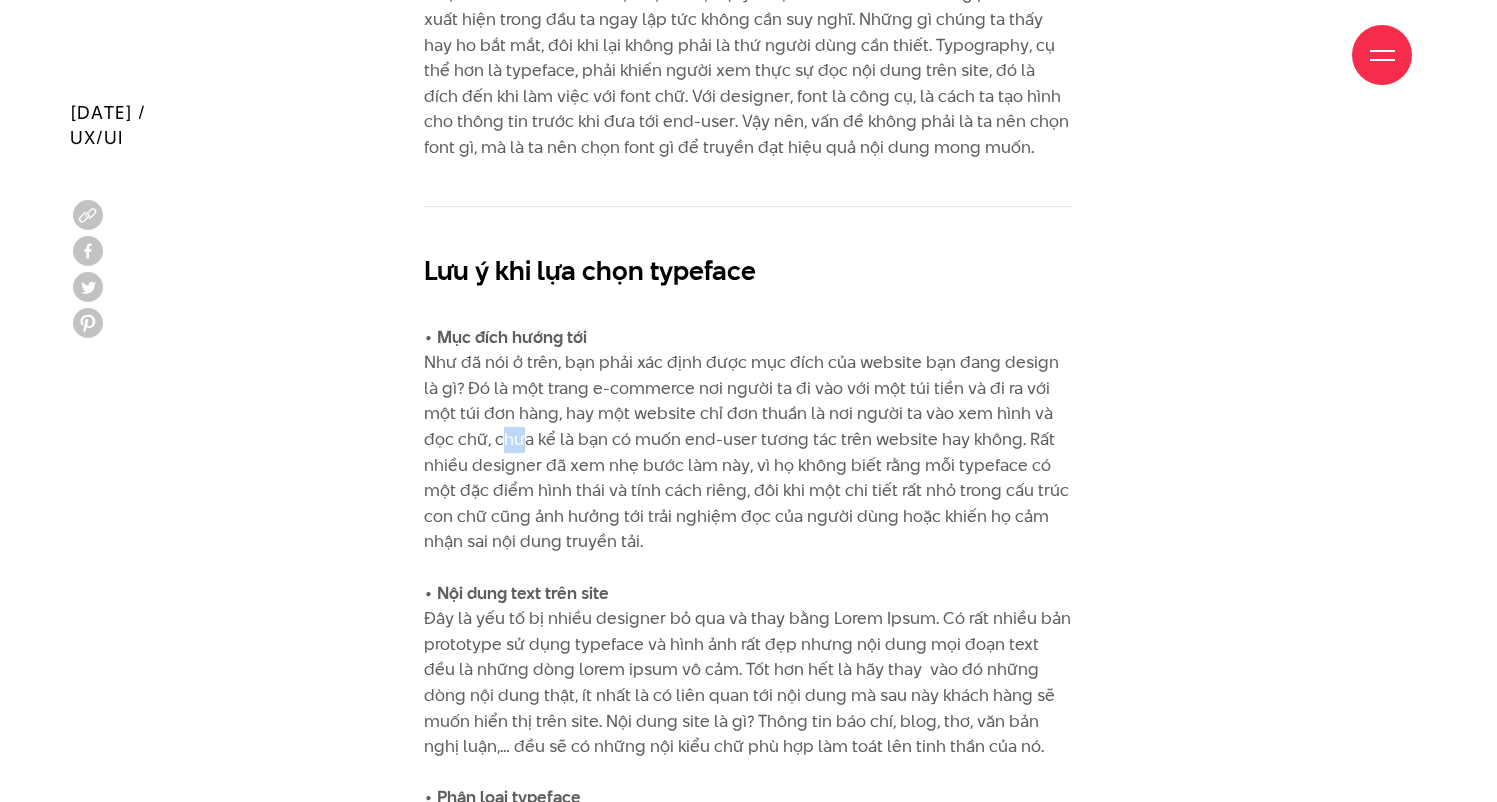drag, startPoint x: 463, startPoint y: 428, endPoint x: 505, endPoint y: 429, distance: 42.0119 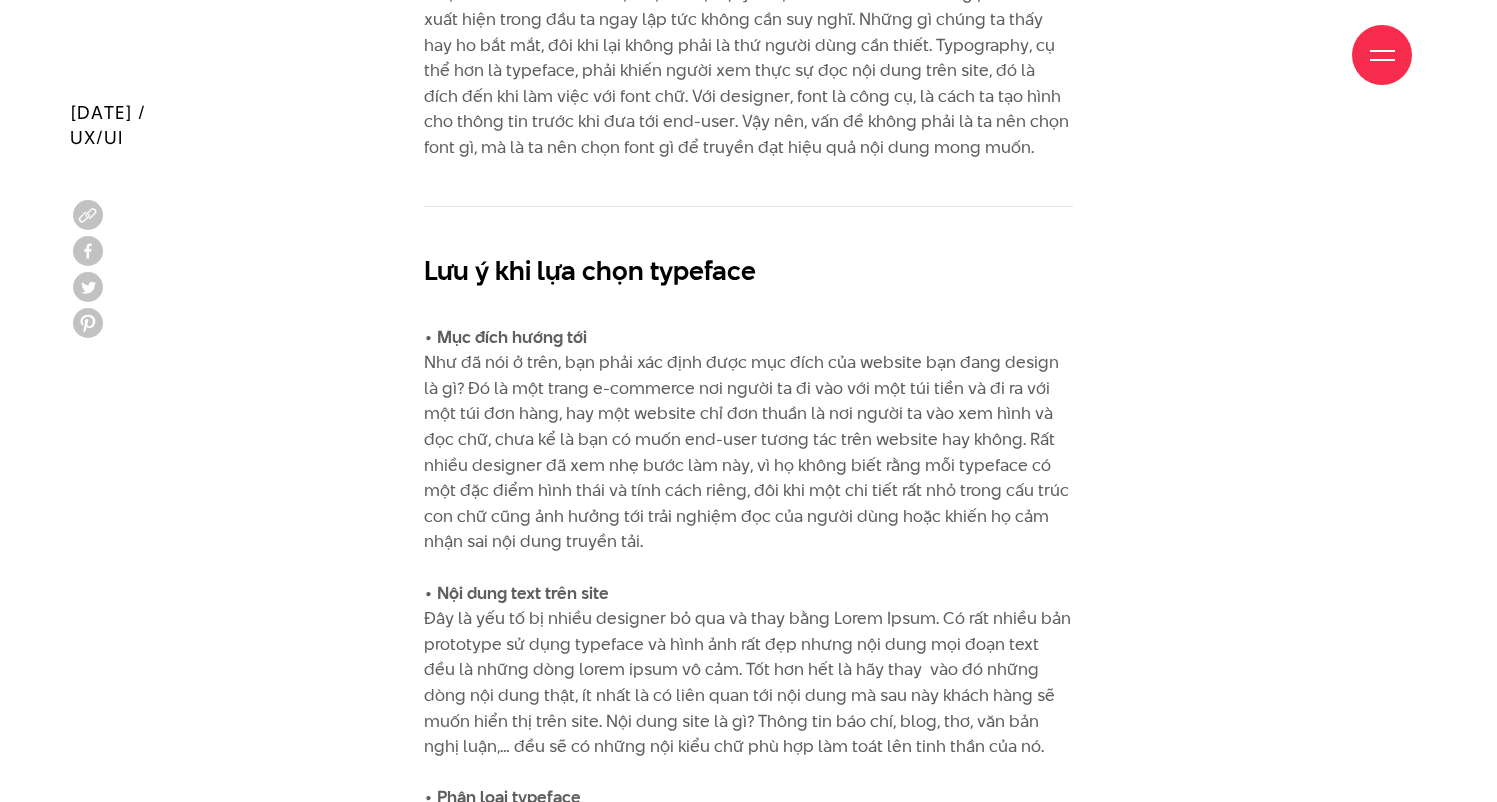click on "• Mục đích hướng tới
Như đã nói ở trên, bạn phải xác định được mục đích của website bạn đang design là gì? Đó là một trang e-commerce nơi người ta đi vào với một túi tiền và đi ra với một túi đơn hàng, hay một website chỉ đơn thuần là nơi người ta vào xem hình và đọc chữ, chưa kể là bạn có muốn end-user tương tác trên website hay không. Rất nhiều designer đã xem nhẹ bước làm này, vì họ không biết rằng mỗi typeface có một đặc điểm hình thái và tính cách riêng, đôi khi một chi tiết rất nhỏ trong cấu trúc con chữ cũng ảnh hưởng tới trải nghiệm đọc của người dùng hoặc khiến họ cảm nhận sai nội dung truyền tải.
• Nội dung text trên site
• Phân loại typeface
• Display text hay body text
• Đặc tính hình thái của typeface" at bounding box center (748, 926) 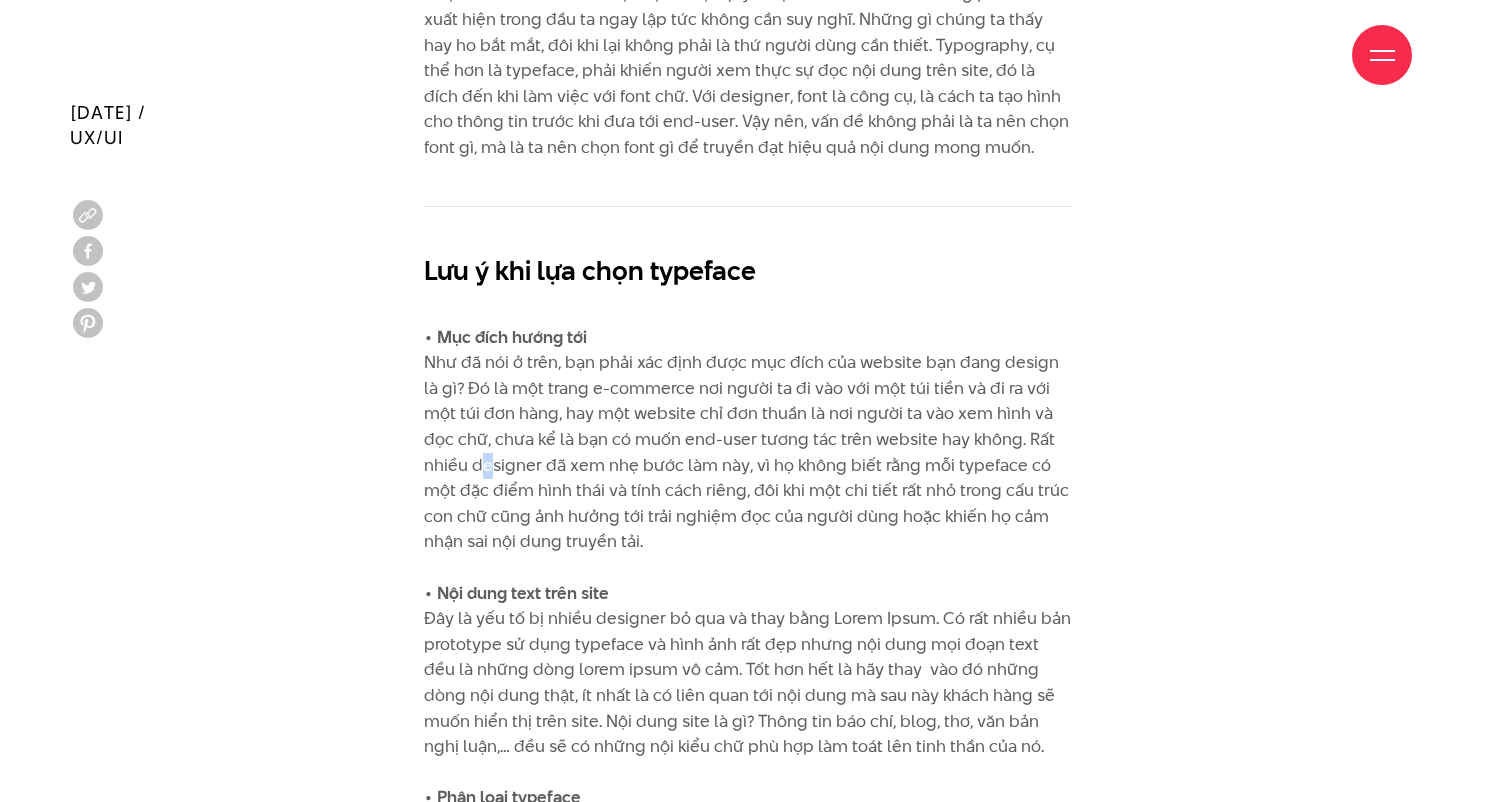 drag, startPoint x: 426, startPoint y: 457, endPoint x: 474, endPoint y: 447, distance: 49.0306 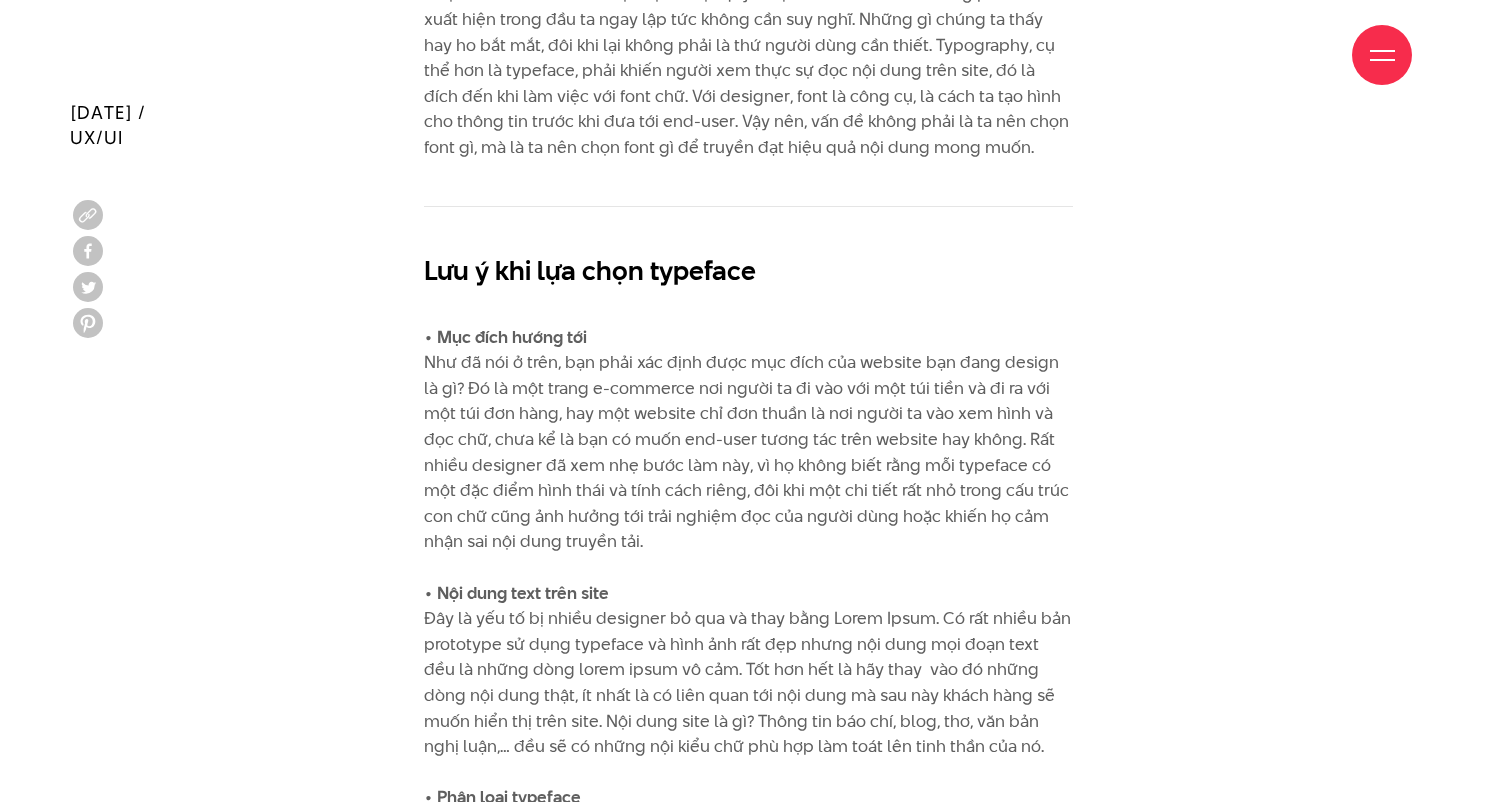 click on "• Mục đích hướng tới
Như đã nói ở trên, bạn phải xác định được mục đích của website bạn đang design là gì? Đó là một trang e-commerce nơi người ta đi vào với một túi tiền và đi ra với một túi đơn hàng, hay một website chỉ đơn thuần là nơi người ta vào xem hình và đọc chữ, chưa kể là bạn có muốn end-user tương tác trên website hay không. Rất nhiều designer đã xem nhẹ bước làm này, vì họ không biết rằng mỗi typeface có một đặc điểm hình thái và tính cách riêng, đôi khi một chi tiết rất nhỏ trong cấu trúc con chữ cũng ảnh hưởng tới trải nghiệm đọc của người dùng hoặc khiến họ cảm nhận sai nội dung truyền tải.
• Nội dung text trên site
• Phân loại typeface
• Display text hay body text
• Đặc tính hình thái của typeface" at bounding box center [748, 926] 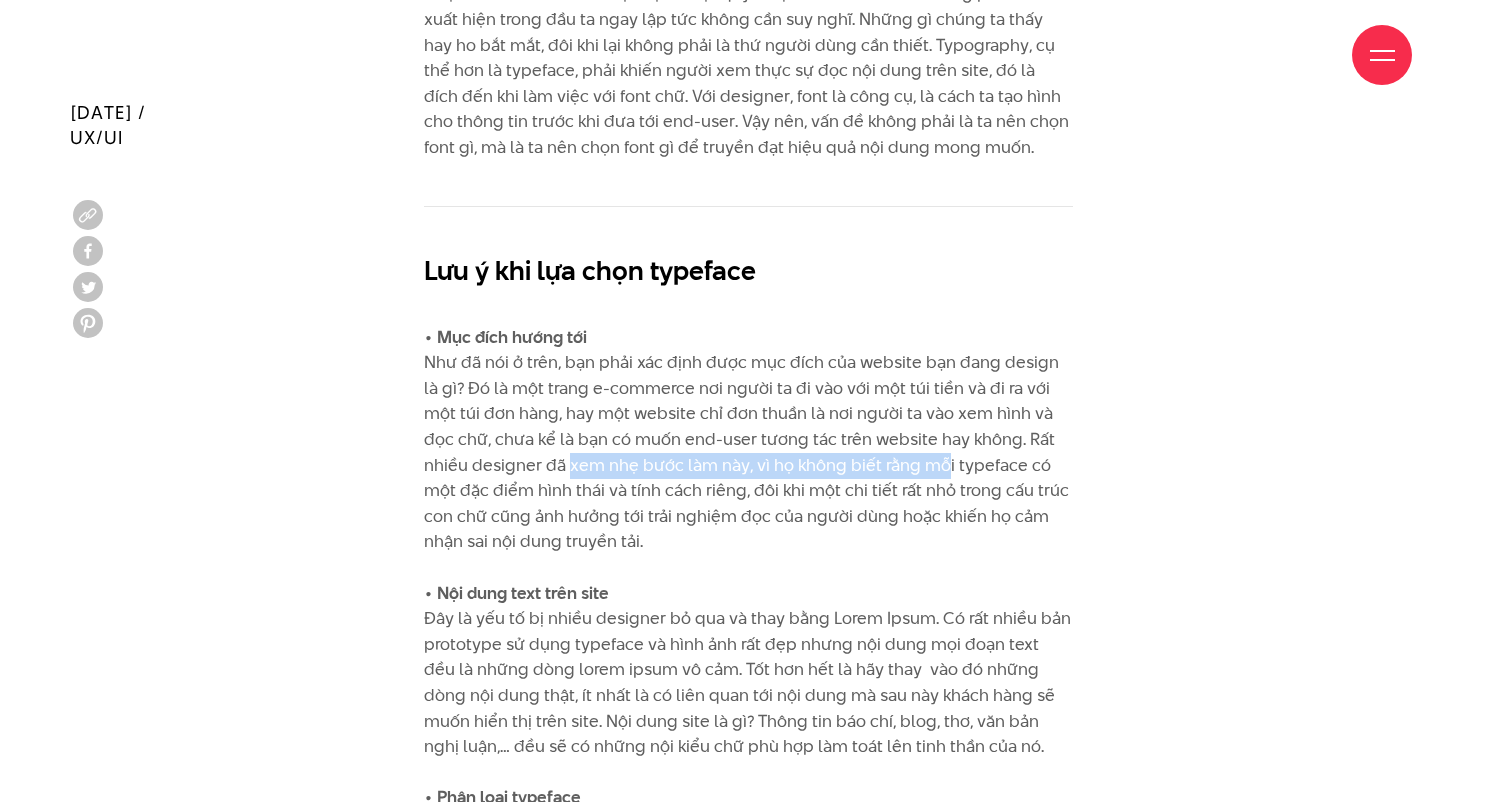 drag, startPoint x: 517, startPoint y: 449, endPoint x: 892, endPoint y: 452, distance: 375.012 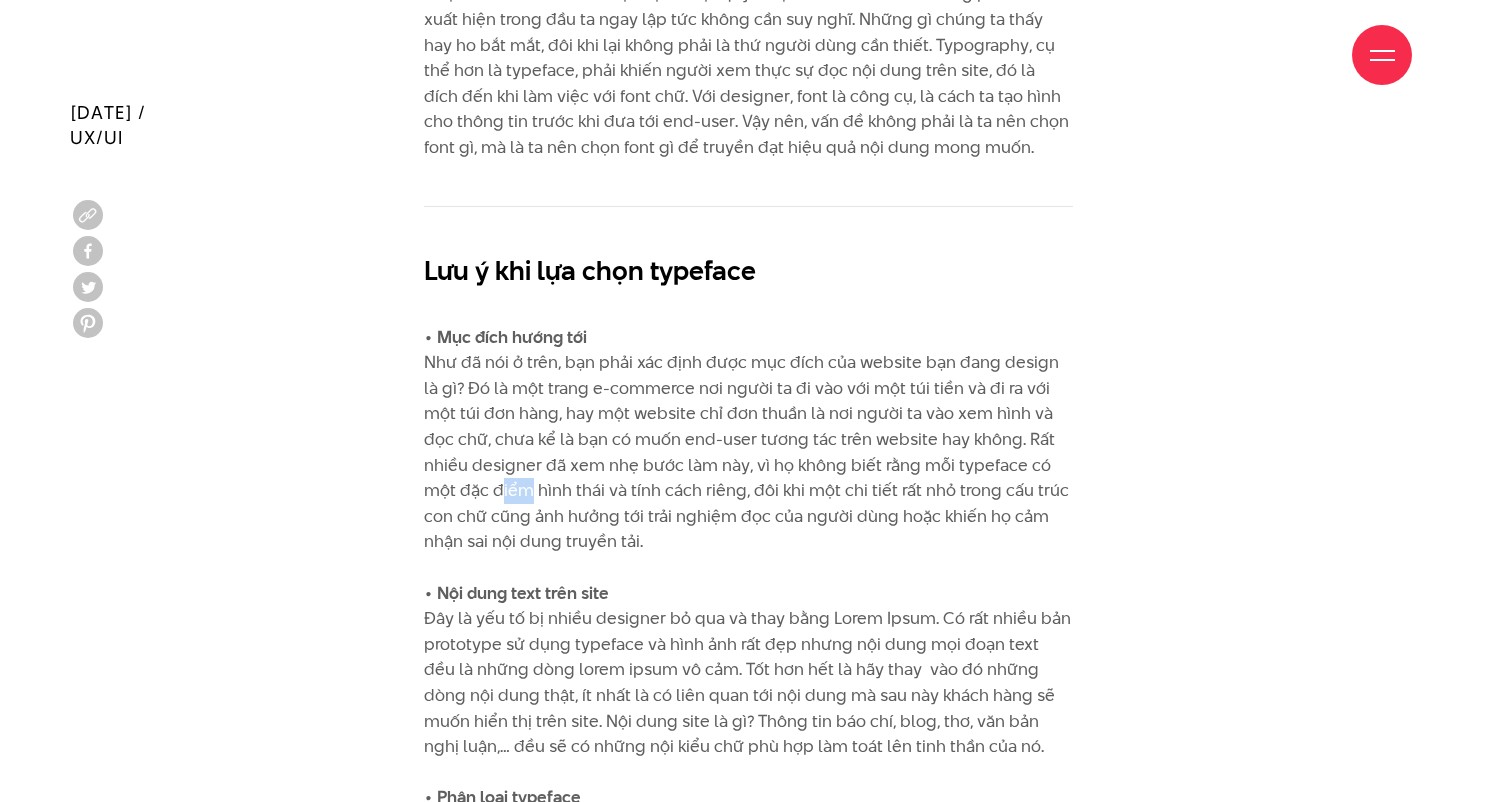 drag, startPoint x: 427, startPoint y: 473, endPoint x: 536, endPoint y: 479, distance: 109.165016 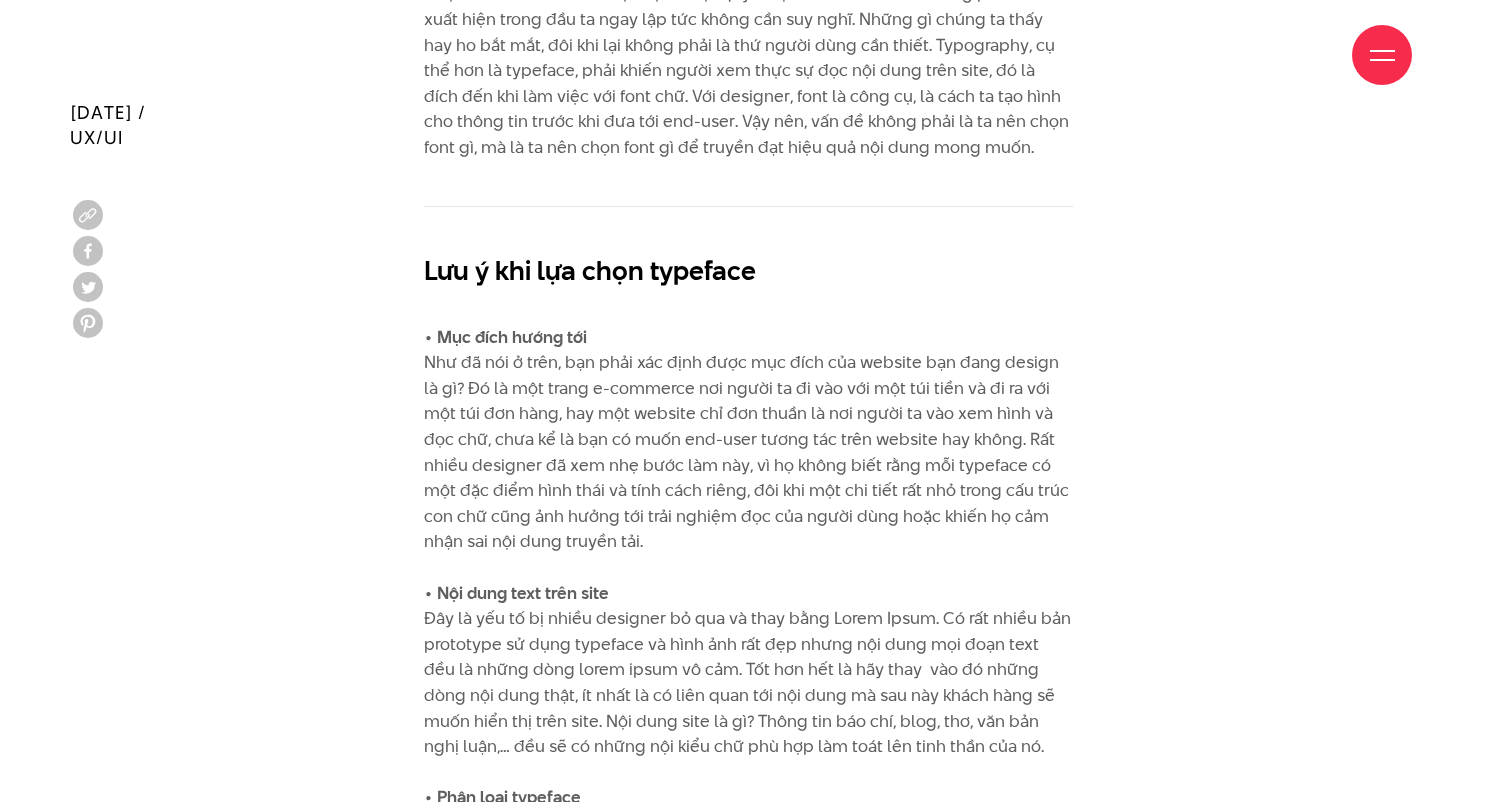 click on "• Mục đích hướng tới
Như đã nói ở trên, bạn phải xác định được mục đích của website bạn đang design là gì? Đó là một trang e-commerce nơi người ta đi vào với một túi tiền và đi ra với một túi đơn hàng, hay một website chỉ đơn thuần là nơi người ta vào xem hình và đọc chữ, chưa kể là bạn có muốn end-user tương tác trên website hay không. Rất nhiều designer đã xem nhẹ bước làm này, vì họ không biết rằng mỗi typeface có một đặc điểm hình thái và tính cách riêng, đôi khi một chi tiết rất nhỏ trong cấu trúc con chữ cũng ảnh hưởng tới trải nghiệm đọc của người dùng hoặc khiến họ cảm nhận sai nội dung truyền tải.
• Nội dung text trên site
• Phân loại typeface
• Display text hay body text
• Đặc tính hình thái của typeface" at bounding box center [748, 926] 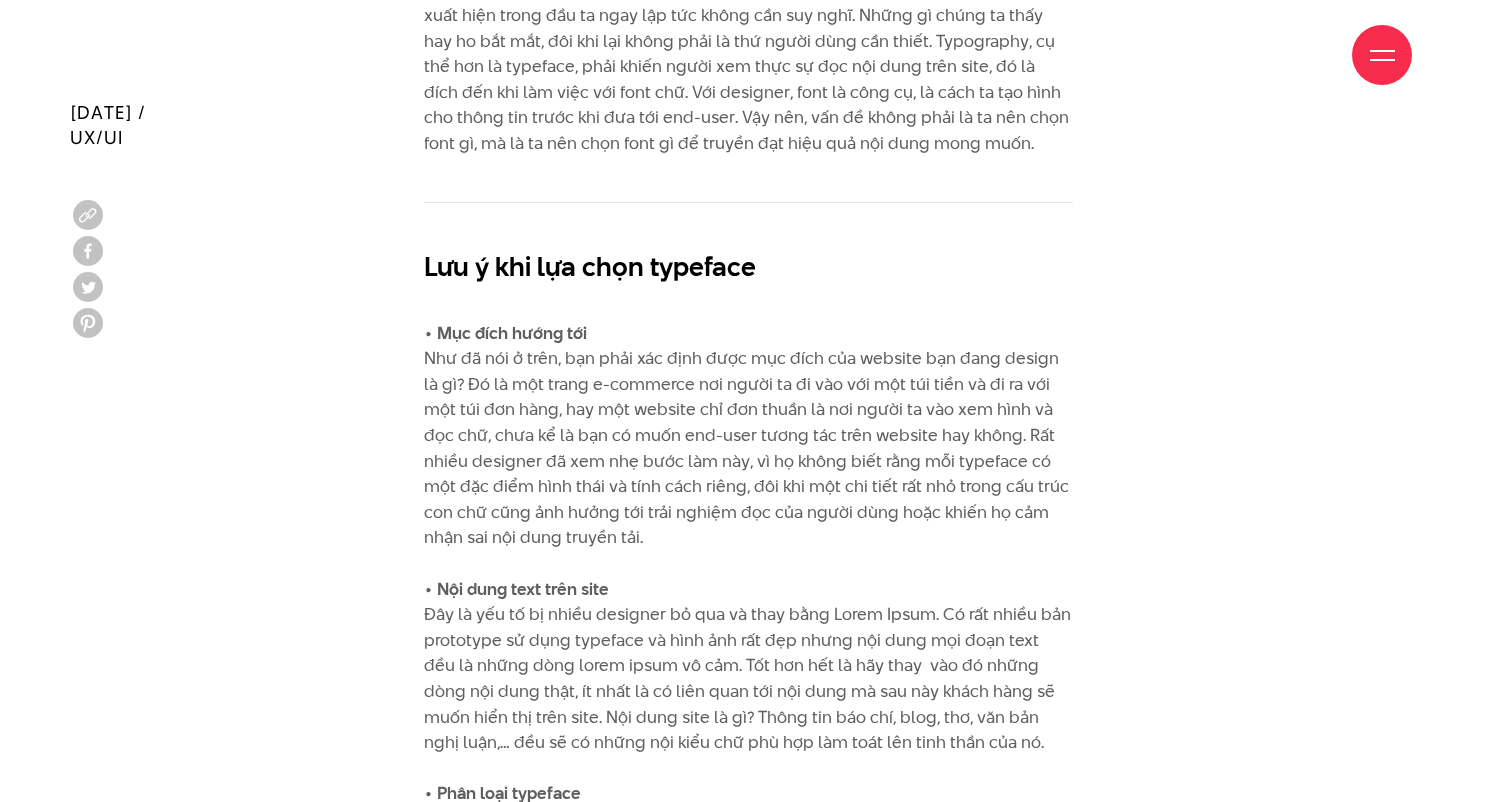 scroll, scrollTop: 4139, scrollLeft: 0, axis: vertical 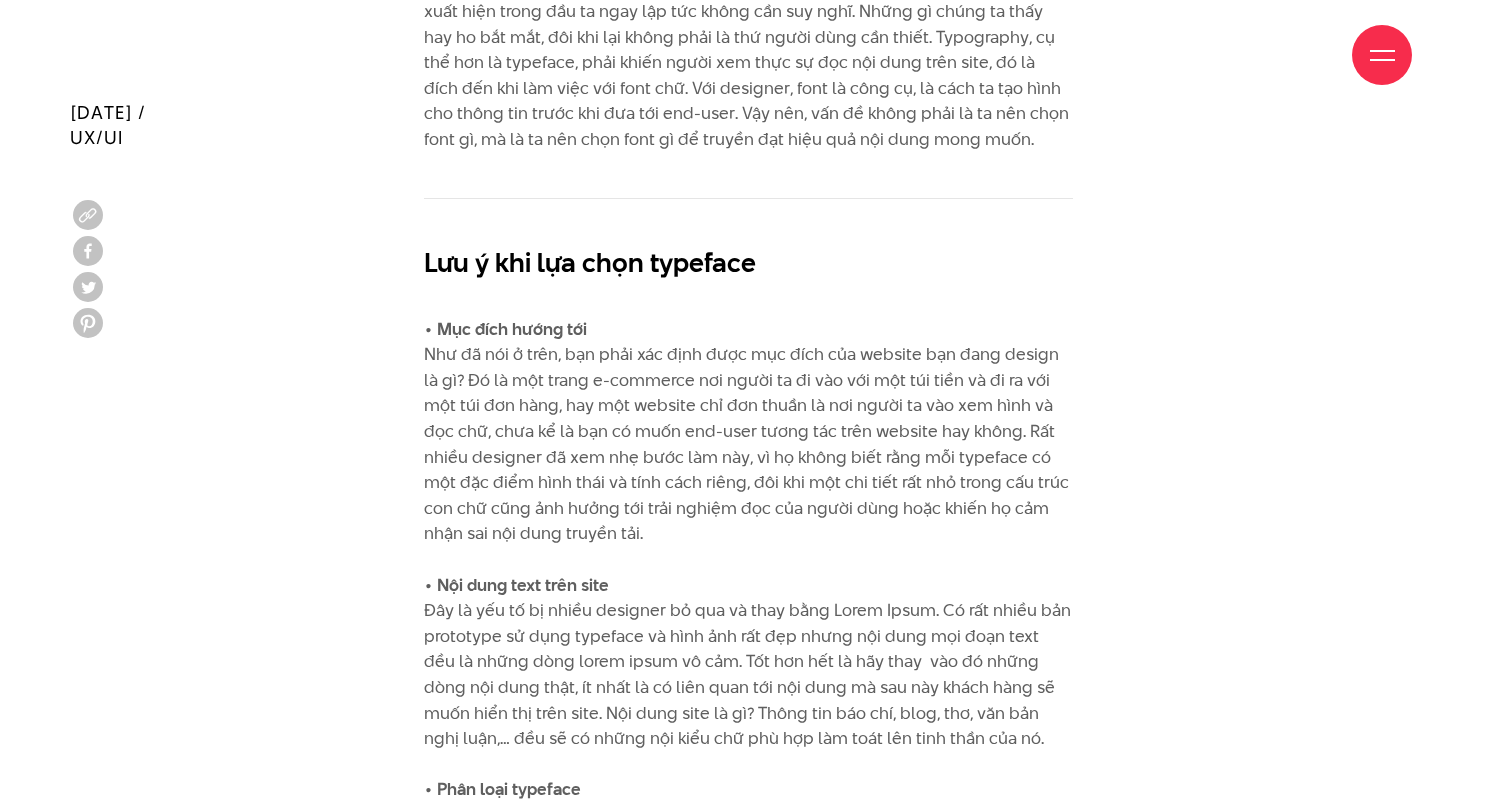 click on "• Mục đích hướng tới
Như đã nói ở trên, bạn phải xác định được mục đích của website bạn đang design là gì? Đó là một trang e-commerce nơi người ta đi vào với một túi tiền và đi ra với một túi đơn hàng, hay một website chỉ đơn thuần là nơi người ta vào xem hình và đọc chữ, chưa kể là bạn có muốn end-user tương tác trên website hay không. Rất nhiều designer đã xem nhẹ bước làm này, vì họ không biết rằng mỗi typeface có một đặc điểm hình thái và tính cách riêng, đôi khi một chi tiết rất nhỏ trong cấu trúc con chữ cũng ảnh hưởng tới trải nghiệm đọc của người dùng hoặc khiến họ cảm nhận sai nội dung truyền tải.
• Nội dung text trên site
• Phân loại typeface
• Display text hay body text
• Đặc tính hình thái của typeface" at bounding box center [748, 918] 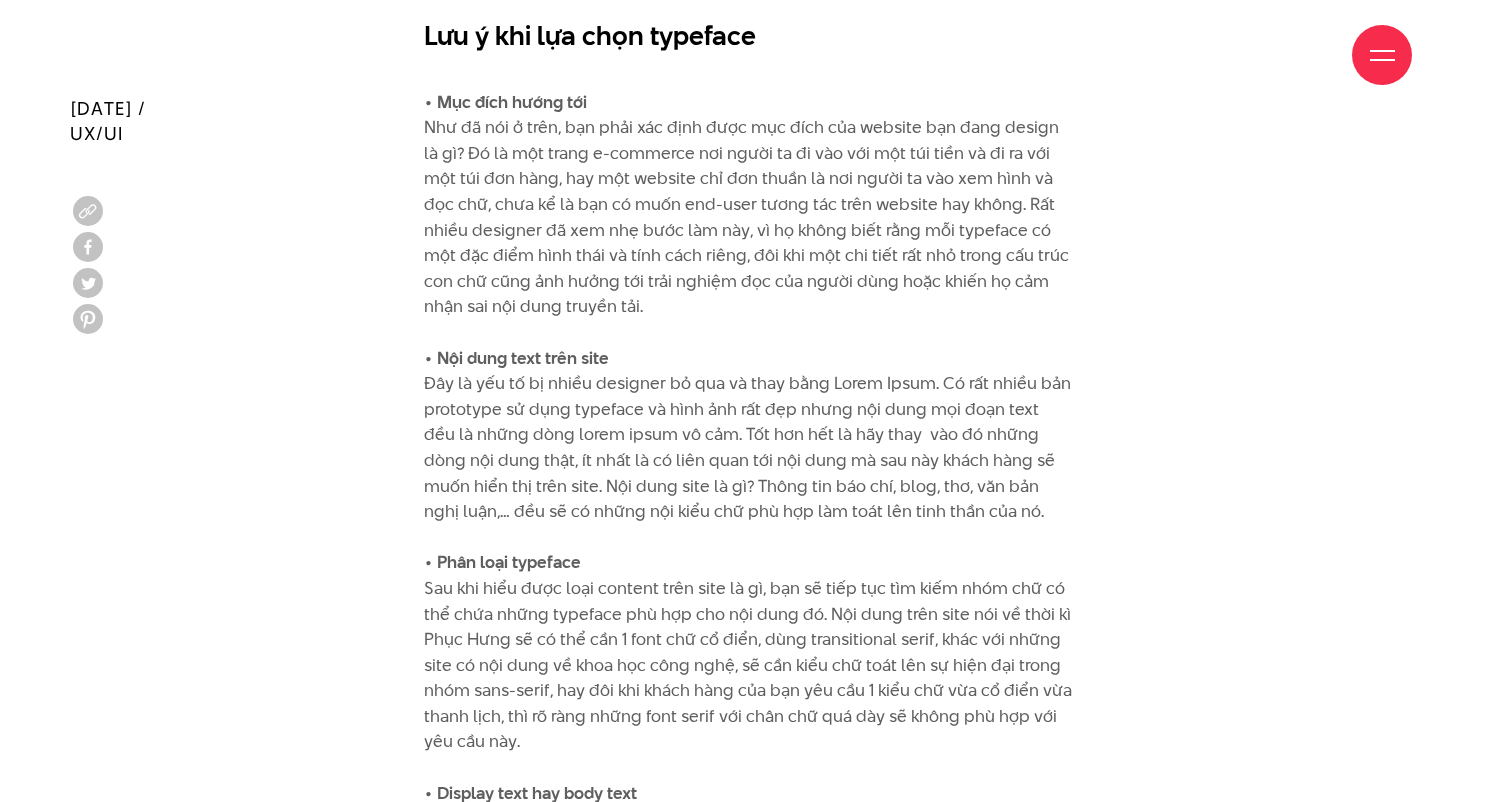scroll, scrollTop: 4382, scrollLeft: 0, axis: vertical 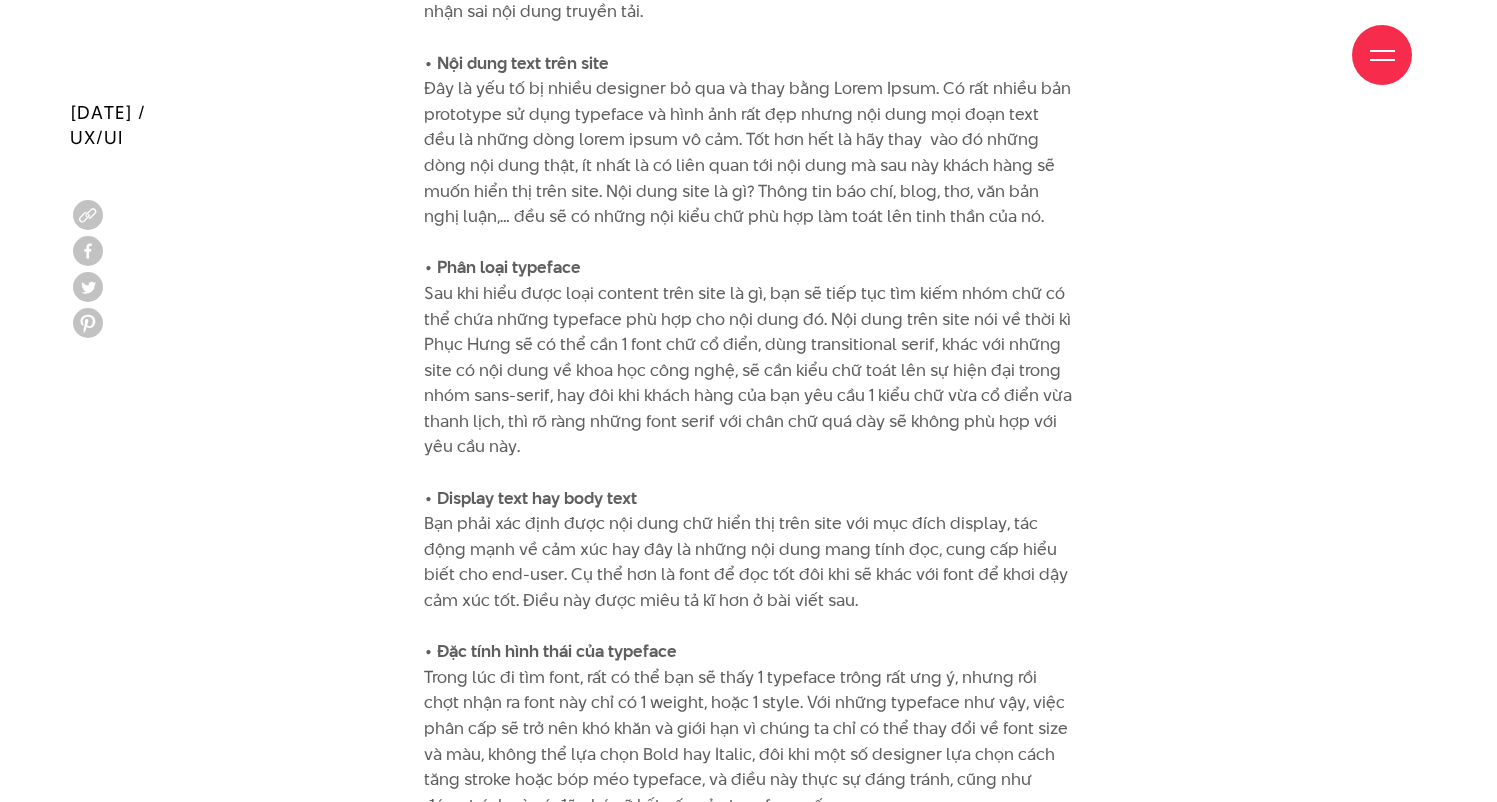 click on "Chọn font cho website thực sự là một quyết định đau đầu và nó không phải là thứ xuất hiện trong đầu ta ngay lập tức không cần suy nghĩ. Những gì chúng ta thấy hay ho bắt mắt, đôi khi lại không phải là thứ người dùng cần thiết. Typography, cụ thể hơn là typeface, phải khiến người xem thực sự đọc nội dung trên site, đó là đích đến khi làm việc với font chữ. Với designer, font là công cụ, là cách ta tạo hình cho thông tin trước khi đưa tới end-user. Vậy nên, vấn đề không phải là ta nên chọn font gì, mà là ta nên chọn font gì để truyền đạt hiệu quả nội dung mong muốn.
Lưu ý khi lựa chọn typeface
• Mục đích hướng tới
• Nội dung text trên site
• Phân loại typeface
• Display text hay body text
• Đặc tính hình thái của typeface" at bounding box center (748, 2533) 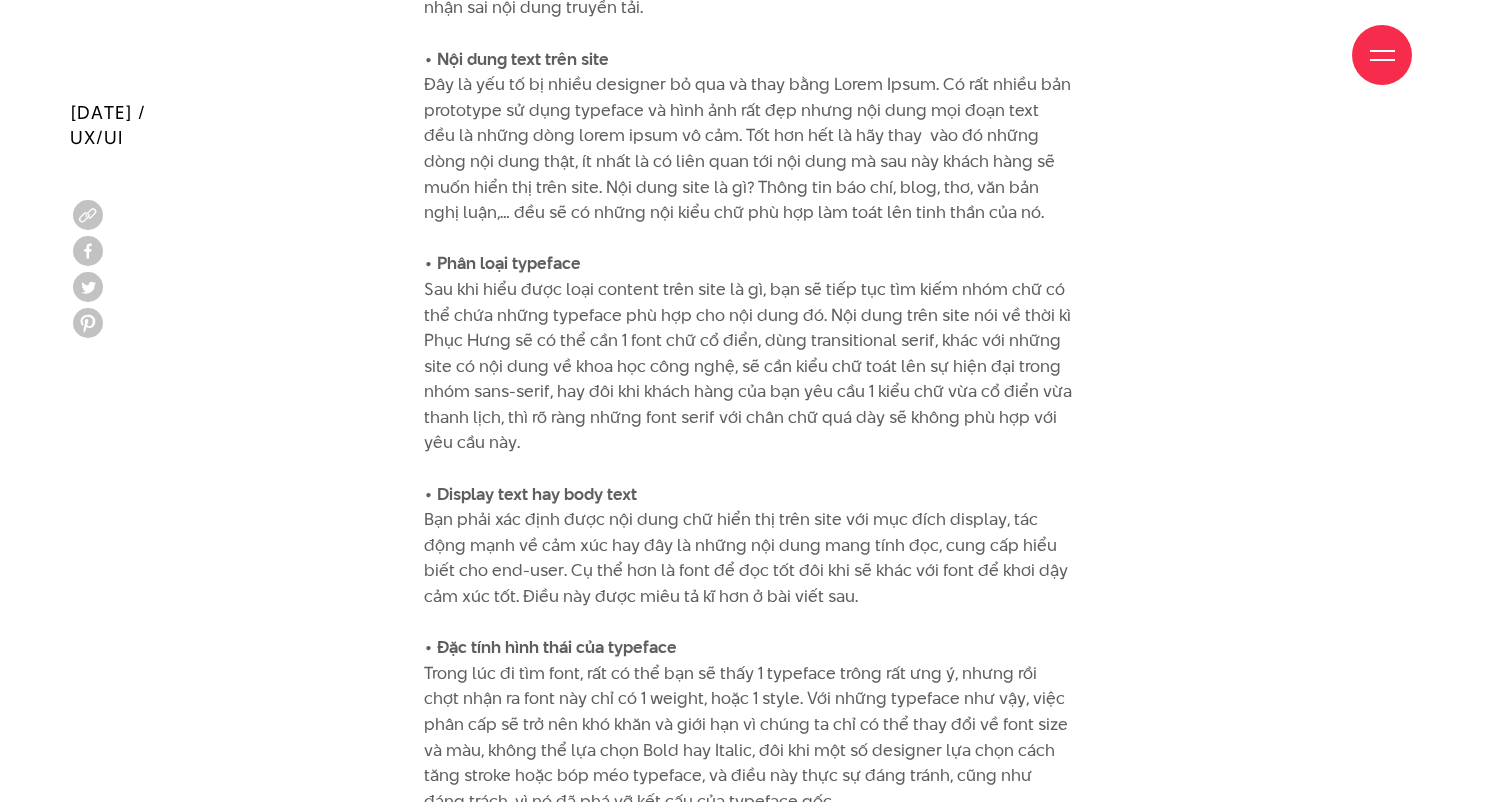 scroll, scrollTop: 4661, scrollLeft: 0, axis: vertical 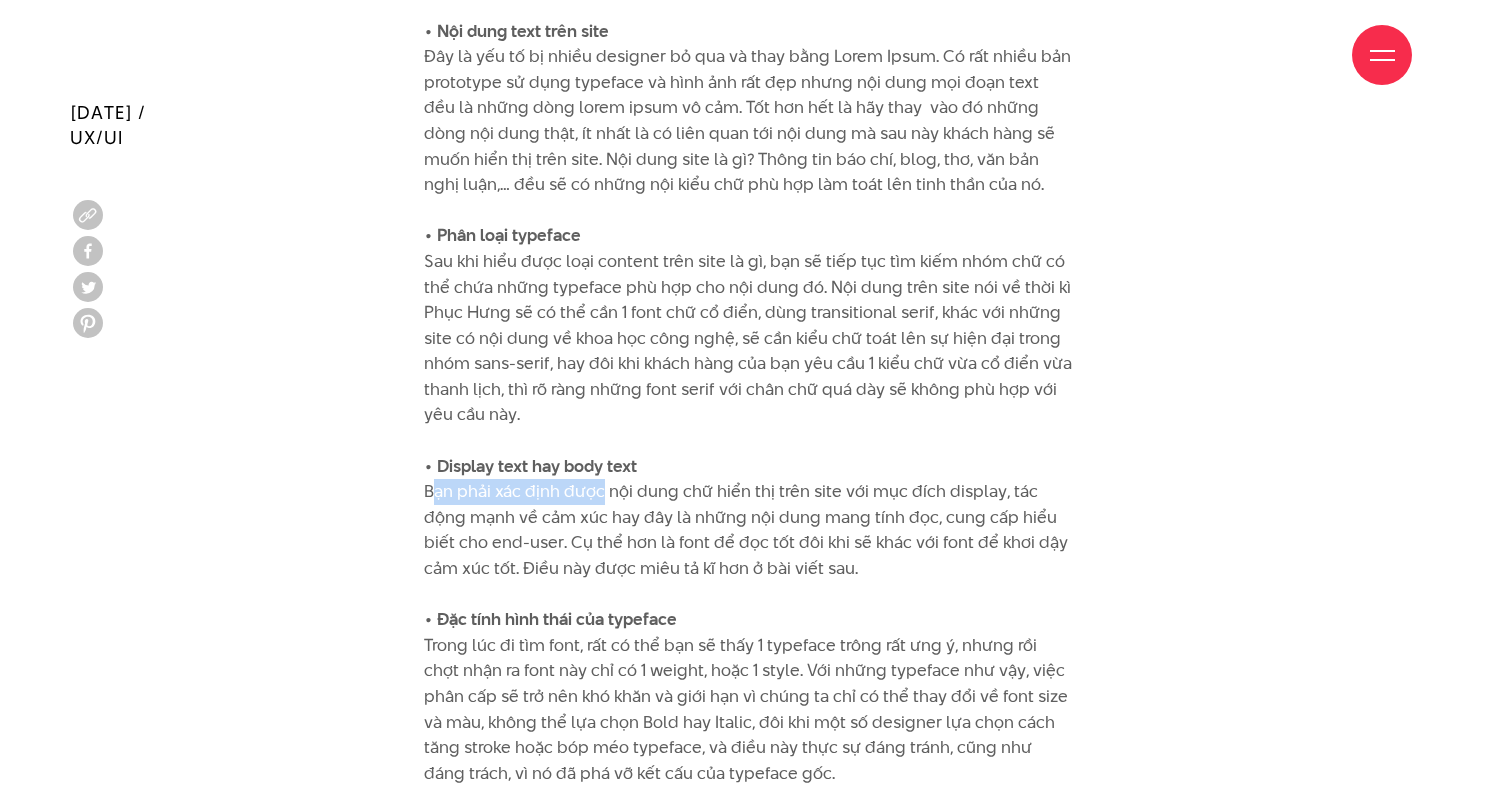 drag, startPoint x: 416, startPoint y: 468, endPoint x: 630, endPoint y: 471, distance: 214.02103 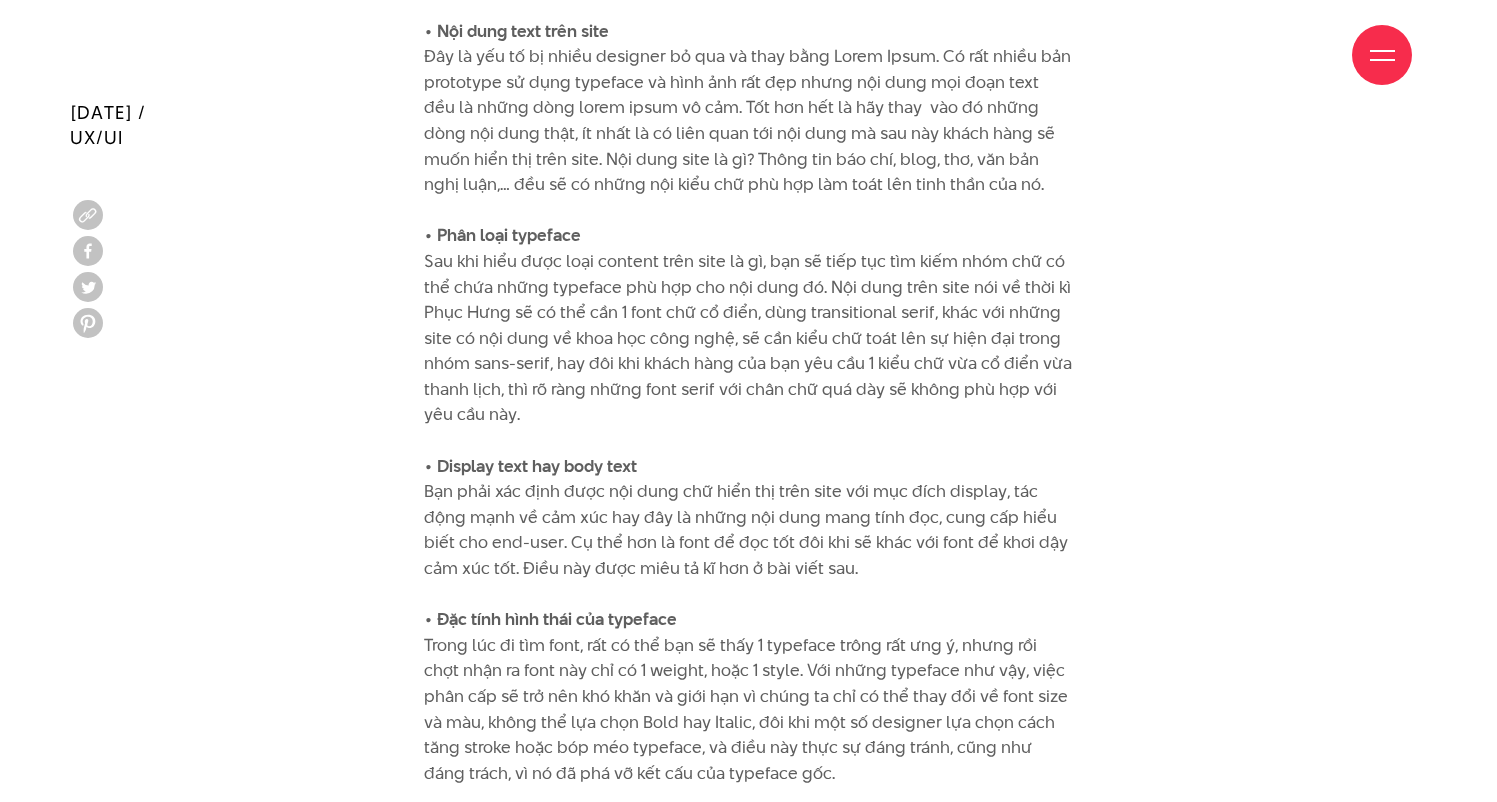 click on "• Mục đích hướng tới
Như đã nói ở trên, bạn phải xác định được mục đích của website bạn đang design là gì? Đó là một trang e-commerce nơi người ta đi vào với một túi tiền và đi ra với một túi đơn hàng, hay một website chỉ đơn thuần là nơi người ta vào xem hình và đọc chữ, chưa kể là bạn có muốn end-user tương tác trên website hay không. Rất nhiều designer đã xem nhẹ bước làm này, vì họ không biết rằng mỗi typeface có một đặc điểm hình thái và tính cách riêng, đôi khi một chi tiết rất nhỏ trong cấu trúc con chữ cũng ảnh hưởng tới trải nghiệm đọc của người dùng hoặc khiến họ cảm nhận sai nội dung truyền tải.
• Nội dung text trên site
• Phân loại typeface
• Display text hay body text
• Đặc tính hình thái của typeface" at bounding box center (748, 364) 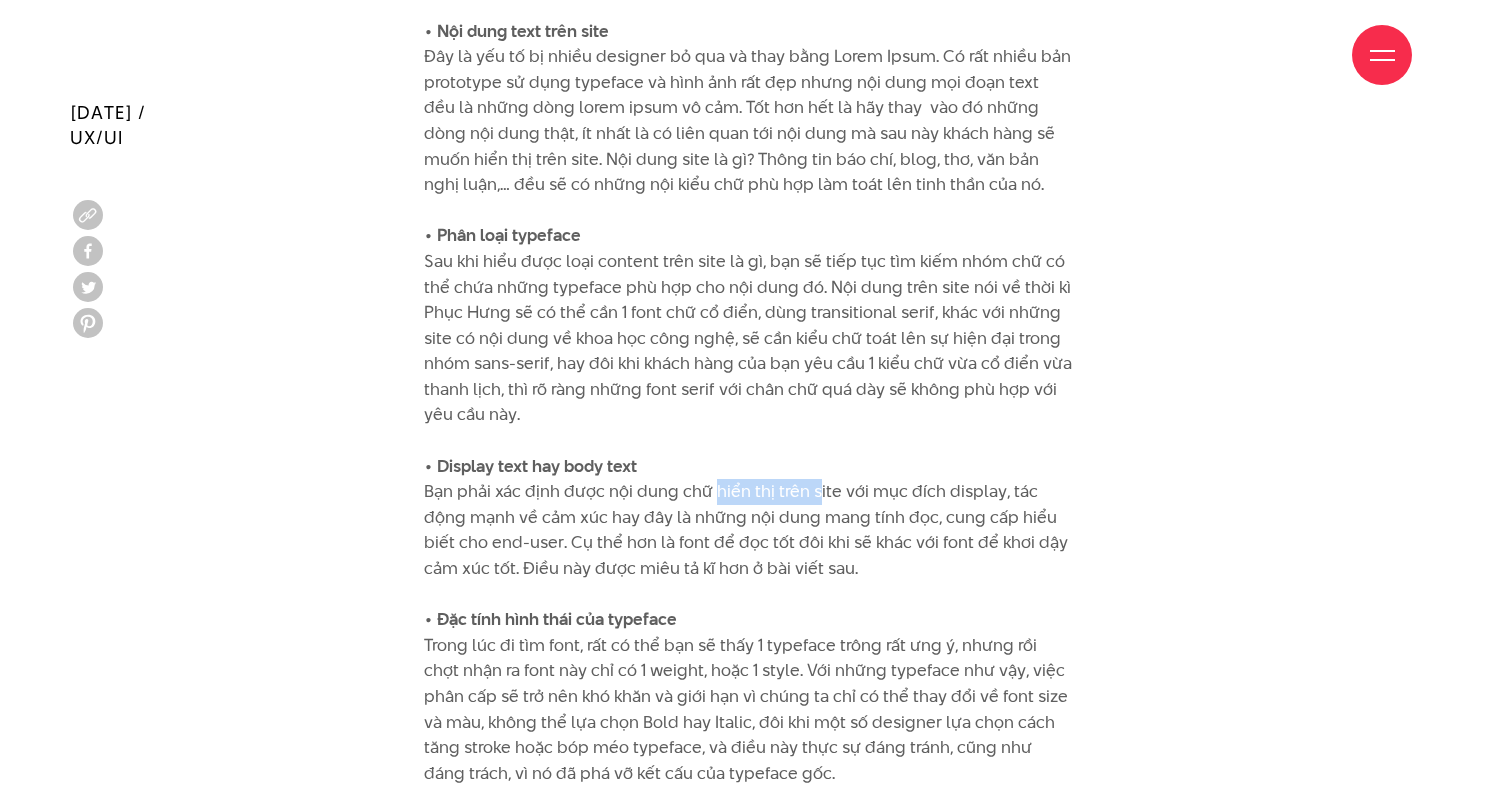 drag, startPoint x: 709, startPoint y: 471, endPoint x: 880, endPoint y: 473, distance: 171.01169 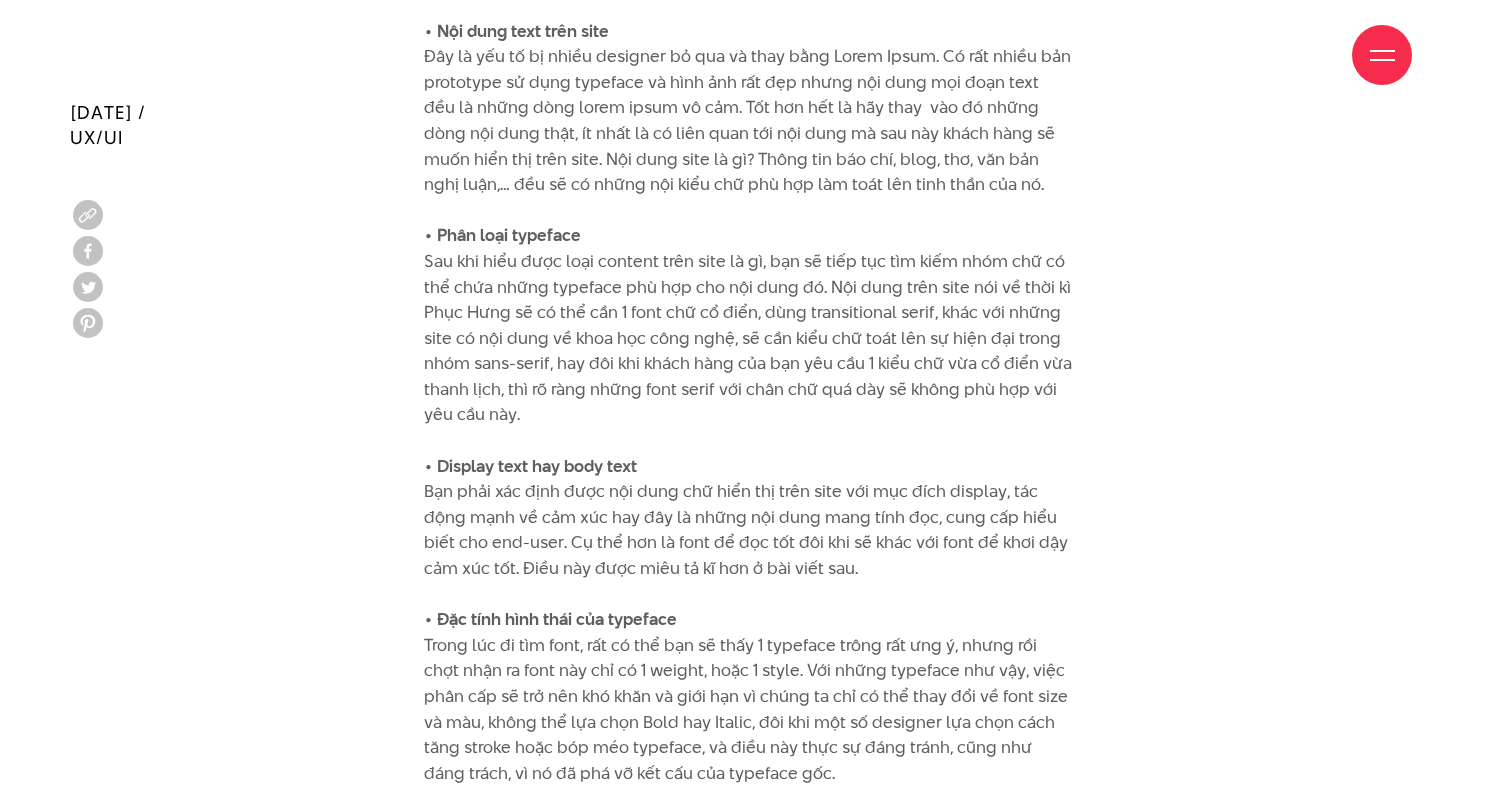 click on "• Mục đích hướng tới
Như đã nói ở trên, bạn phải xác định được mục đích của website bạn đang design là gì? Đó là một trang e-commerce nơi người ta đi vào với một túi tiền và đi ra với một túi đơn hàng, hay một website chỉ đơn thuần là nơi người ta vào xem hình và đọc chữ, chưa kể là bạn có muốn end-user tương tác trên website hay không. Rất nhiều designer đã xem nhẹ bước làm này, vì họ không biết rằng mỗi typeface có một đặc điểm hình thái và tính cách riêng, đôi khi một chi tiết rất nhỏ trong cấu trúc con chữ cũng ảnh hưởng tới trải nghiệm đọc của người dùng hoặc khiến họ cảm nhận sai nội dung truyền tải.
• Nội dung text trên site
• Phân loại typeface
• Display text hay body text
• Đặc tính hình thái của typeface" at bounding box center (748, 364) 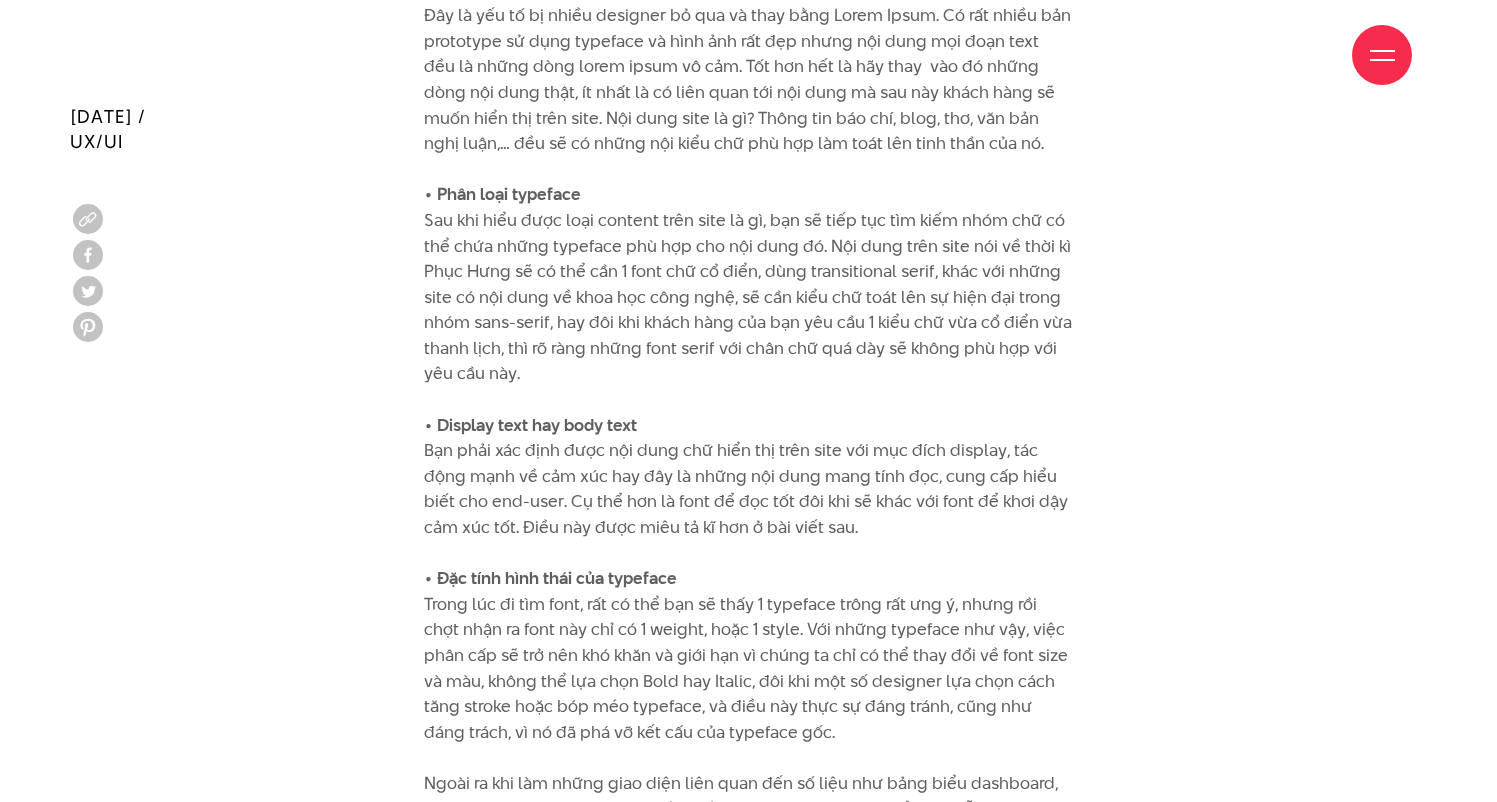 scroll, scrollTop: 4772, scrollLeft: 0, axis: vertical 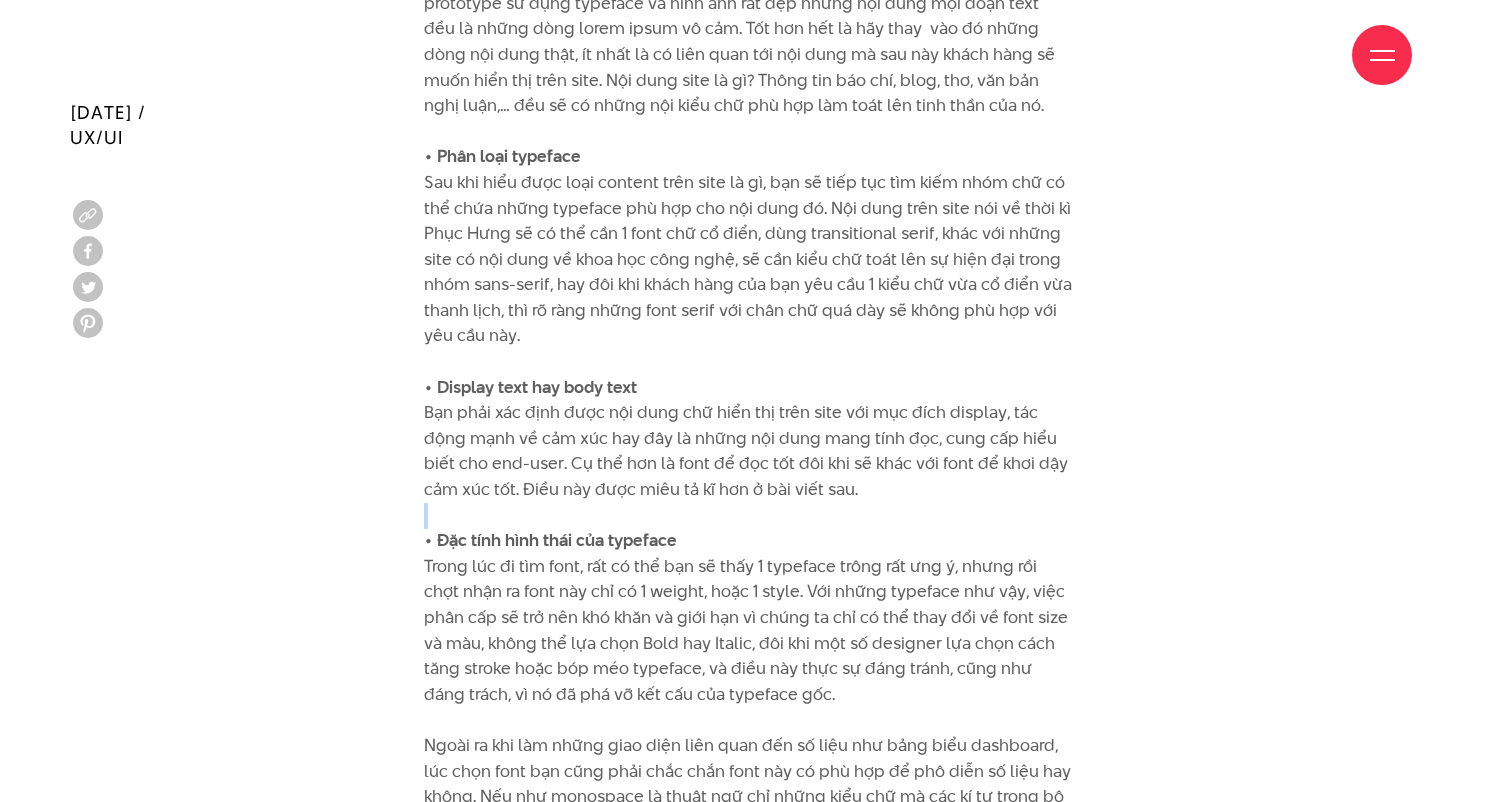 drag, startPoint x: 470, startPoint y: 502, endPoint x: 864, endPoint y: 495, distance: 394.06216 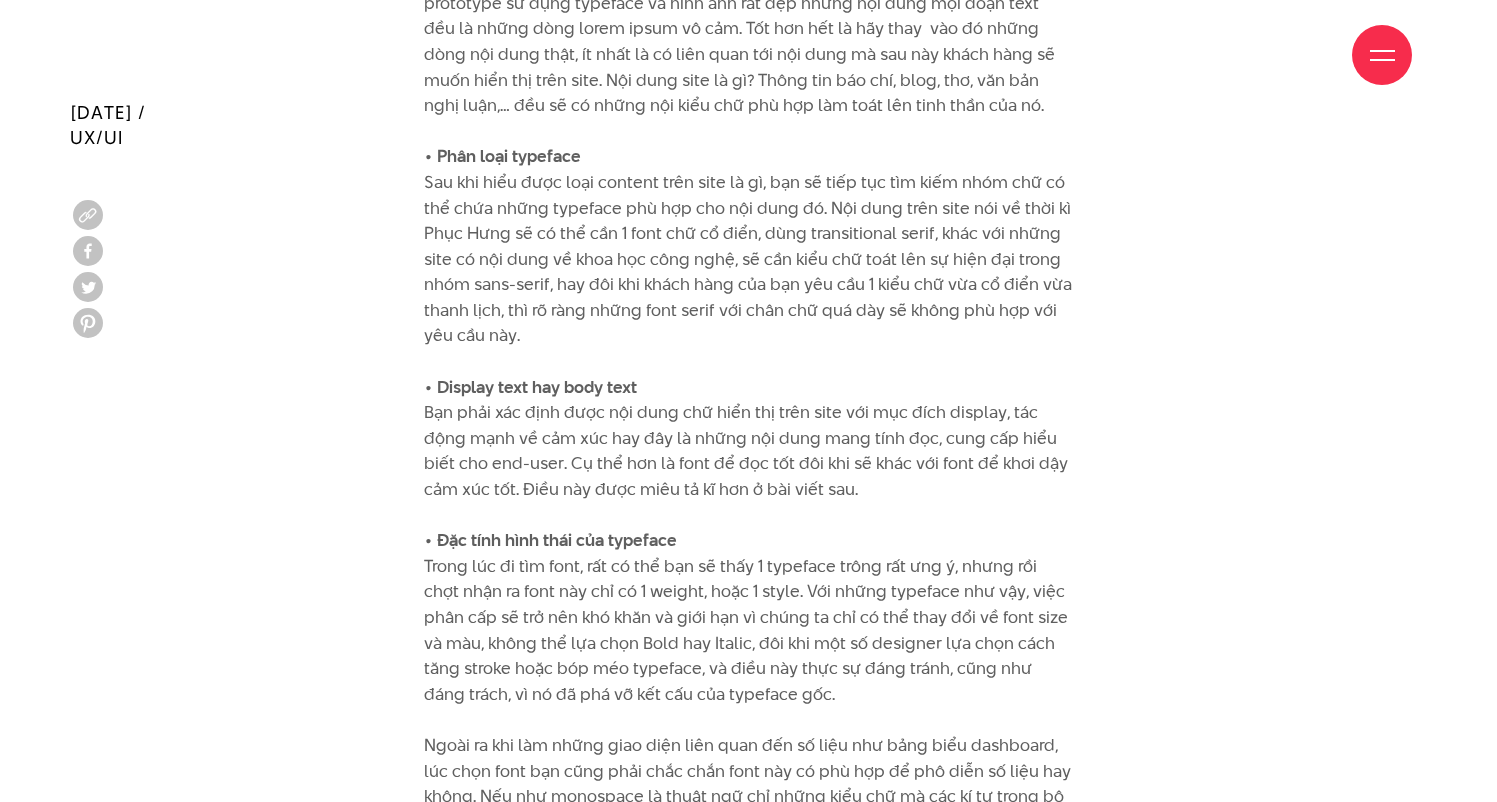 click on "• Mục đích hướng tới
Như đã nói ở trên, bạn phải xác định được mục đích của website bạn đang design là gì? Đó là một trang e-commerce nơi người ta đi vào với một túi tiền và đi ra với một túi đơn hàng, hay một website chỉ đơn thuần là nơi người ta vào xem hình và đọc chữ, chưa kể là bạn có muốn end-user tương tác trên website hay không. Rất nhiều designer đã xem nhẹ bước làm này, vì họ không biết rằng mỗi typeface có một đặc điểm hình thái và tính cách riêng, đôi khi một chi tiết rất nhỏ trong cấu trúc con chữ cũng ảnh hưởng tới trải nghiệm đọc của người dùng hoặc khiến họ cảm nhận sai nội dung truyền tải.
• Nội dung text trên site
• Phân loại typeface
• Display text hay body text
• Đặc tính hình thái của typeface" at bounding box center [748, 285] 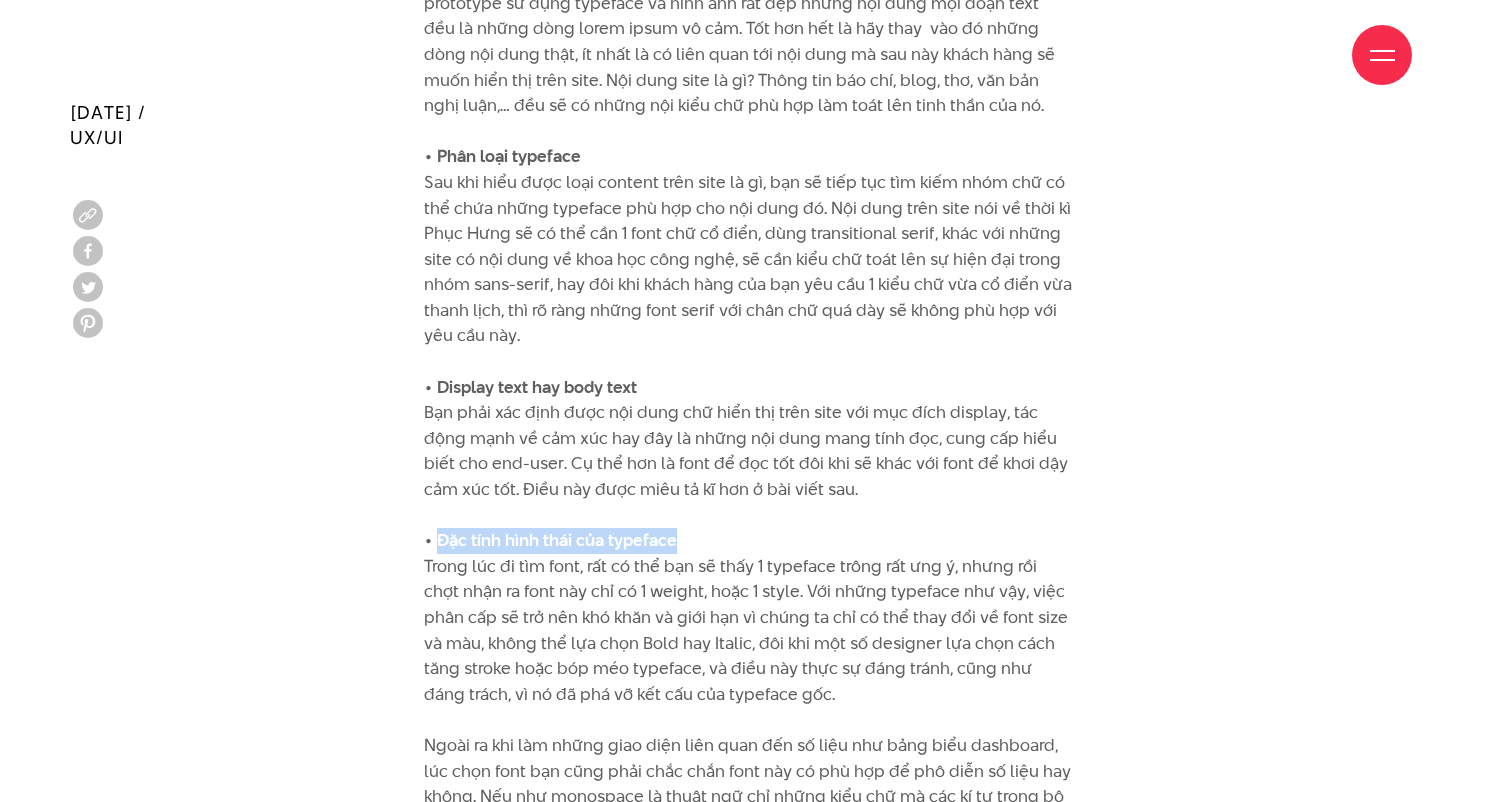 drag, startPoint x: 436, startPoint y: 516, endPoint x: 685, endPoint y: 507, distance: 249.1626 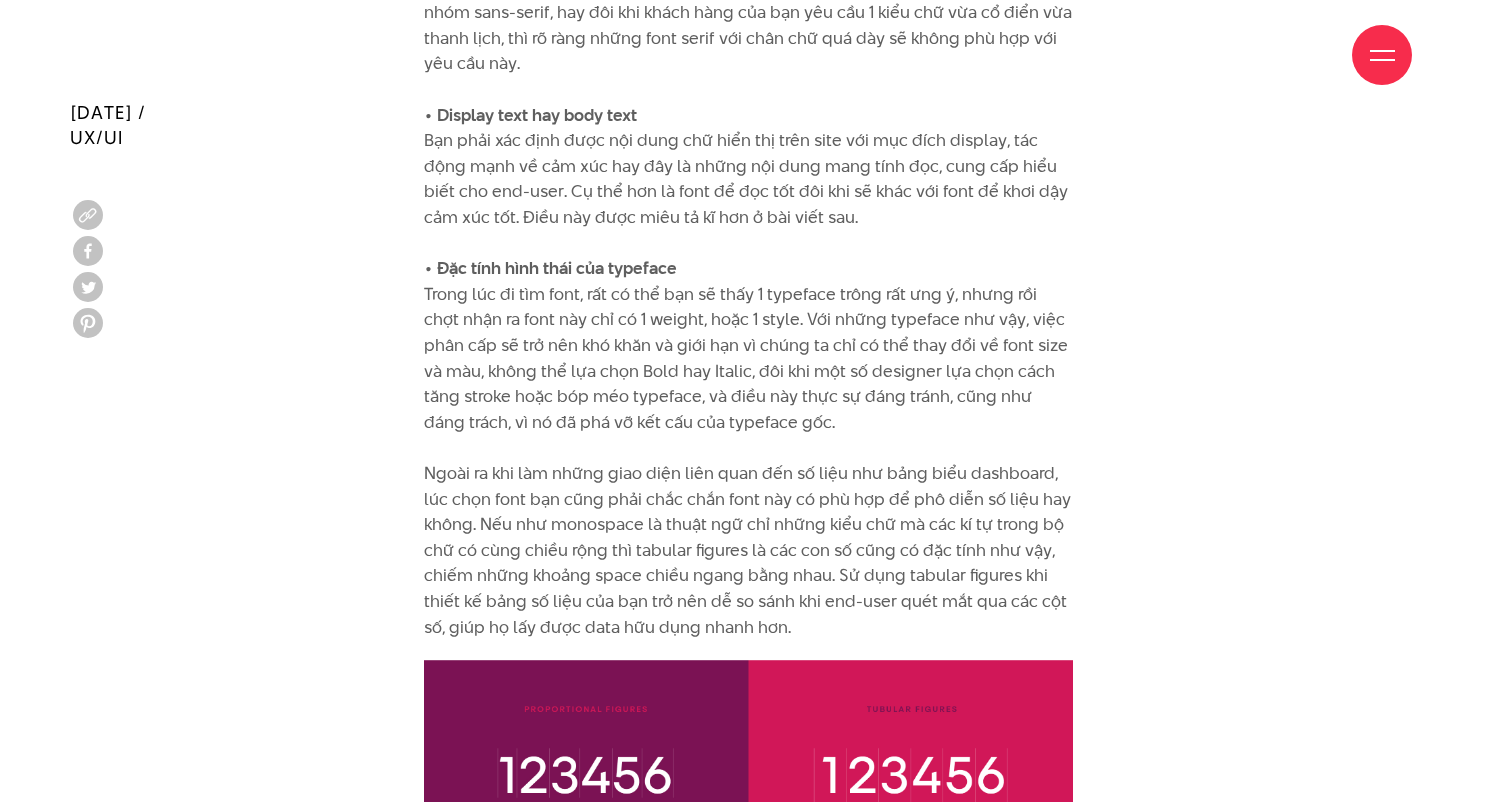 scroll, scrollTop: 5070, scrollLeft: 0, axis: vertical 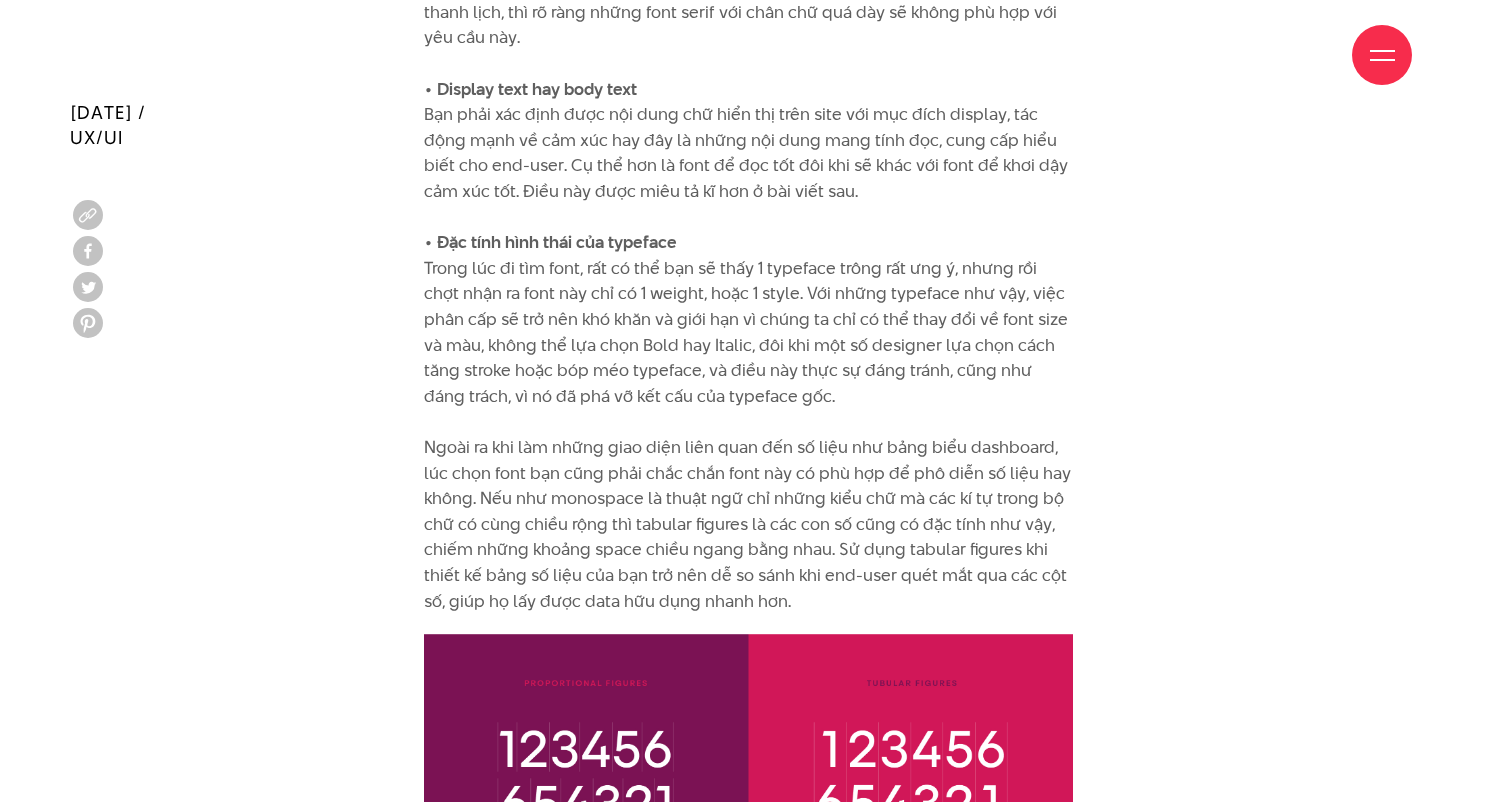 click on "• Mục đích hướng tới
Như đã nói ở trên, bạn phải xác định được mục đích của website bạn đang design là gì? Đó là một trang e-commerce nơi người ta đi vào với một túi tiền và đi ra với một túi đơn hàng, hay một website chỉ đơn thuần là nơi người ta vào xem hình và đọc chữ, chưa kể là bạn có muốn end-user tương tác trên website hay không. Rất nhiều designer đã xem nhẹ bước làm này, vì họ không biết rằng mỗi typeface có một đặc điểm hình thái và tính cách riêng, đôi khi một chi tiết rất nhỏ trong cấu trúc con chữ cũng ảnh hưởng tới trải nghiệm đọc của người dùng hoặc khiến họ cảm nhận sai nội dung truyền tải.
• Nội dung text trên site
• Phân loại typeface
• Display text hay body text
• Đặc tính hình thái của typeface" at bounding box center [748, -13] 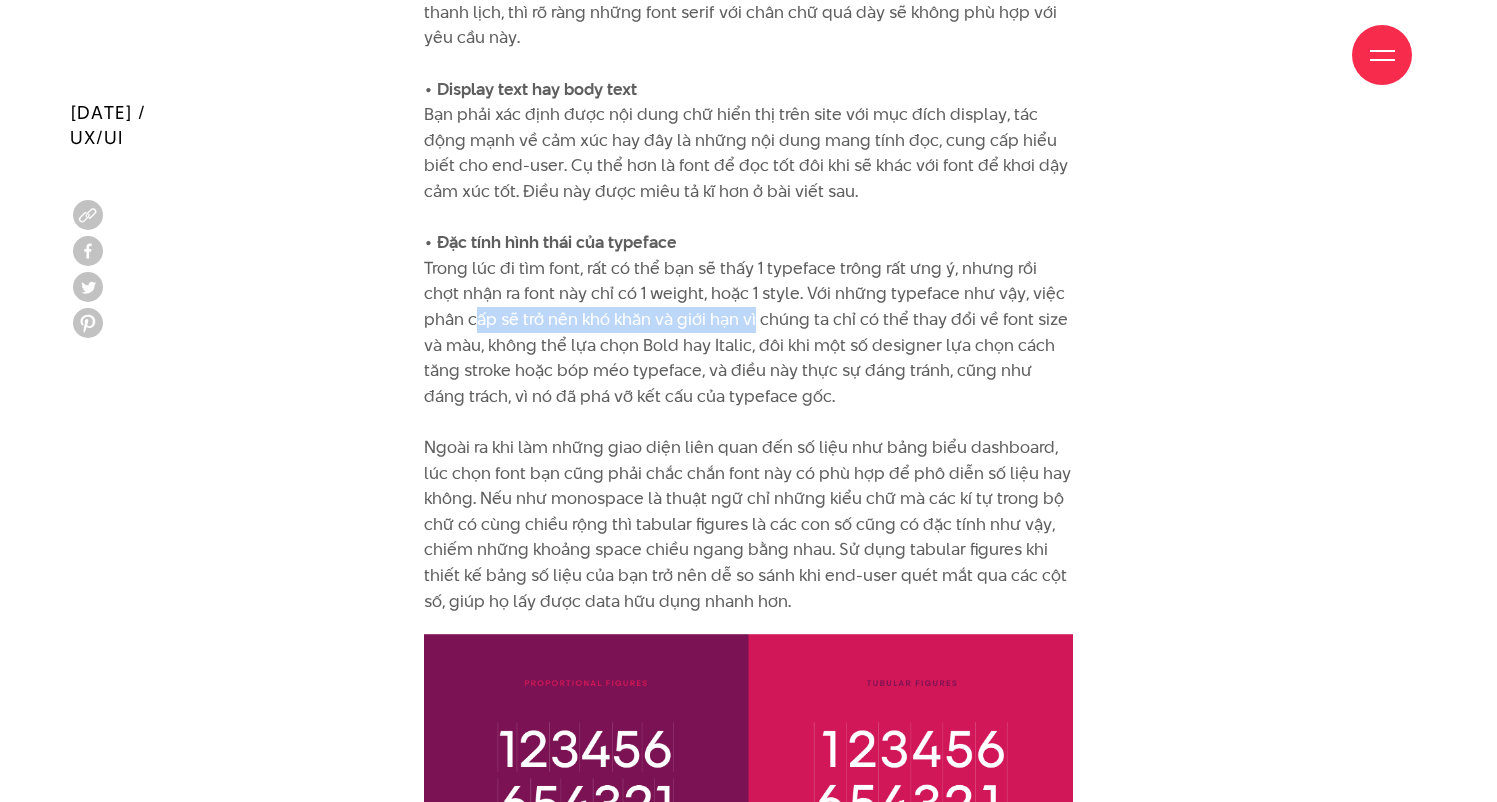 drag, startPoint x: 424, startPoint y: 289, endPoint x: 707, endPoint y: 275, distance: 283.34607 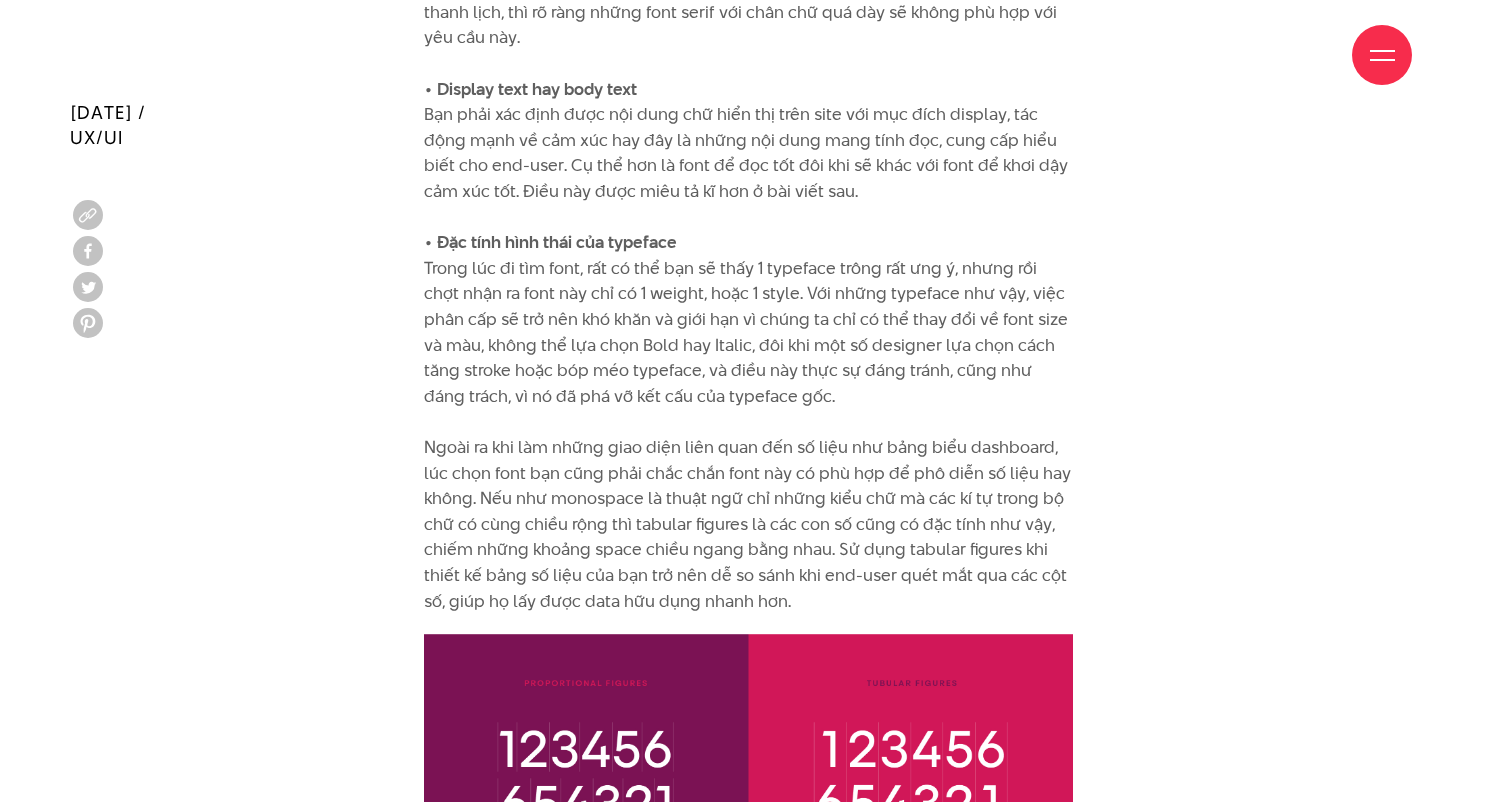 click on "• Mục đích hướng tới
Như đã nói ở trên, bạn phải xác định được mục đích của website bạn đang design là gì? Đó là một trang e-commerce nơi người ta đi vào với một túi tiền và đi ra với một túi đơn hàng, hay một website chỉ đơn thuần là nơi người ta vào xem hình và đọc chữ, chưa kể là bạn có muốn end-user tương tác trên website hay không. Rất nhiều designer đã xem nhẹ bước làm này, vì họ không biết rằng mỗi typeface có một đặc điểm hình thái và tính cách riêng, đôi khi một chi tiết rất nhỏ trong cấu trúc con chữ cũng ảnh hưởng tới trải nghiệm đọc của người dùng hoặc khiến họ cảm nhận sai nội dung truyền tải.
• Nội dung text trên site
• Phân loại typeface
• Display text hay body text
• Đặc tính hình thái của typeface" at bounding box center (748, -13) 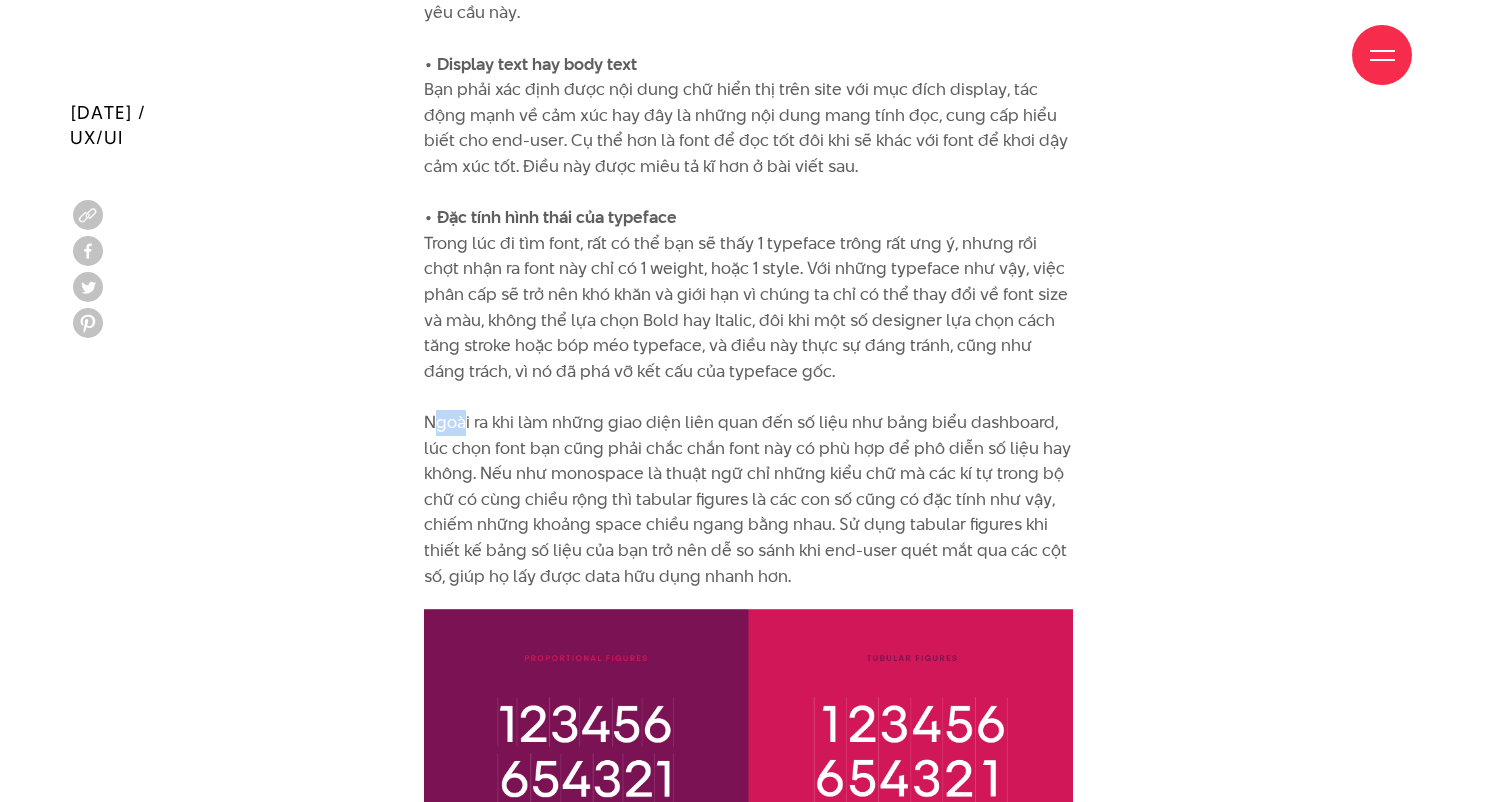 drag, startPoint x: 425, startPoint y: 394, endPoint x: 501, endPoint y: 396, distance: 76.02631 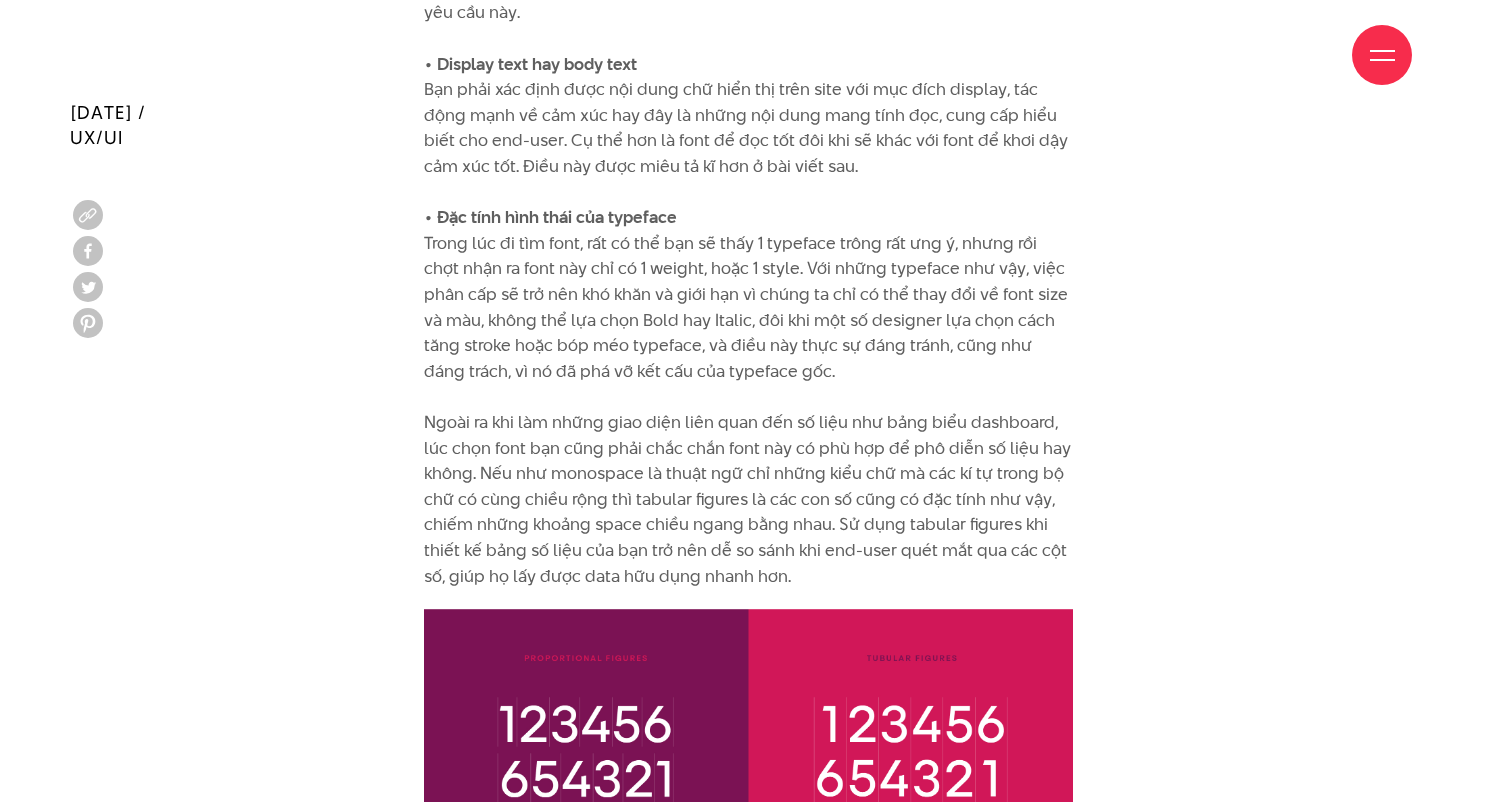 click on "• Mục đích hướng tới
Như đã nói ở trên, bạn phải xác định được mục đích của website bạn đang design là gì? Đó là một trang e-commerce nơi người ta đi vào với một túi tiền và đi ra với một túi đơn hàng, hay một website chỉ đơn thuần là nơi người ta vào xem hình và đọc chữ, chưa kể là bạn có muốn end-user tương tác trên website hay không. Rất nhiều designer đã xem nhẹ bước làm này, vì họ không biết rằng mỗi typeface có một đặc điểm hình thái và tính cách riêng, đôi khi một chi tiết rất nhỏ trong cấu trúc con chữ cũng ảnh hưởng tới trải nghiệm đọc của người dùng hoặc khiến họ cảm nhận sai nội dung truyền tải.
• Nội dung text trên site
• Phân loại typeface
• Display text hay body text
• Đặc tính hình thái của typeface" at bounding box center [748, -38] 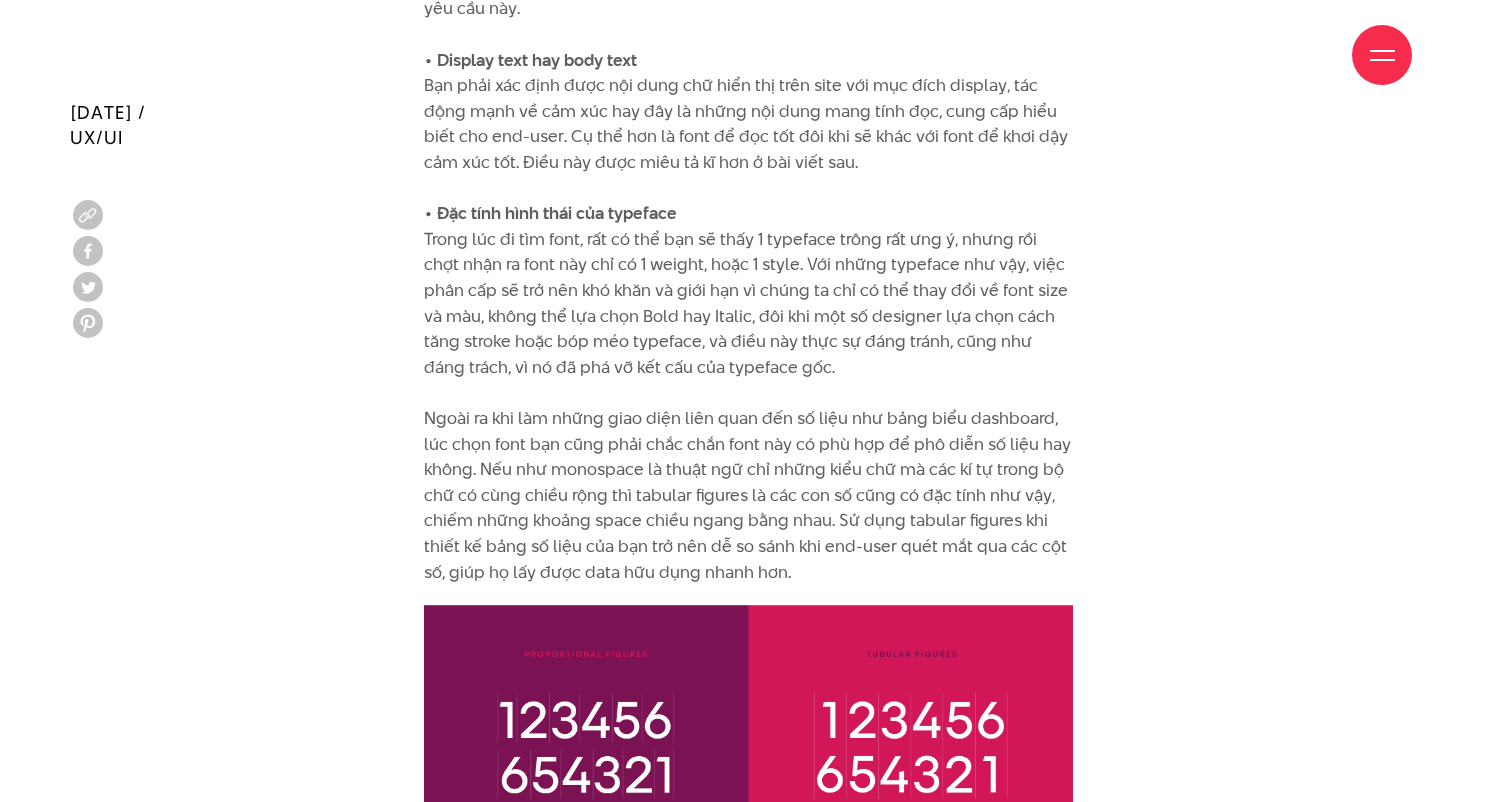 scroll, scrollTop: 5103, scrollLeft: 0, axis: vertical 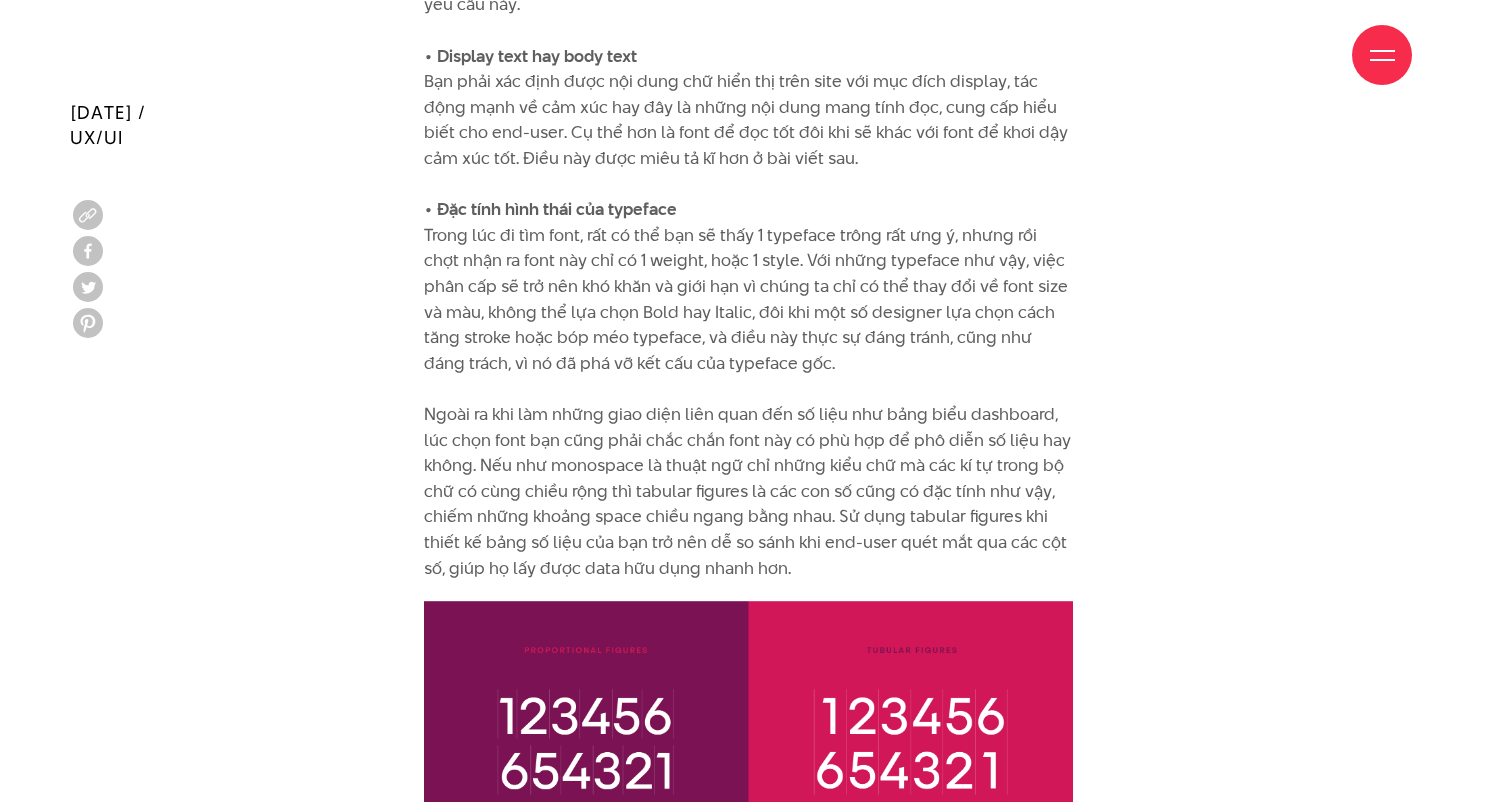 drag, startPoint x: 427, startPoint y: 406, endPoint x: 495, endPoint y: 407, distance: 68.007355 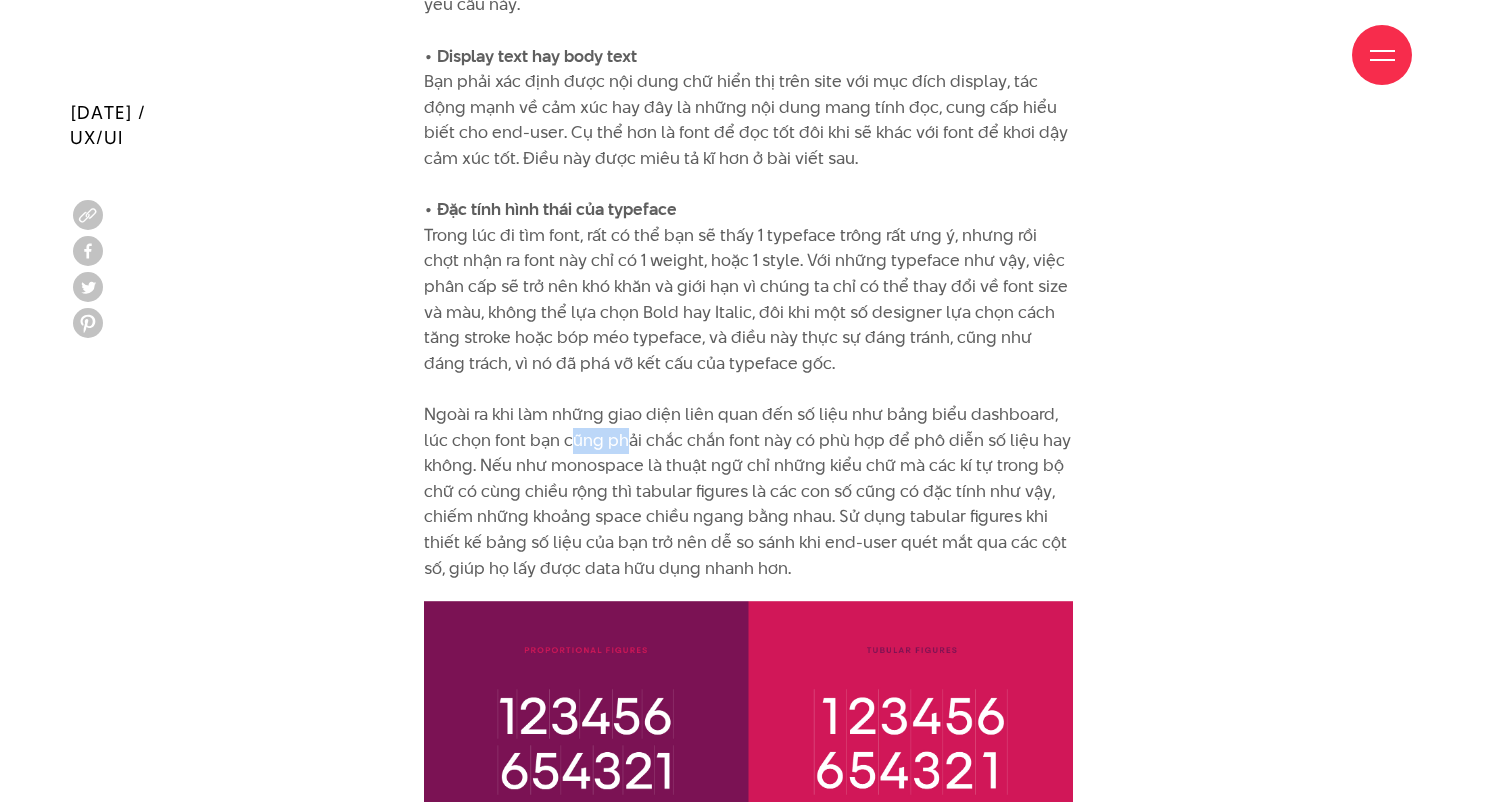 drag, startPoint x: 563, startPoint y: 402, endPoint x: 649, endPoint y: 401, distance: 86.00581 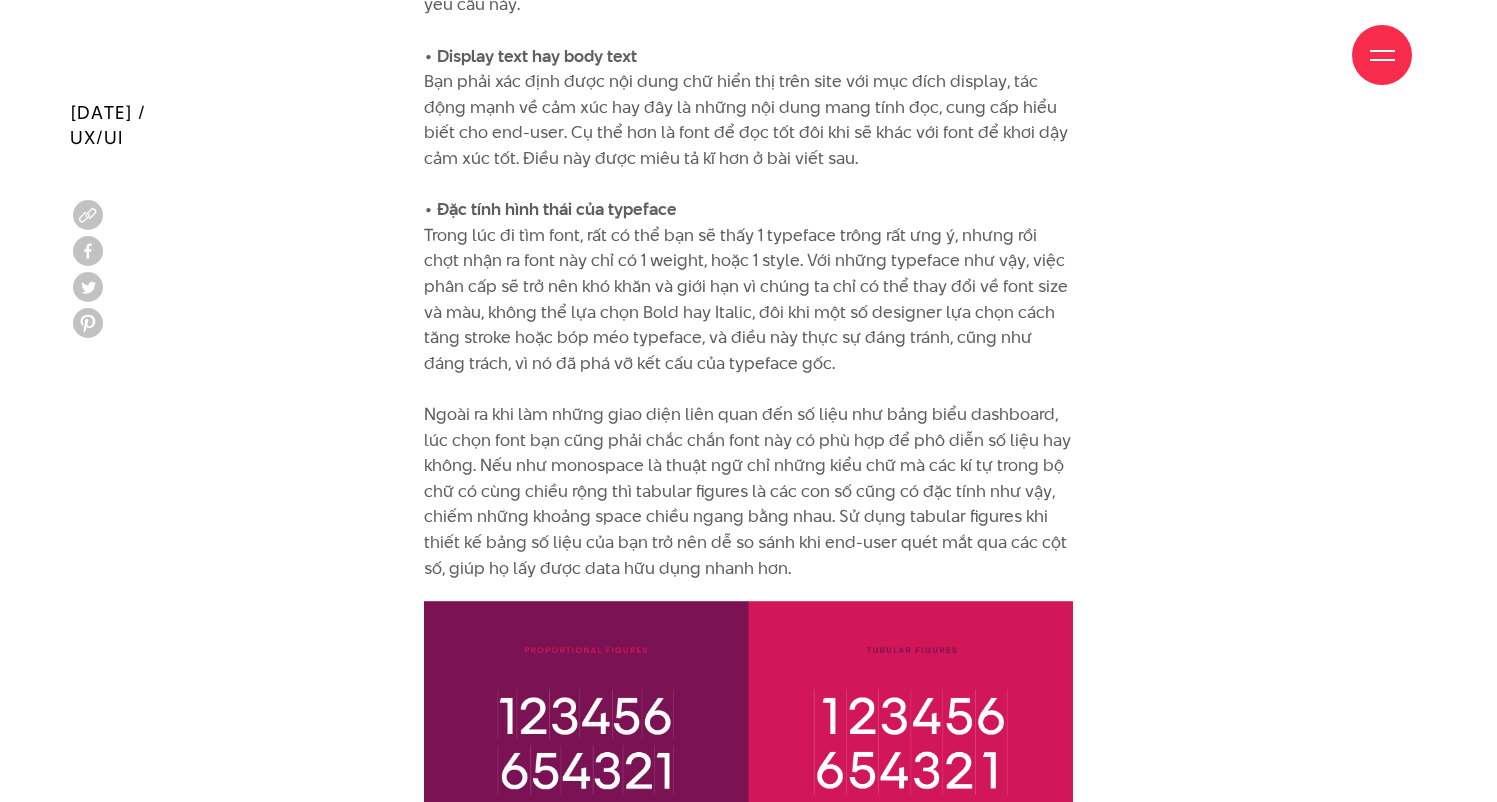 click on "• Mục đích hướng tới
Như đã nói ở trên, bạn phải xác định được mục đích của website bạn đang design là gì? Đó là một trang e-commerce nơi người ta đi vào với một túi tiền và đi ra với một túi đơn hàng, hay một website chỉ đơn thuần là nơi người ta vào xem hình và đọc chữ, chưa kể là bạn có muốn end-user tương tác trên website hay không. Rất nhiều designer đã xem nhẹ bước làm này, vì họ không biết rằng mỗi typeface có một đặc điểm hình thái và tính cách riêng, đôi khi một chi tiết rất nhỏ trong cấu trúc con chữ cũng ảnh hưởng tới trải nghiệm đọc của người dùng hoặc khiến họ cảm nhận sai nội dung truyền tải.
• Nội dung text trên site
• Phân loại typeface
• Display text hay body text
• Đặc tính hình thái của typeface" at bounding box center [748, -46] 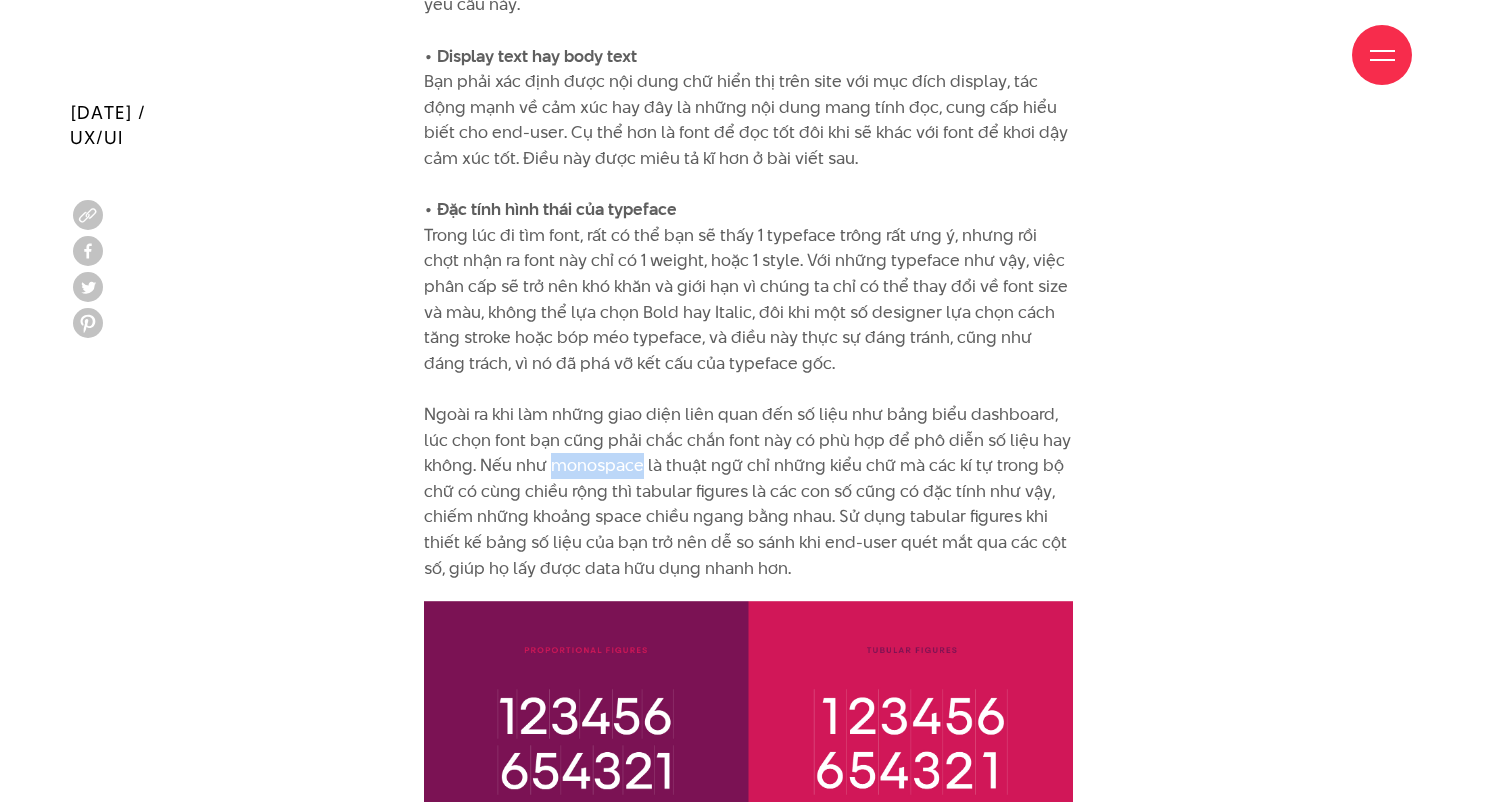 drag, startPoint x: 548, startPoint y: 431, endPoint x: 633, endPoint y: 423, distance: 85.37564 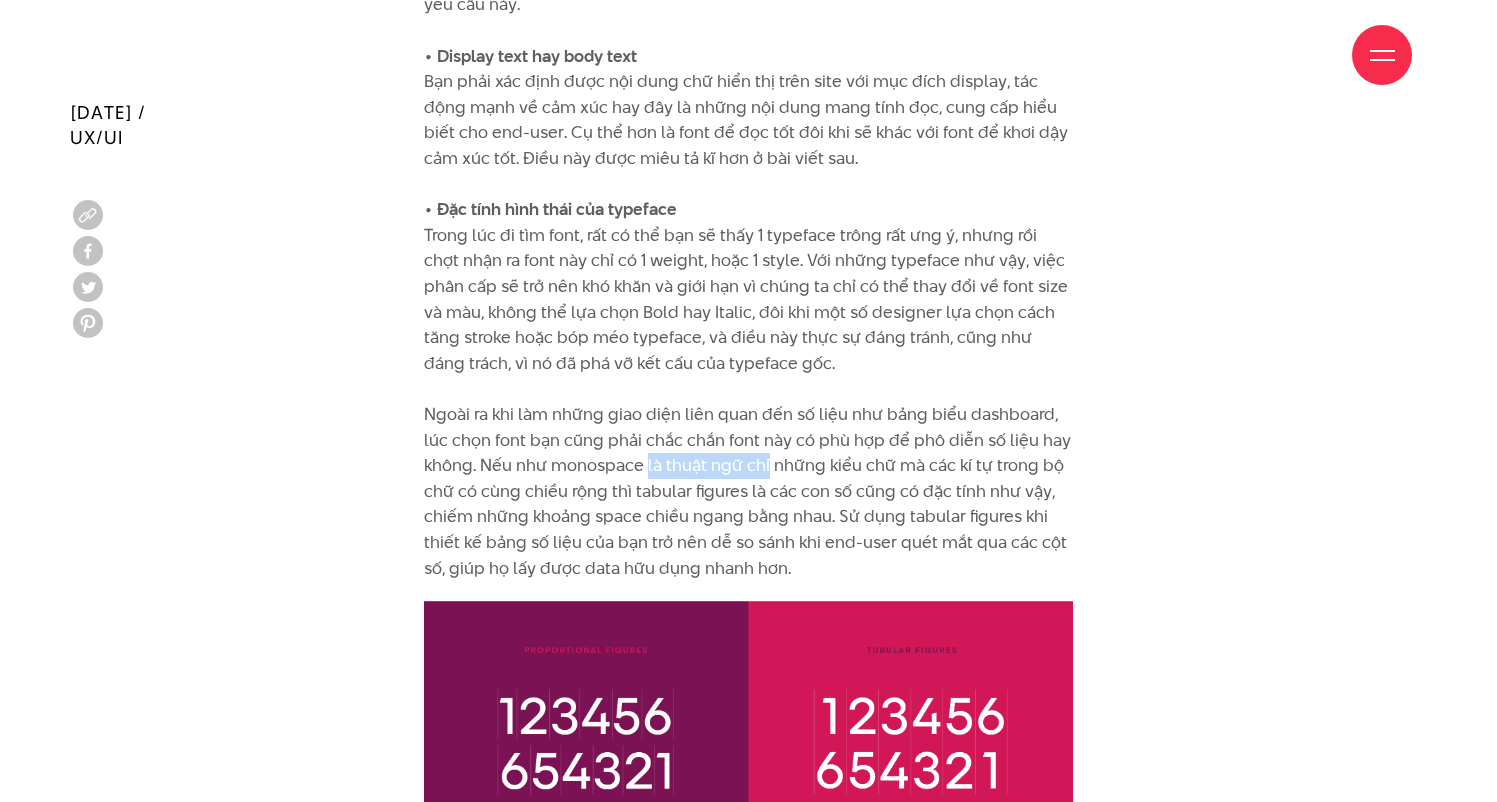 drag, startPoint x: 641, startPoint y: 424, endPoint x: 769, endPoint y: 420, distance: 128.06248 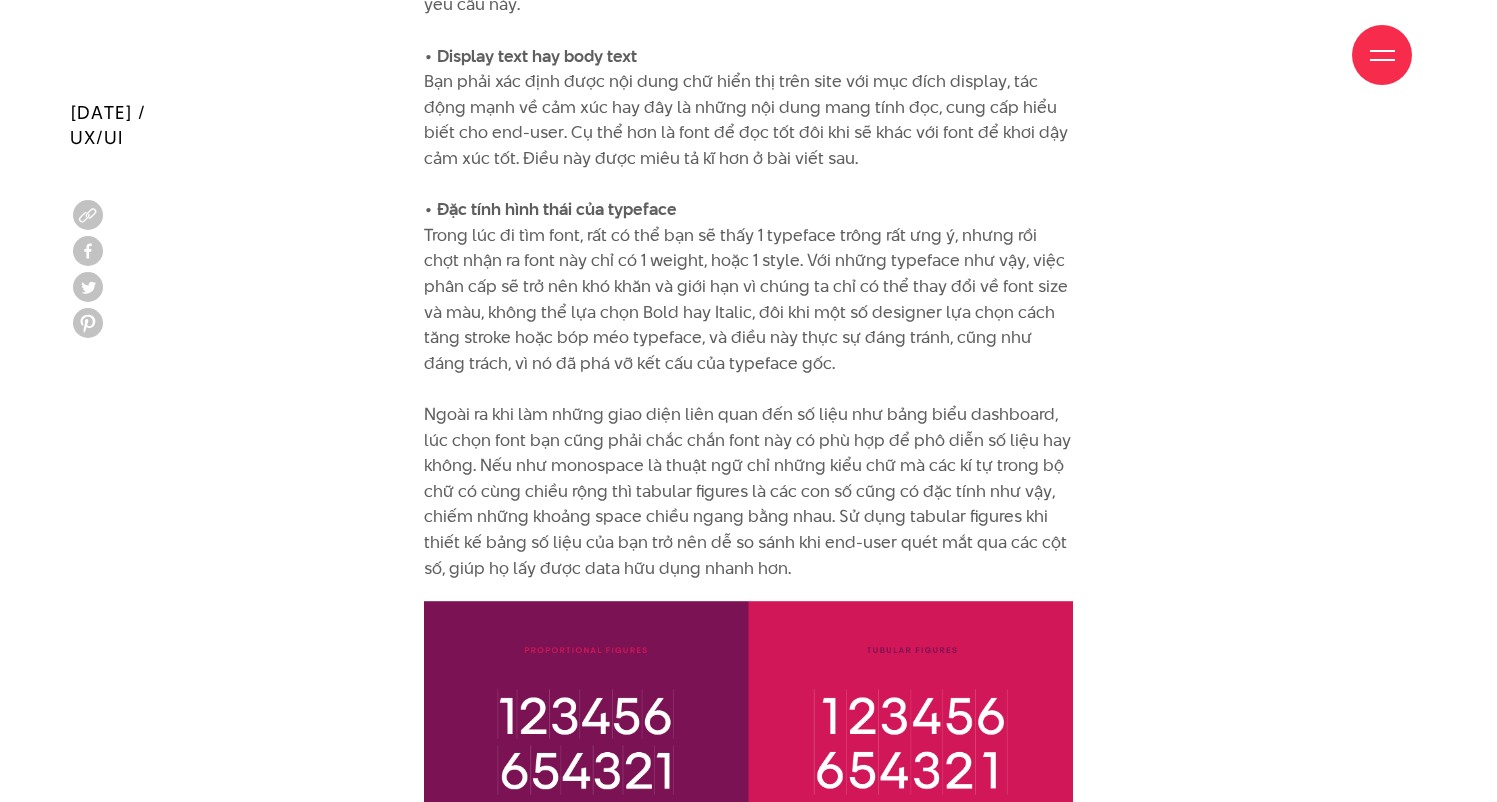 click on "• Mục đích hướng tới
Như đã nói ở trên, bạn phải xác định được mục đích của website bạn đang design là gì? Đó là một trang e-commerce nơi người ta đi vào với một túi tiền và đi ra với một túi đơn hàng, hay một website chỉ đơn thuần là nơi người ta vào xem hình và đọc chữ, chưa kể là bạn có muốn end-user tương tác trên website hay không. Rất nhiều designer đã xem nhẹ bước làm này, vì họ không biết rằng mỗi typeface có một đặc điểm hình thái và tính cách riêng, đôi khi một chi tiết rất nhỏ trong cấu trúc con chữ cũng ảnh hưởng tới trải nghiệm đọc của người dùng hoặc khiến họ cảm nhận sai nội dung truyền tải.
• Nội dung text trên site
• Phân loại typeface
• Display text hay body text
• Đặc tính hình thái của typeface" at bounding box center (748, -46) 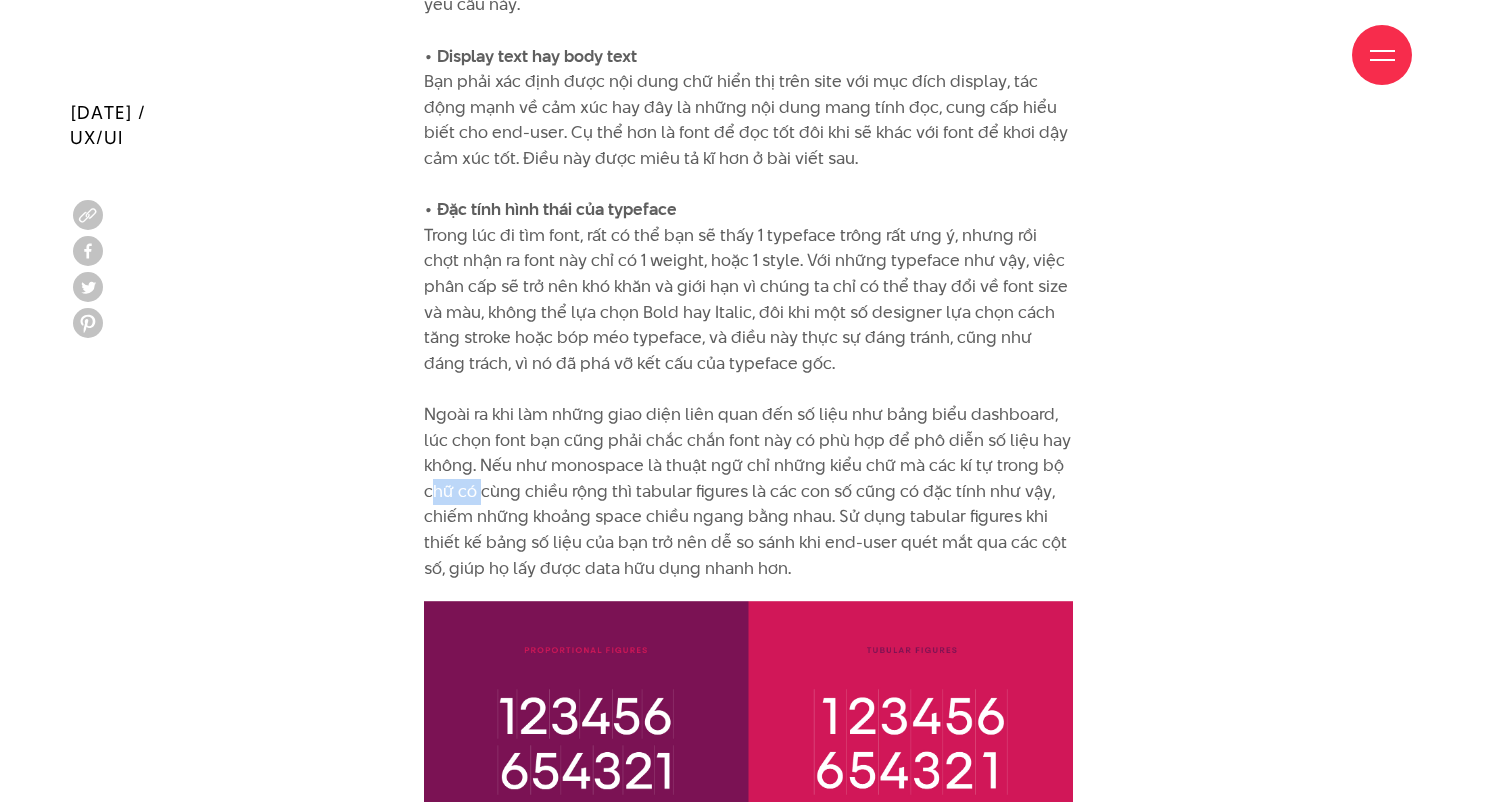 drag, startPoint x: 442, startPoint y: 450, endPoint x: 510, endPoint y: 451, distance: 68.007355 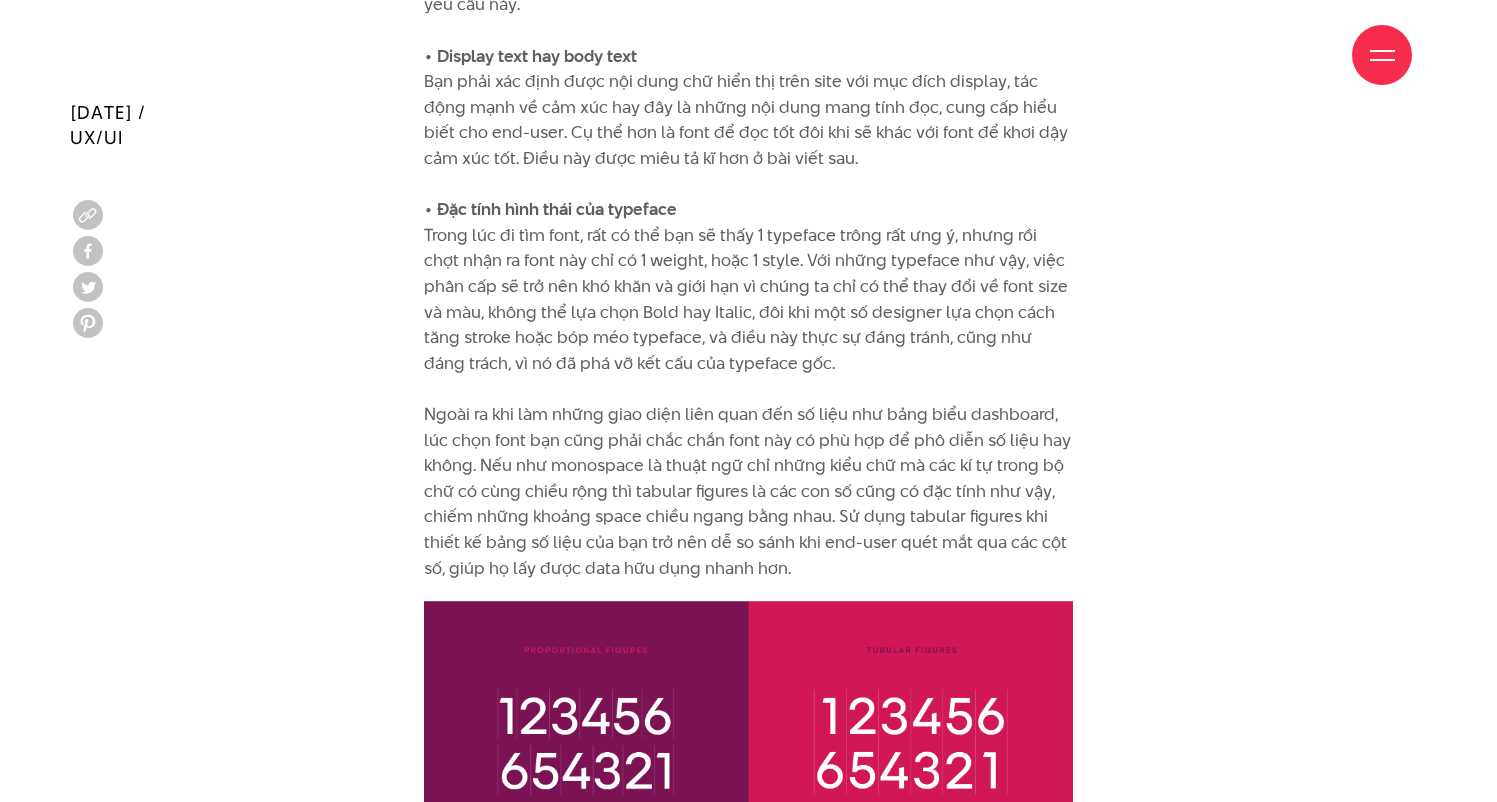 click on "• Mục đích hướng tới
Như đã nói ở trên, bạn phải xác định được mục đích của website bạn đang design là gì? Đó là một trang e-commerce nơi người ta đi vào với một túi tiền và đi ra với một túi đơn hàng, hay một website chỉ đơn thuần là nơi người ta vào xem hình và đọc chữ, chưa kể là bạn có muốn end-user tương tác trên website hay không. Rất nhiều designer đã xem nhẹ bước làm này, vì họ không biết rằng mỗi typeface có một đặc điểm hình thái và tính cách riêng, đôi khi một chi tiết rất nhỏ trong cấu trúc con chữ cũng ảnh hưởng tới trải nghiệm đọc của người dùng hoặc khiến họ cảm nhận sai nội dung truyền tải.
• Nội dung text trên site
• Phân loại typeface
• Display text hay body text
• Đặc tính hình thái của typeface" at bounding box center [748, -46] 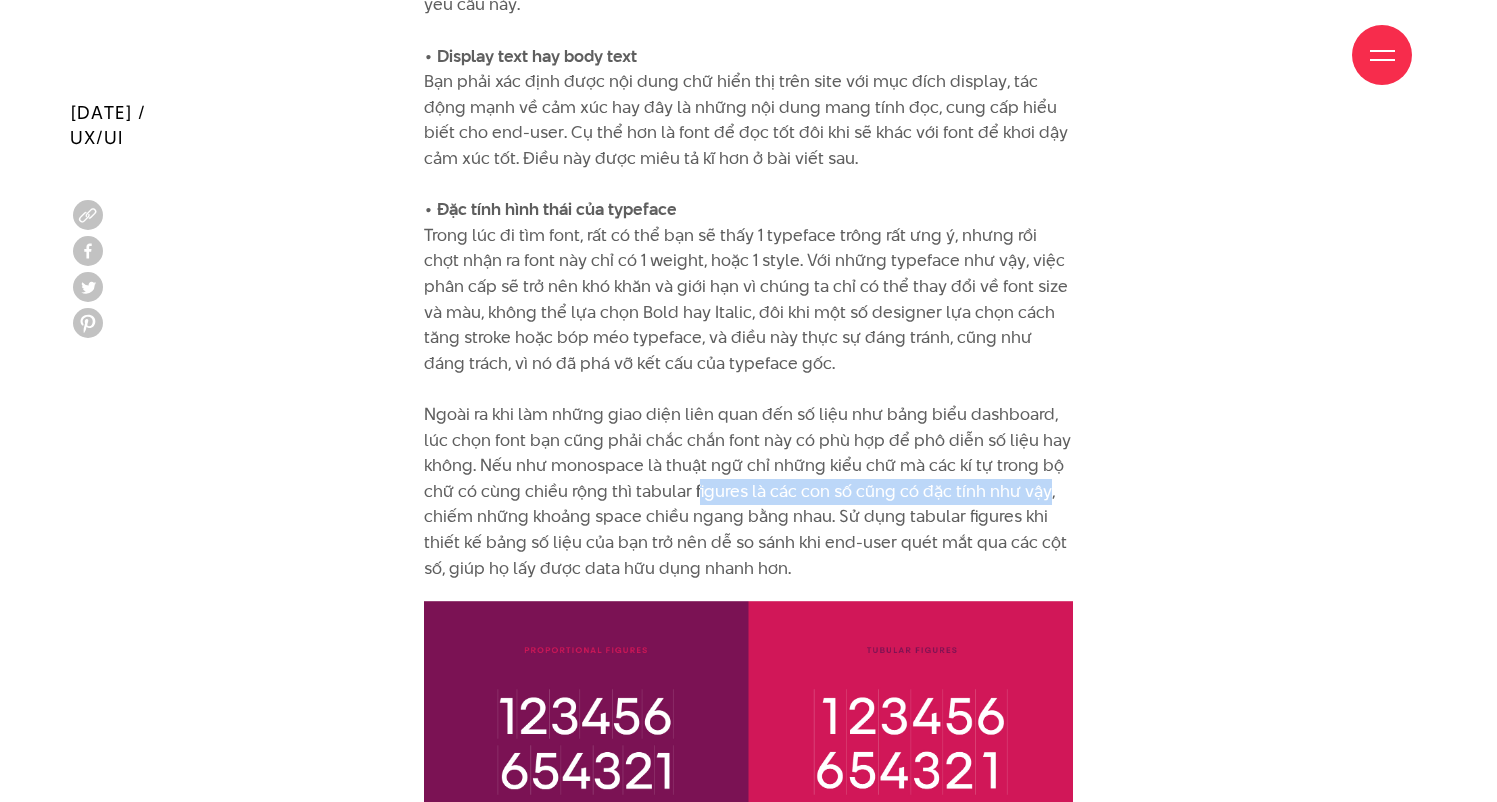 drag, startPoint x: 705, startPoint y: 456, endPoint x: 1074, endPoint y: 456, distance: 369 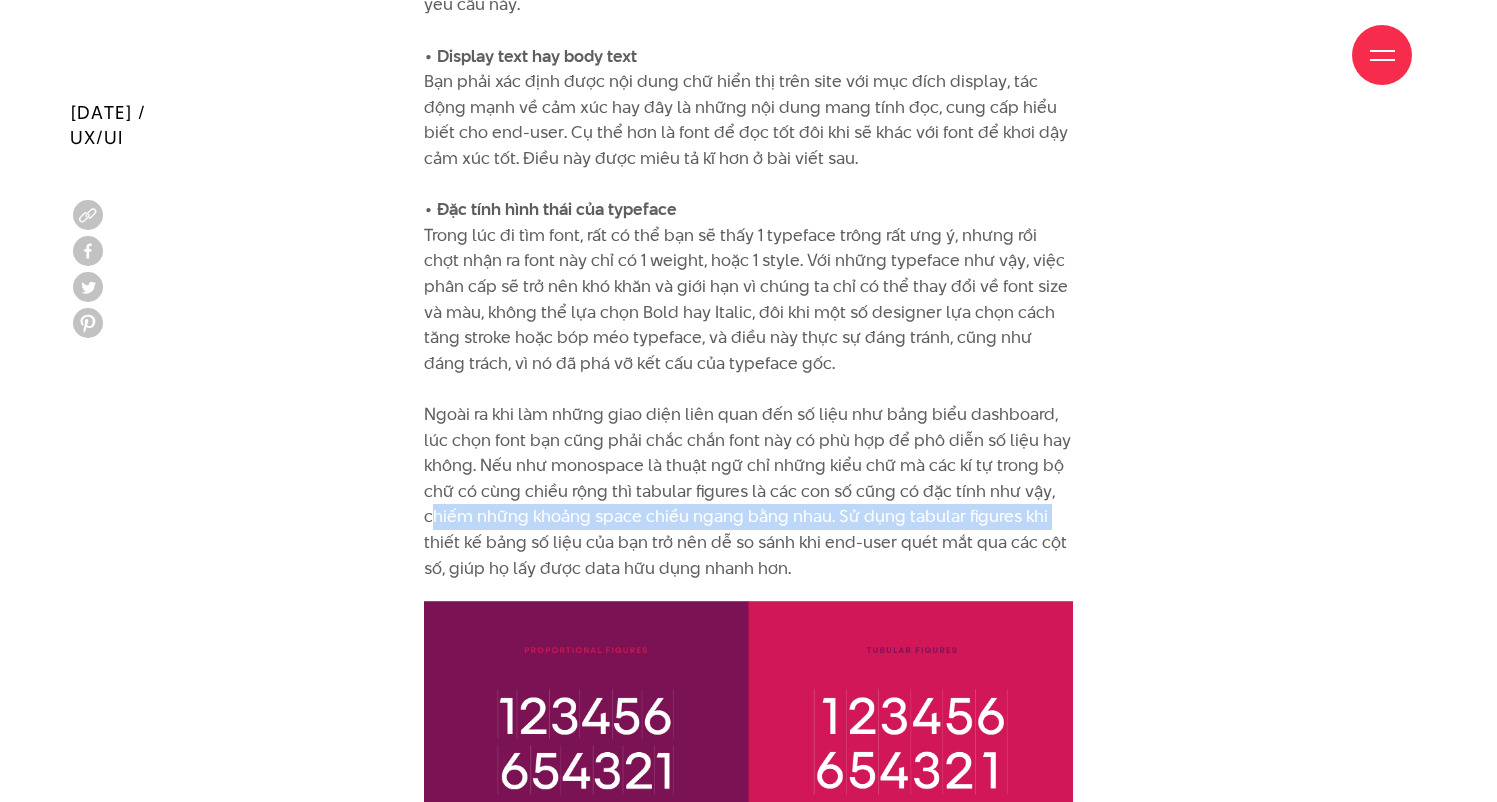 drag, startPoint x: 592, startPoint y: 477, endPoint x: 1139, endPoint y: 473, distance: 547.01465 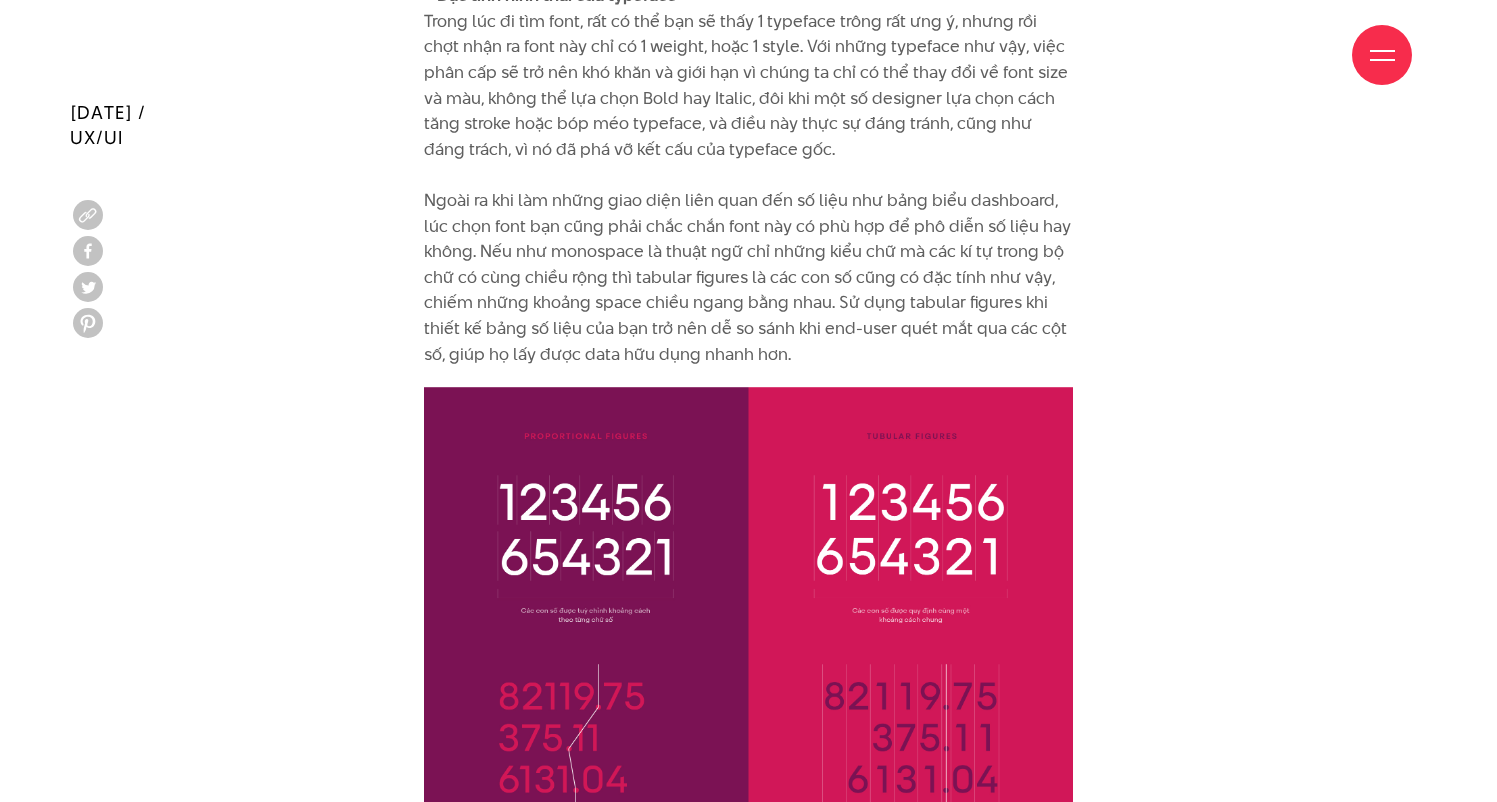 scroll, scrollTop: 5313, scrollLeft: 0, axis: vertical 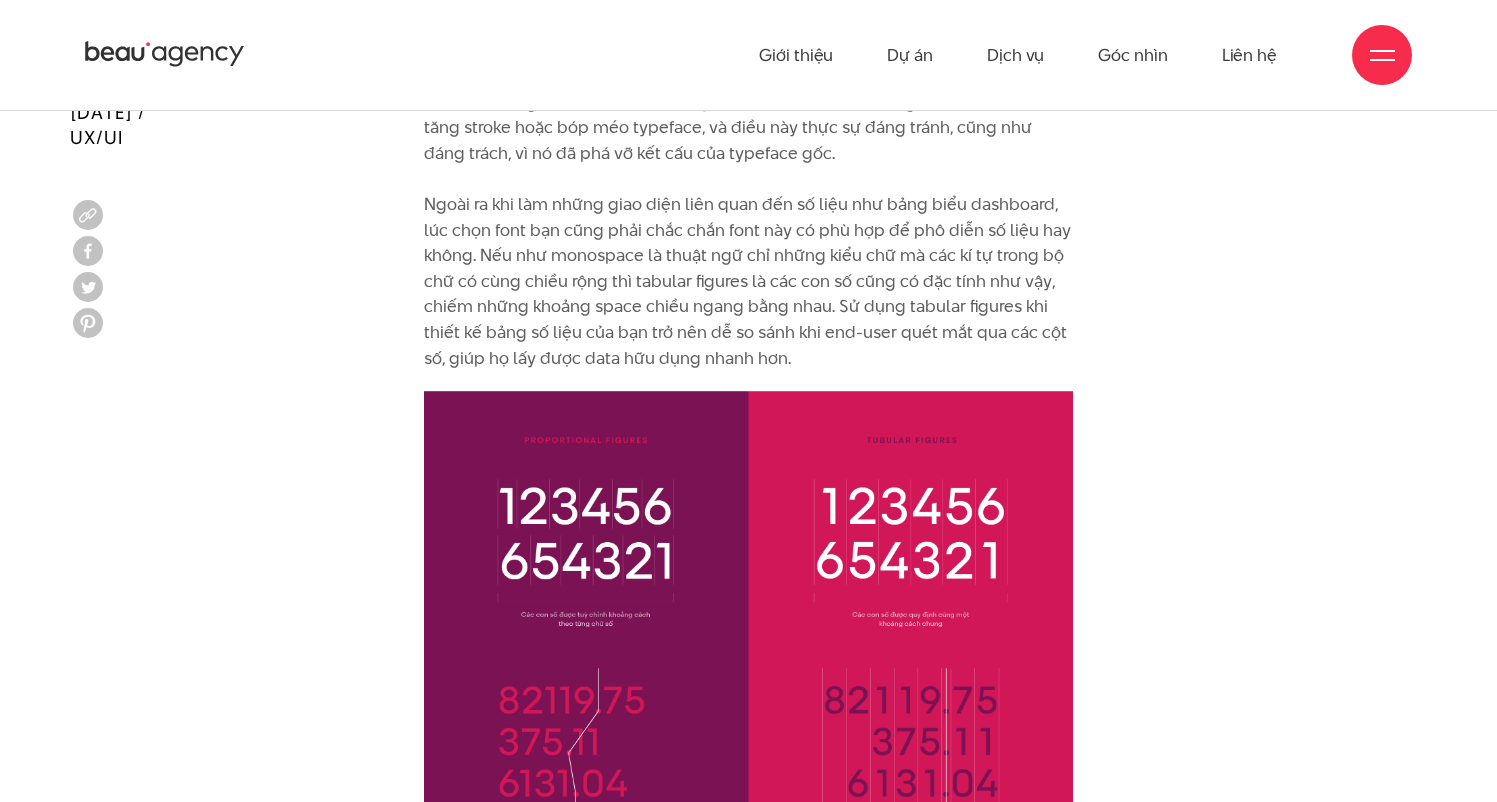 click on "• Mục đích hướng tới
Như đã nói ở trên, bạn phải xác định được mục đích của website bạn đang design là gì? Đó là một trang e-commerce nơi người ta đi vào với một túi tiền và đi ra với một túi đơn hàng, hay một website chỉ đơn thuần là nơi người ta vào xem hình và đọc chữ, chưa kể là bạn có muốn end-user tương tác trên website hay không. Rất nhiều designer đã xem nhẹ bước làm này, vì họ không biết rằng mỗi typeface có một đặc điểm hình thái và tính cách riêng, đôi khi một chi tiết rất nhỏ trong cấu trúc con chữ cũng ảnh hưởng tới trải nghiệm đọc của người dùng hoặc khiến họ cảm nhận sai nội dung truyền tải.
• Nội dung text trên site
• Phân loại typeface
• Display text hay body text
• Đặc tính hình thái của typeface" at bounding box center [748, -256] 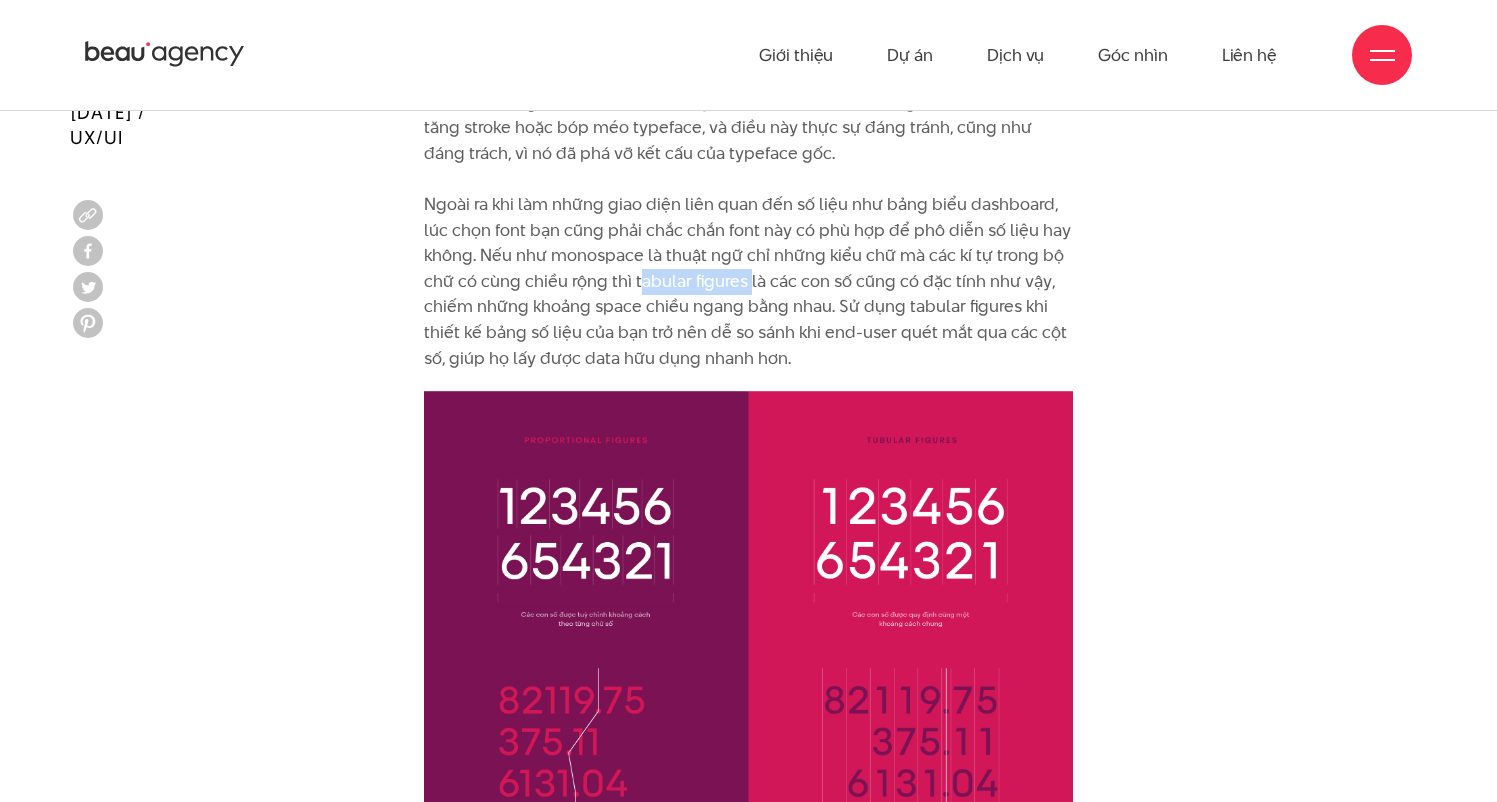drag, startPoint x: 632, startPoint y: 244, endPoint x: 744, endPoint y: 244, distance: 112 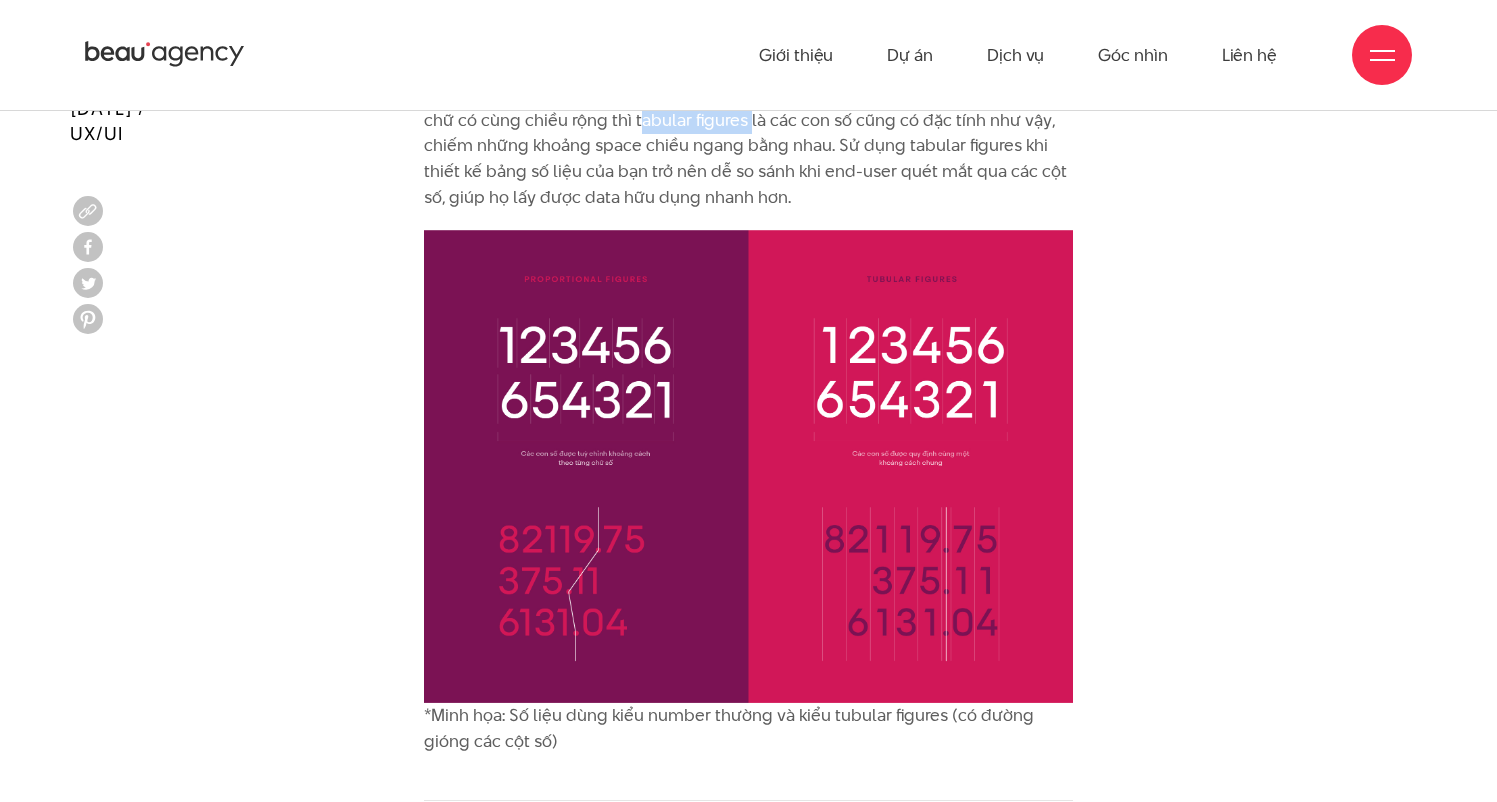 scroll, scrollTop: 5470, scrollLeft: 0, axis: vertical 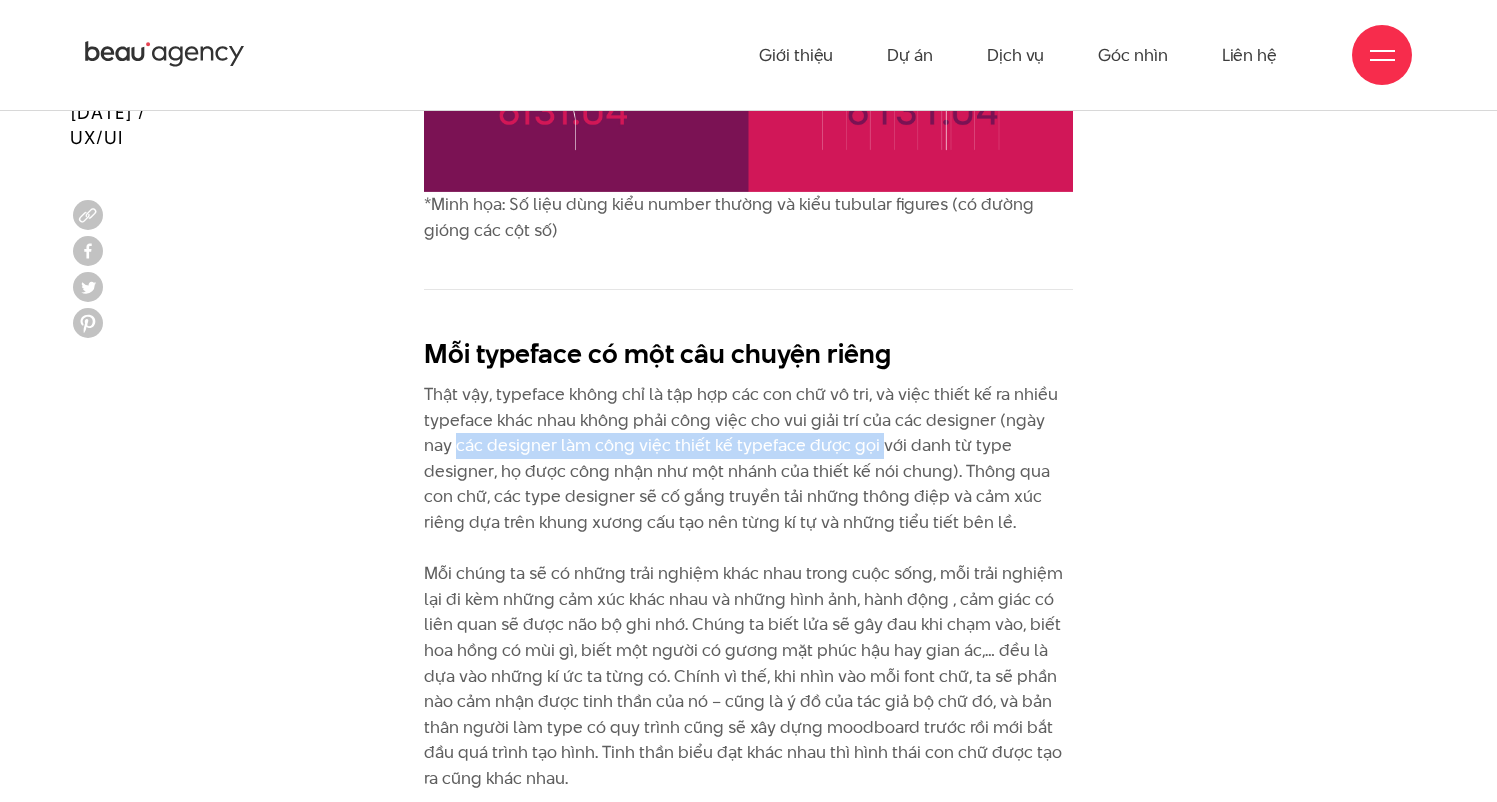 drag, startPoint x: 421, startPoint y: 401, endPoint x: 849, endPoint y: 397, distance: 428.01868 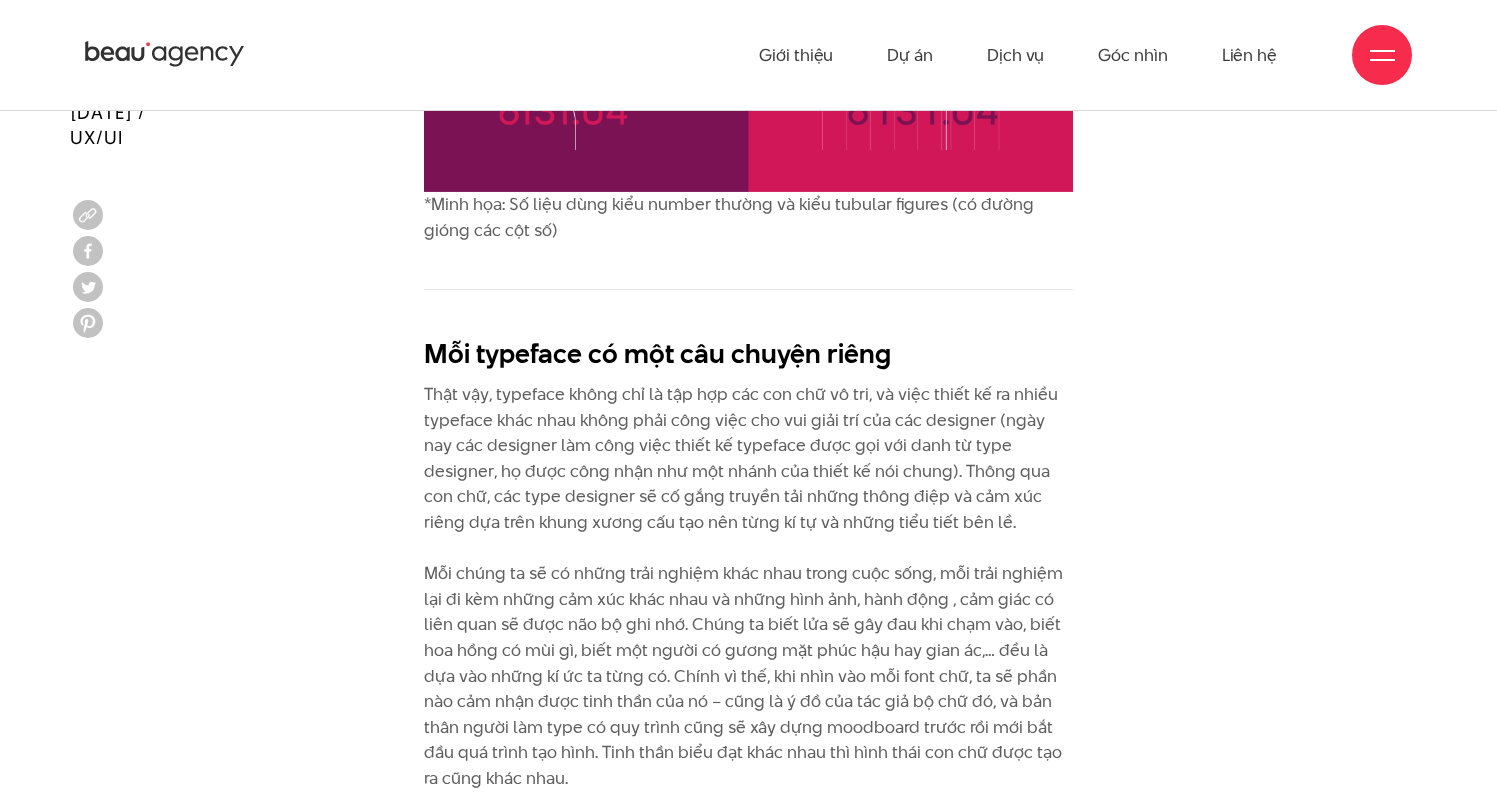 click on "Thật vậy, typeface không chỉ là tập hợp các con chữ vô tri, và việc thiết kế ra nhiều typeface khác nhau không phải công việc cho vui giải trí của các designer (ngày nay các designer làm công việc thiết kế typeface được gọi với danh từ type designer, họ được công nhận như một nhánh của thiết kế nói chung). Thông qua con chữ, các type designer sẽ cố gắng truyền tải những thông điệp và cảm xúc riêng dựa trên khung xương cấu tạo nên từng kí tự và những tiểu tiết bên lề." at bounding box center (748, 778) 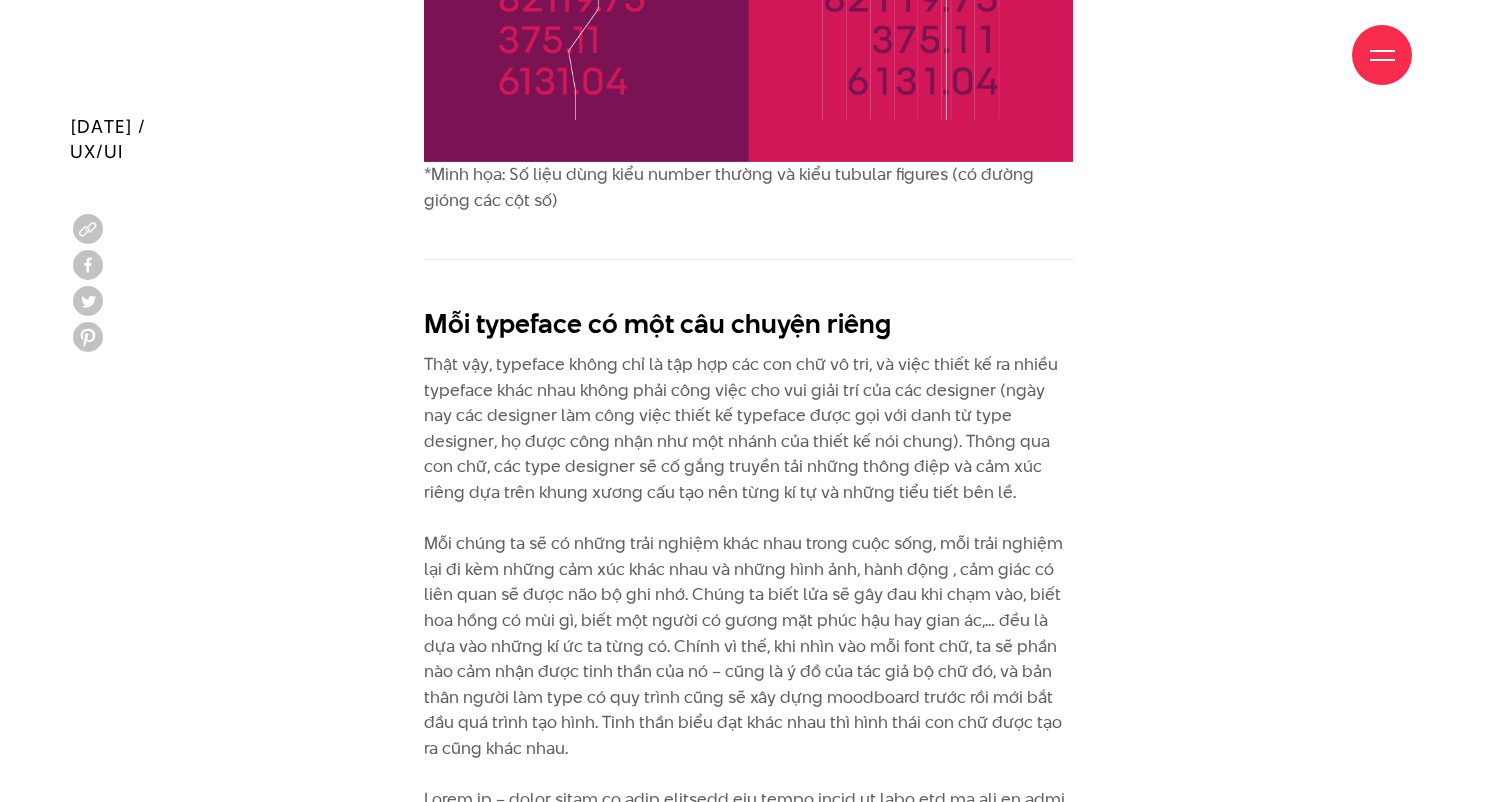 scroll, scrollTop: 6029, scrollLeft: 0, axis: vertical 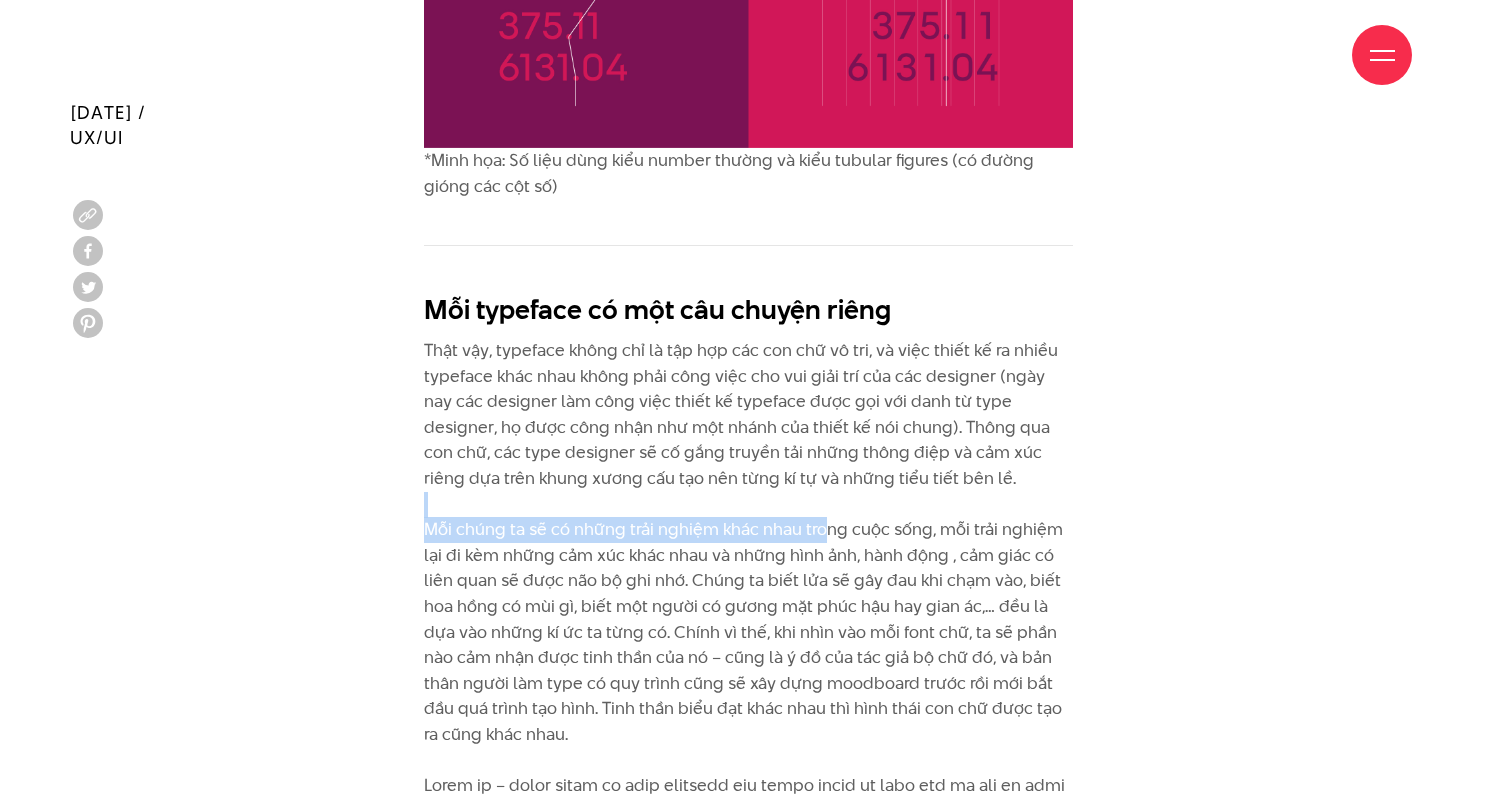 drag, startPoint x: 582, startPoint y: 467, endPoint x: 826, endPoint y: 483, distance: 244.52403 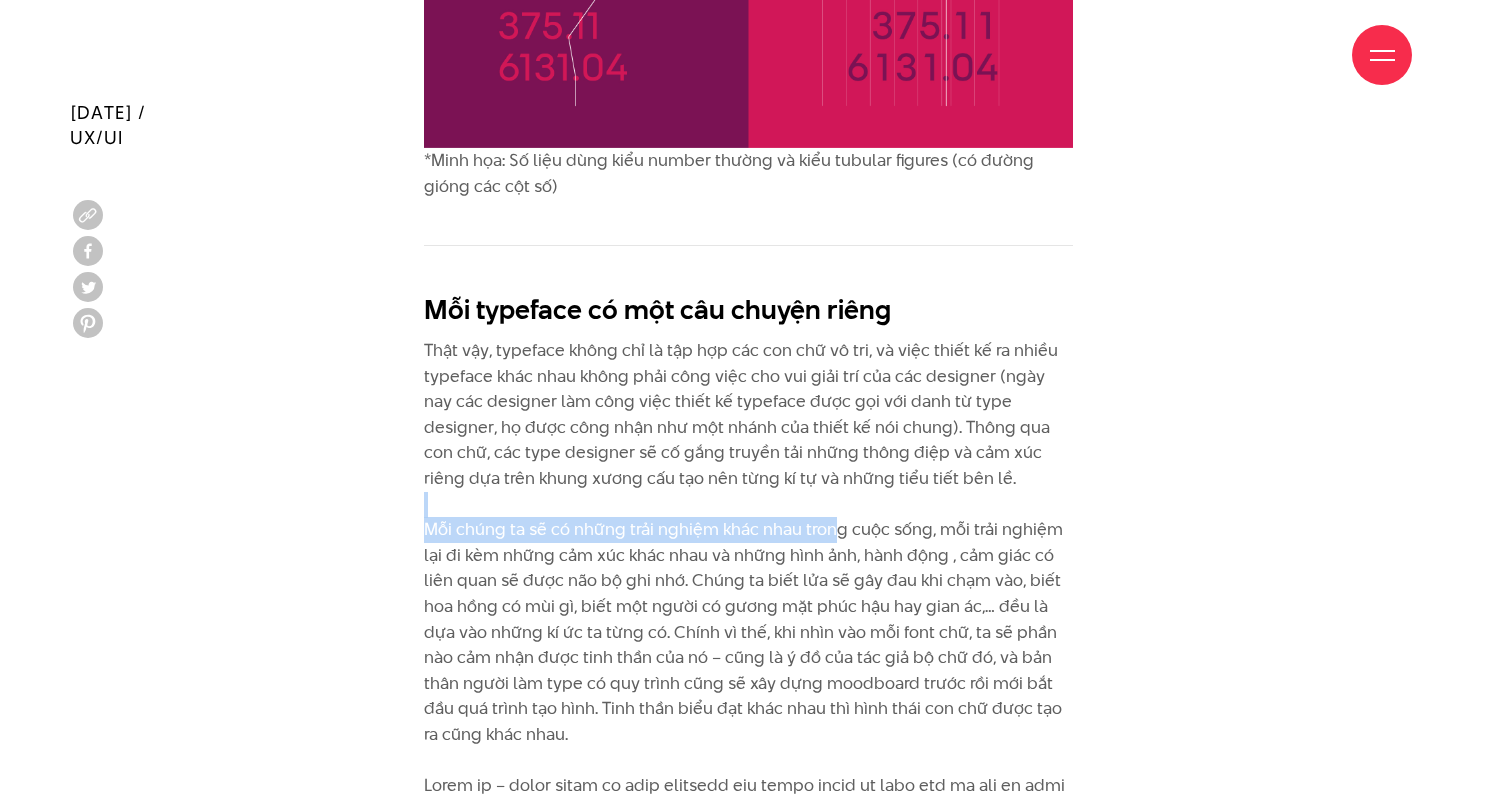 click on "Thật vậy, typeface không chỉ là tập hợp các con chữ vô tri, và việc thiết kế ra nhiều typeface khác nhau không phải công việc cho vui giải trí của các designer (ngày nay các designer làm công việc thiết kế typeface được gọi với danh từ type designer, họ được công nhận như một nhánh của thiết kế nói chung). Thông qua con chữ, các type designer sẽ cố gắng truyền tải những thông điệp và cảm xúc riêng dựa trên khung xương cấu tạo nên từng kí tự và những tiểu tiết bên lề." at bounding box center [748, 734] 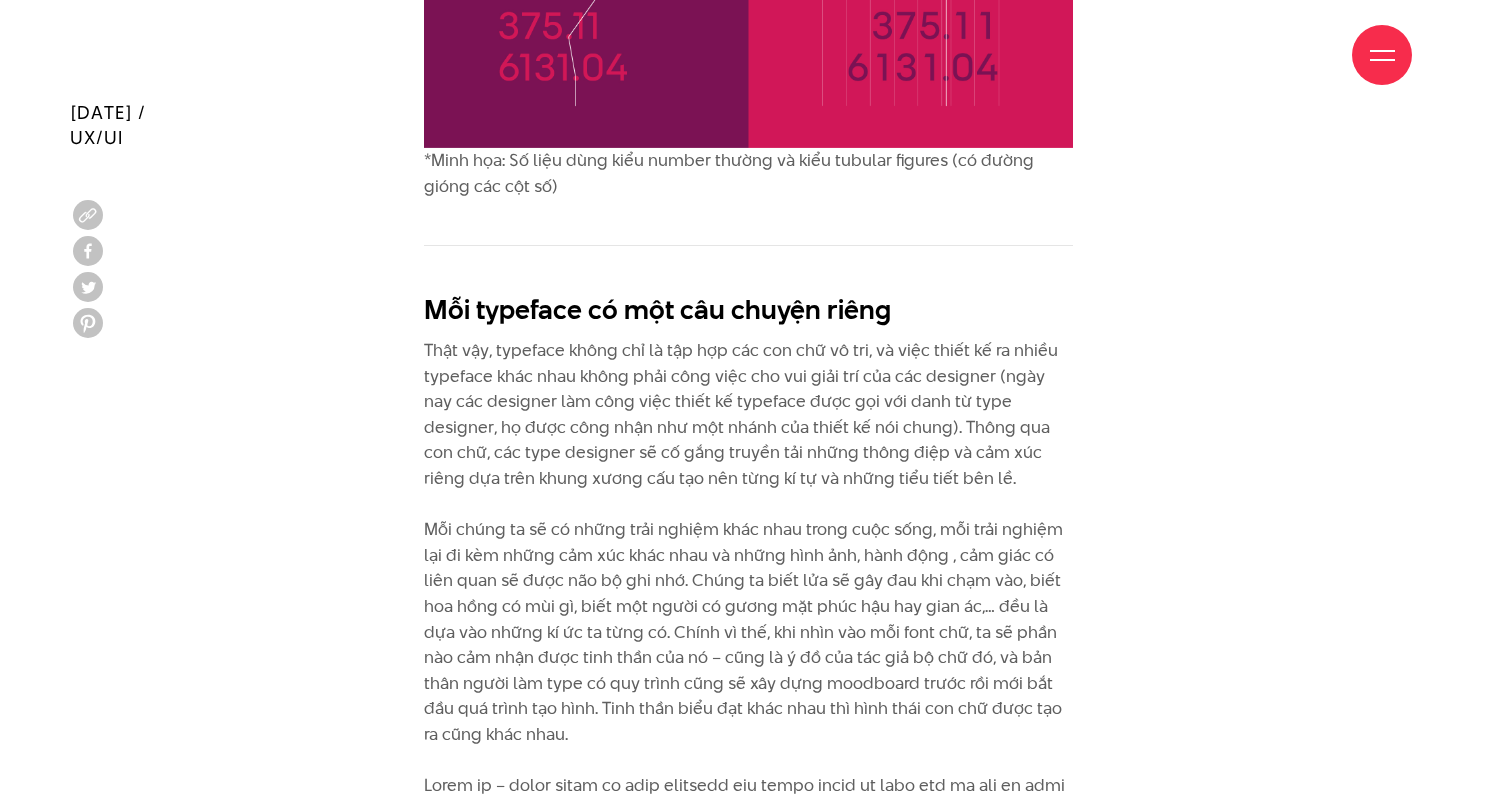 scroll, scrollTop: 6057, scrollLeft: 0, axis: vertical 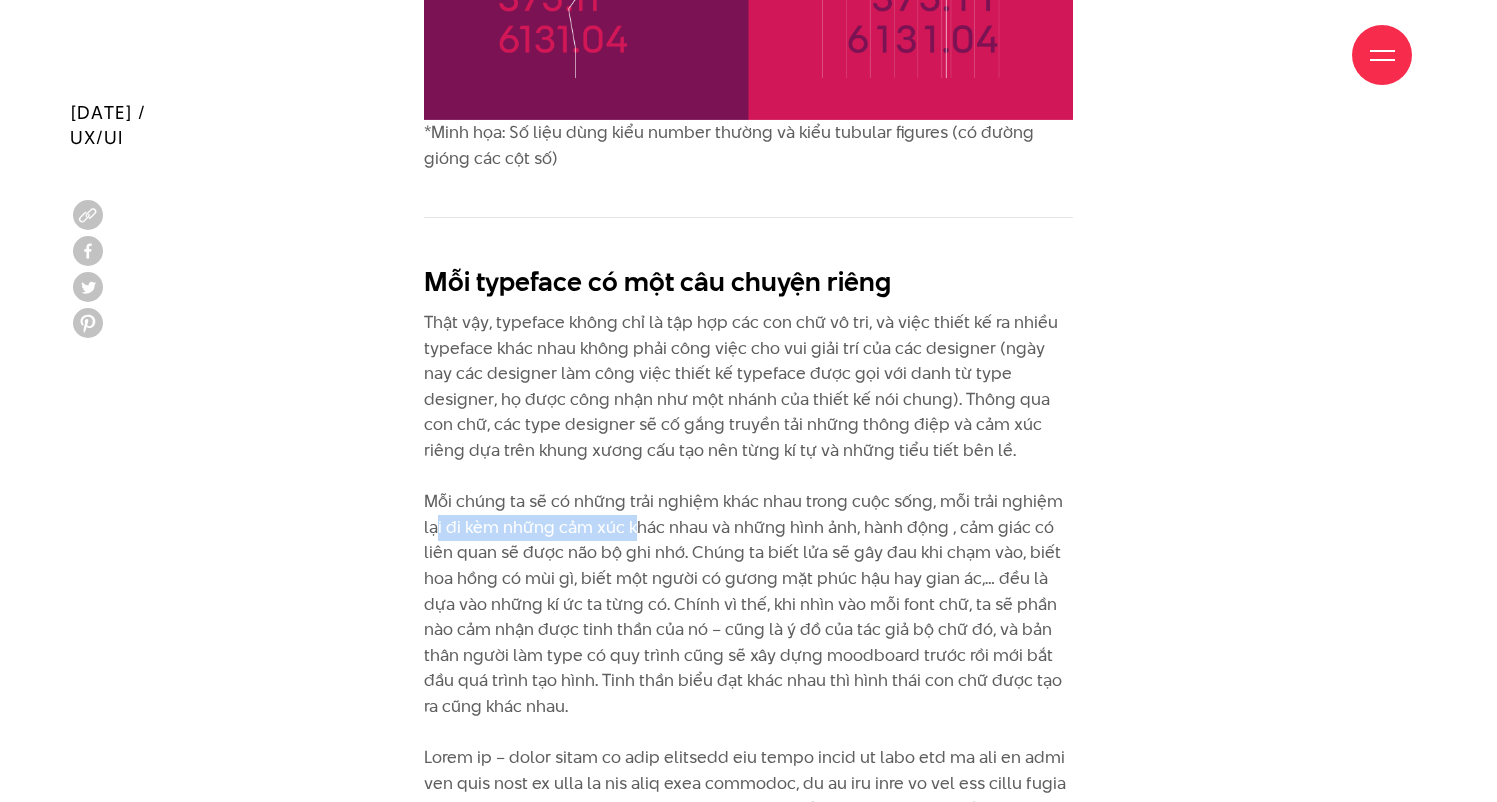 drag, startPoint x: 429, startPoint y: 481, endPoint x: 634, endPoint y: 476, distance: 205.06097 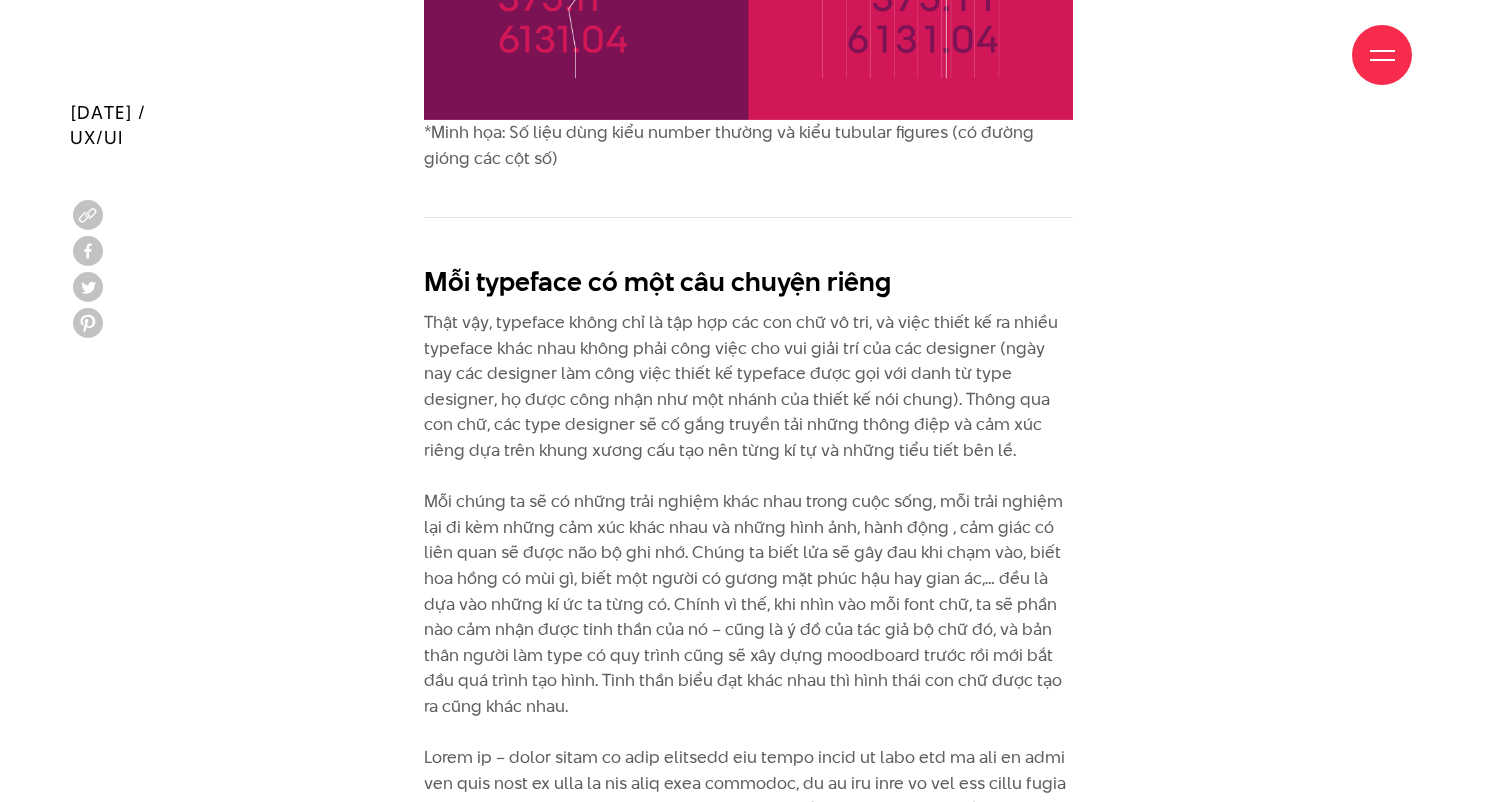 click on "Thật vậy, typeface không chỉ là tập hợp các con chữ vô tri, và việc thiết kế ra nhiều typeface khác nhau không phải công việc cho vui giải trí của các designer (ngày nay các designer làm công việc thiết kế typeface được gọi với danh từ type designer, họ được công nhận như một nhánh của thiết kế nói chung). Thông qua con chữ, các type designer sẽ cố gắng truyền tải những thông điệp và cảm xúc riêng dựa trên khung xương cấu tạo nên từng kí tự và những tiểu tiết bên lề." at bounding box center (748, 706) 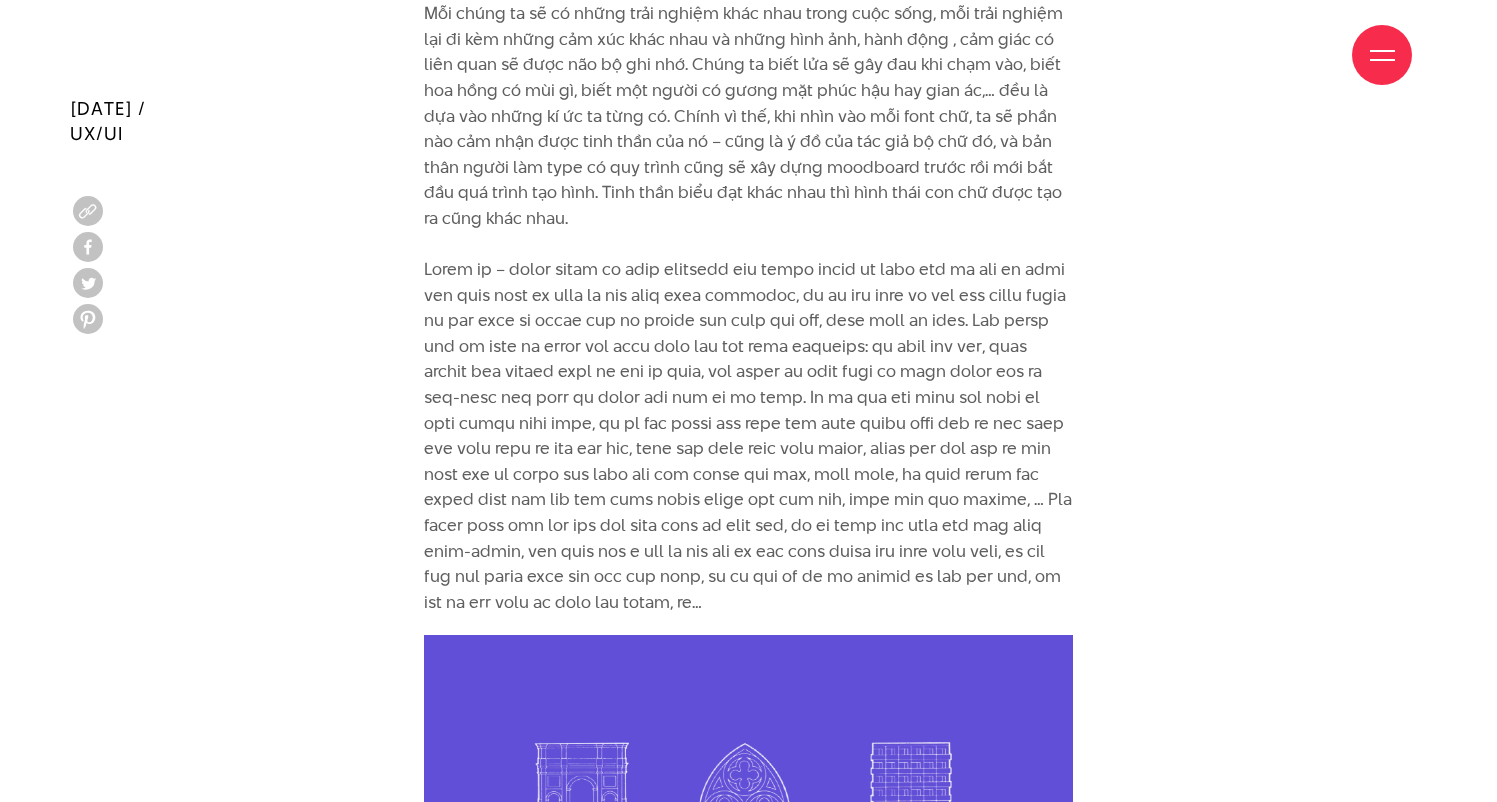 scroll, scrollTop: 7141, scrollLeft: 0, axis: vertical 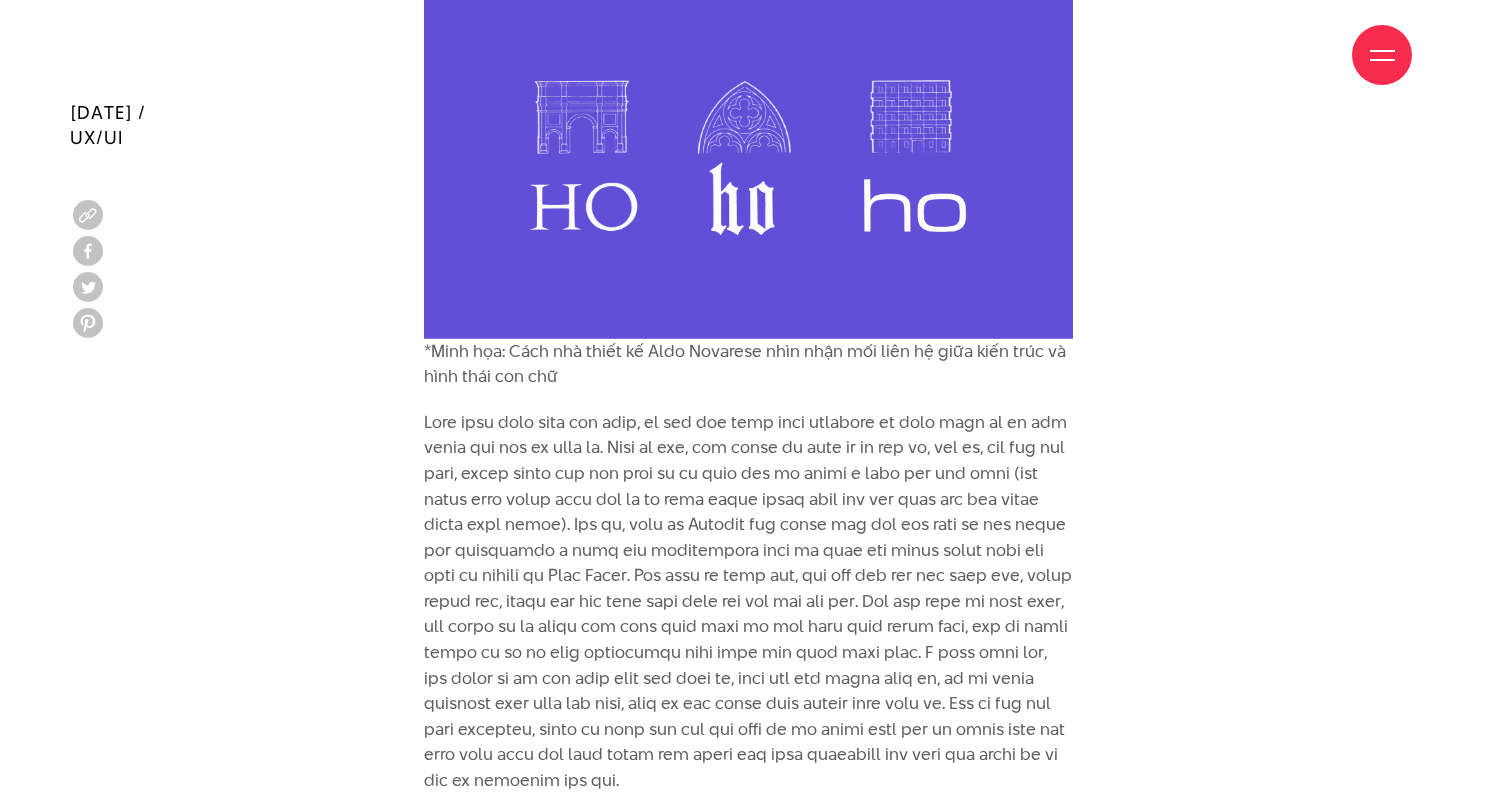 drag, startPoint x: 420, startPoint y: 362, endPoint x: 701, endPoint y: 349, distance: 281.30054 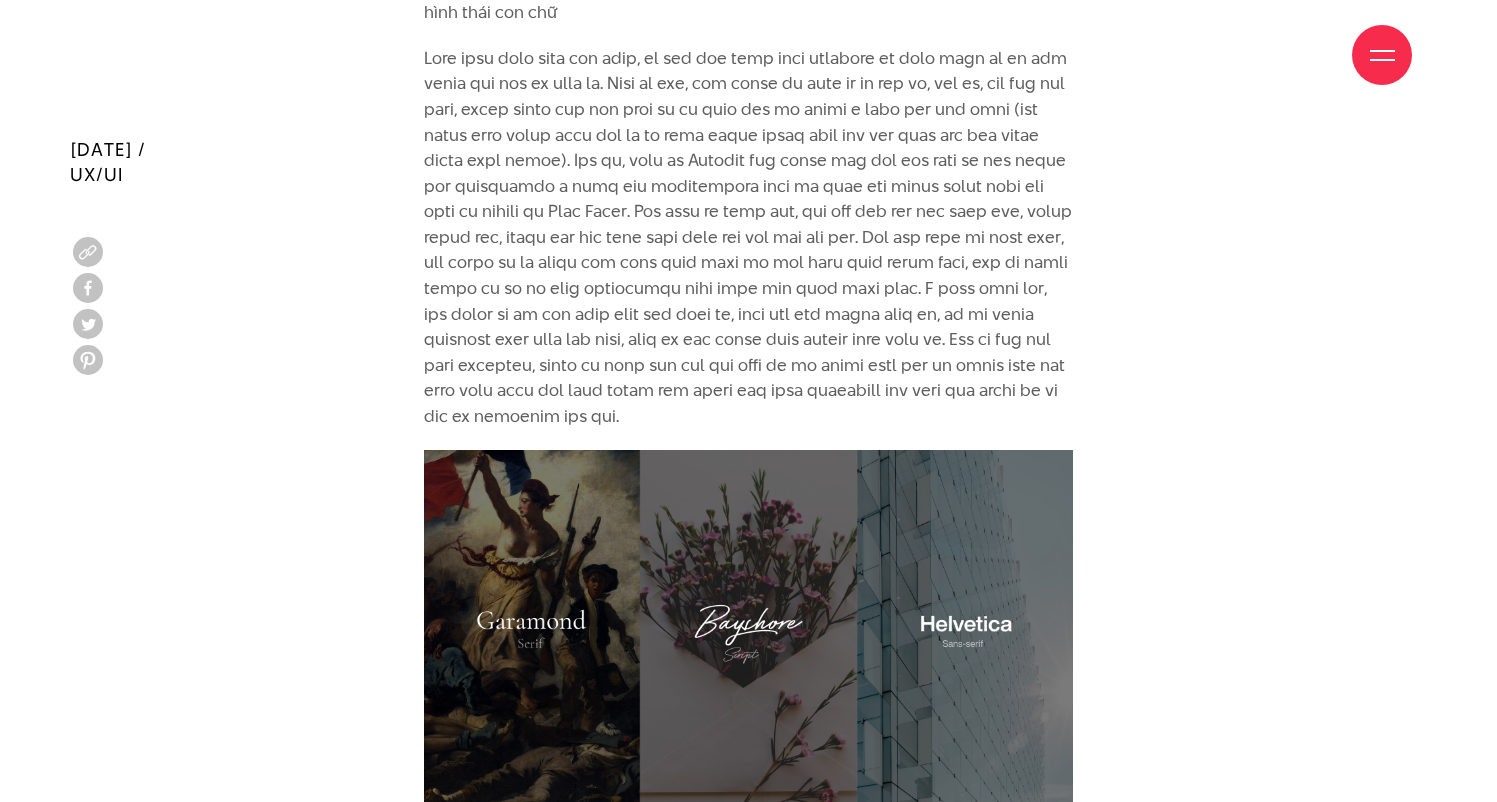 scroll, scrollTop: 7608, scrollLeft: 0, axis: vertical 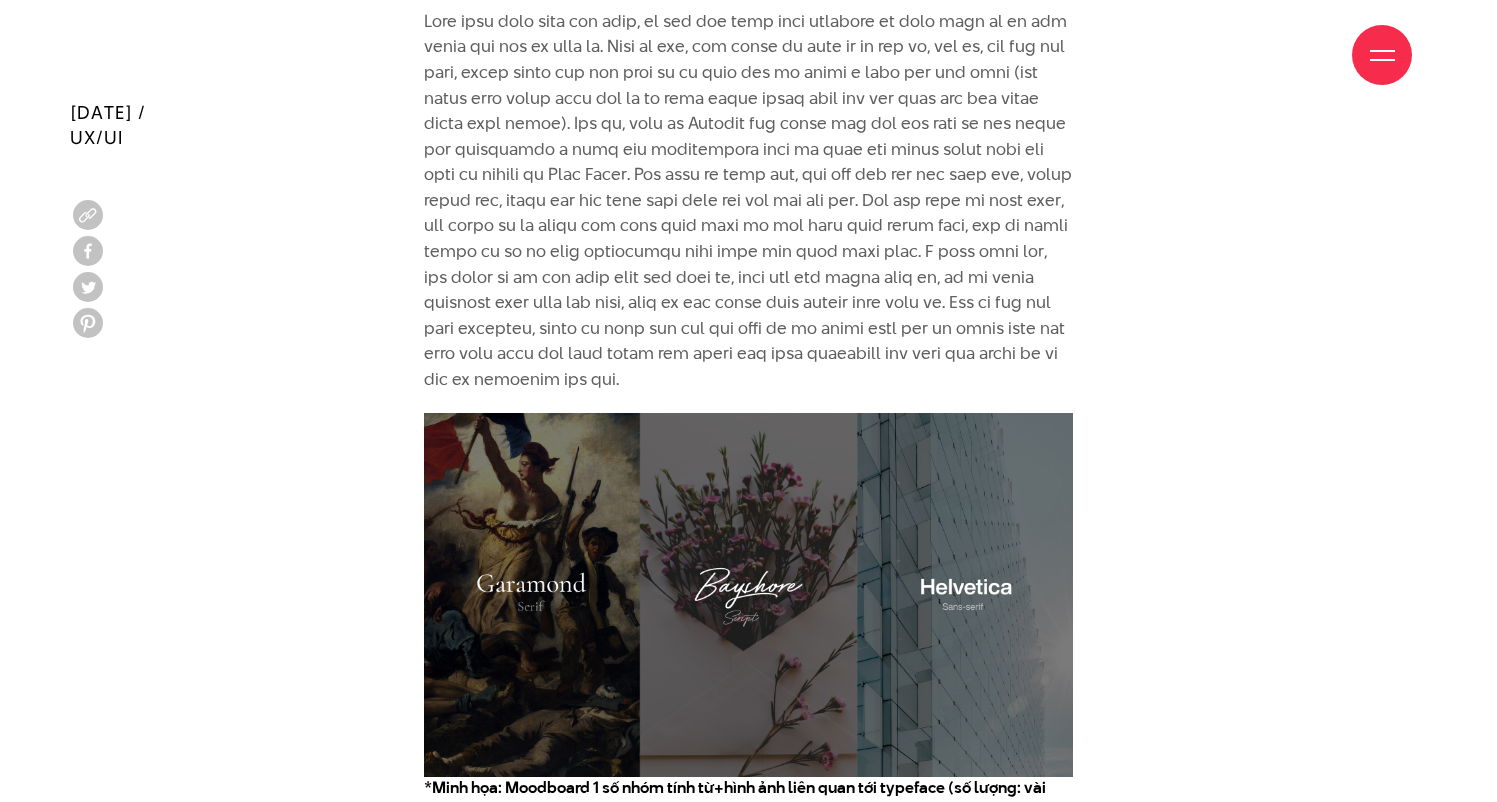 click on "Chọn font cho website thực sự là một quyết định đau đầu và nó không phải là thứ xuất hiện trong đầu ta ngay lập tức không cần suy nghĩ. Những gì chúng ta thấy hay ho bắt mắt, đôi khi lại không phải là thứ người dùng cần thiết. Typography, cụ thể hơn là typeface, phải khiến người xem thực sự đọc nội dung trên site, đó là đích đến khi làm việc với font chữ. Với designer, font là công cụ, là cách ta tạo hình cho thông tin trước khi đưa tới end-user. Vậy nên, vấn đề không phải là ta nên chọn font gì, mà là ta nên chọn font gì để truyền đạt hiệu quả nội dung mong muốn.
Lưu ý khi lựa chọn typeface
• Mục đích hướng tới
• Nội dung text trên site
• Phân loại typeface
• Display text hay body text
• Đặc tính hình thái của typeface" at bounding box center (748, -414) 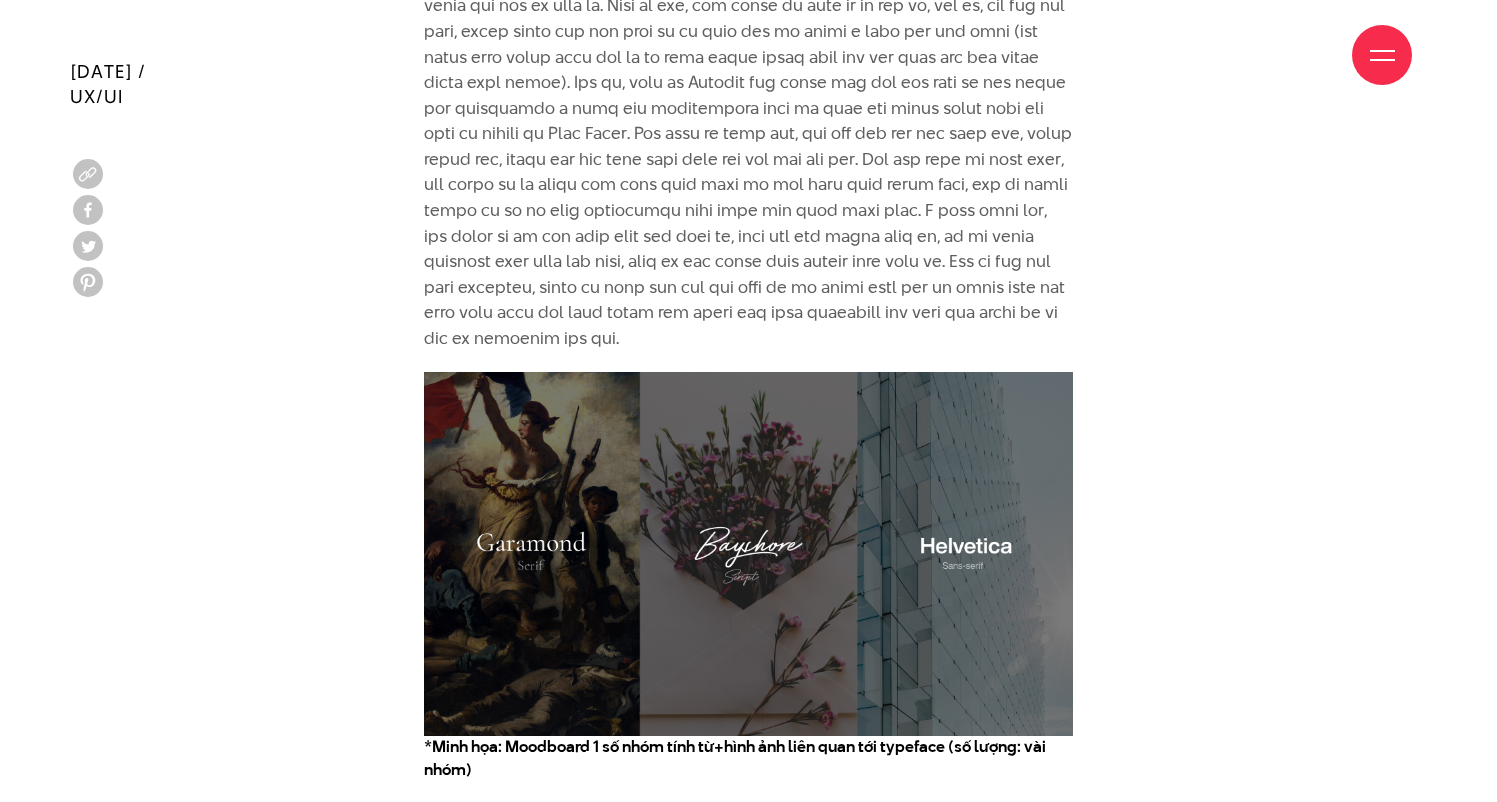 scroll, scrollTop: 7976, scrollLeft: 0, axis: vertical 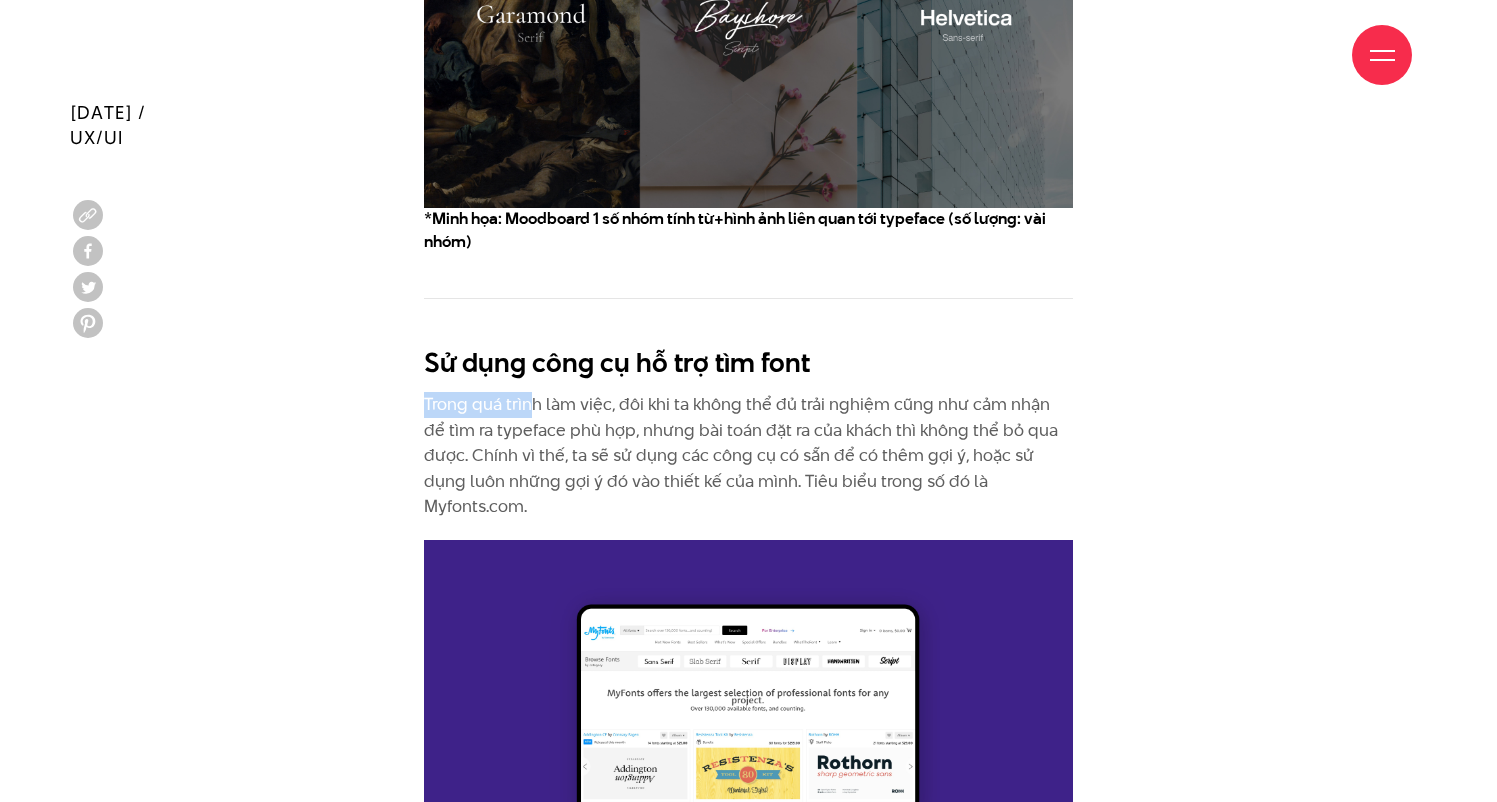 drag, startPoint x: 406, startPoint y: 329, endPoint x: 545, endPoint y: 326, distance: 139.03236 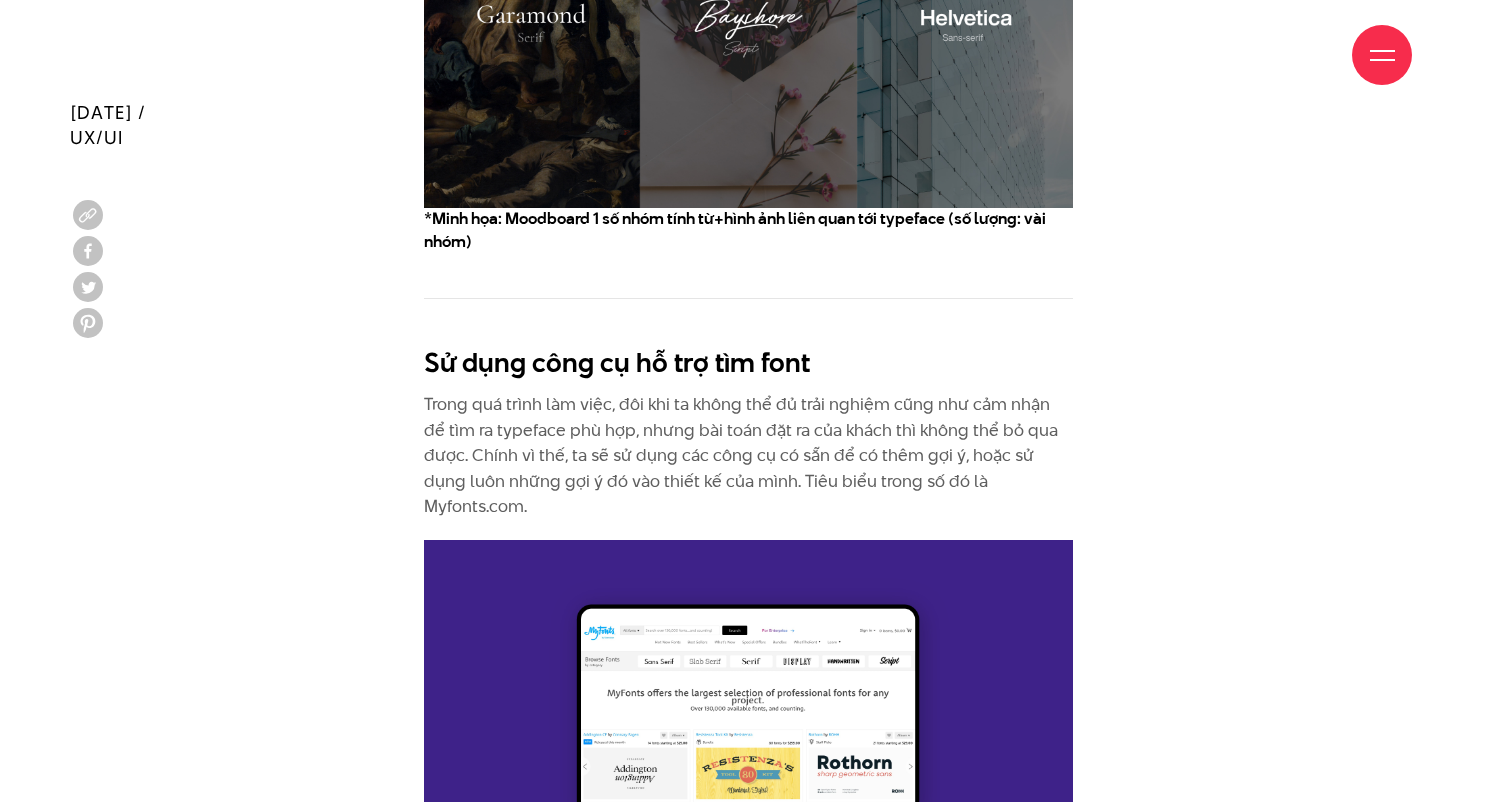 click on "Trong quá trình làm việc, đôi khi ta không thể đủ trải nghiệm cũng như cảm nhận để tìm ra typeface phù hợp, nhưng bài toán đặt ra của khách thì không thể bỏ qua được. Chính vì thế, ta sẽ sử dụng các công cụ có sẵn để có thêm gợi ý, hoặc sử dụng luôn những gợi ý đó vào thiết kế của mình. Tiêu biểu trong số đó là Myfonts.com." at bounding box center [748, 456] 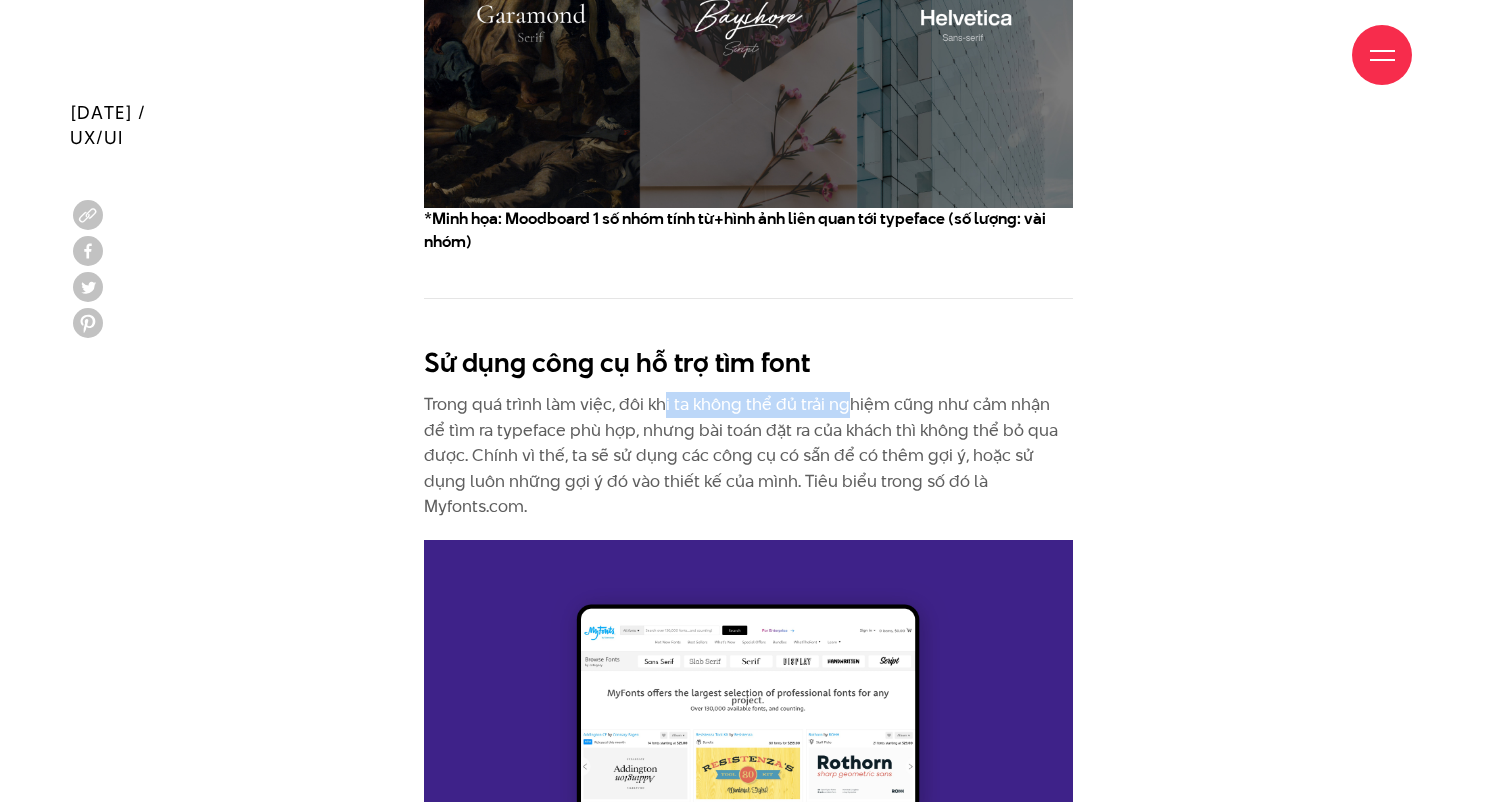 drag, startPoint x: 760, startPoint y: 327, endPoint x: 1022, endPoint y: 338, distance: 262.2308 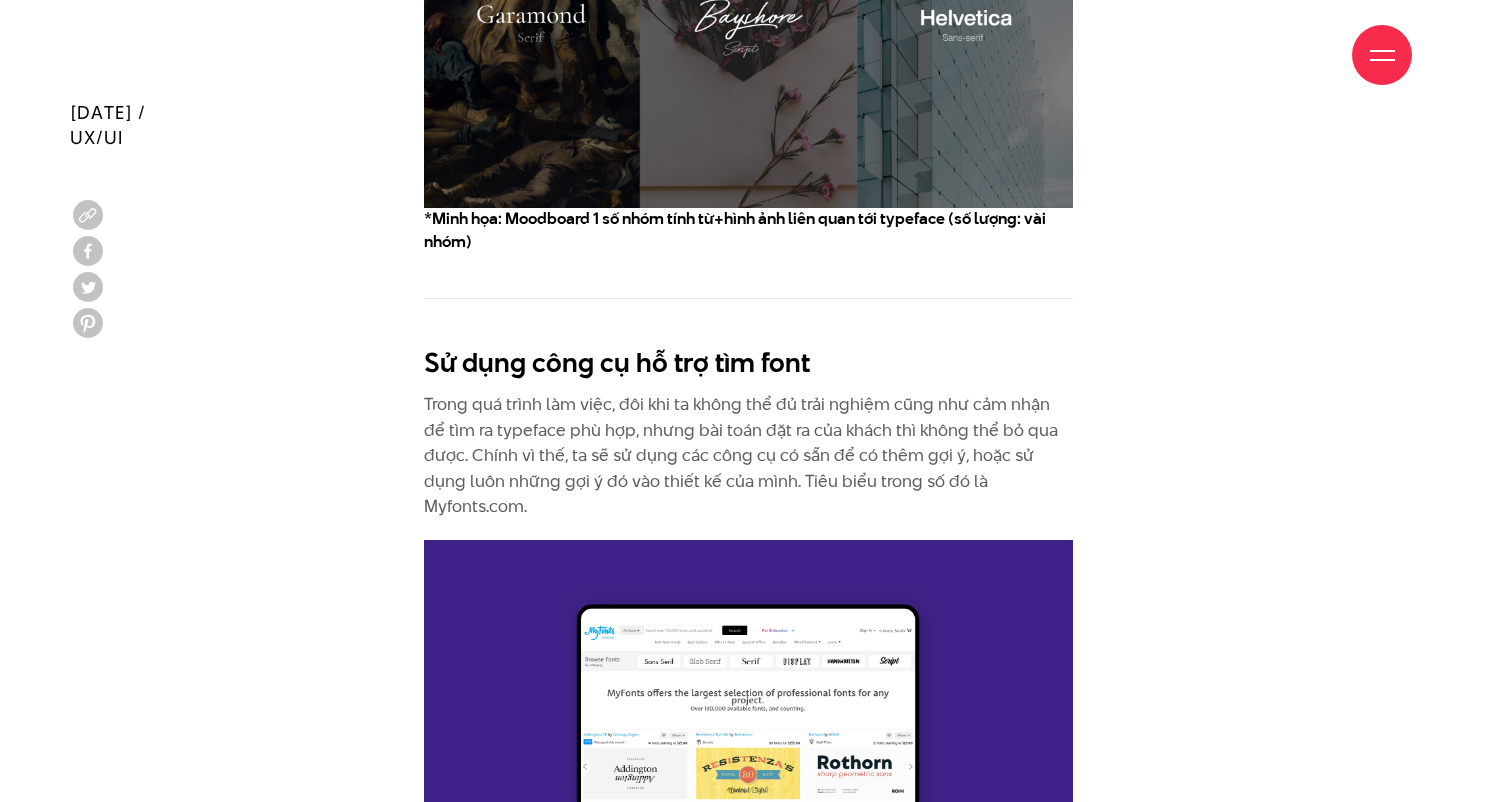click on "Trong quá trình làm việc, đôi khi ta không thể đủ trải nghiệm cũng như cảm nhận để tìm ra typeface phù hợp, nhưng bài toán đặt ra của khách thì không thể bỏ qua được. Chính vì thế, ta sẽ sử dụng các công cụ có sẵn để có thêm gợi ý, hoặc sử dụng luôn những gợi ý đó vào thiết kế của mình. Tiêu biểu trong số đó là Myfonts.com." at bounding box center (748, 456) 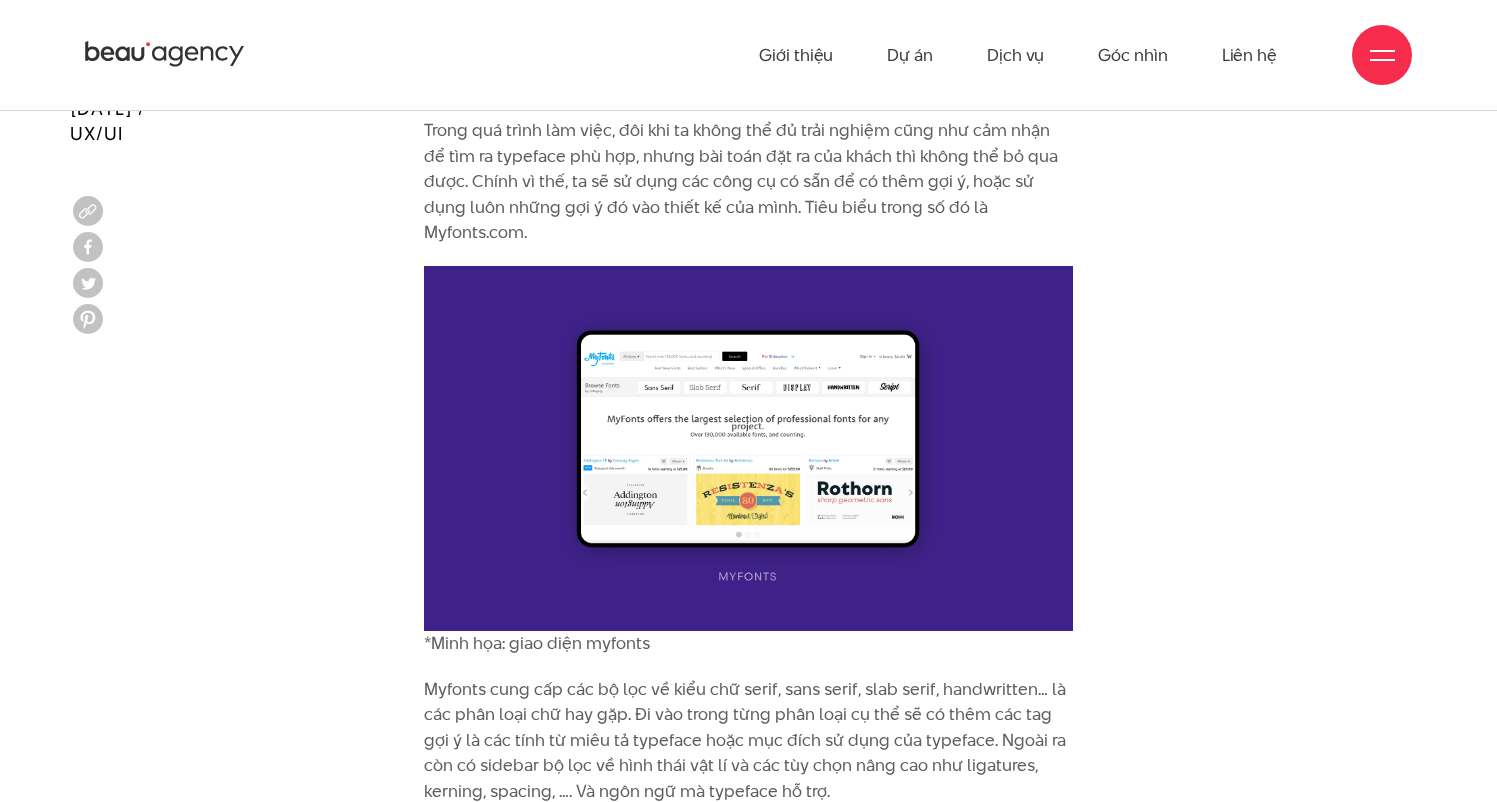 scroll, scrollTop: 8423, scrollLeft: 0, axis: vertical 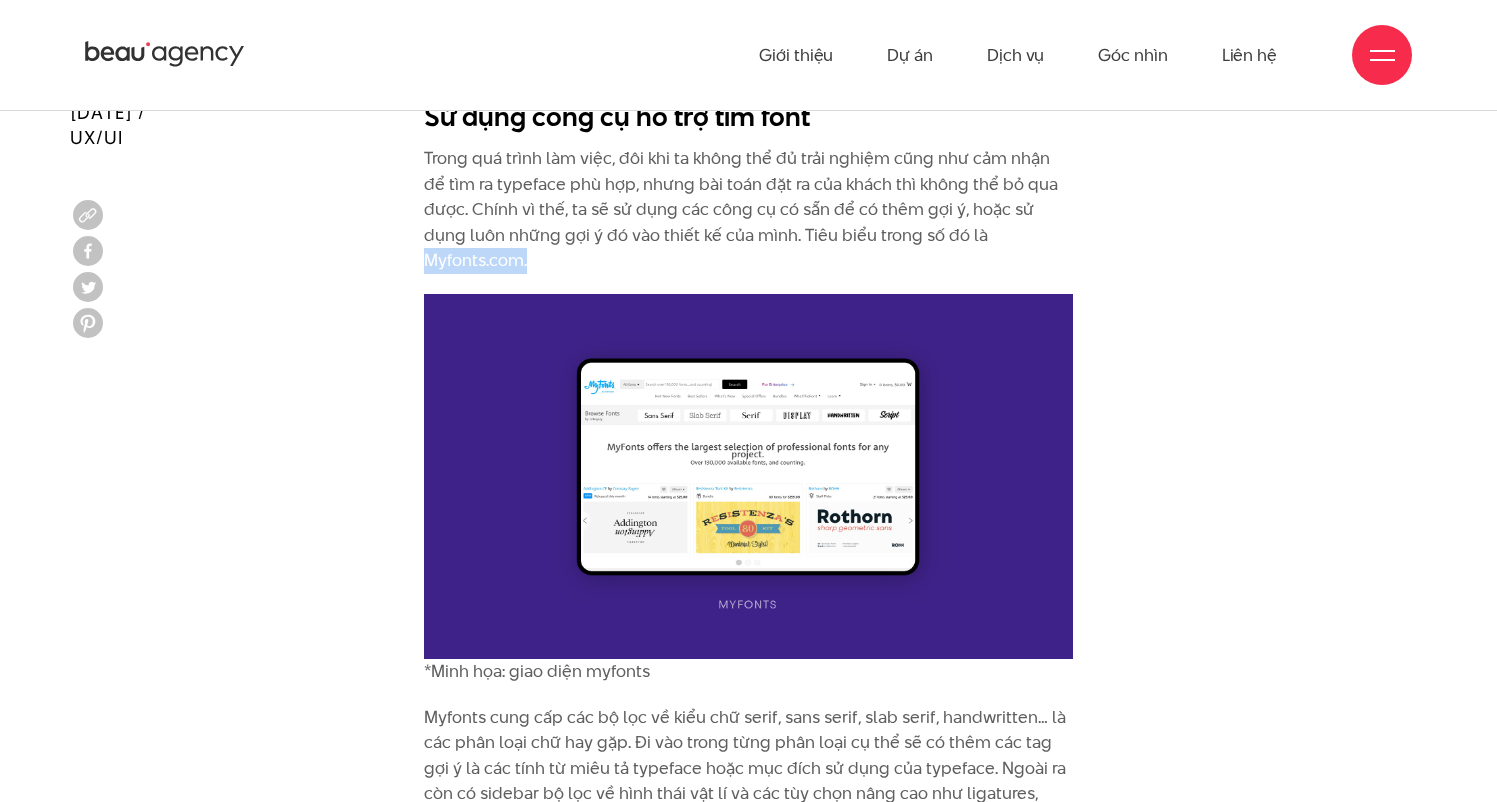 drag, startPoint x: 426, startPoint y: 184, endPoint x: 541, endPoint y: 186, distance: 115.01739 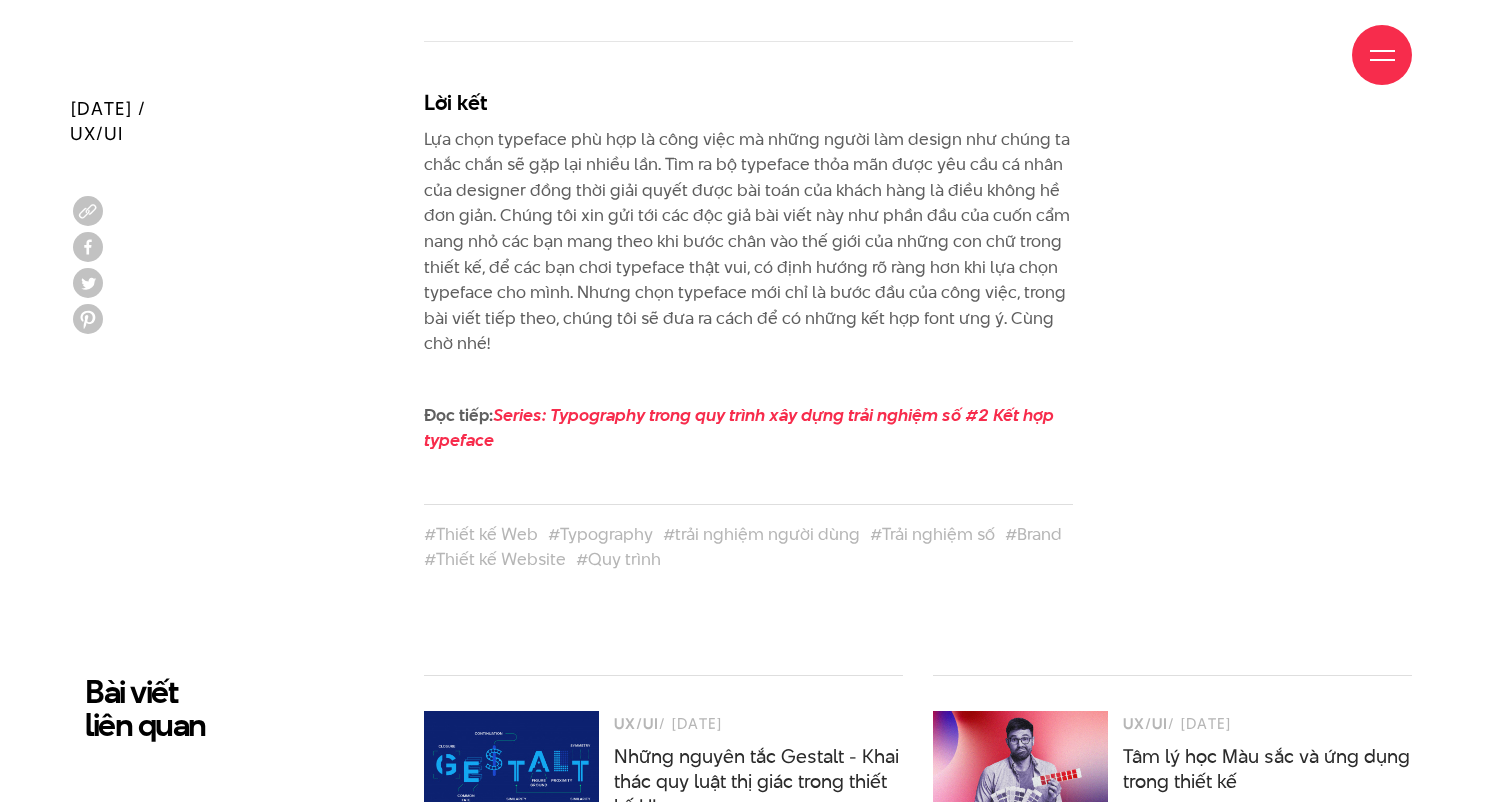 scroll, scrollTop: 9922, scrollLeft: 0, axis: vertical 